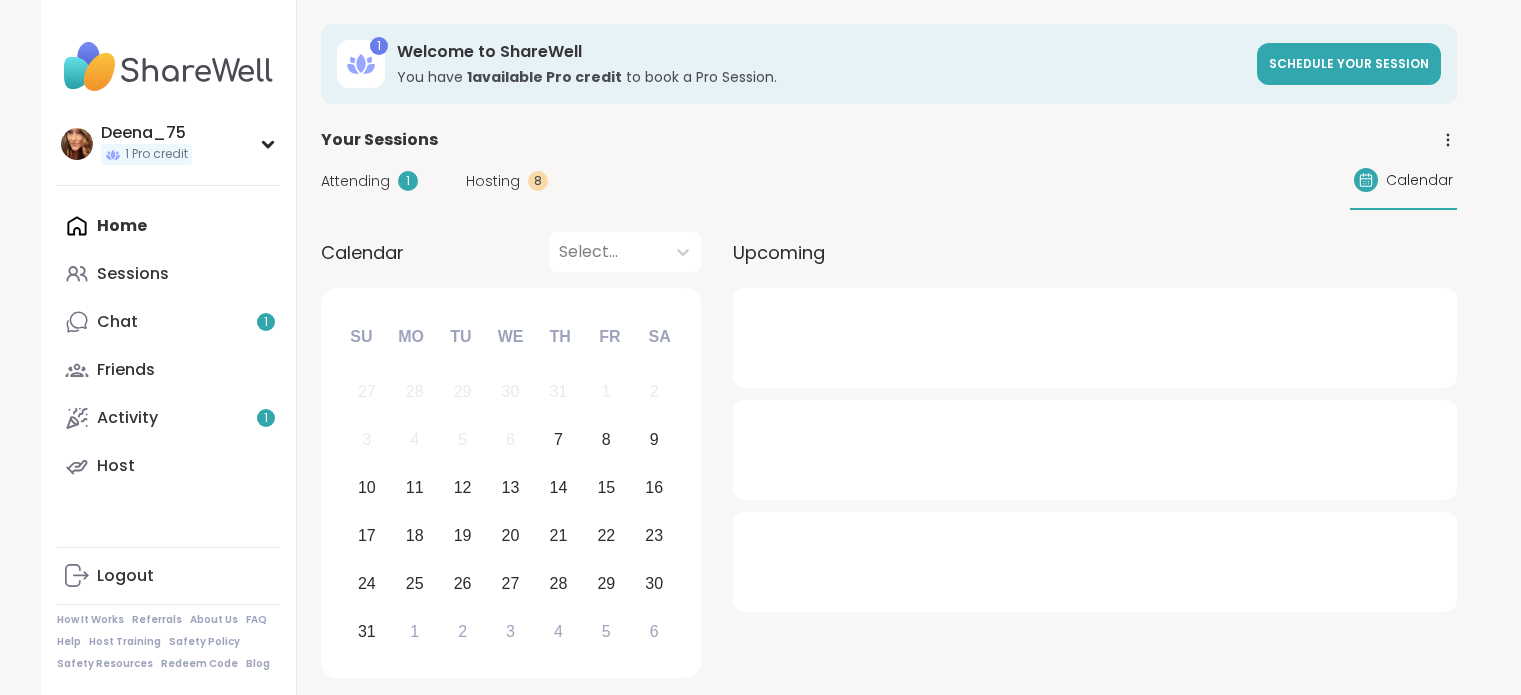 scroll, scrollTop: 0, scrollLeft: 0, axis: both 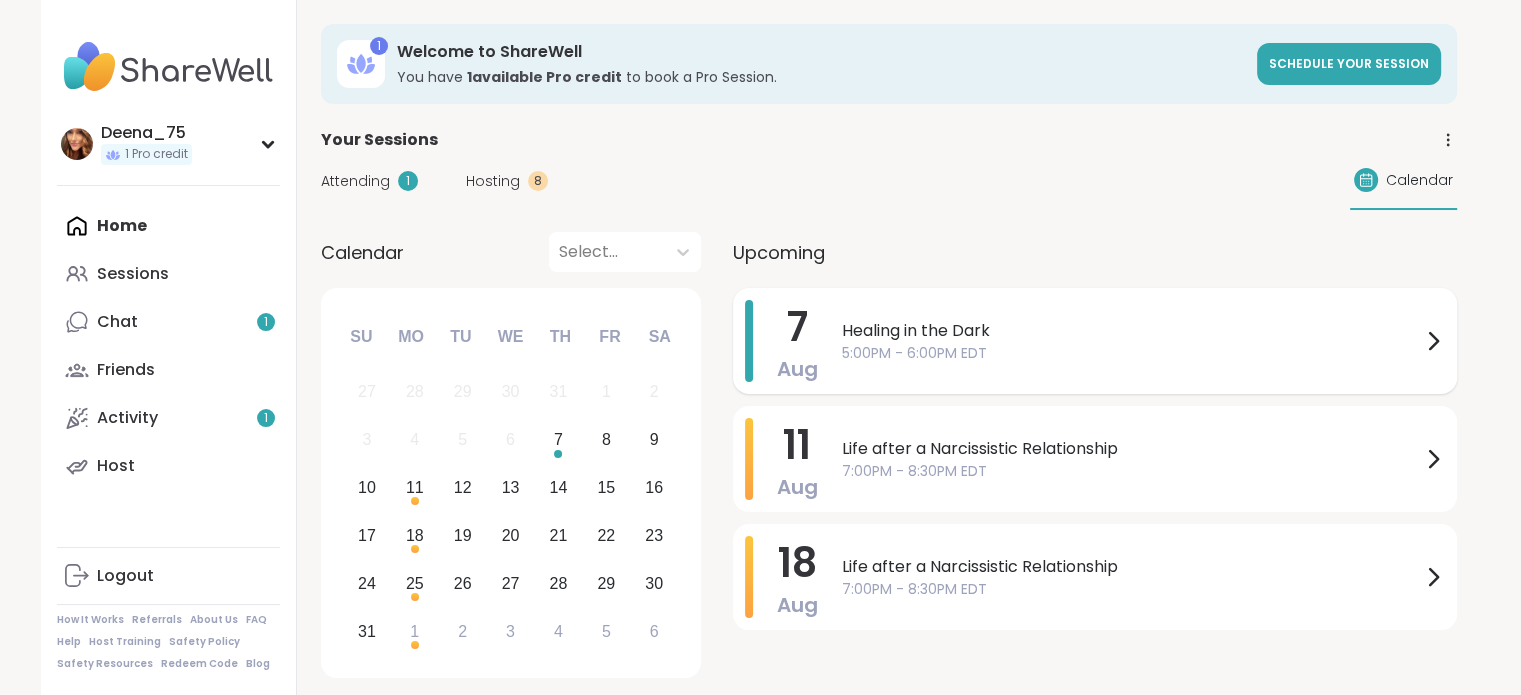 click on "5:00PM - 6:00PM EDT" at bounding box center (1131, 353) 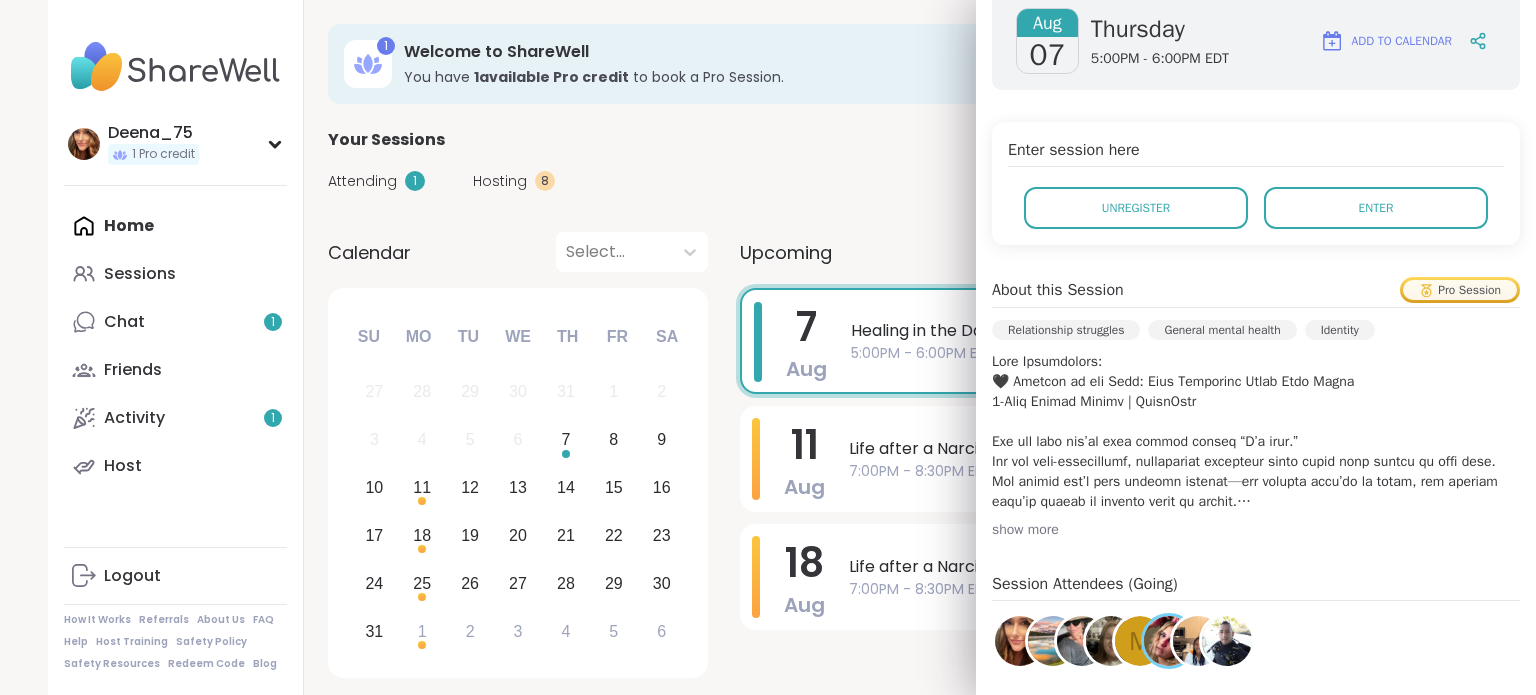 scroll, scrollTop: 400, scrollLeft: 0, axis: vertical 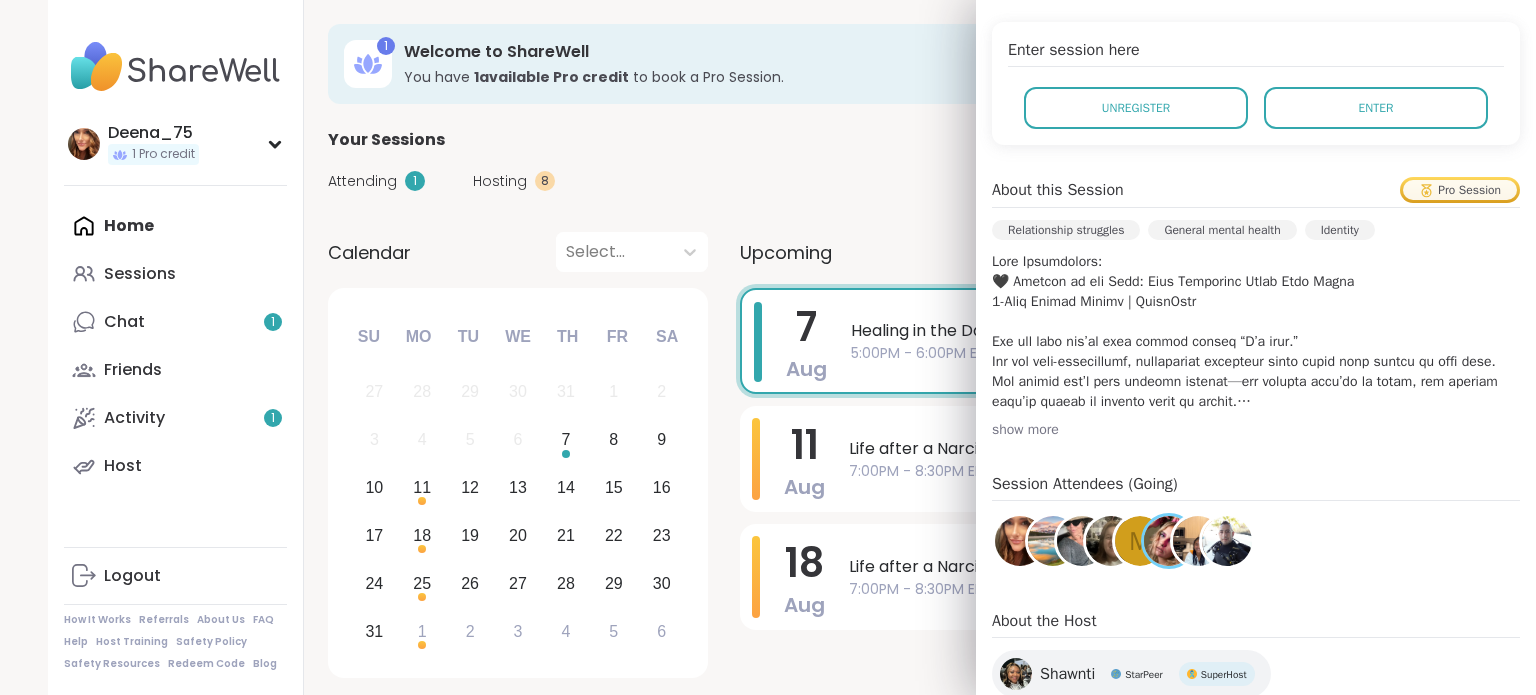 click on "show more" at bounding box center (1256, 430) 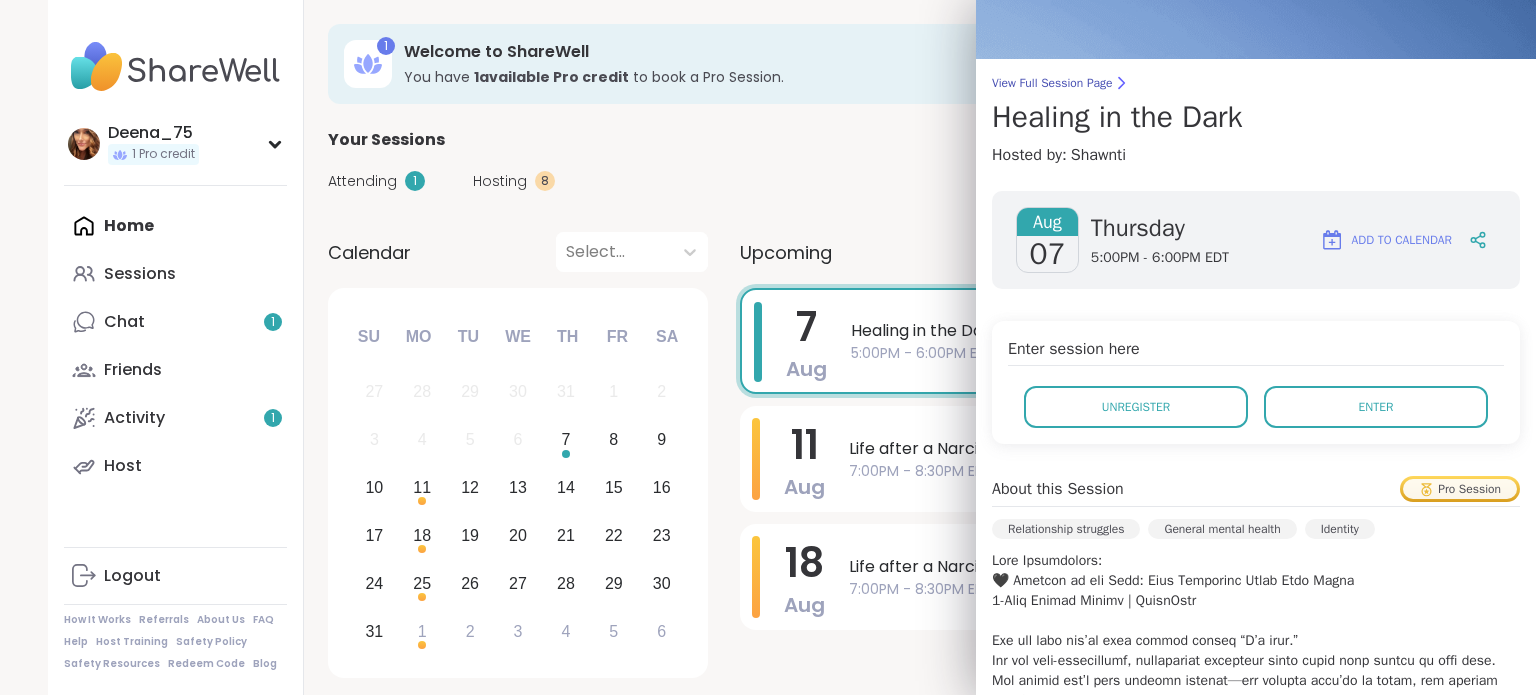 scroll, scrollTop: 0, scrollLeft: 0, axis: both 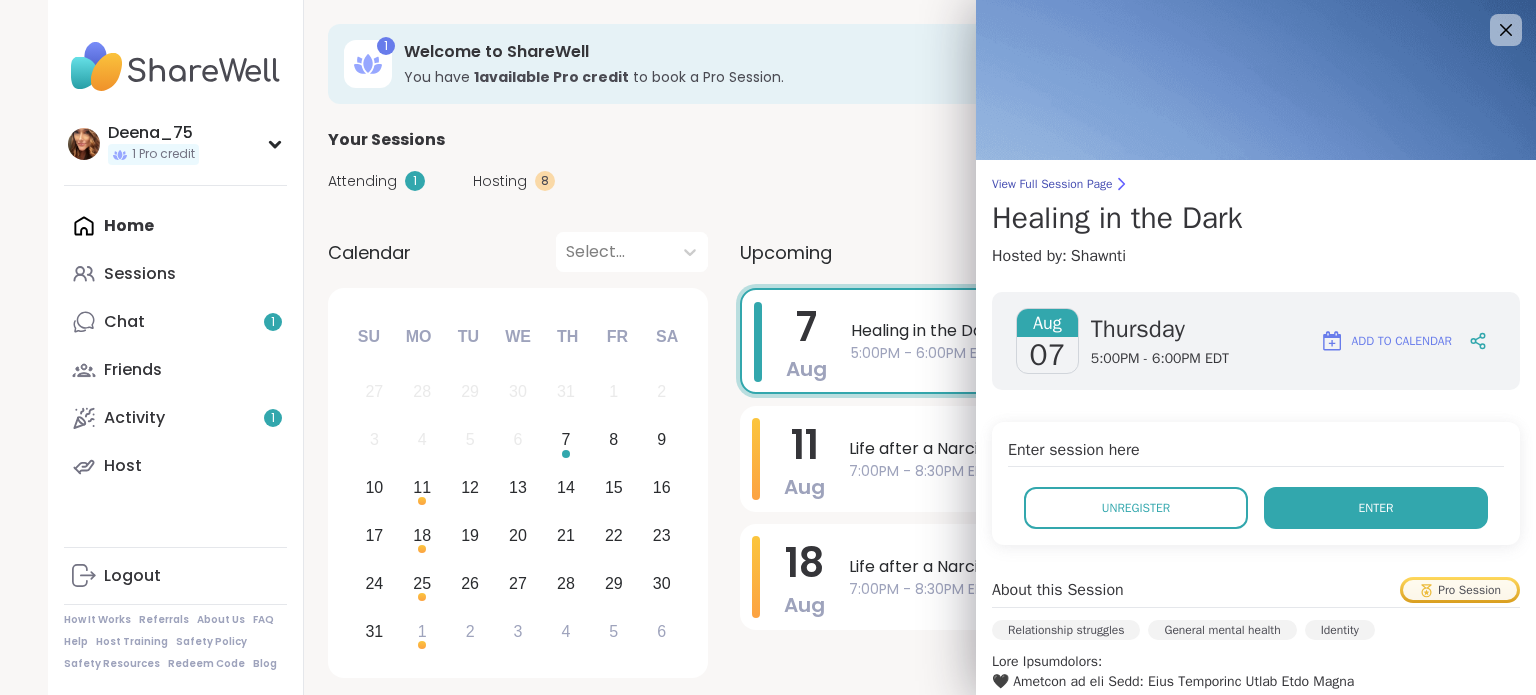 click on "Enter" at bounding box center (1376, 508) 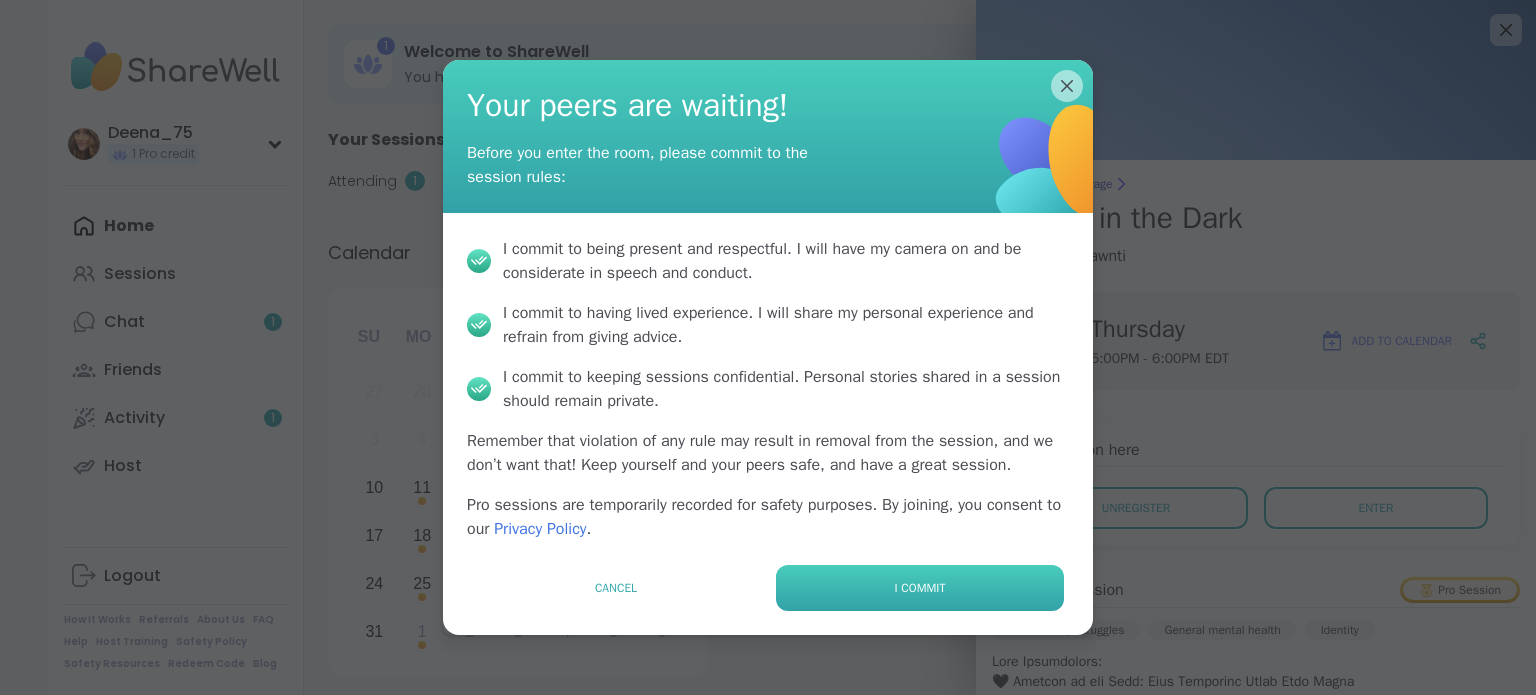 click on "I commit" at bounding box center [920, 588] 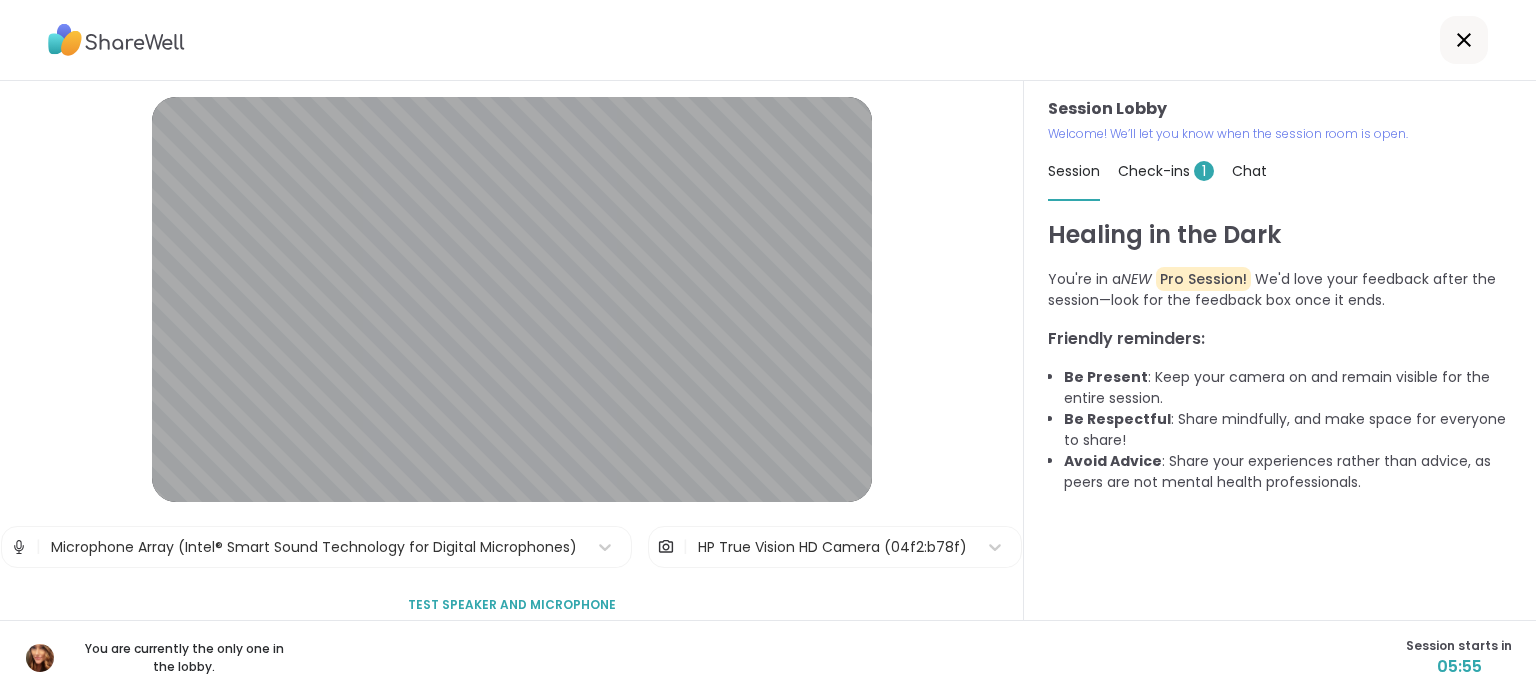 scroll, scrollTop: 52, scrollLeft: 0, axis: vertical 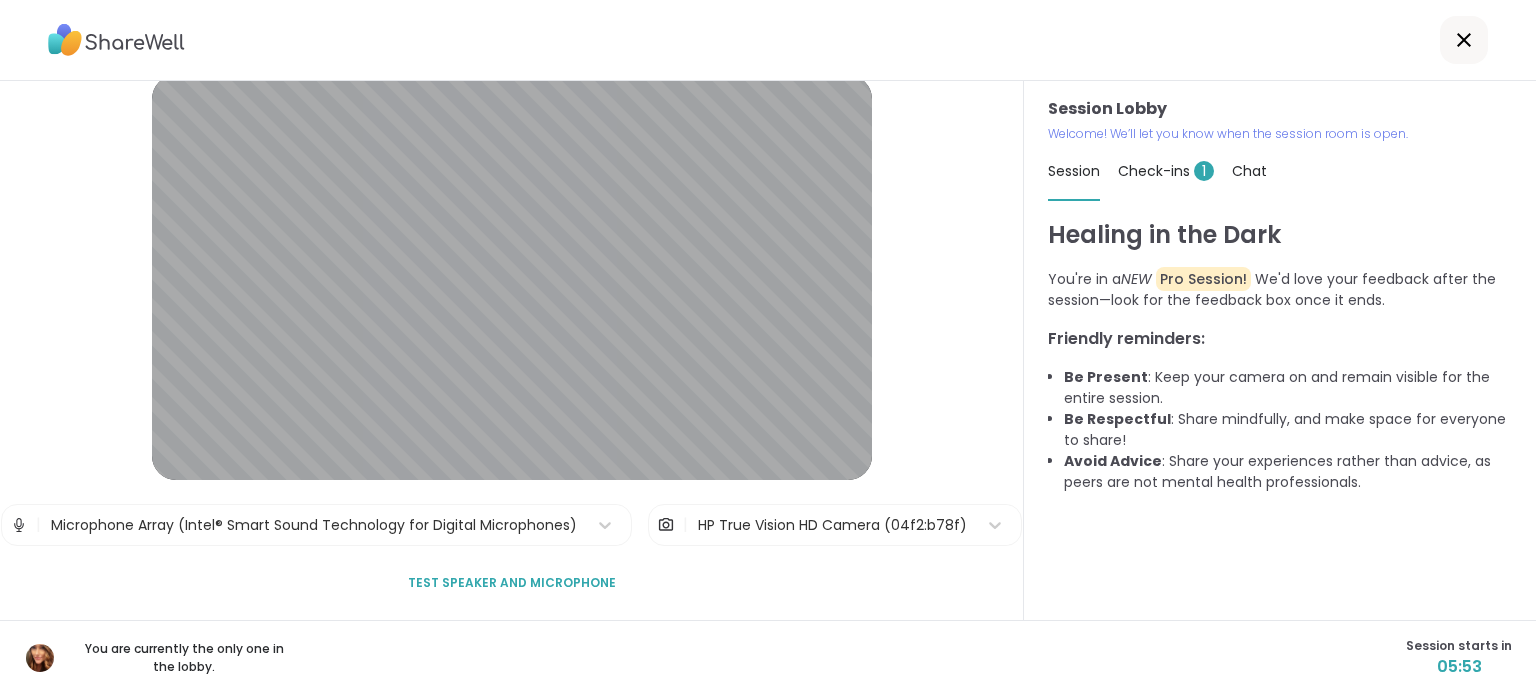 click on "Check-ins 1" at bounding box center [1166, 171] 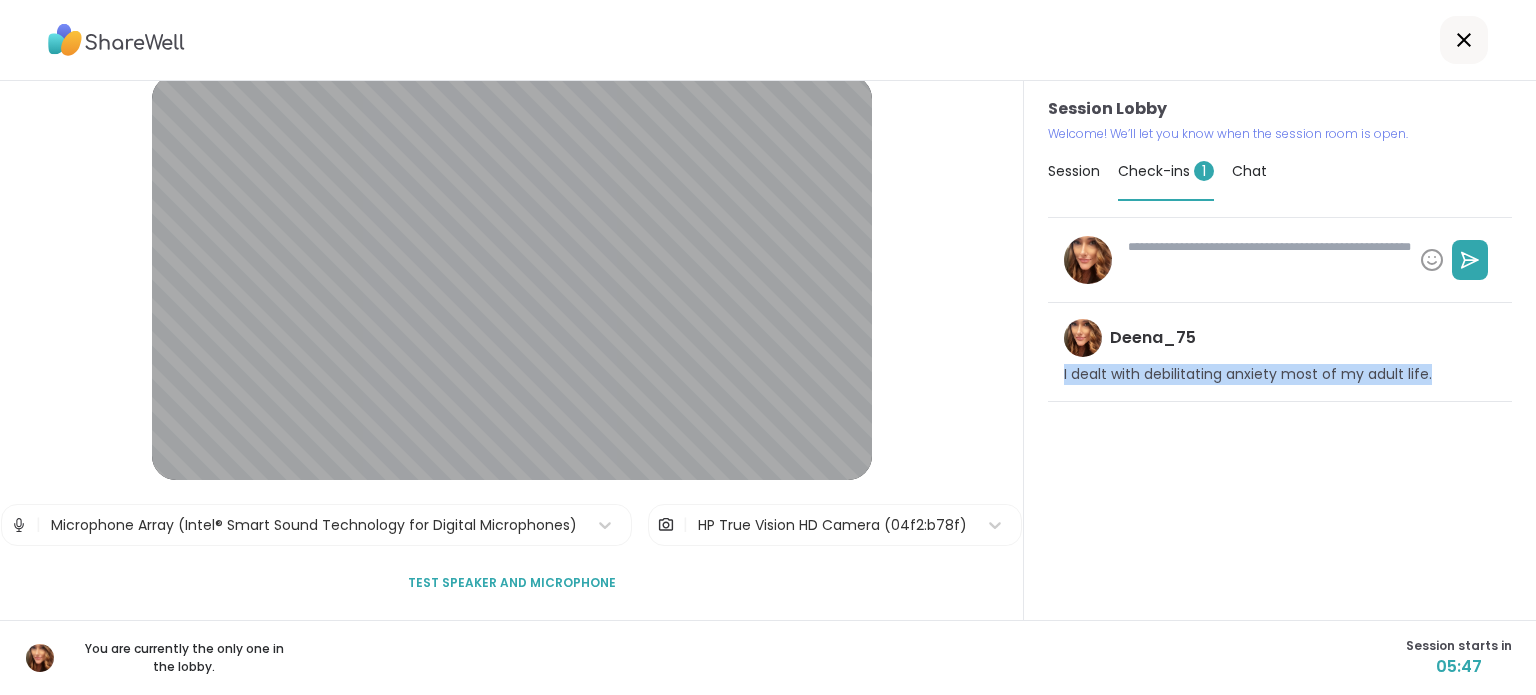 drag, startPoint x: 1098, startPoint y: 421, endPoint x: 1055, endPoint y: 409, distance: 44.64303 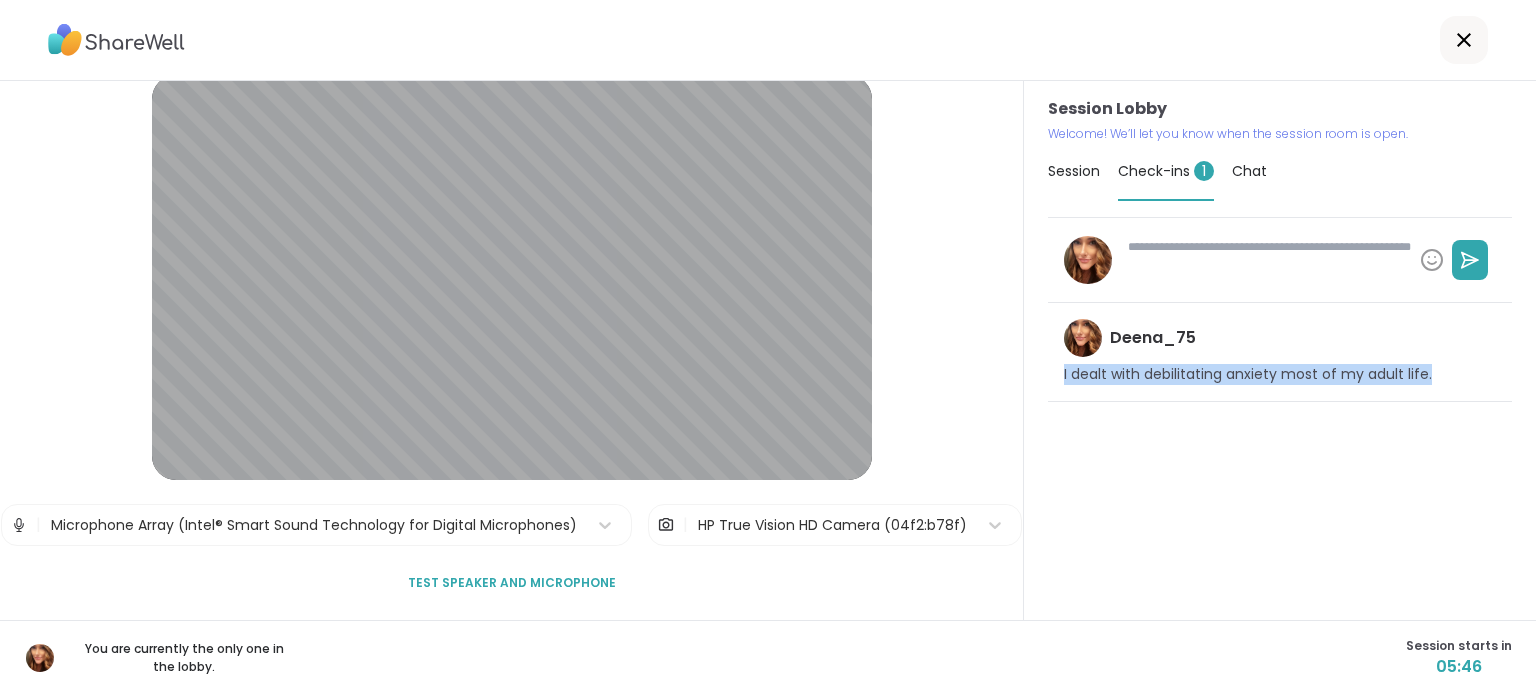 copy on "I dealt with debilitating anxiety most of my adult life." 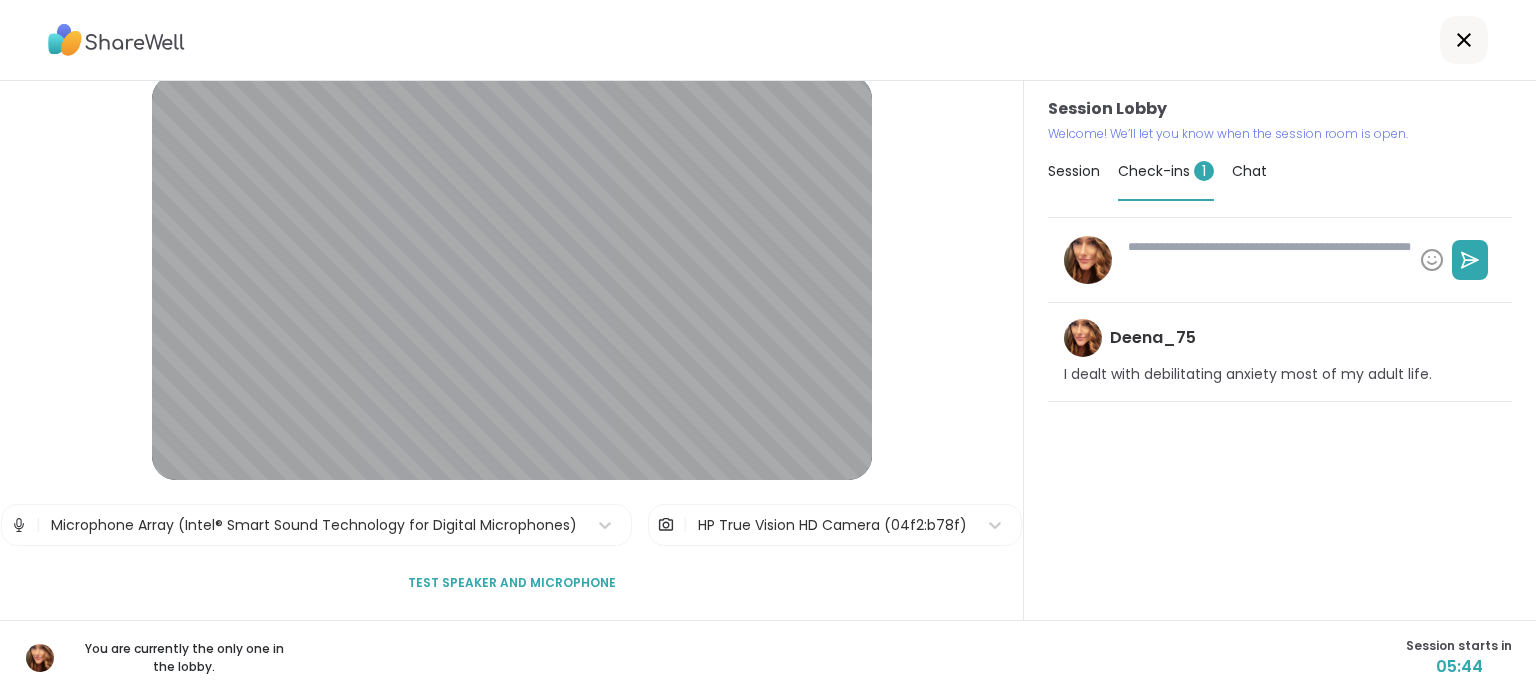 click at bounding box center [1266, 260] 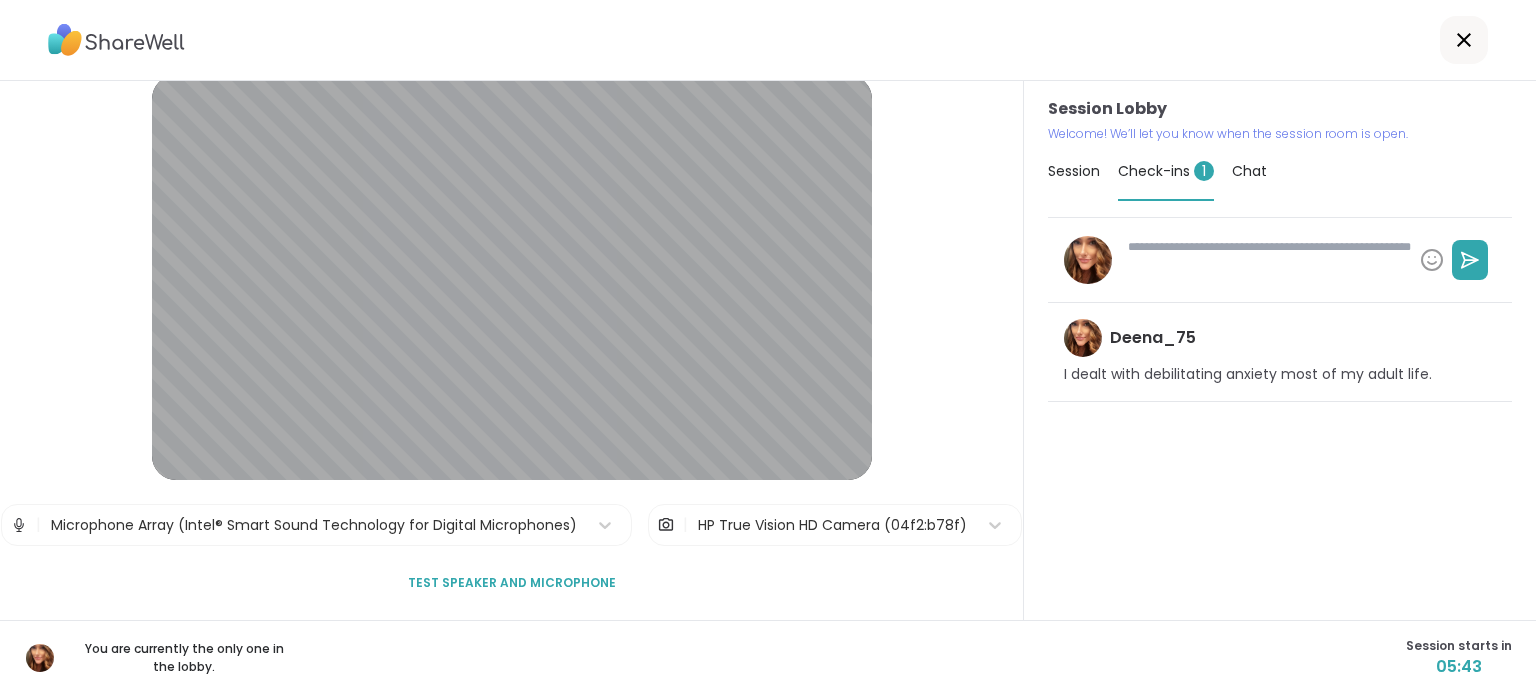 paste on "**********" 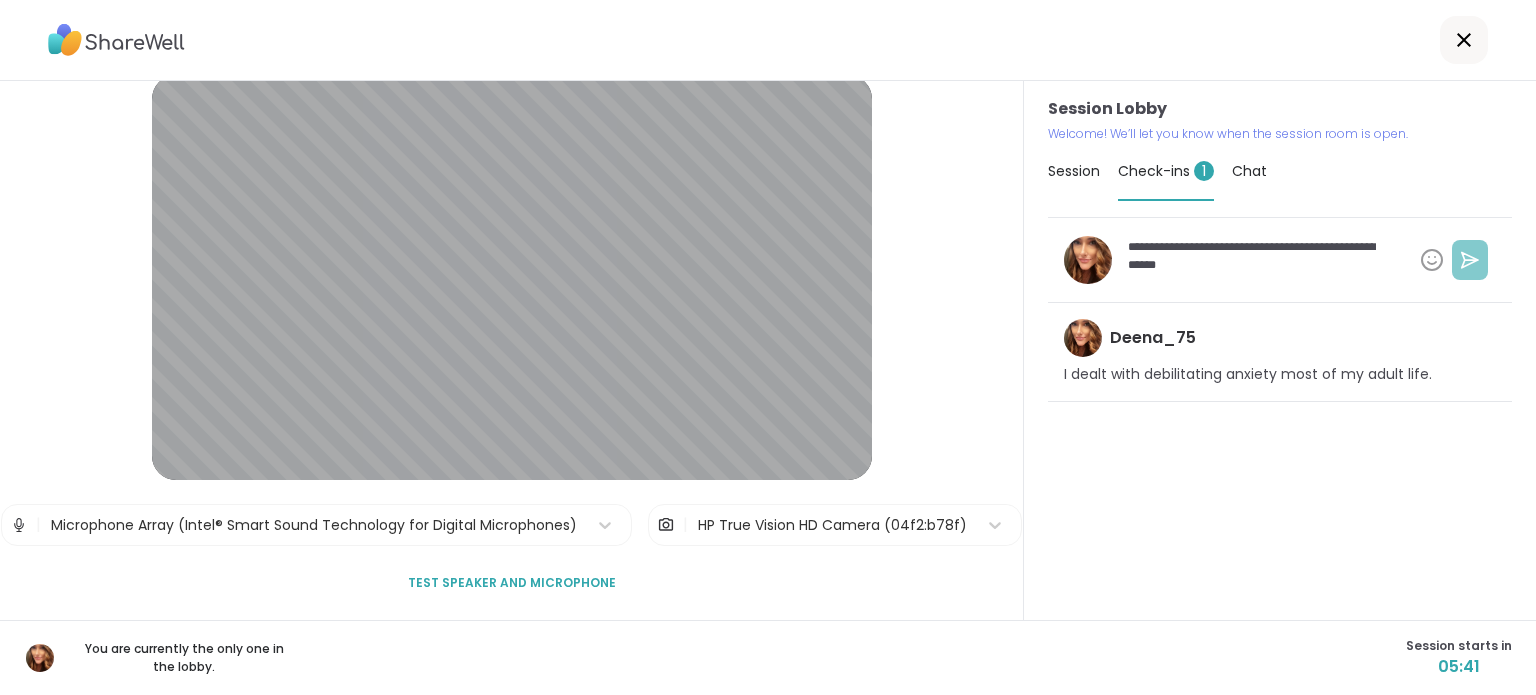 type on "**********" 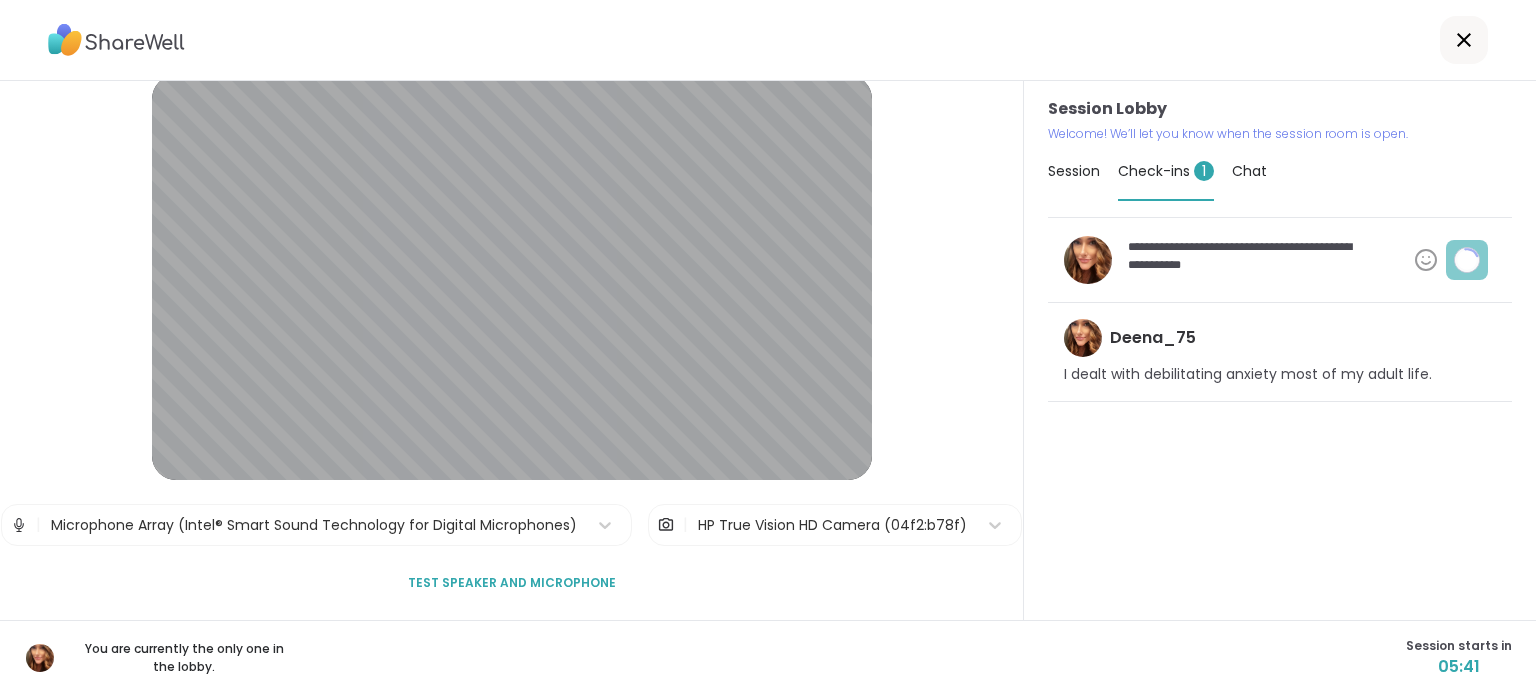 type on "*" 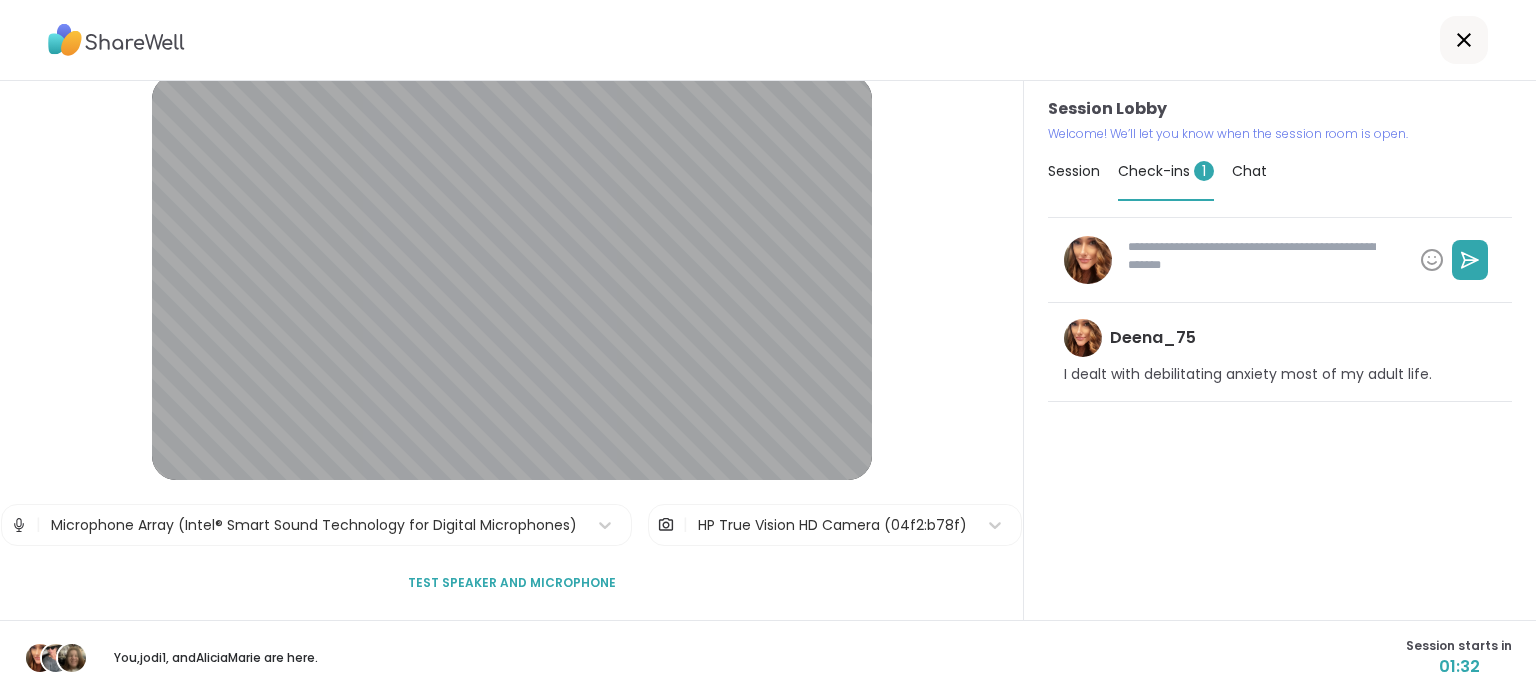 scroll, scrollTop: 16, scrollLeft: 0, axis: vertical 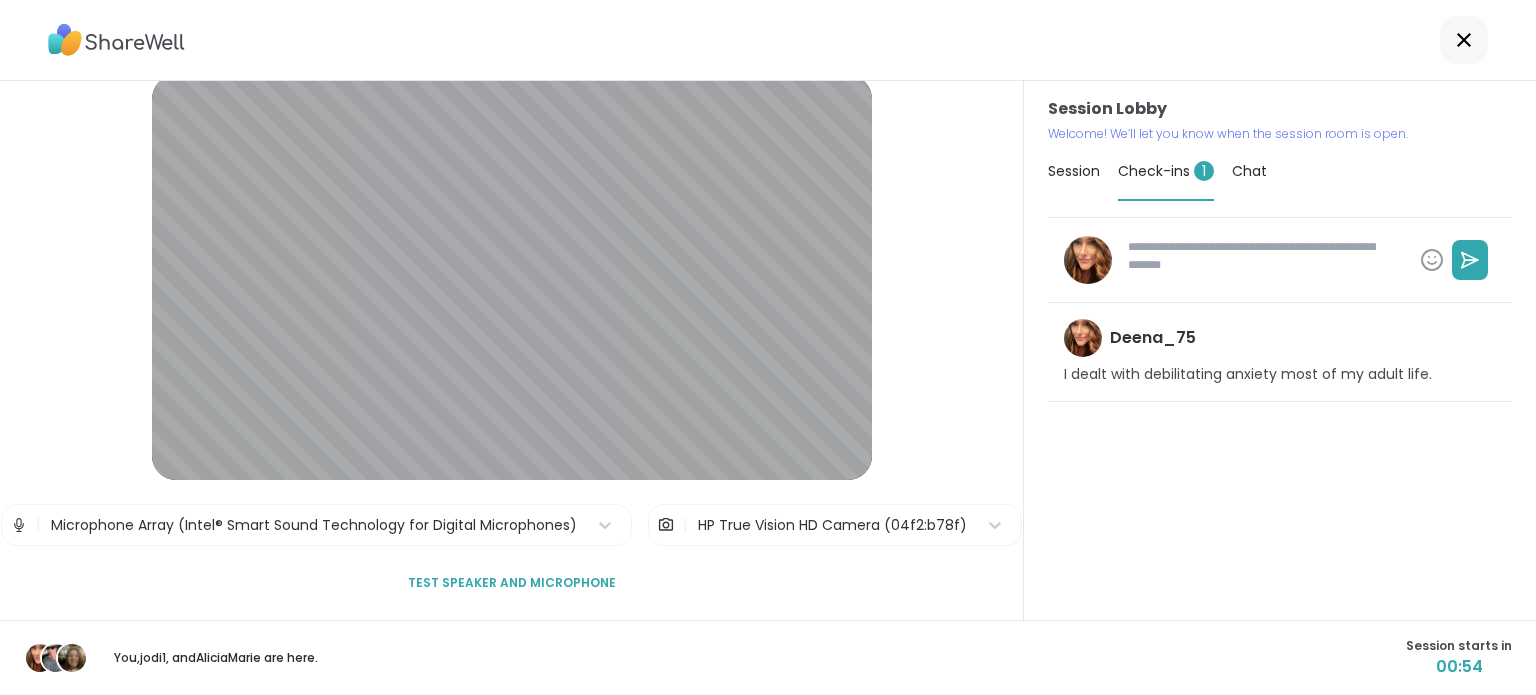 type on "*" 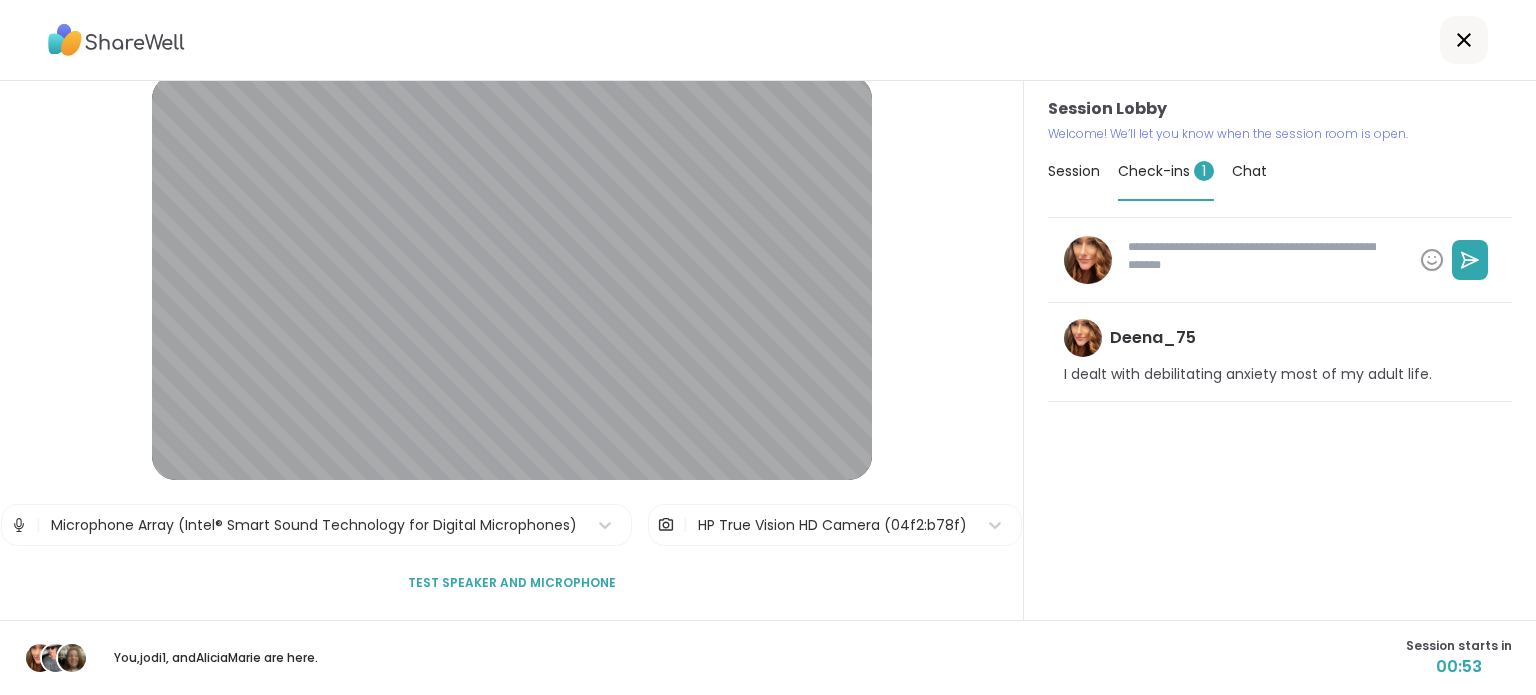 click at bounding box center [768, 40] 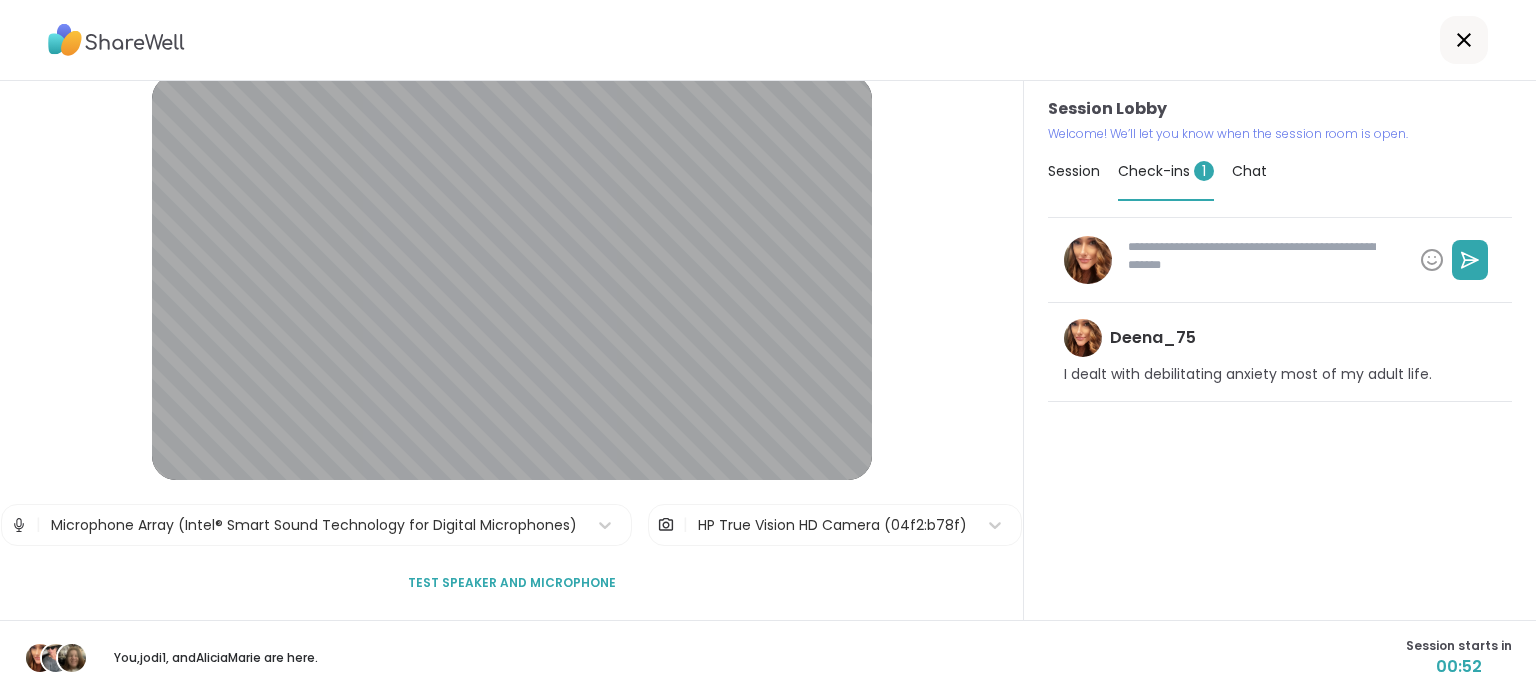 click on "Session" at bounding box center (1074, 171) 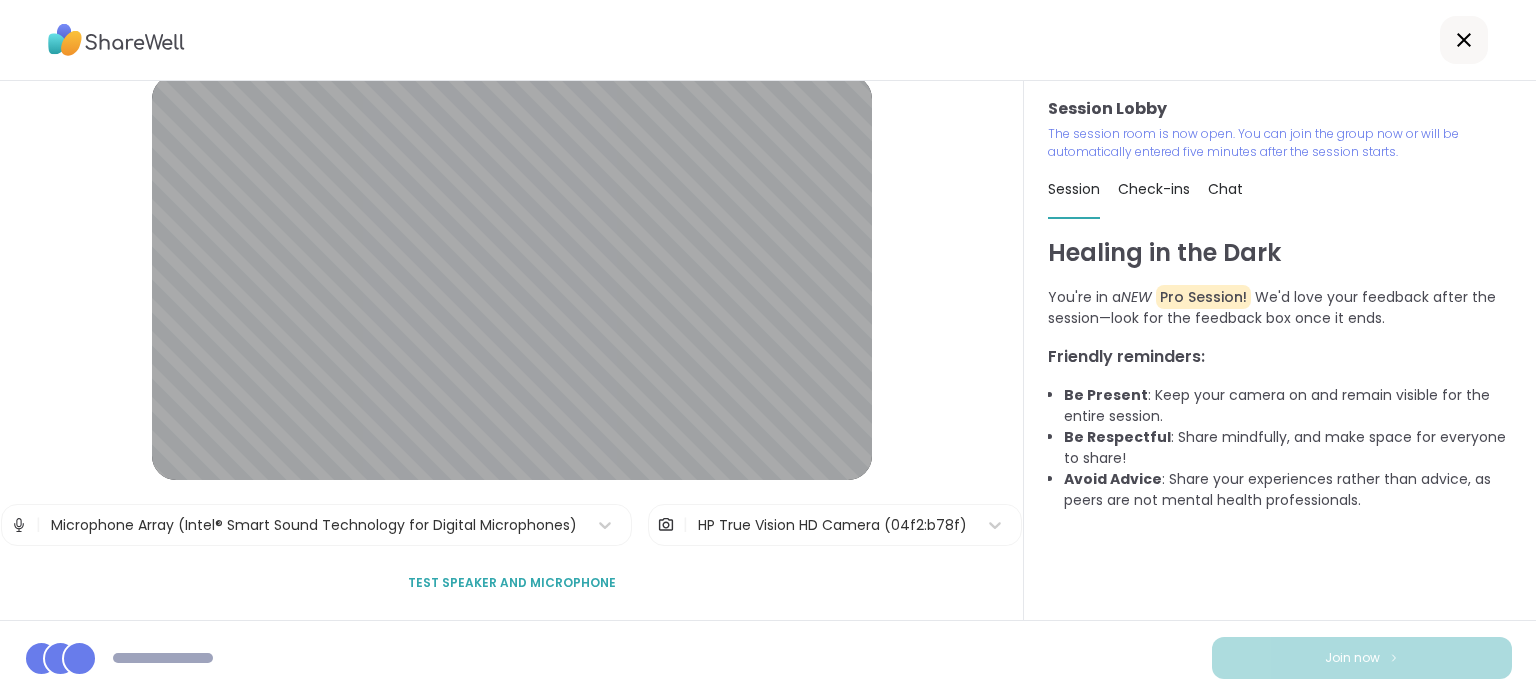 scroll, scrollTop: 45, scrollLeft: 0, axis: vertical 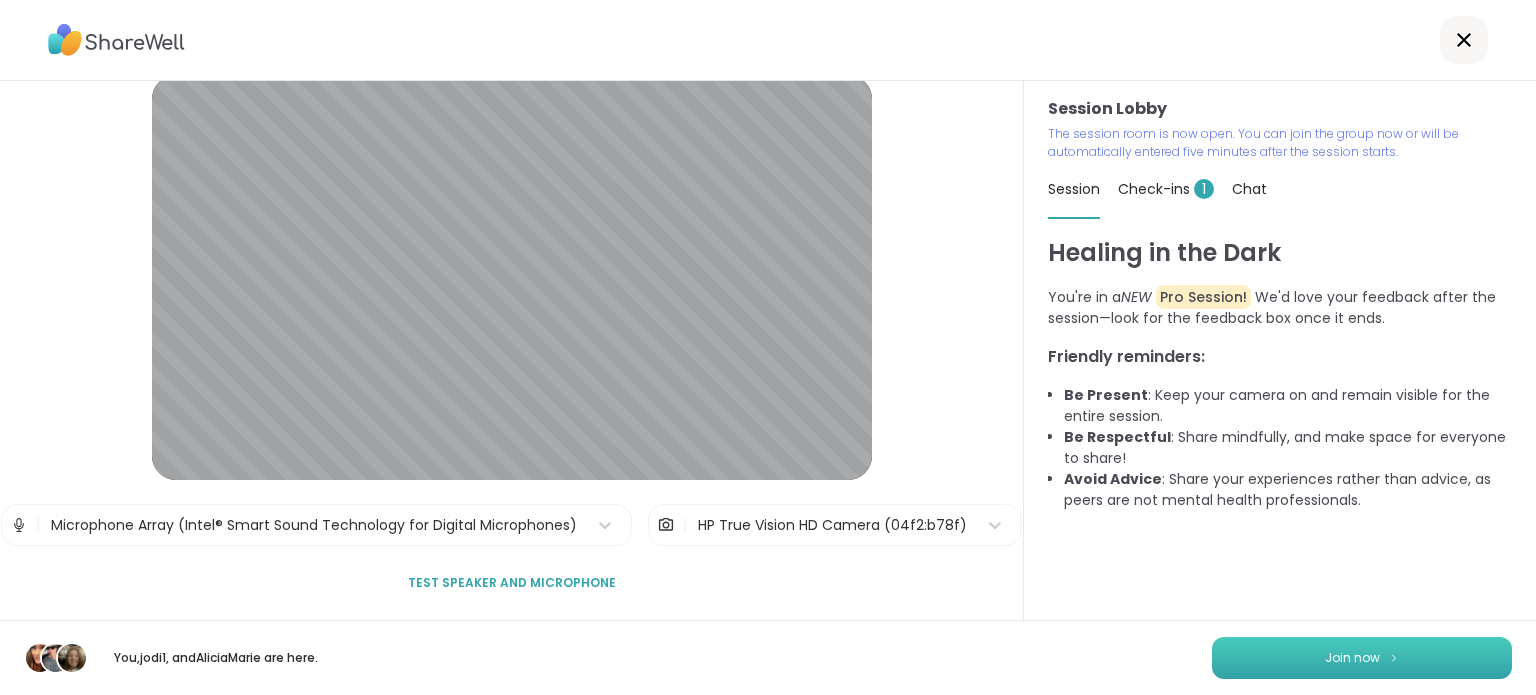 click on "Join now" at bounding box center (1352, 658) 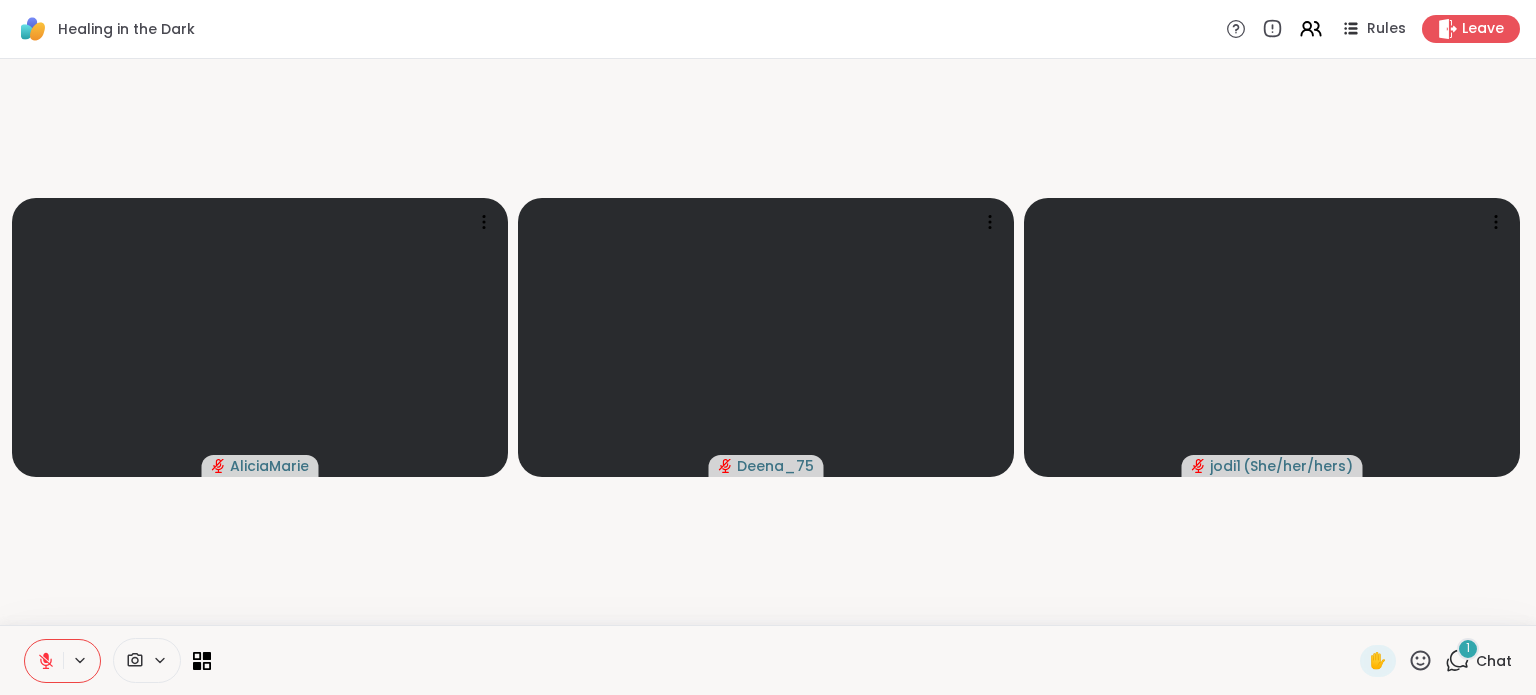 click 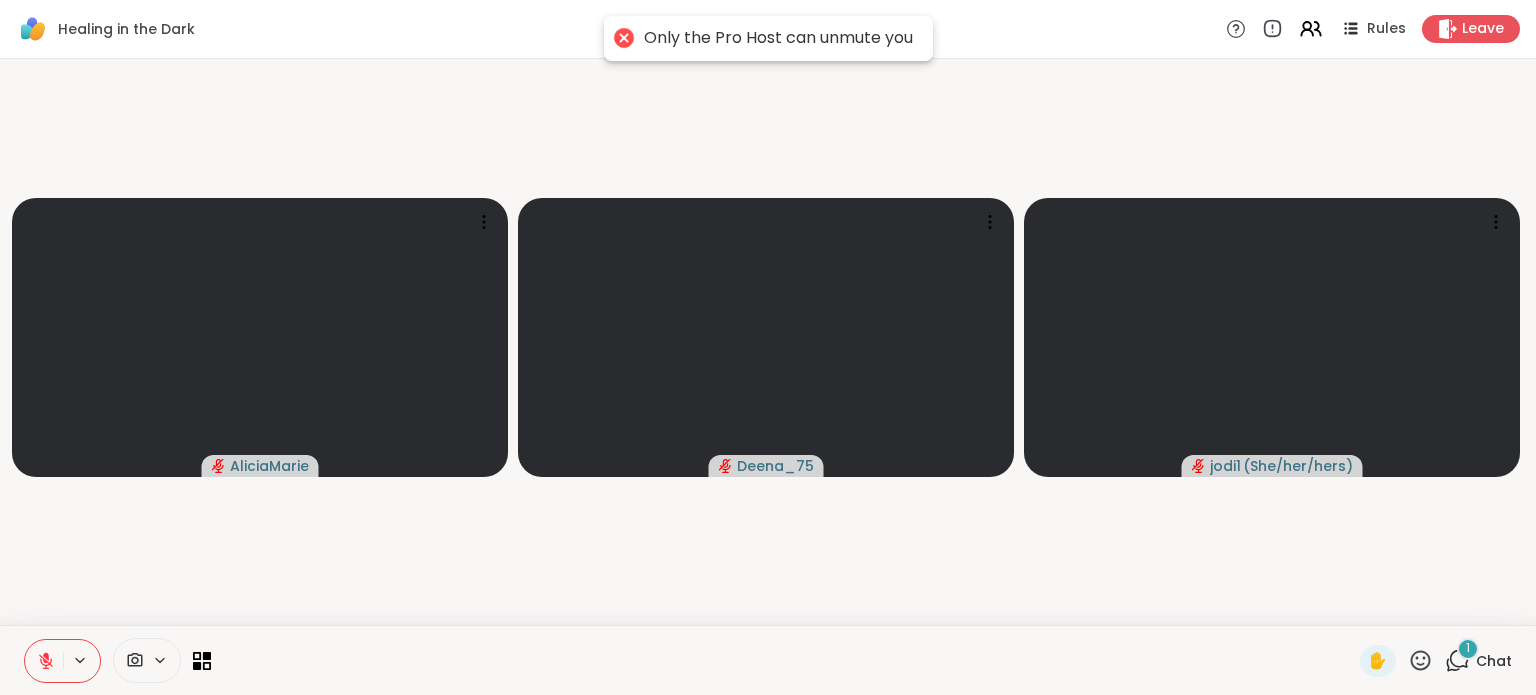 click 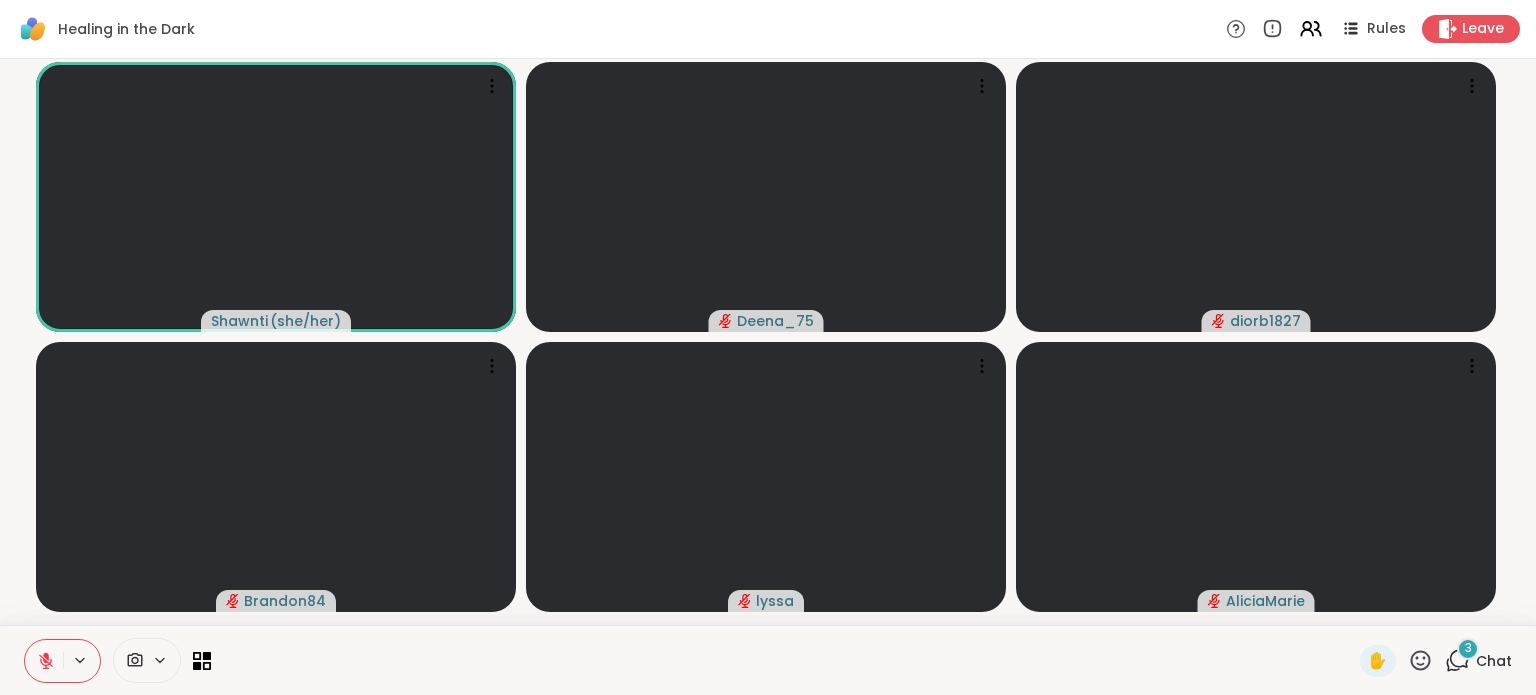 click 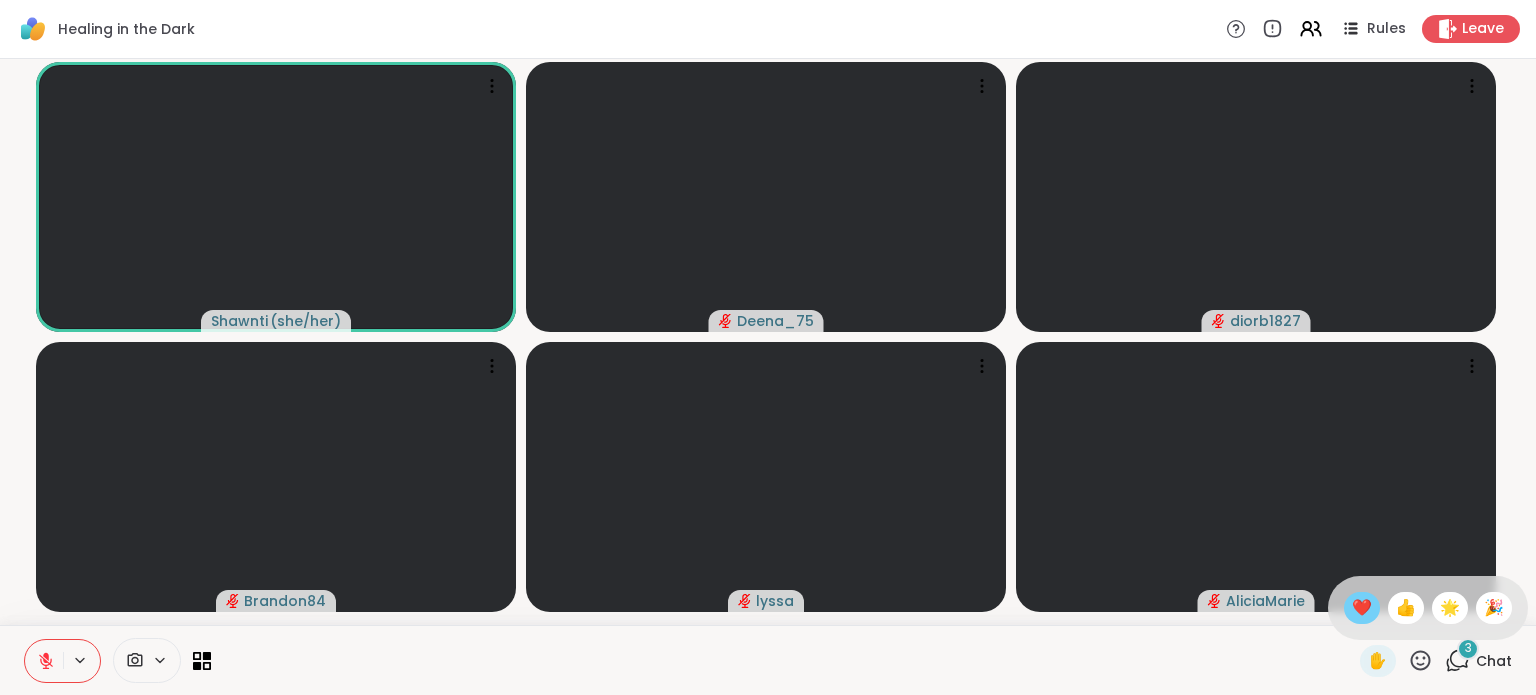 click on "❤️" at bounding box center [1362, 608] 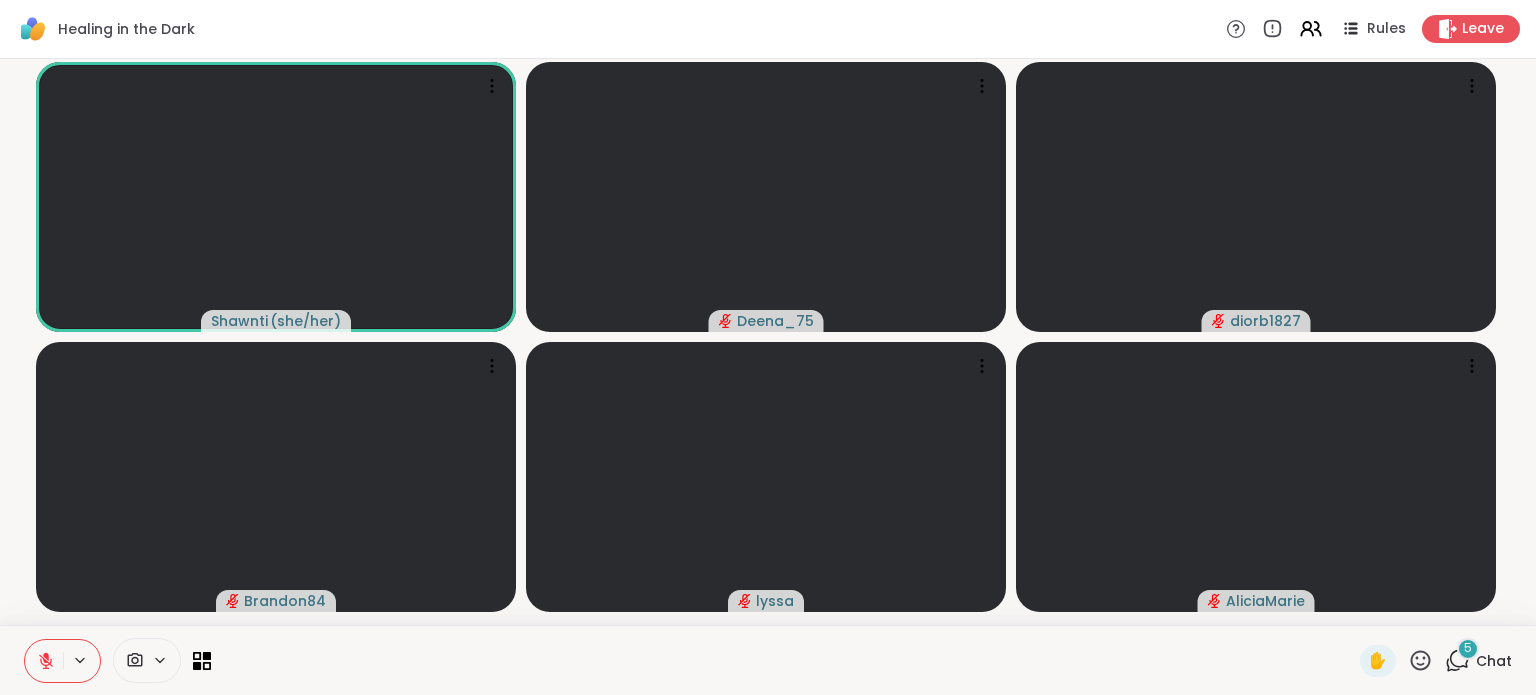 click on "5" at bounding box center (1468, 648) 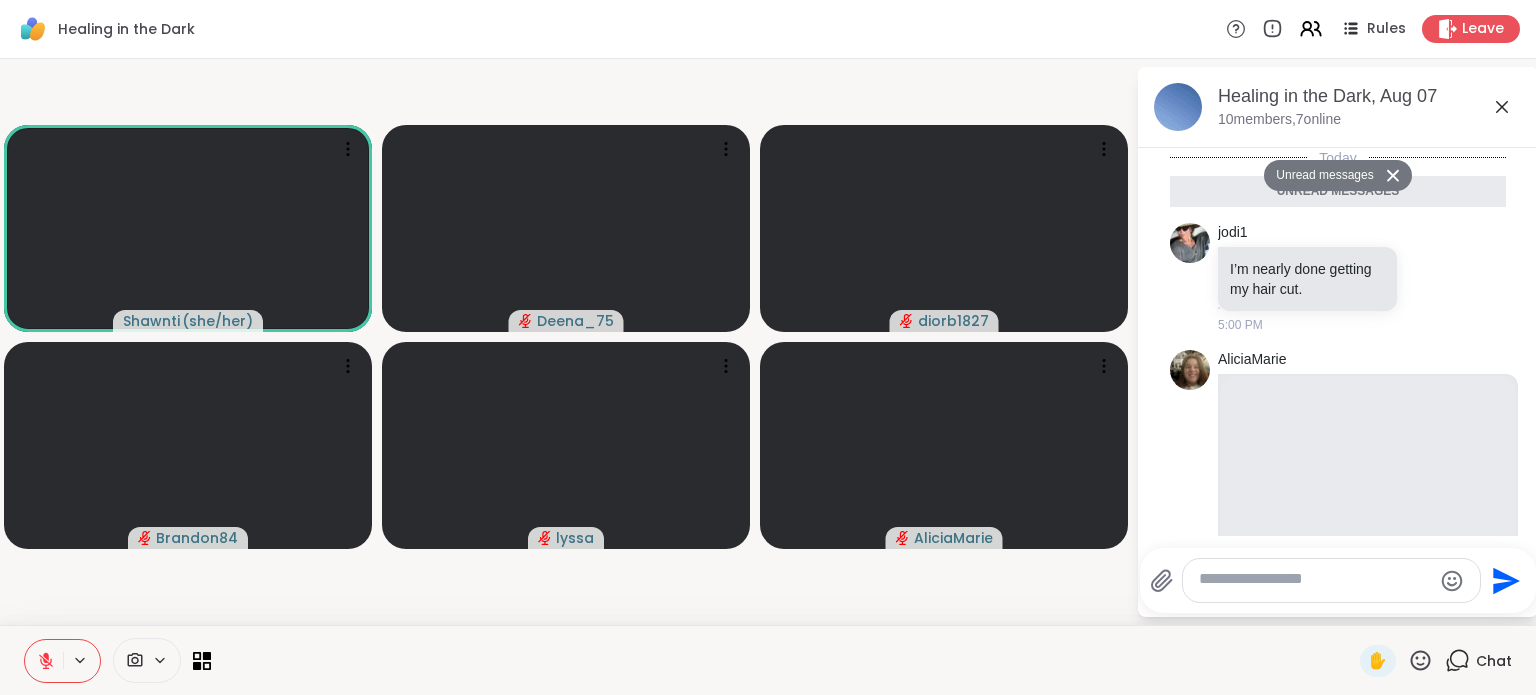 scroll, scrollTop: 822, scrollLeft: 0, axis: vertical 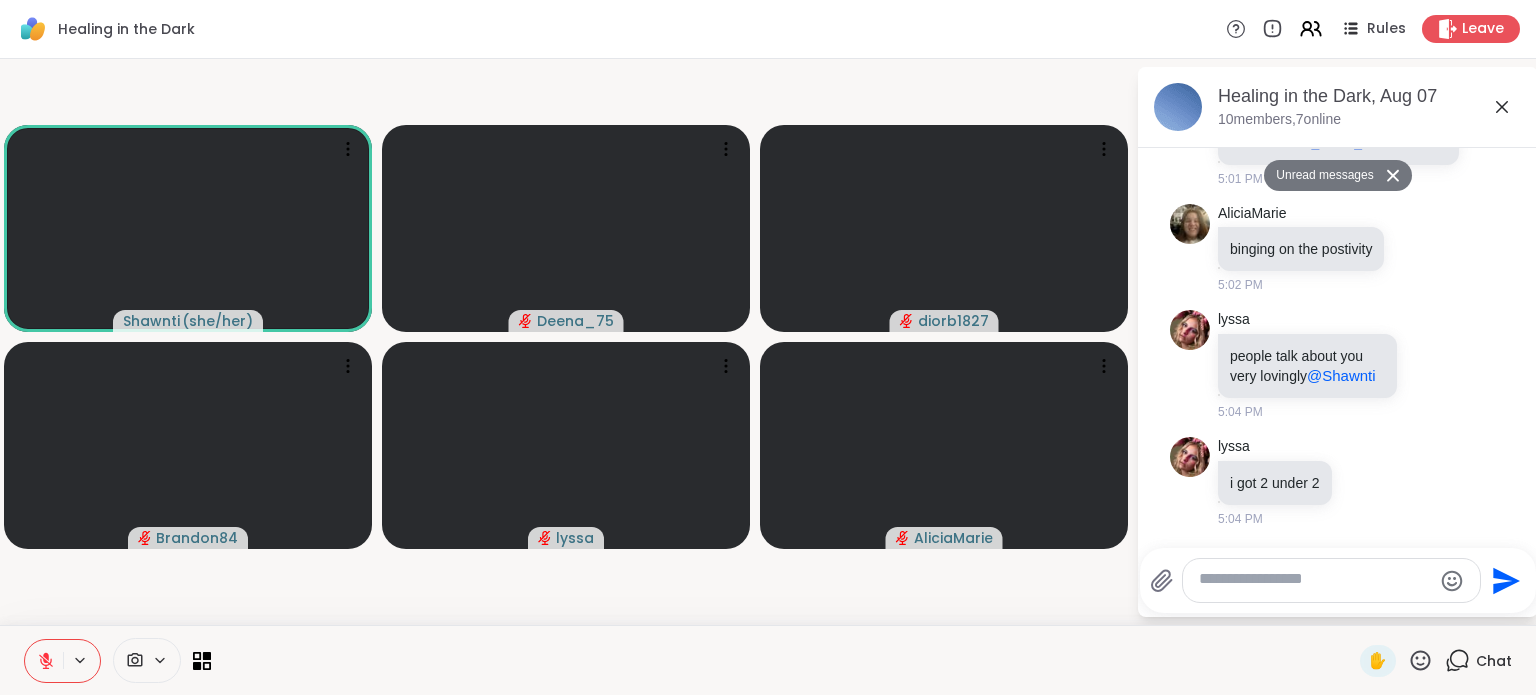 click at bounding box center [1315, 580] 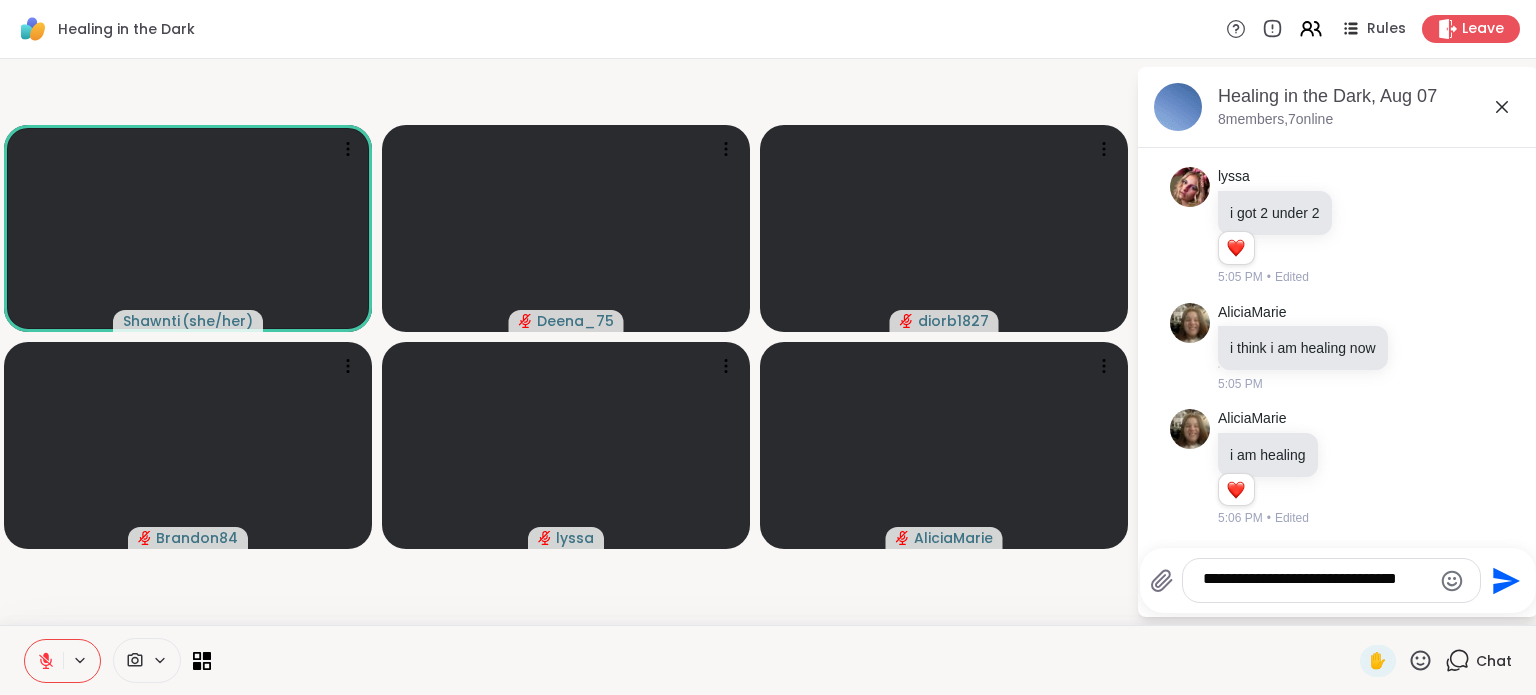 scroll, scrollTop: 1096, scrollLeft: 0, axis: vertical 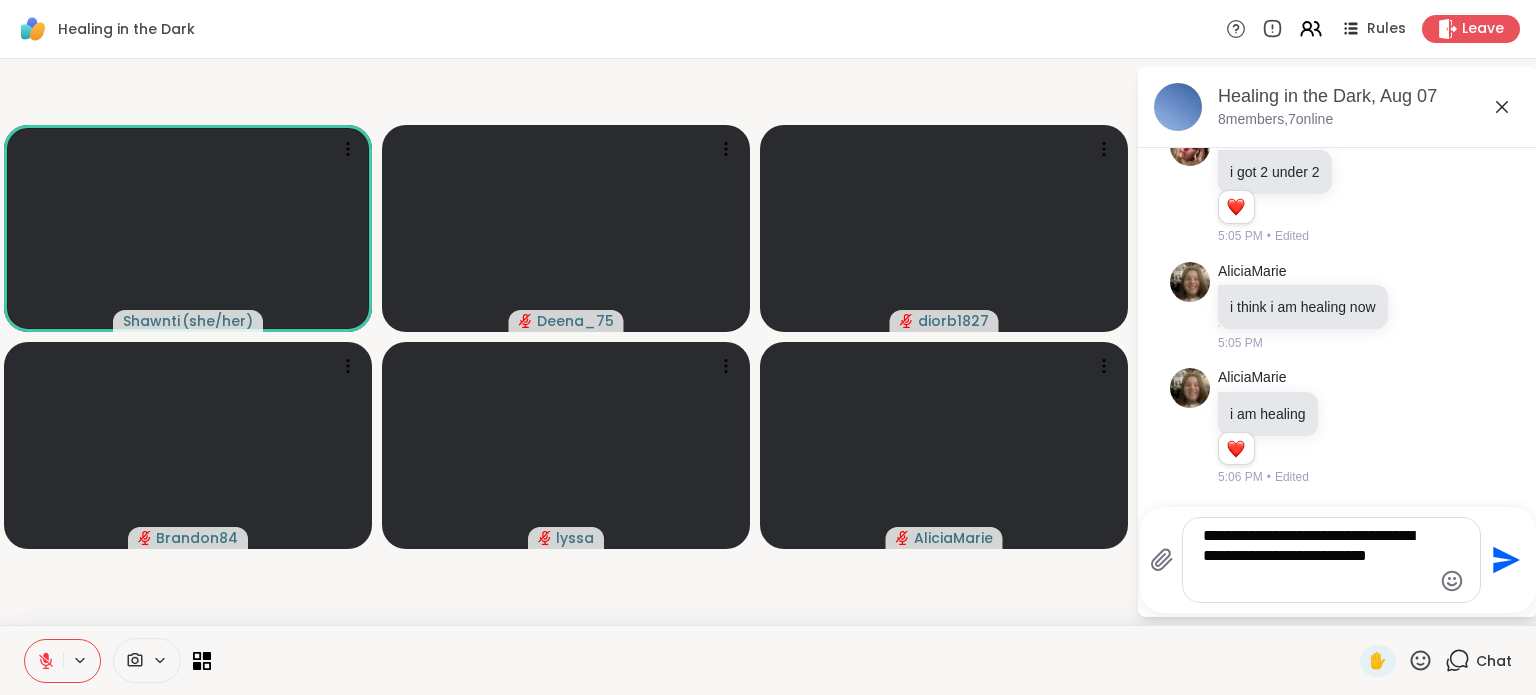 click on "**********" at bounding box center [1315, 560] 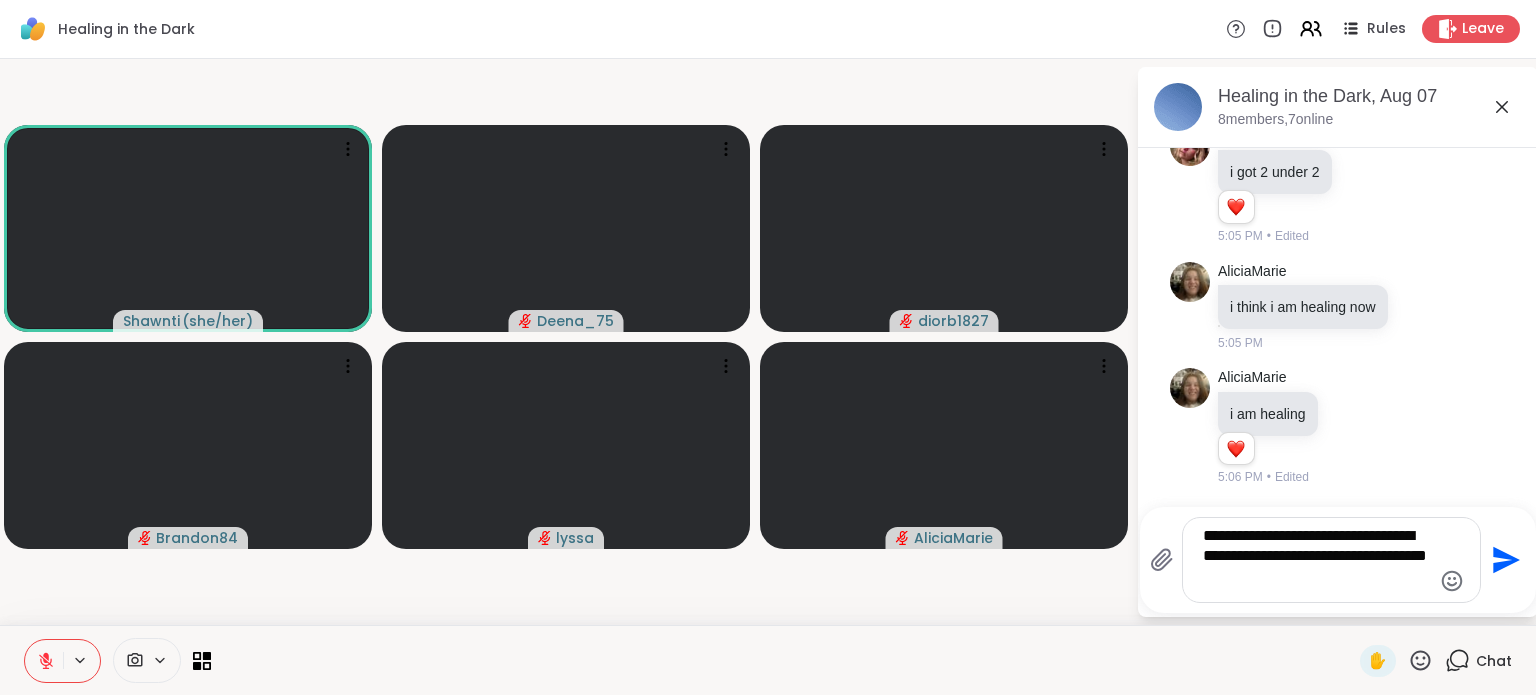type on "**********" 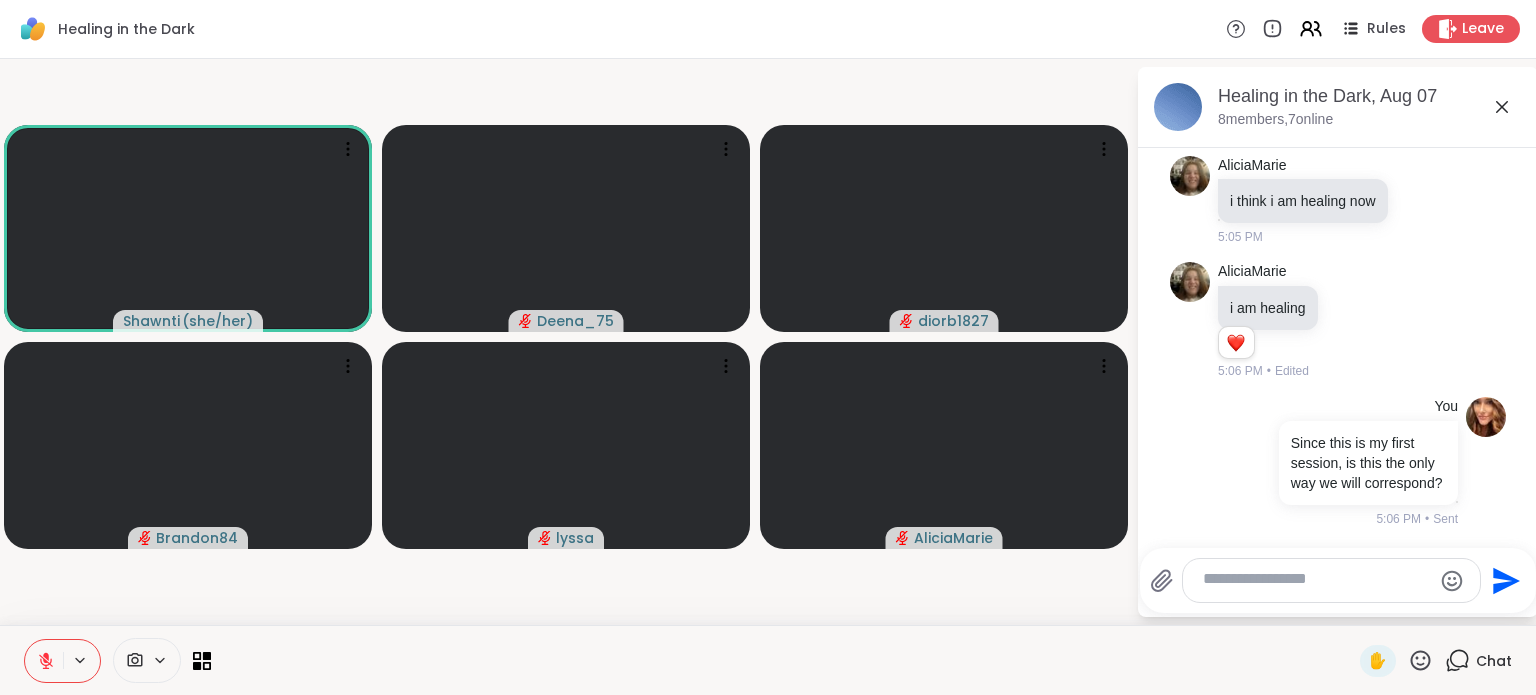 scroll, scrollTop: 1284, scrollLeft: 0, axis: vertical 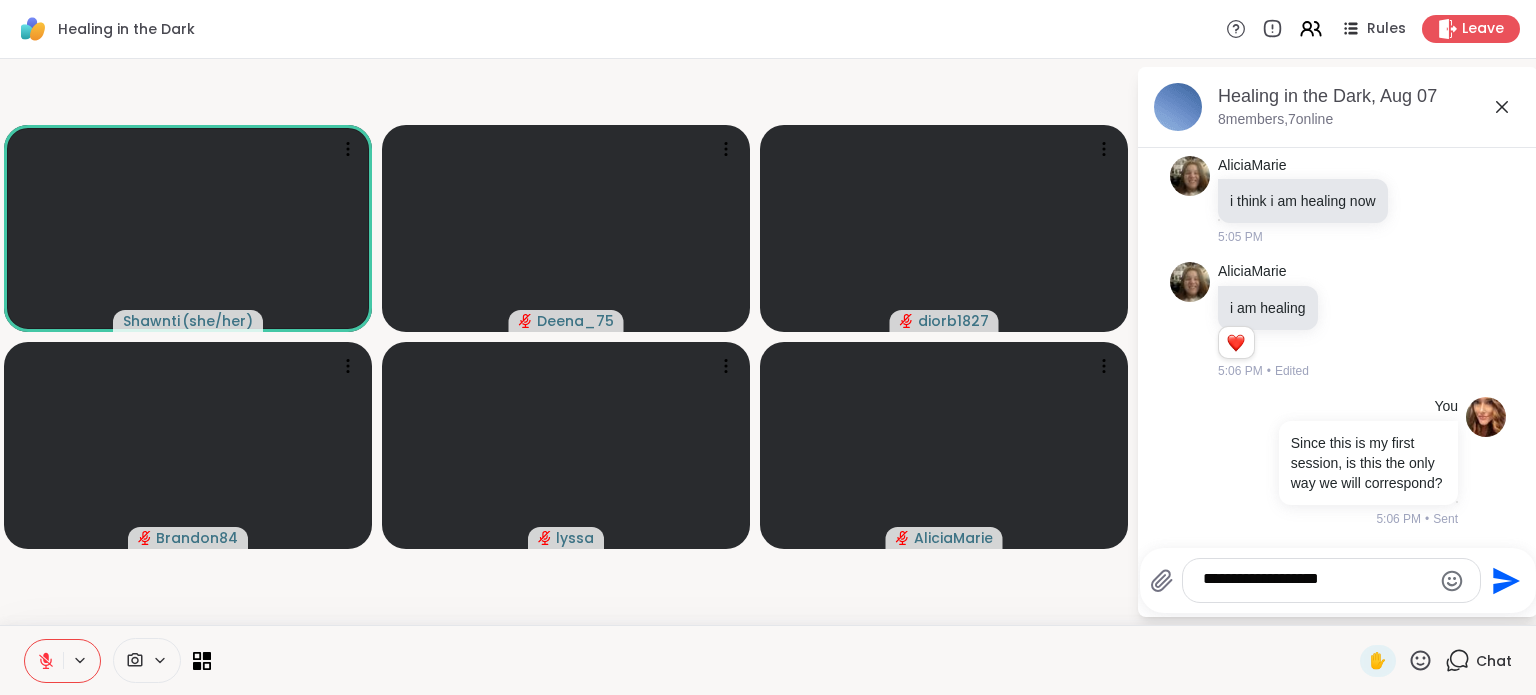 type on "**********" 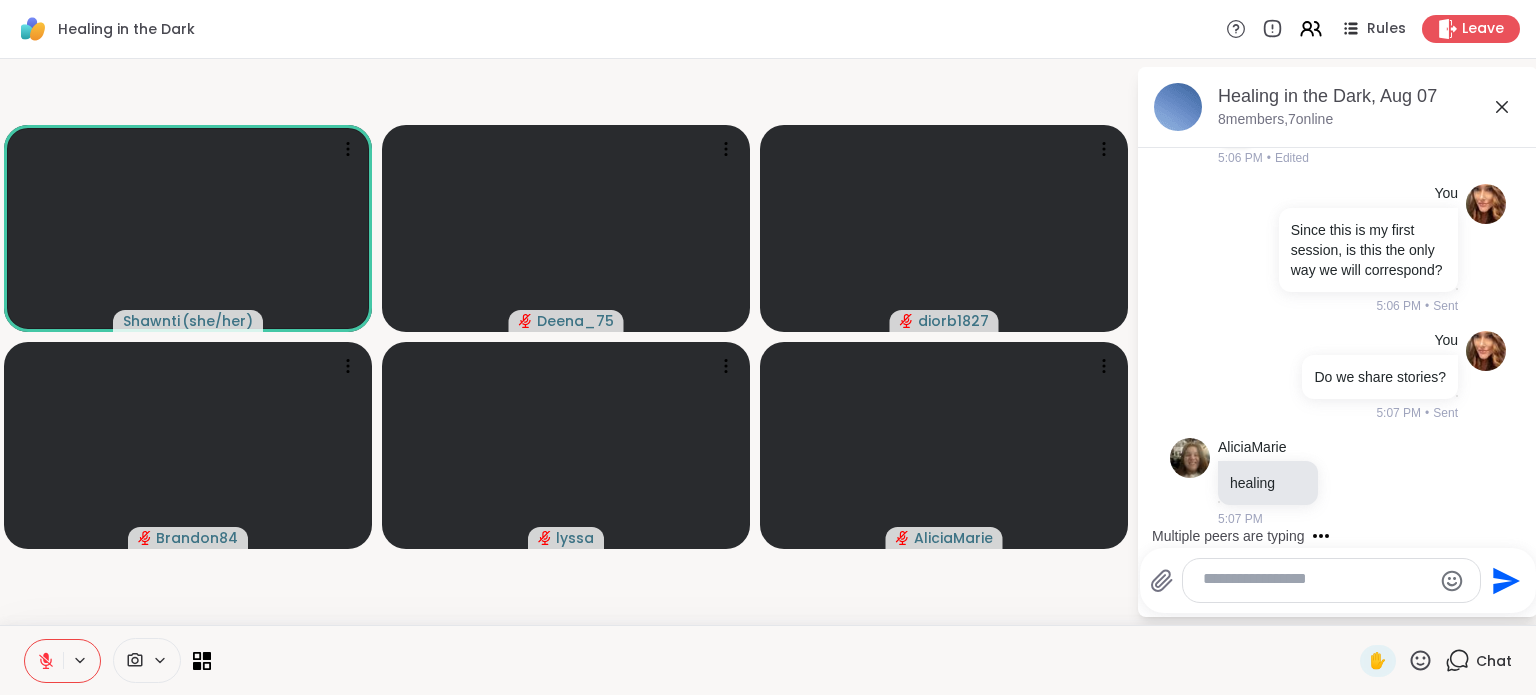 scroll, scrollTop: 1545, scrollLeft: 0, axis: vertical 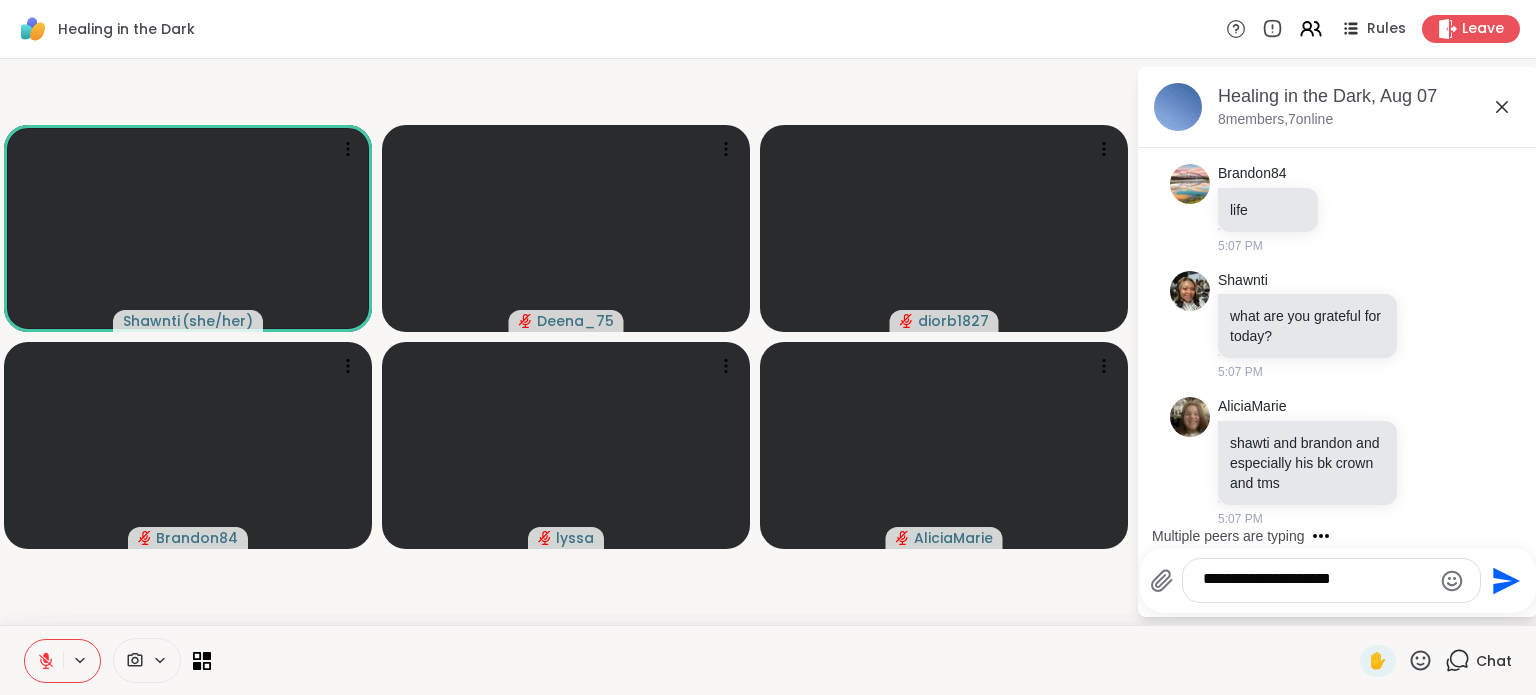 type on "**********" 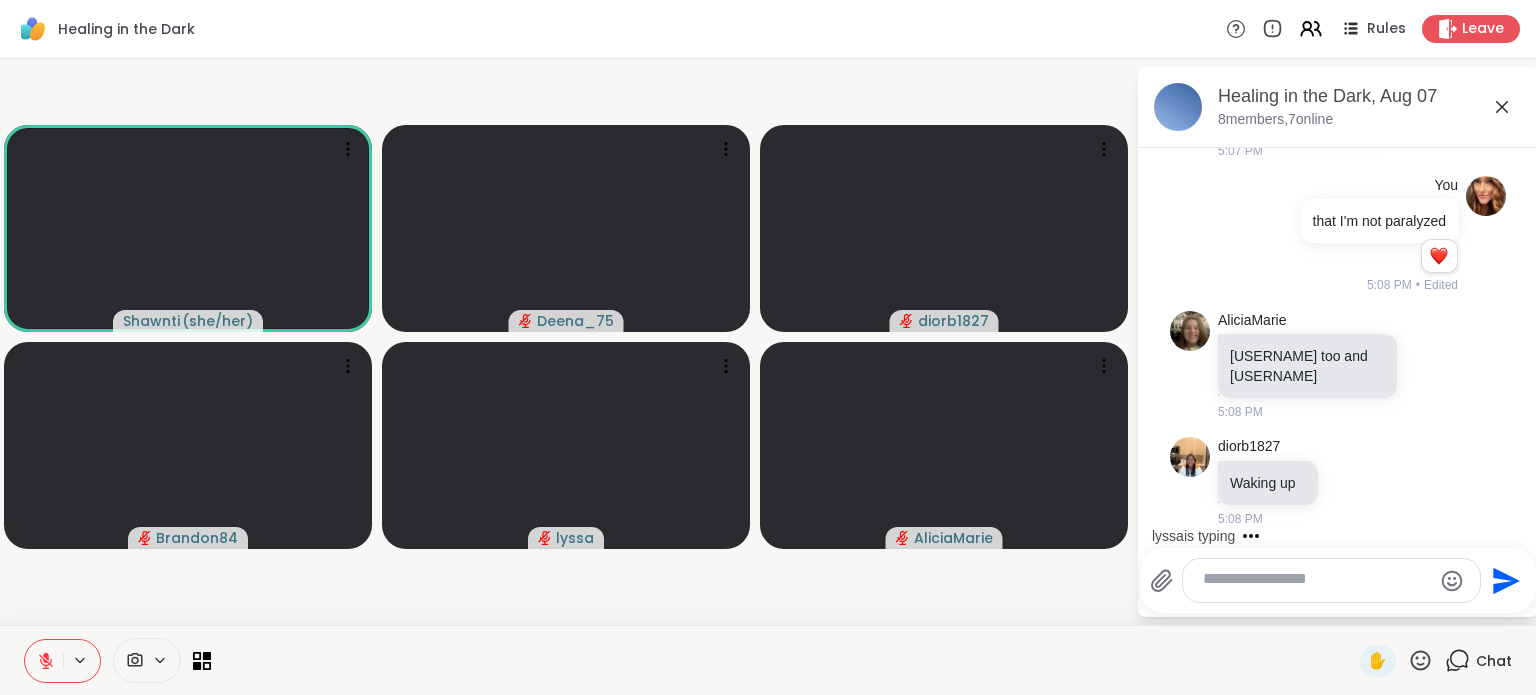 scroll, scrollTop: 2442, scrollLeft: 0, axis: vertical 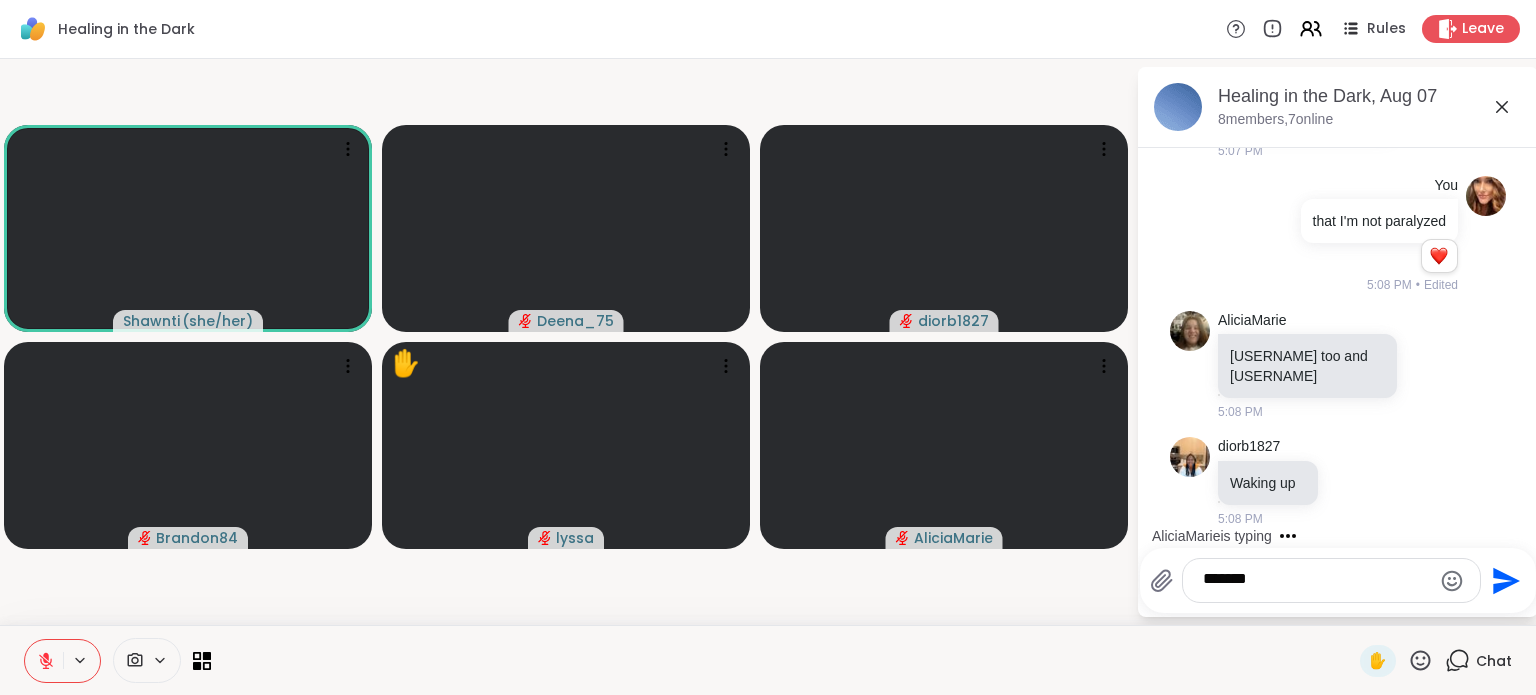 type on "********" 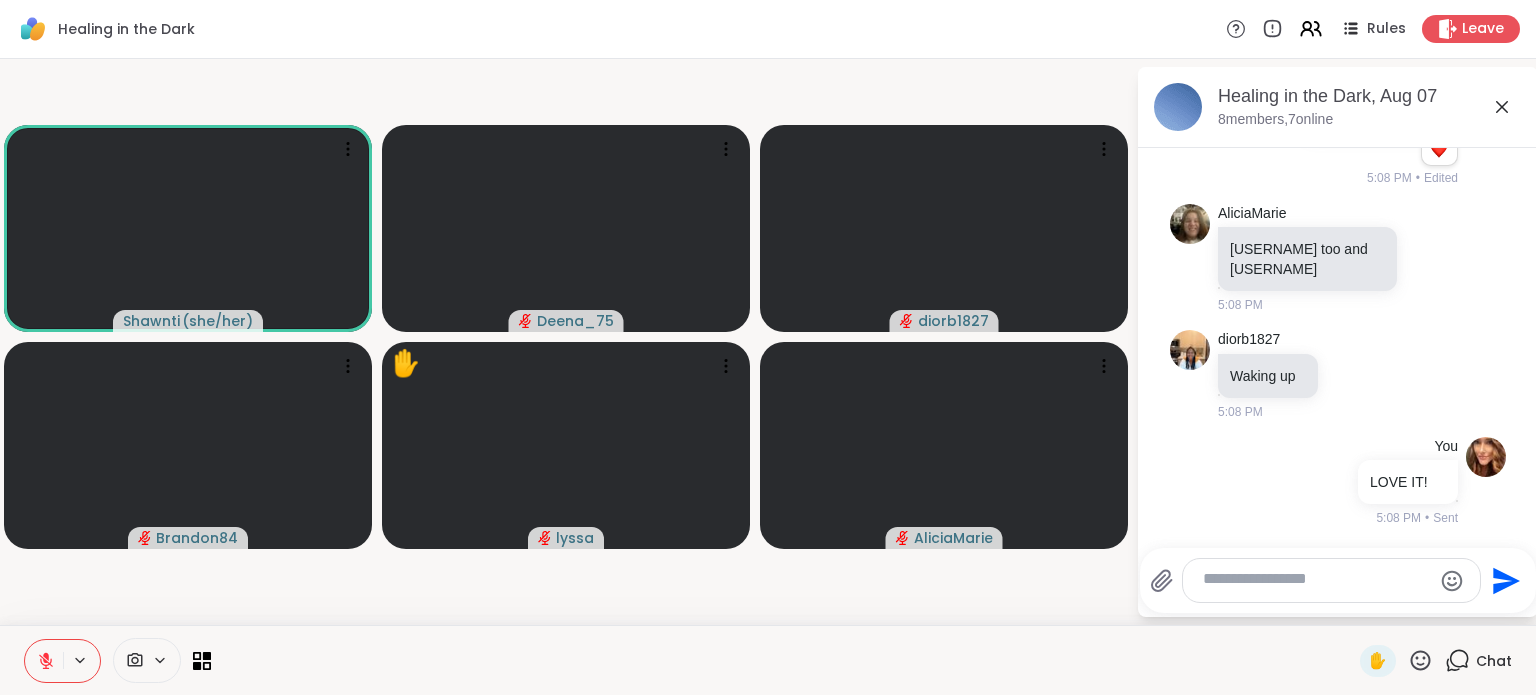 scroll, scrollTop: 2704, scrollLeft: 0, axis: vertical 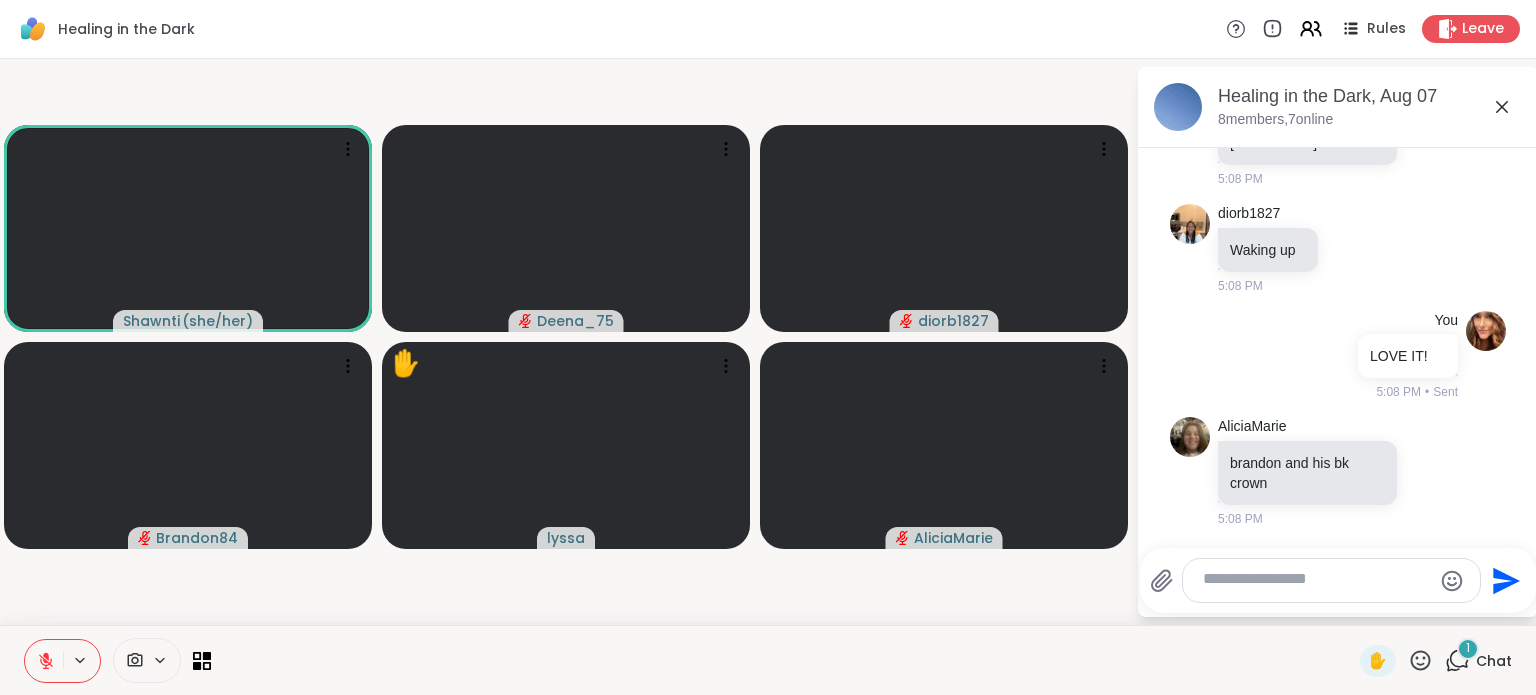 type on "*" 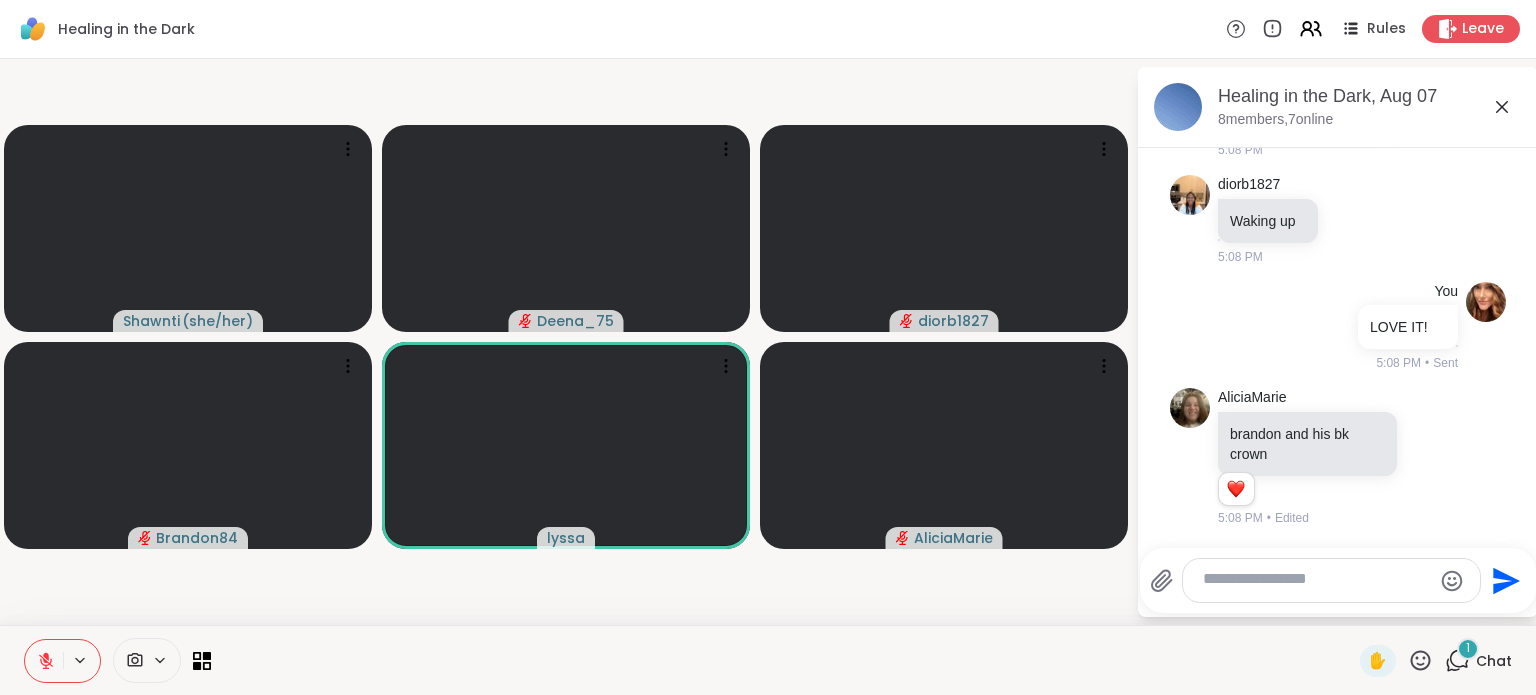 scroll, scrollTop: 2737, scrollLeft: 0, axis: vertical 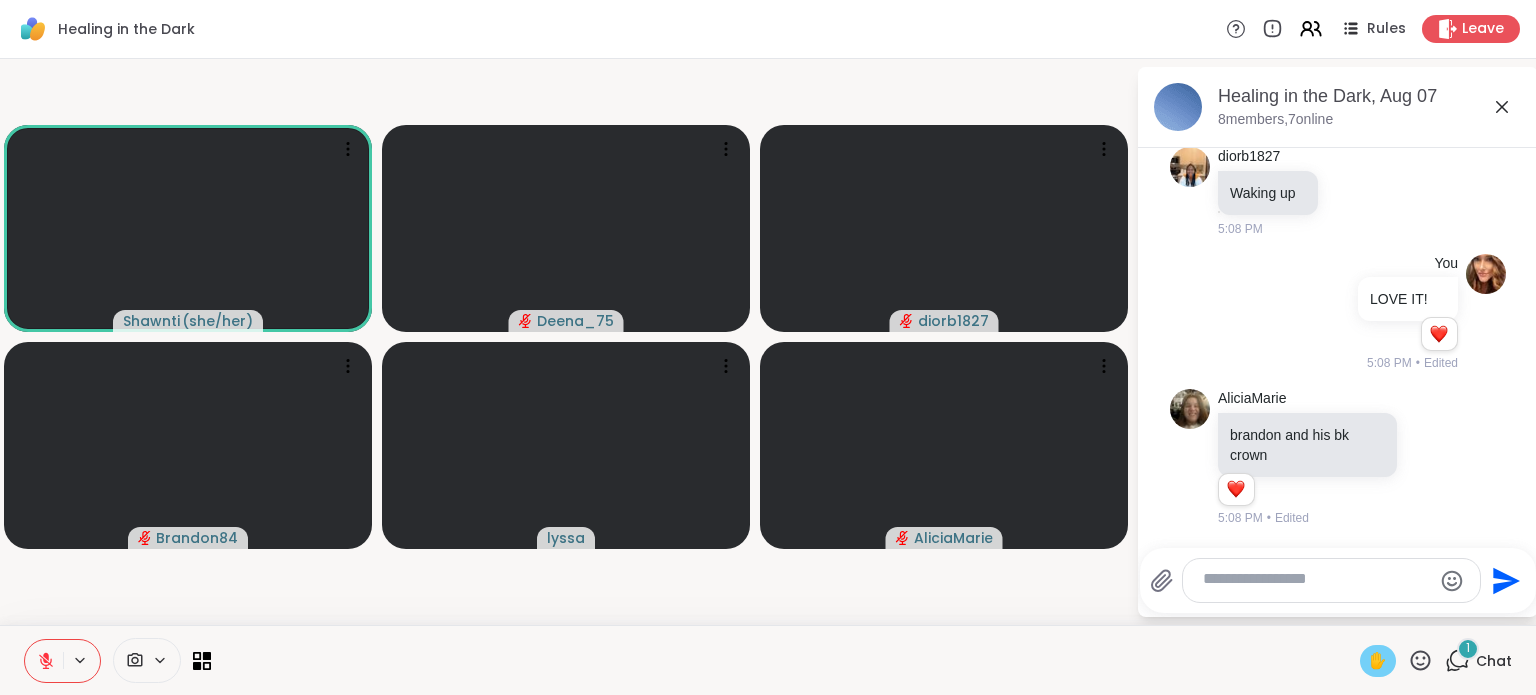 click on "✋" at bounding box center [1378, 661] 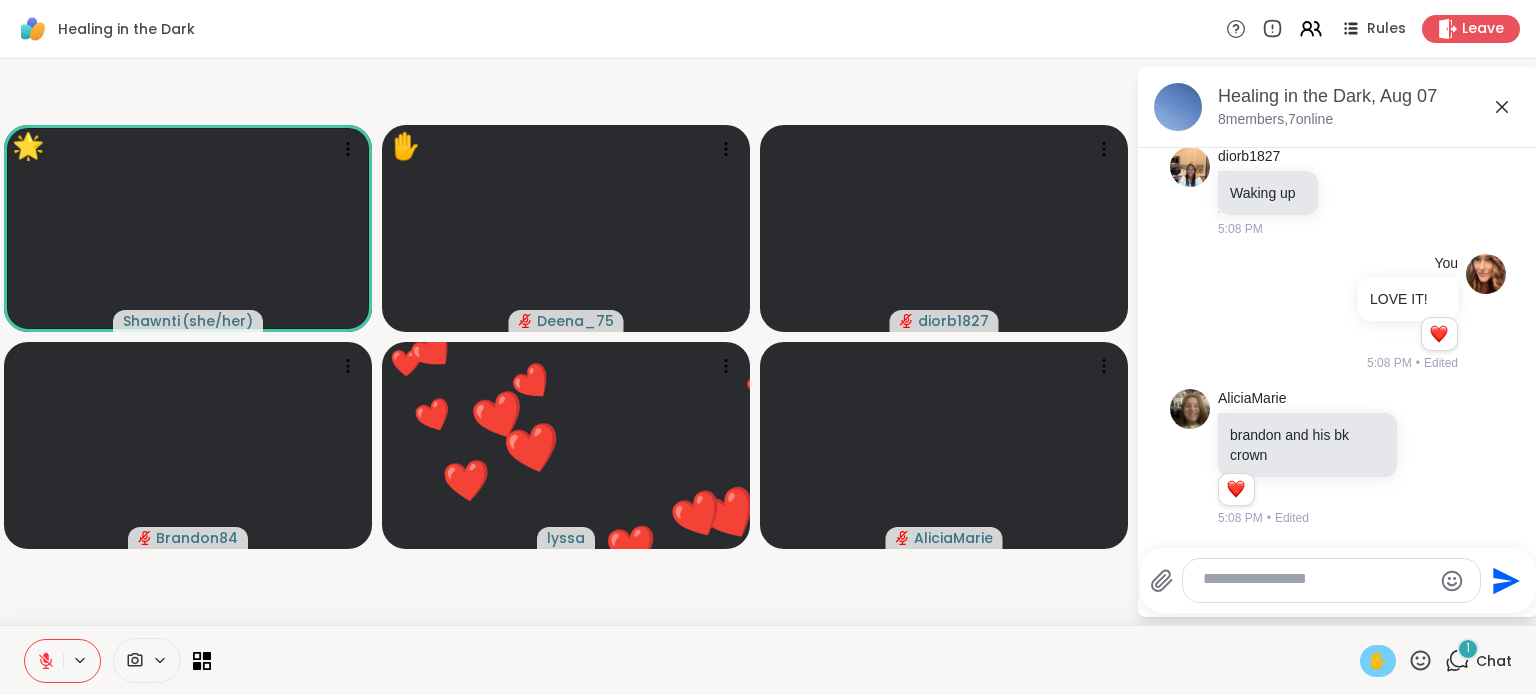 click 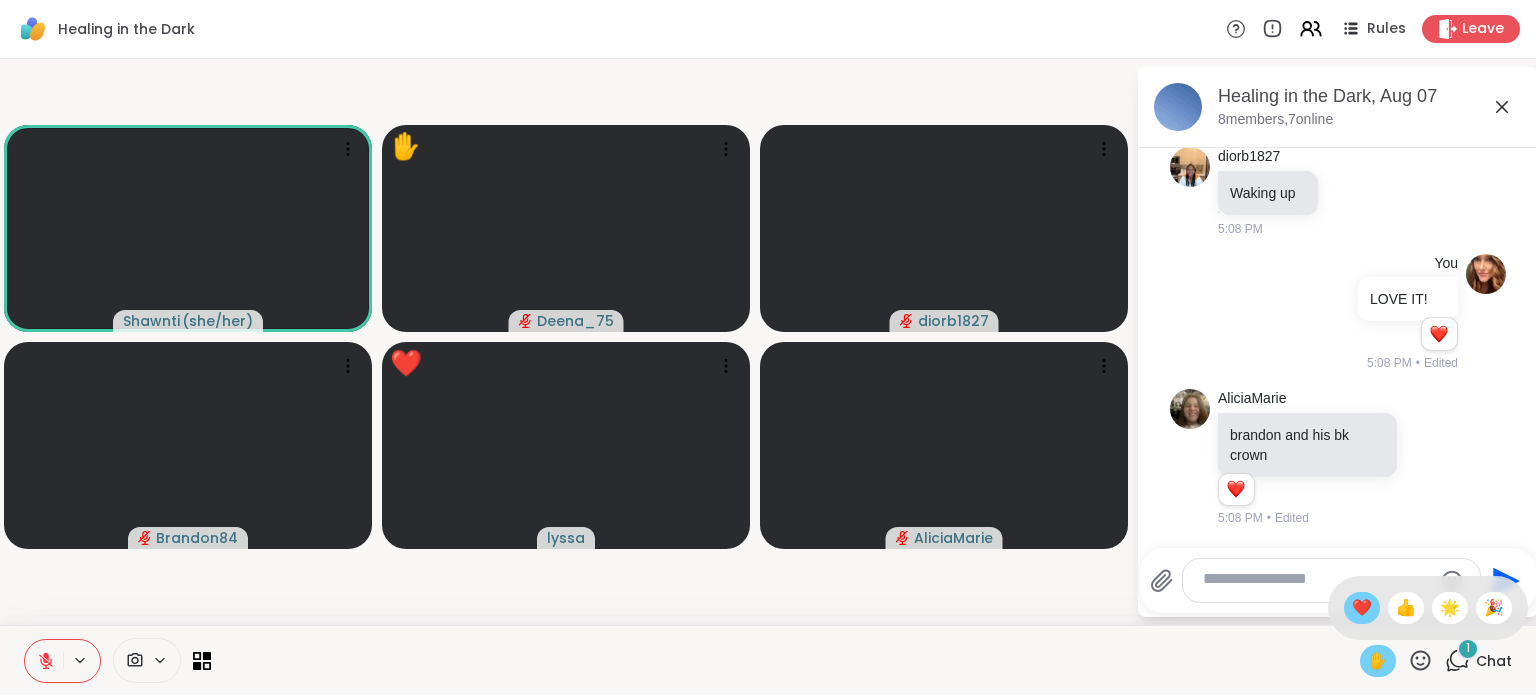 click on "❤️" at bounding box center [1362, 608] 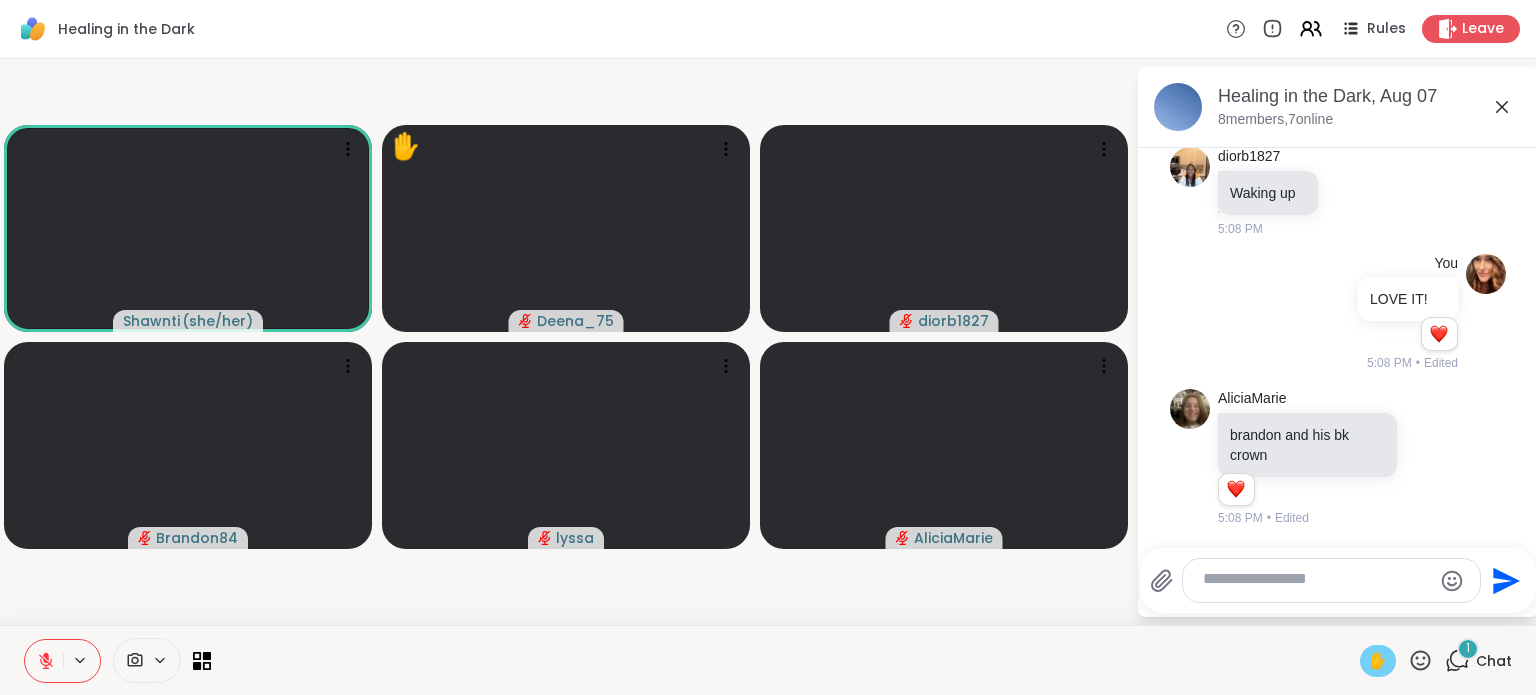 scroll, scrollTop: 2912, scrollLeft: 0, axis: vertical 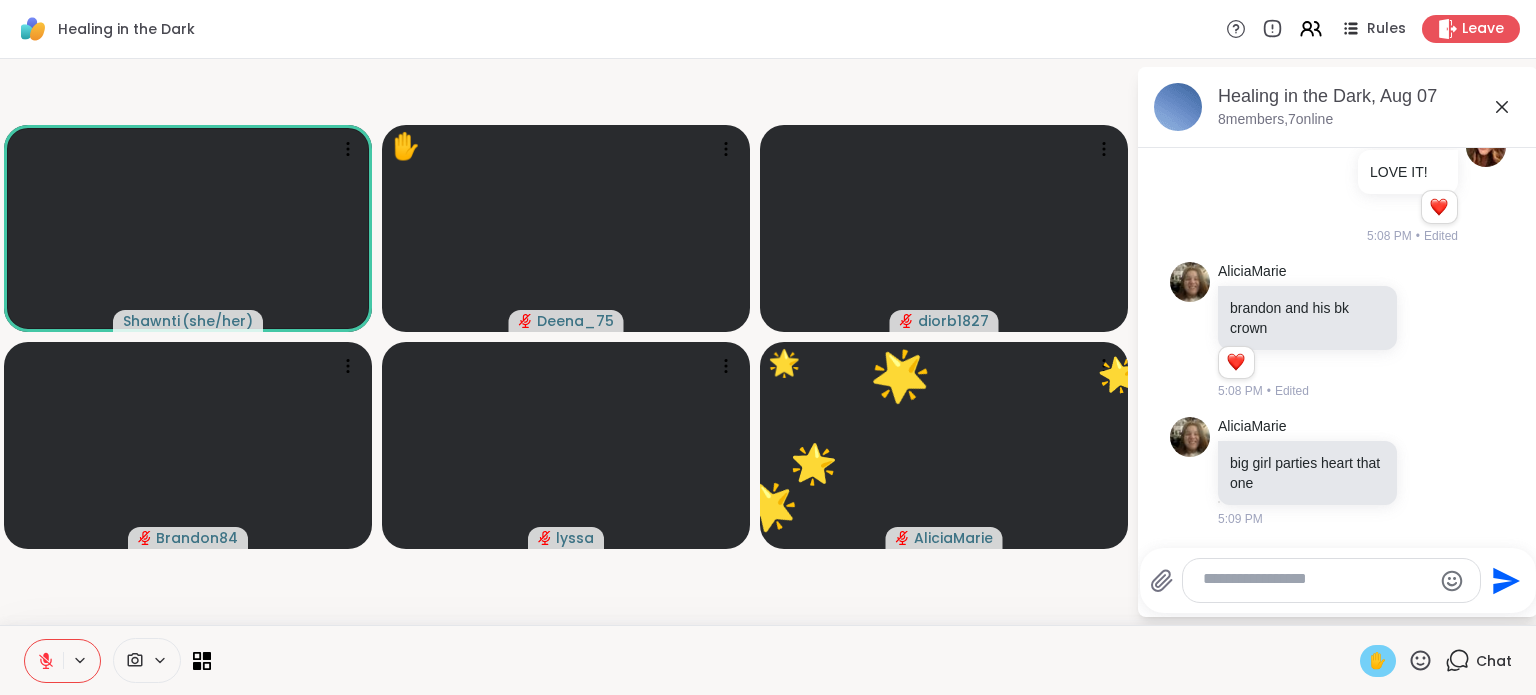 click on "✋" at bounding box center [1378, 661] 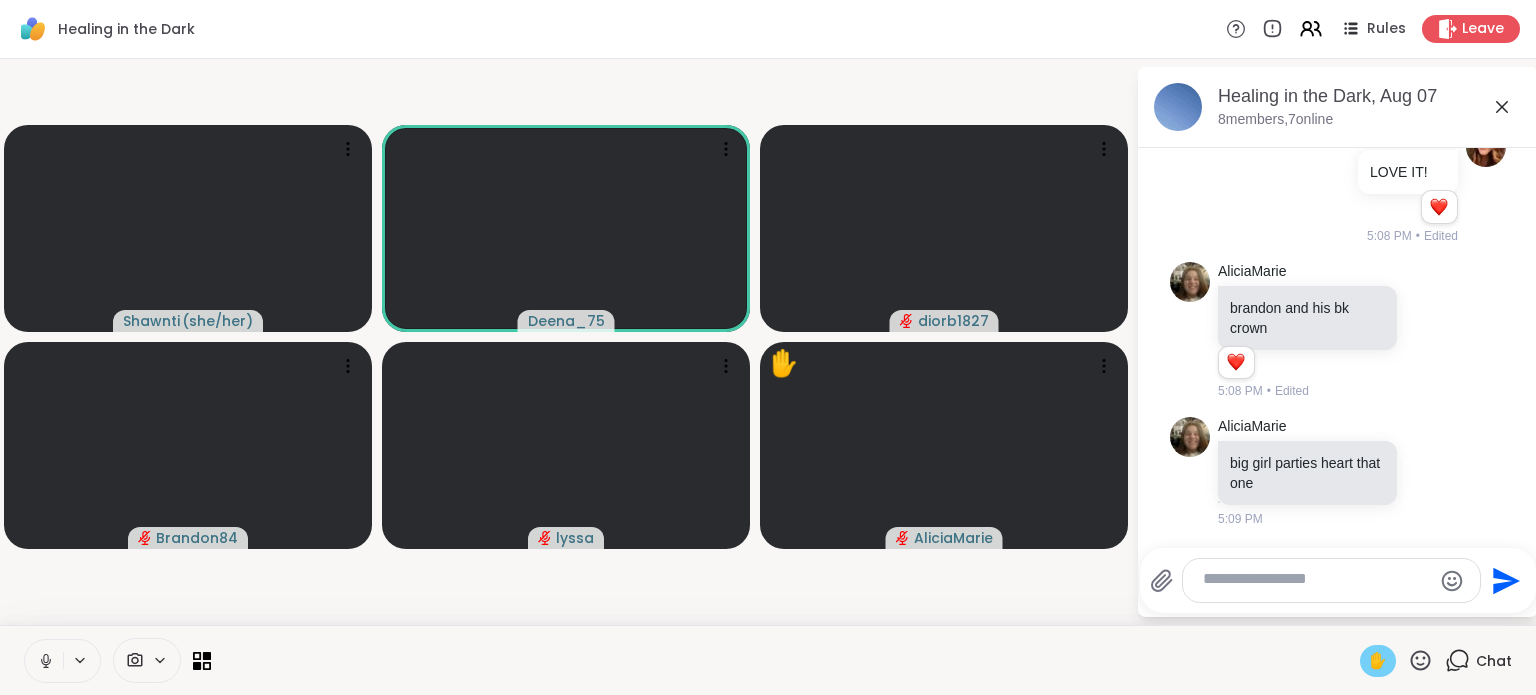 scroll, scrollTop: 3055, scrollLeft: 0, axis: vertical 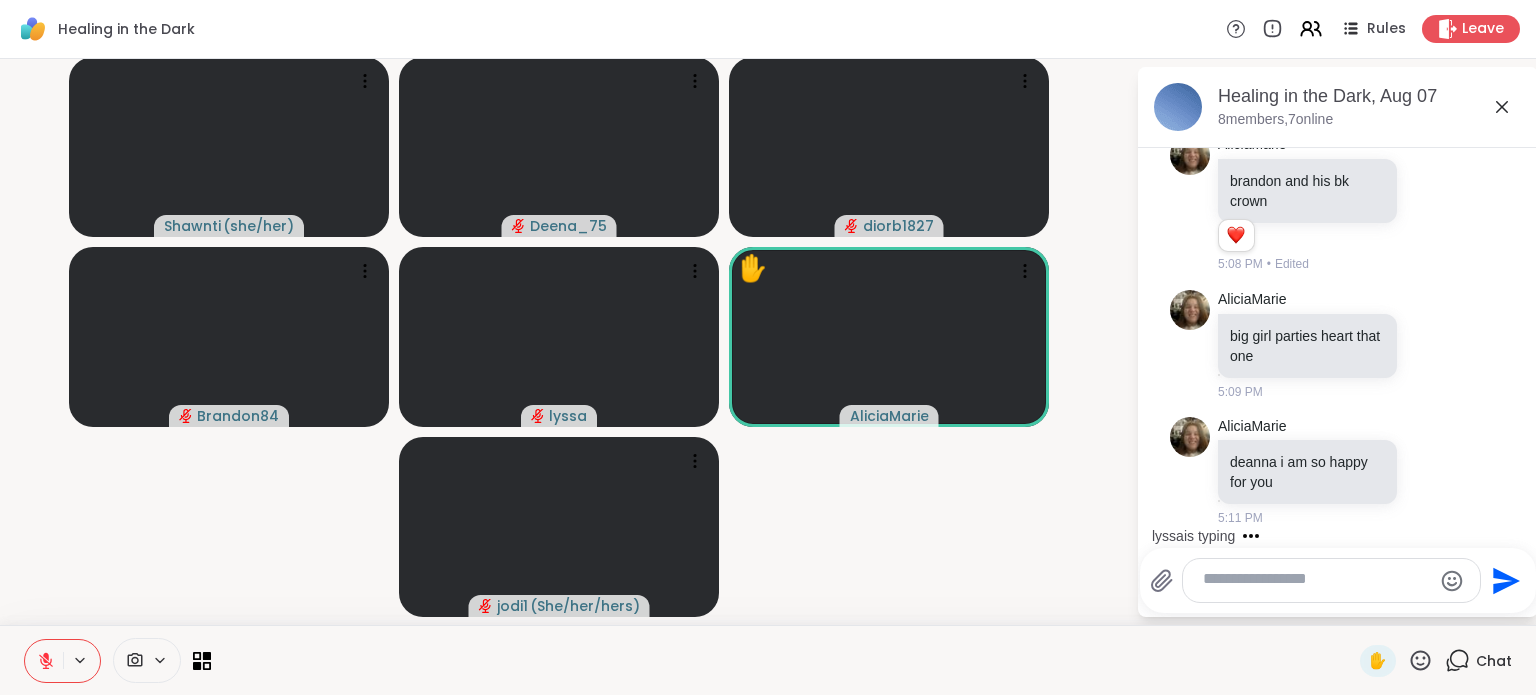 click at bounding box center (1315, 580) 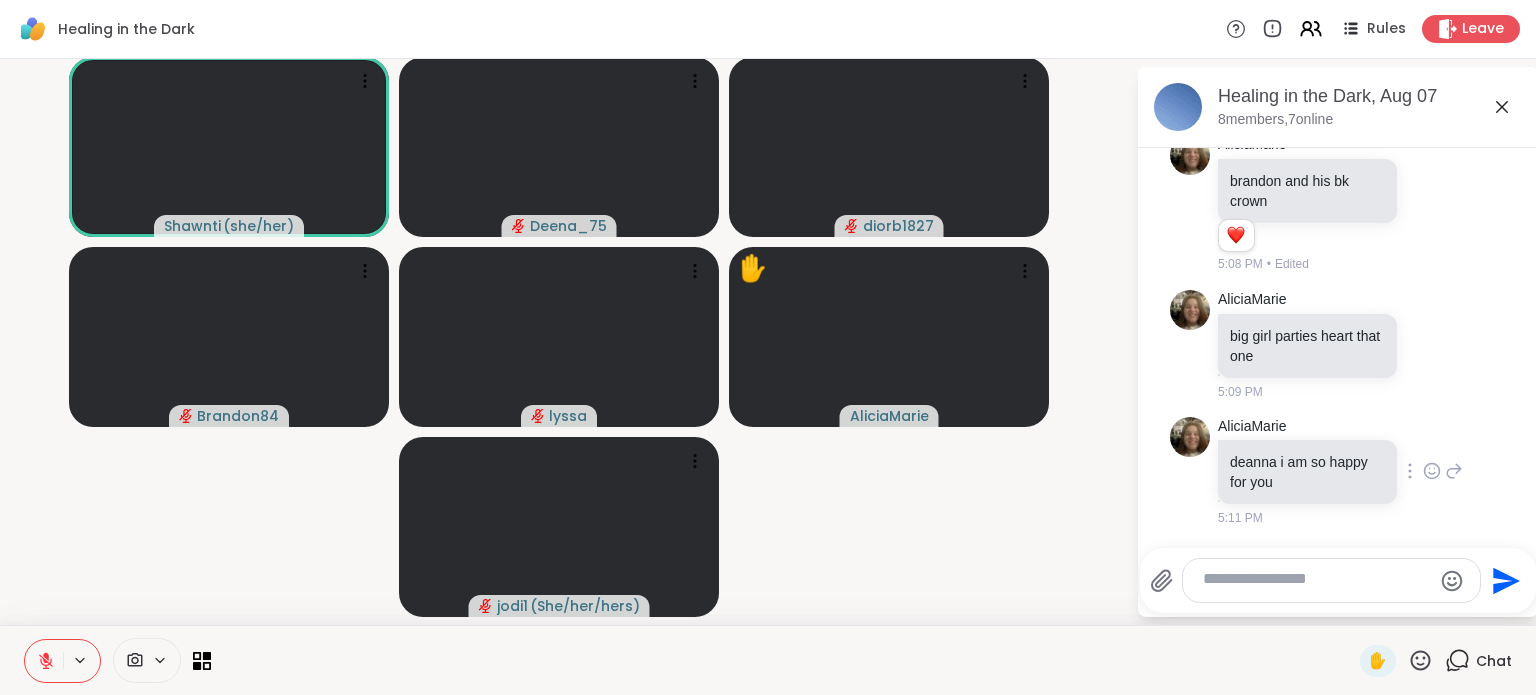 click 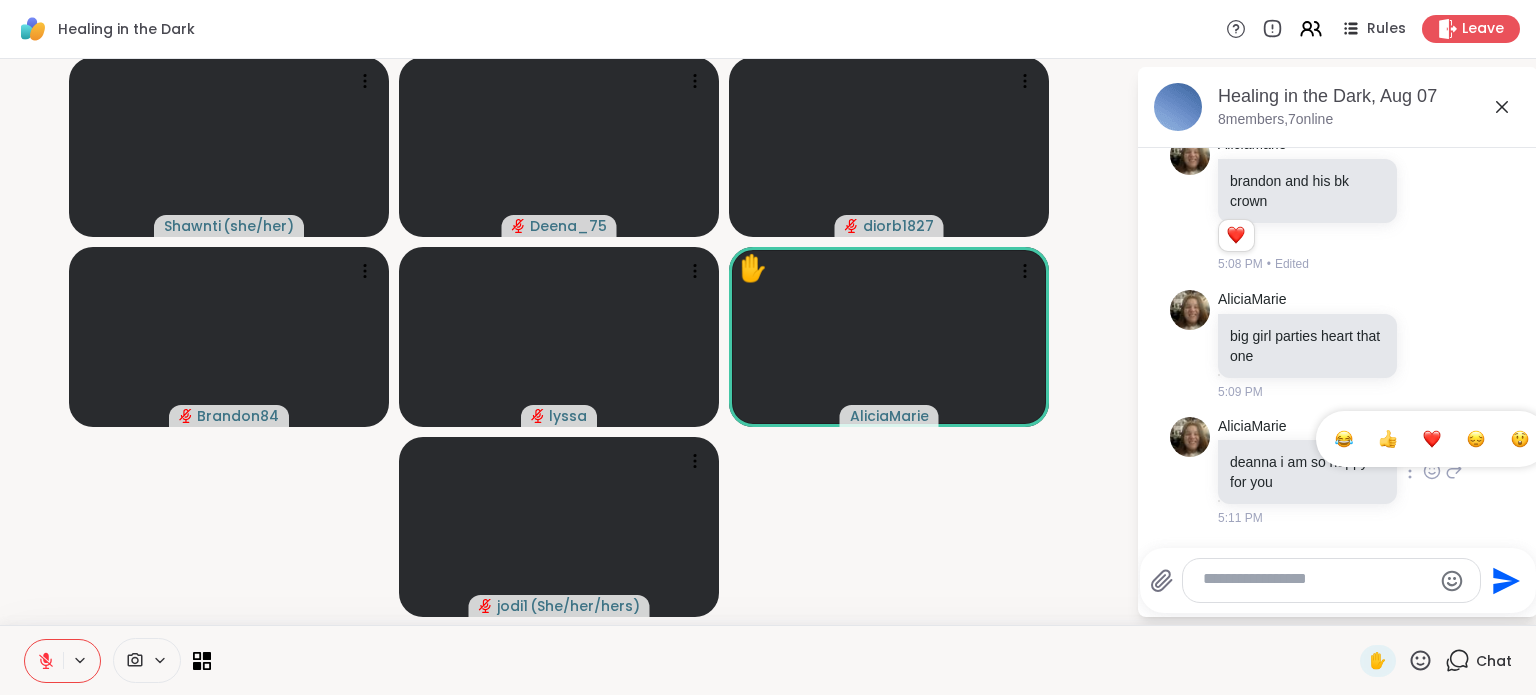 click at bounding box center (1432, 439) 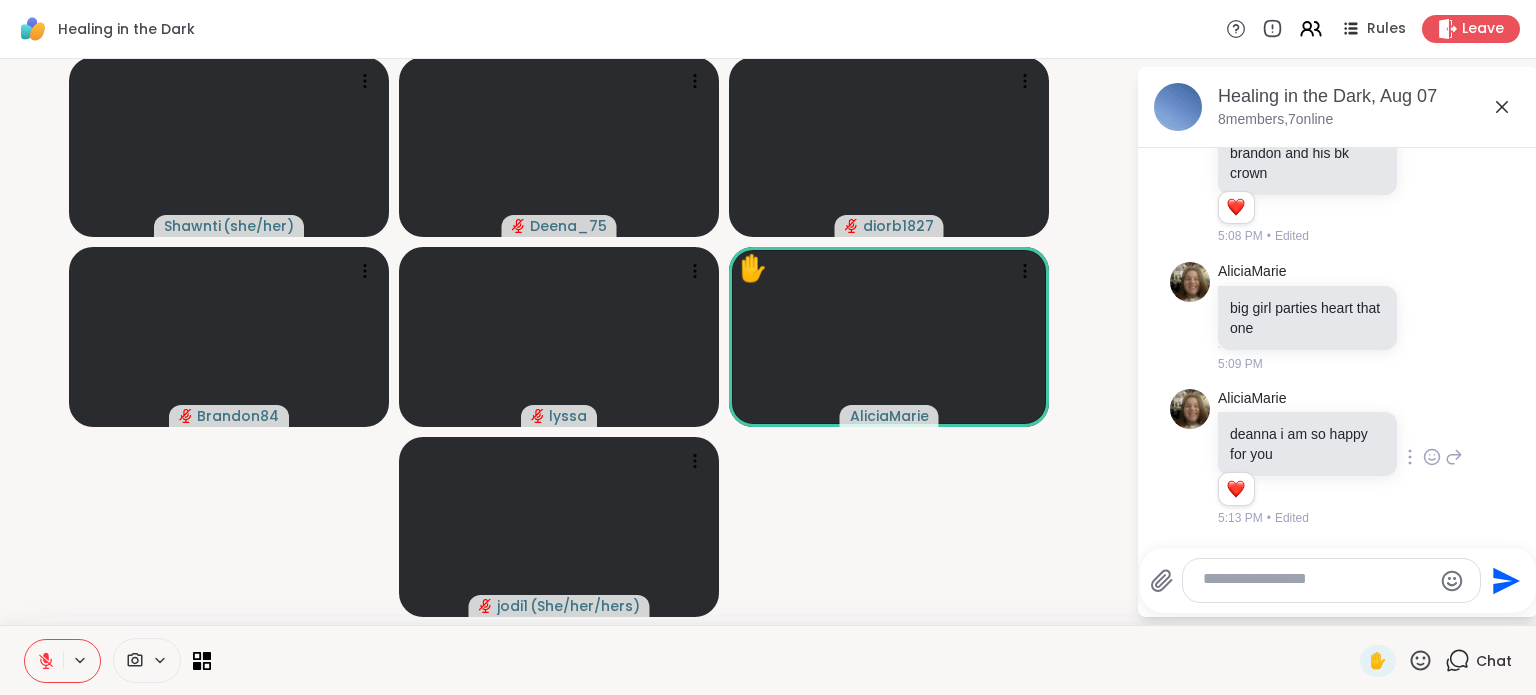 scroll, scrollTop: 3088, scrollLeft: 0, axis: vertical 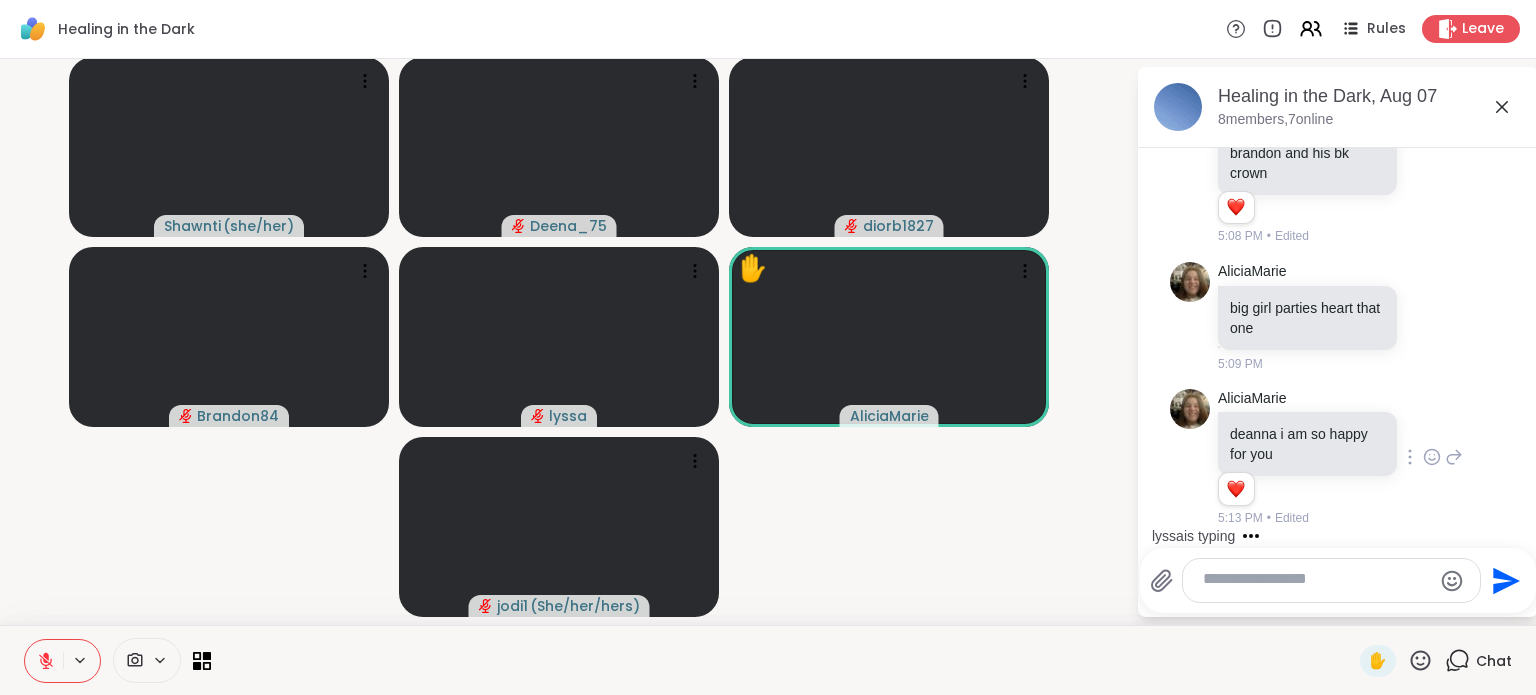 click on "[NAME] [USERNAME] i am so happy for you 1 1 [TIME] • Edited" at bounding box center (1338, 458) 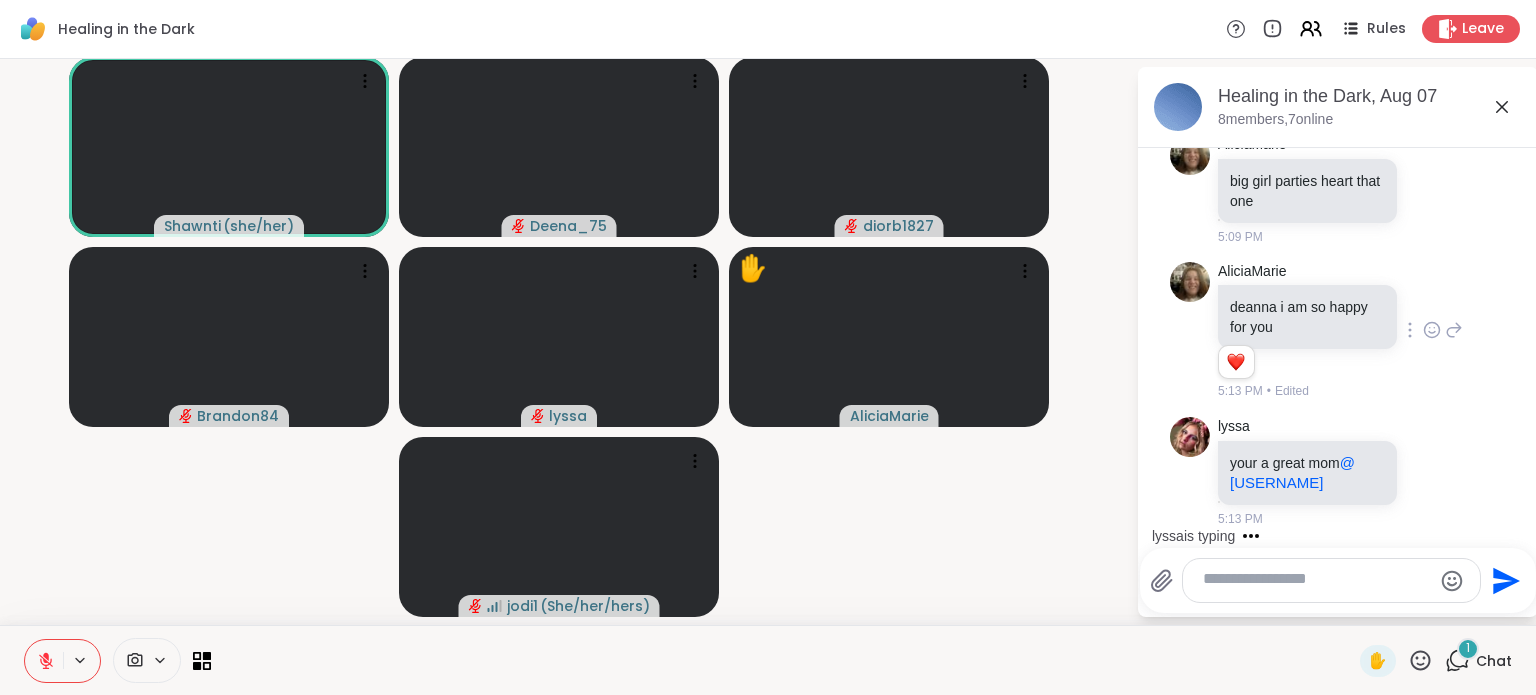 scroll, scrollTop: 3230, scrollLeft: 0, axis: vertical 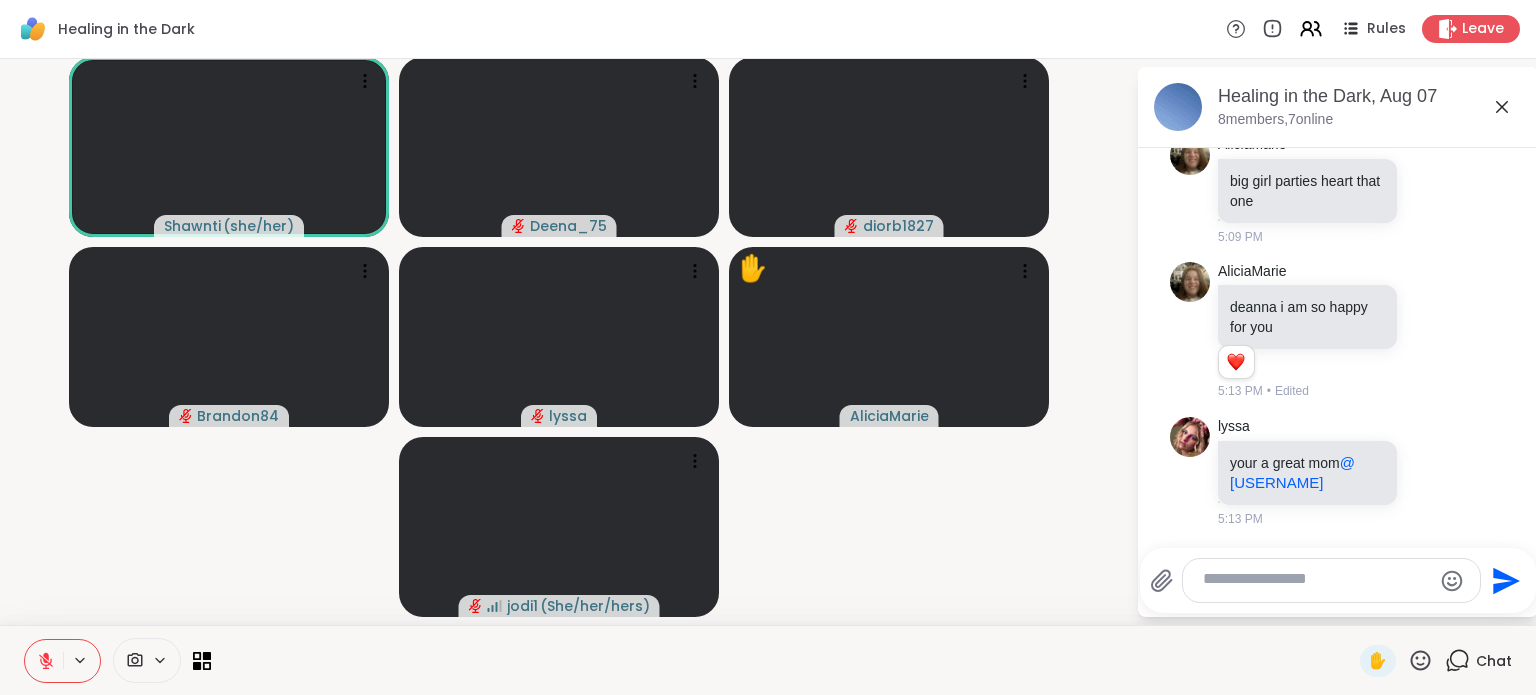 click at bounding box center [1315, 580] 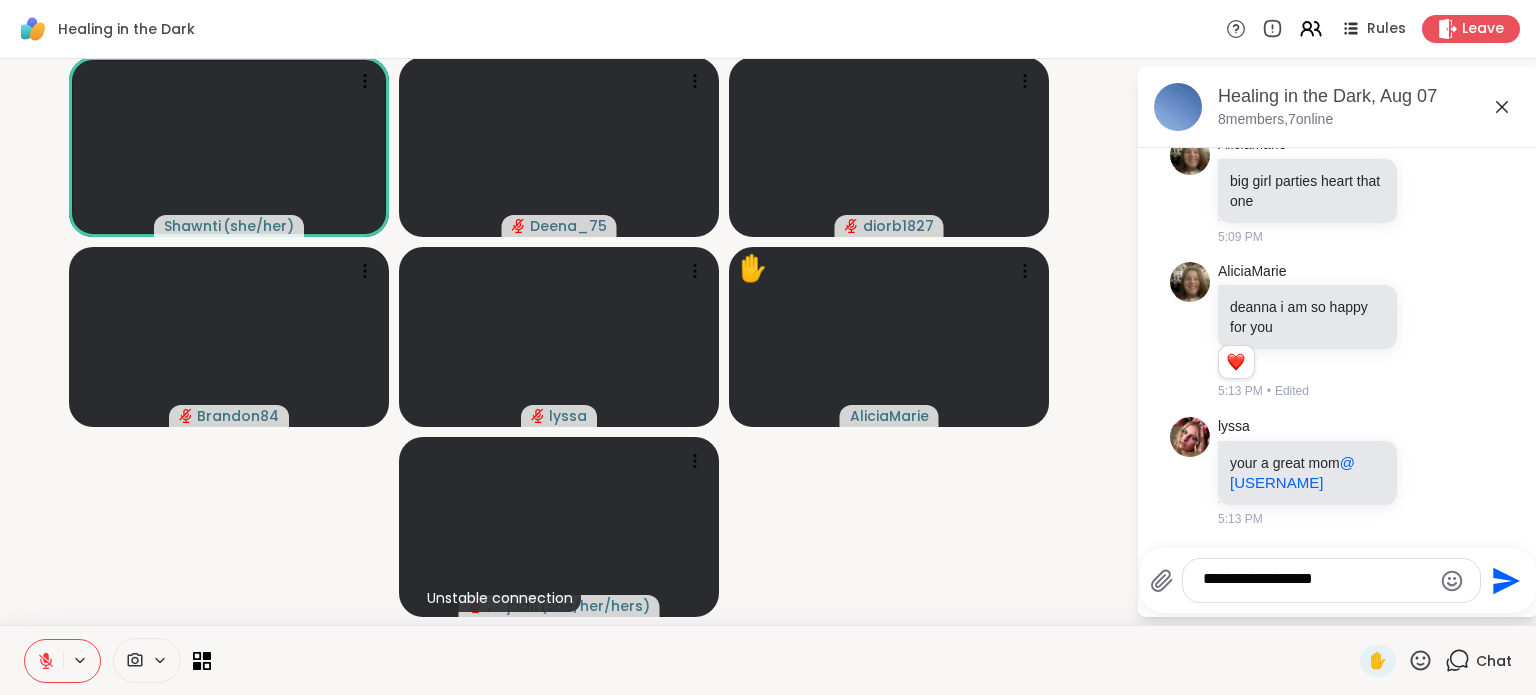 type on "**********" 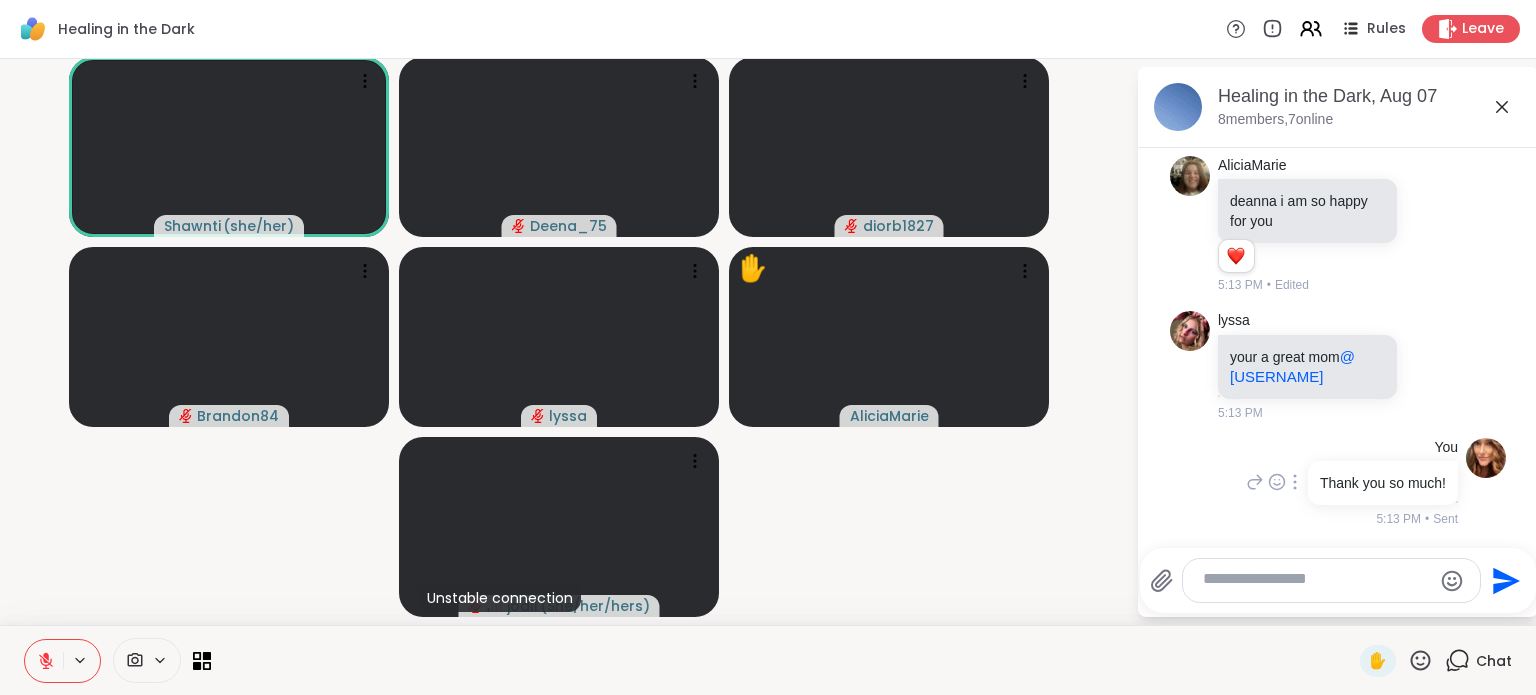 scroll, scrollTop: 3272, scrollLeft: 0, axis: vertical 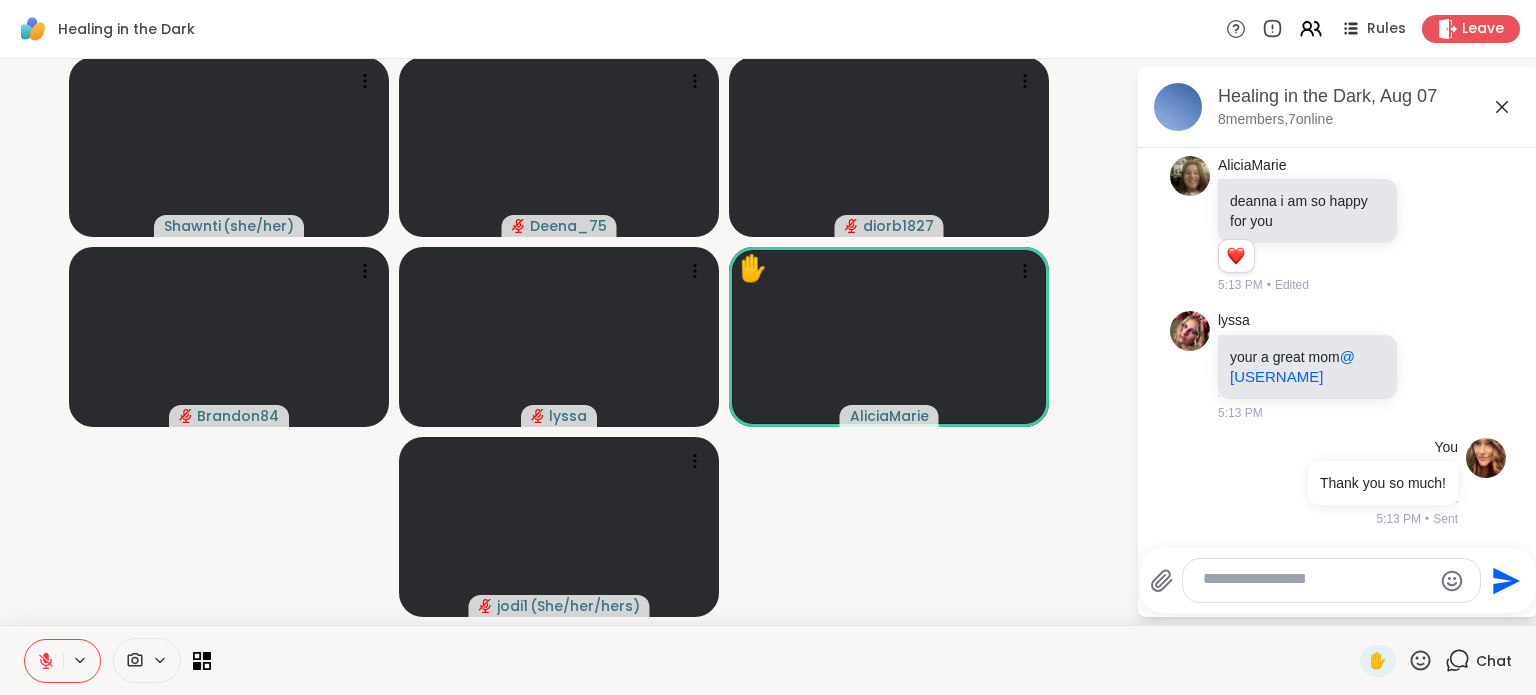 click at bounding box center (1315, 580) 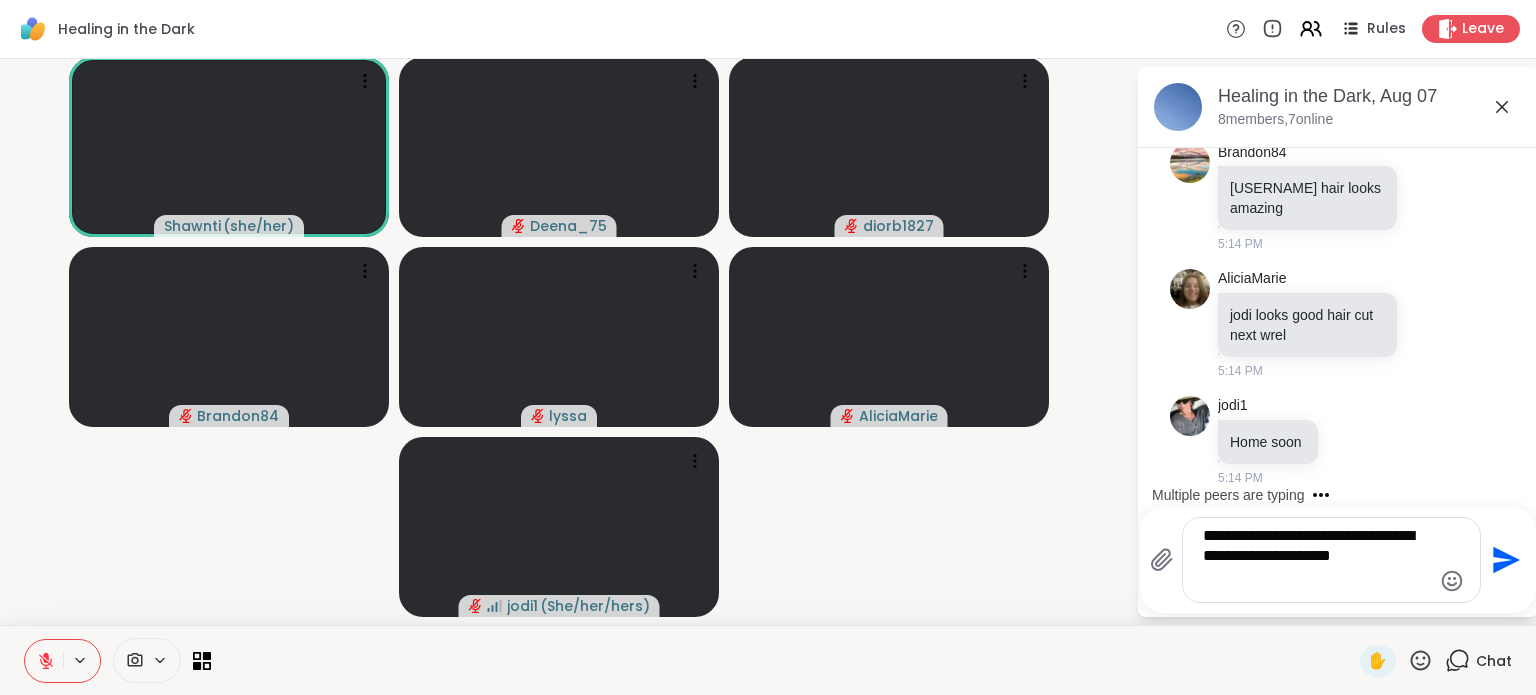 scroll, scrollTop: 4146, scrollLeft: 0, axis: vertical 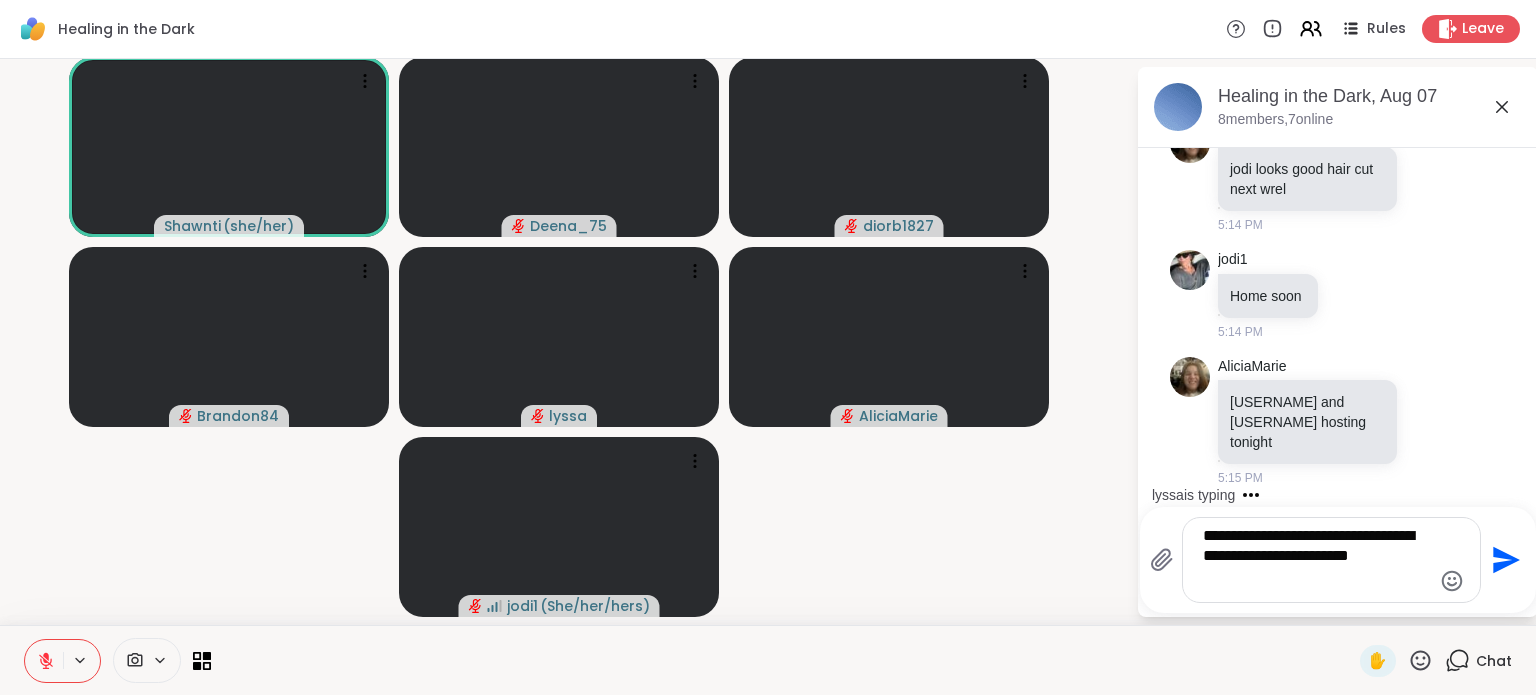 type on "**********" 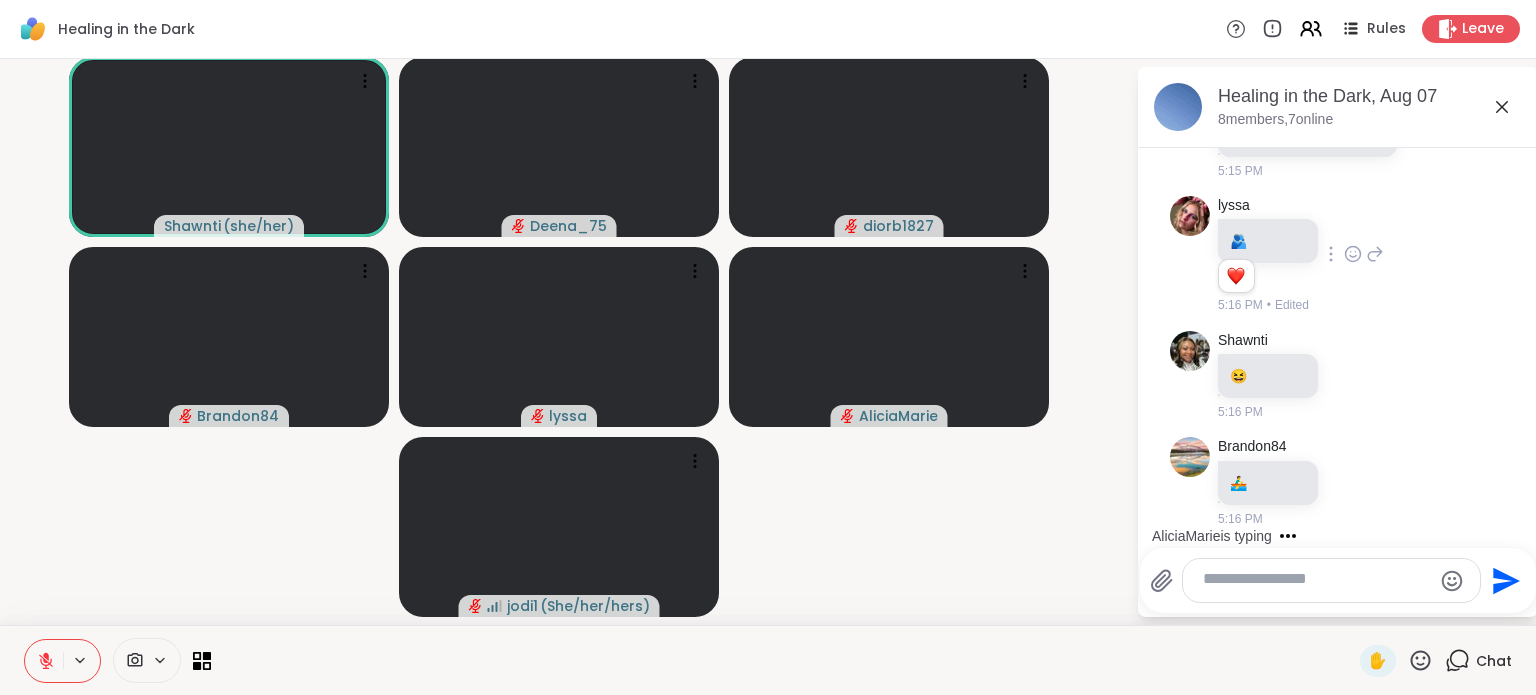 scroll, scrollTop: 4941, scrollLeft: 0, axis: vertical 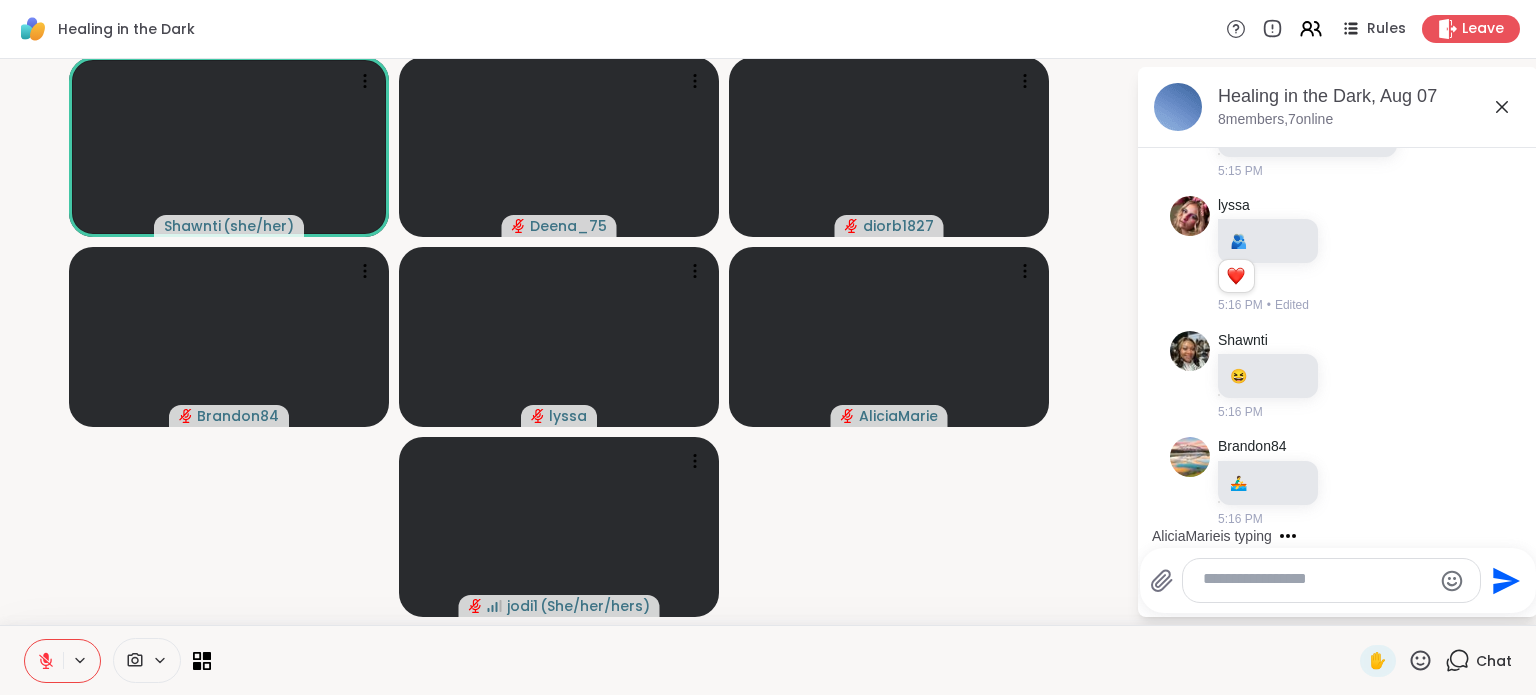 click on "[USERNAME] i pray for your daughter and i" at bounding box center (1307, 125) 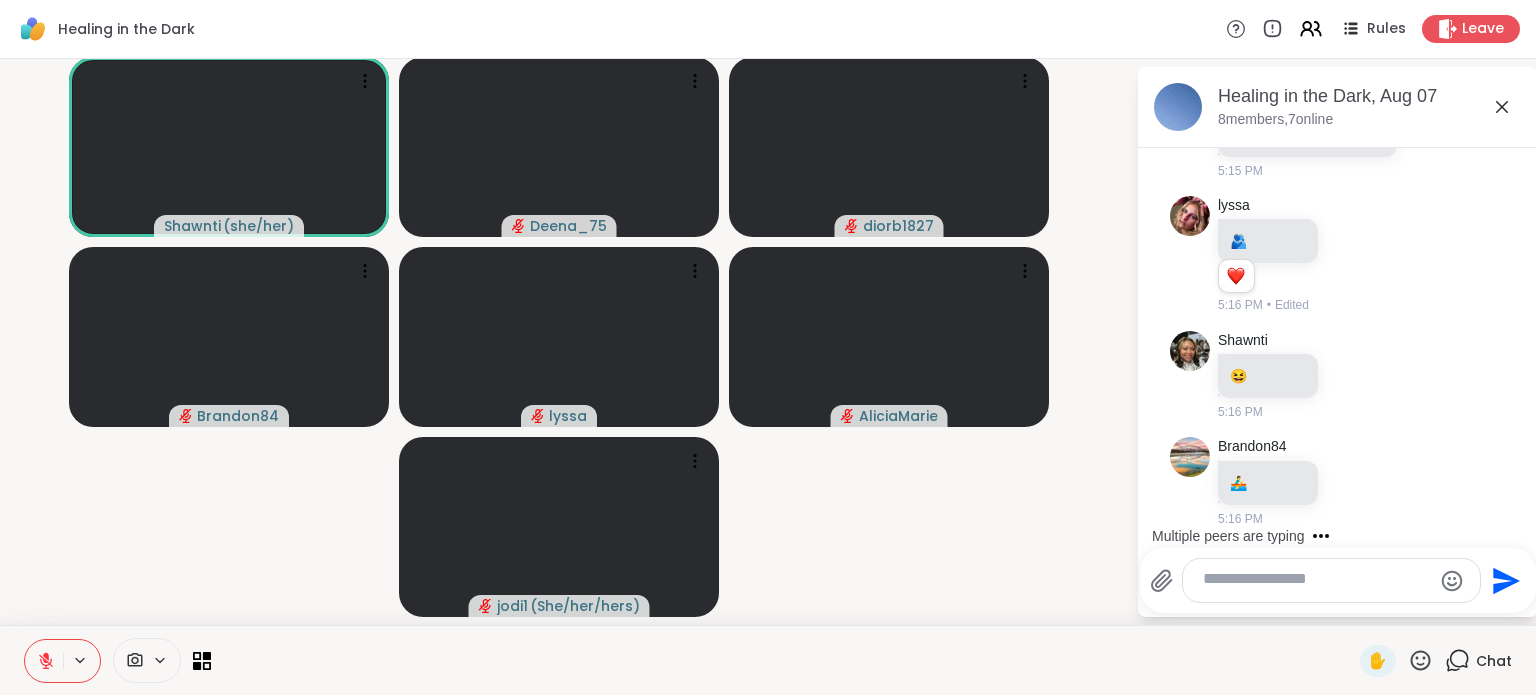 scroll, scrollTop: 4841, scrollLeft: 0, axis: vertical 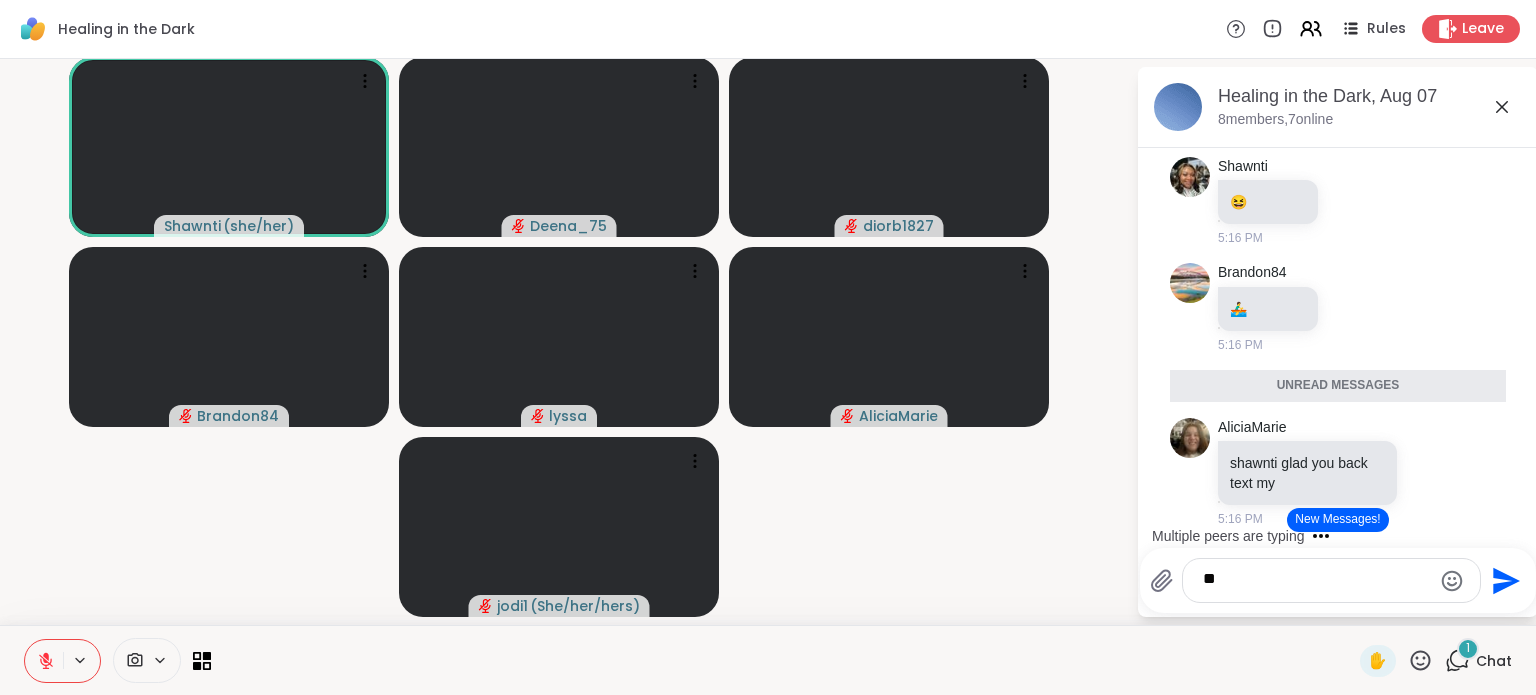 type on "*" 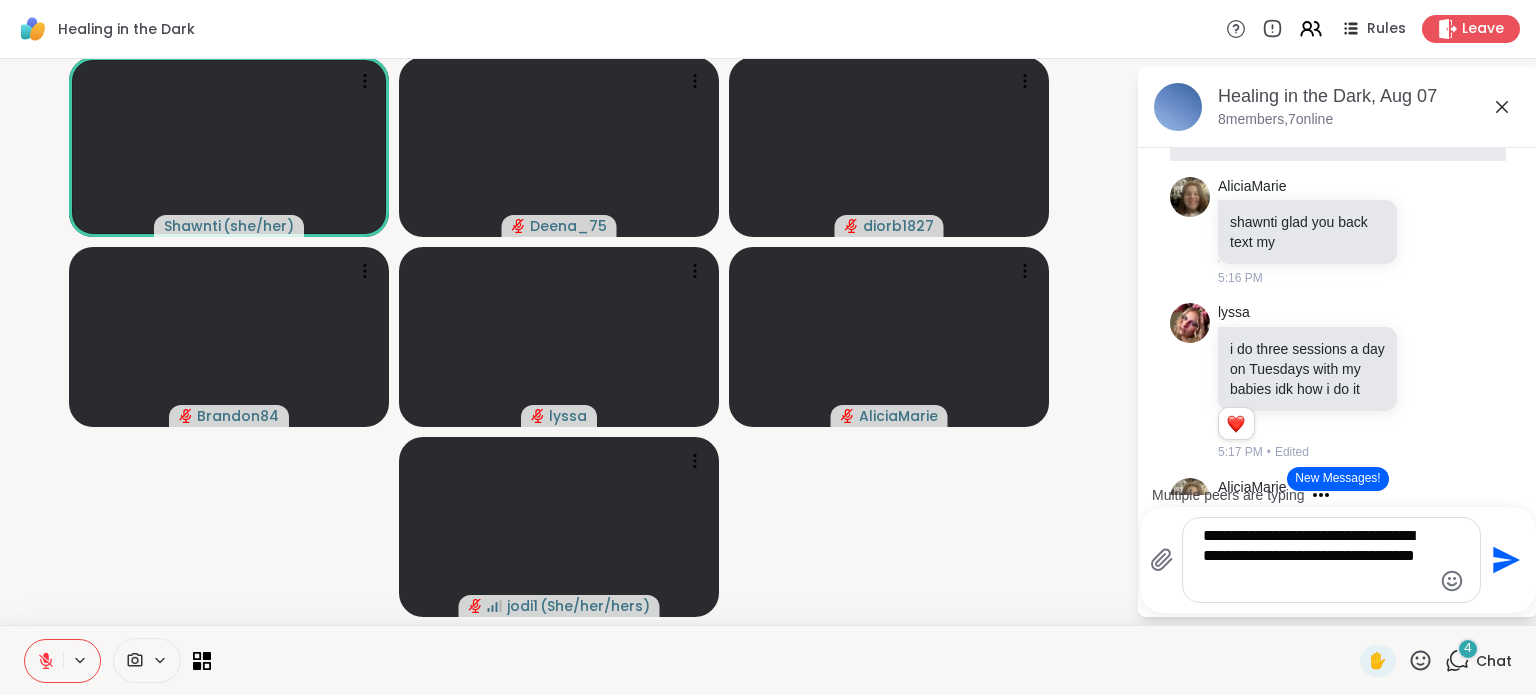 type on "**********" 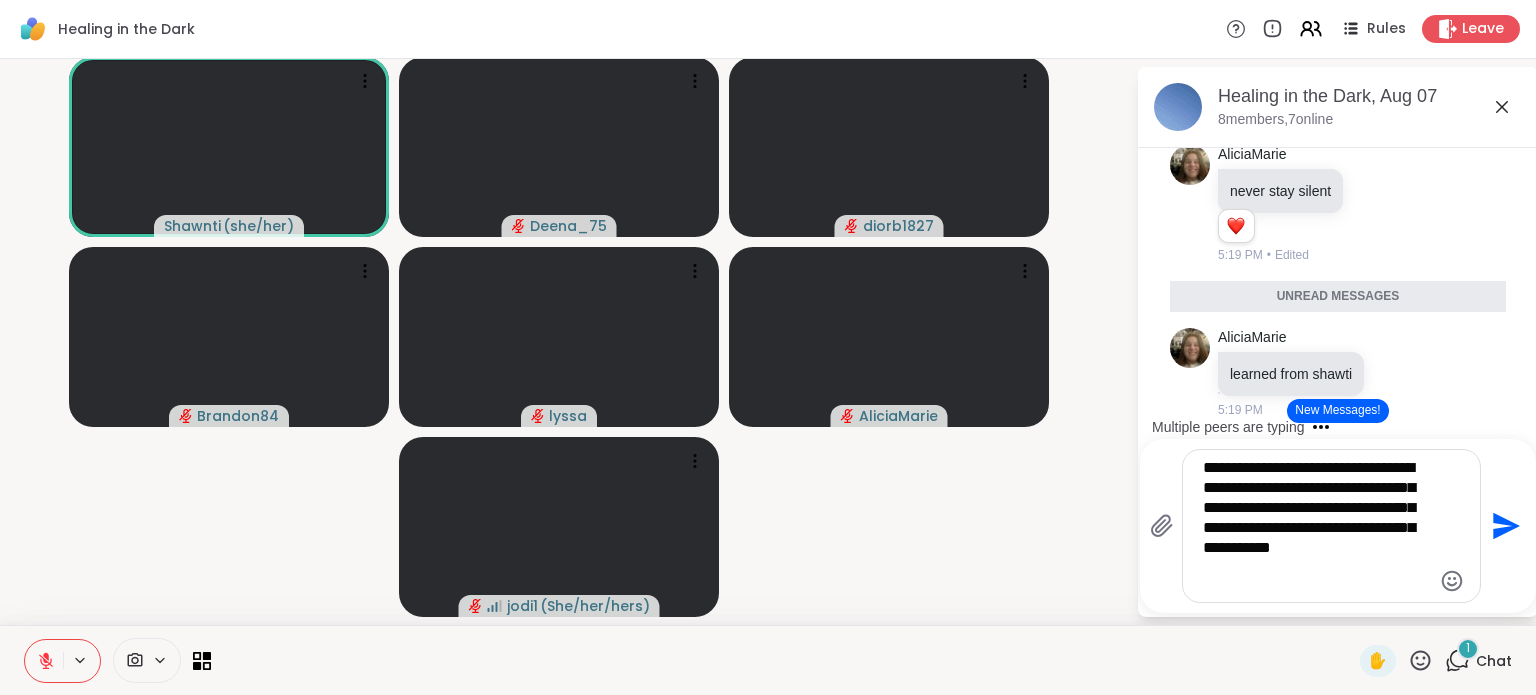scroll, scrollTop: 6889, scrollLeft: 0, axis: vertical 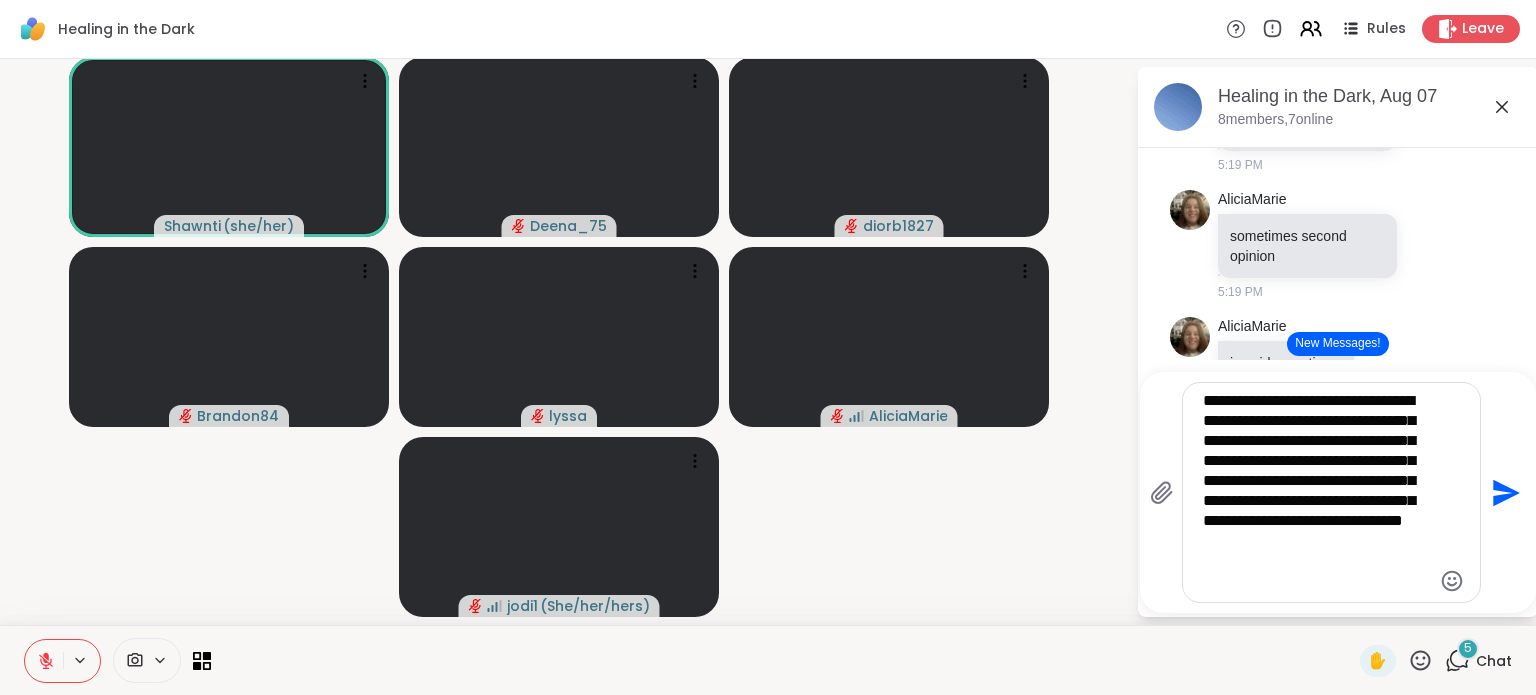type on "**********" 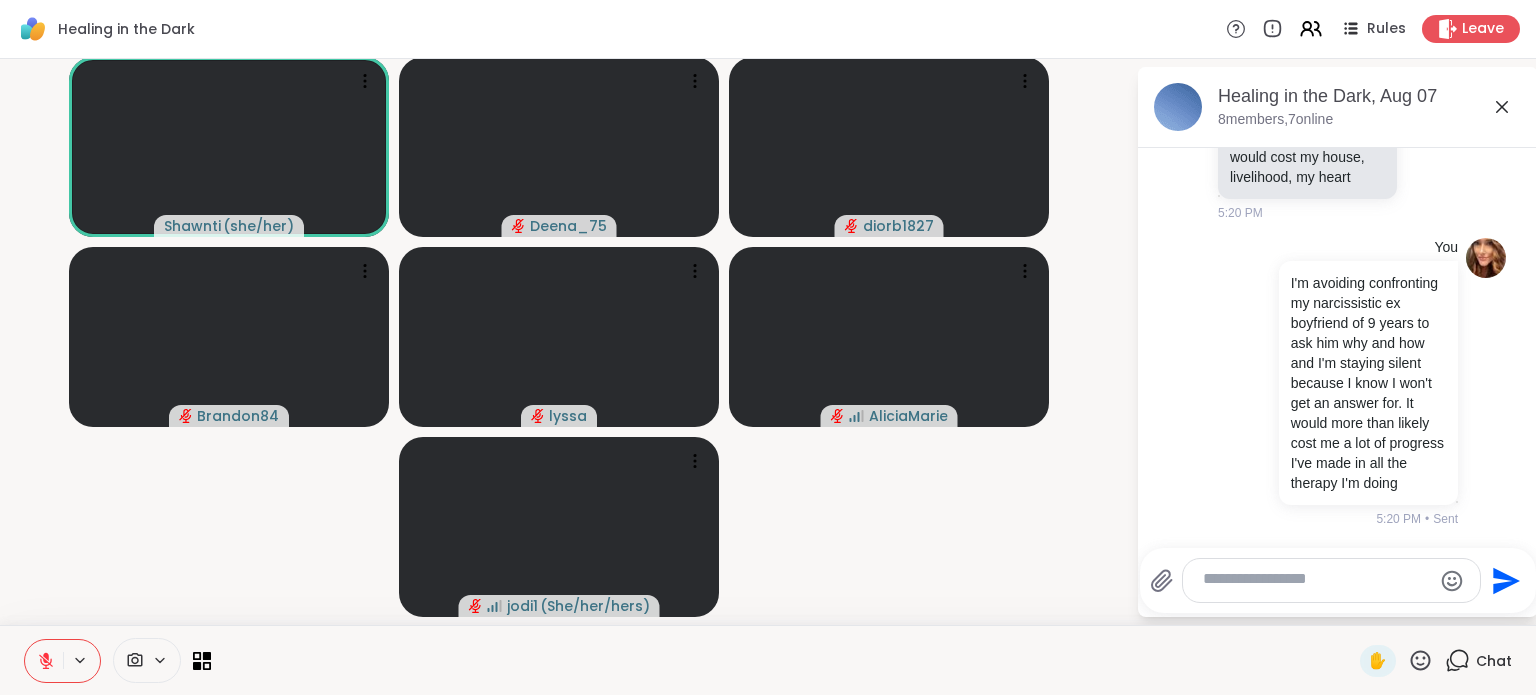 scroll, scrollTop: 8828, scrollLeft: 0, axis: vertical 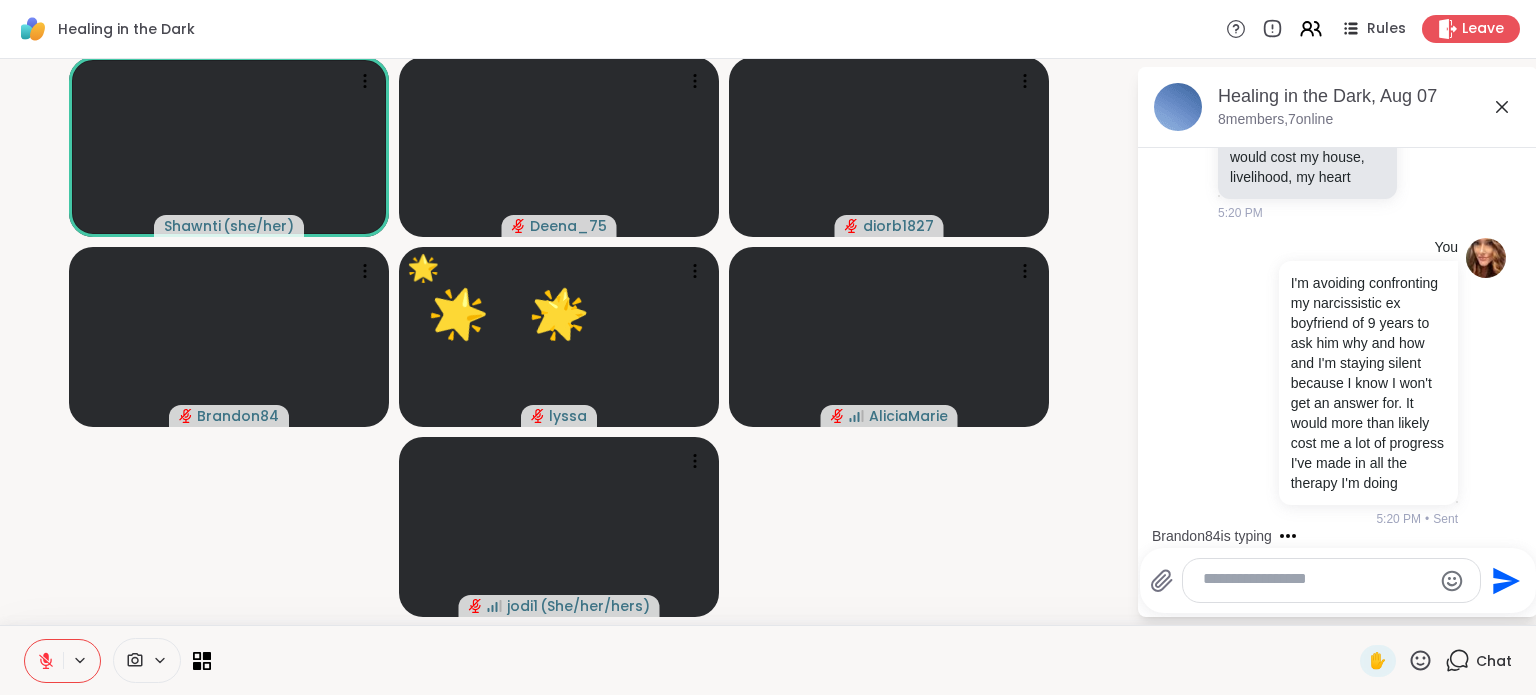 click 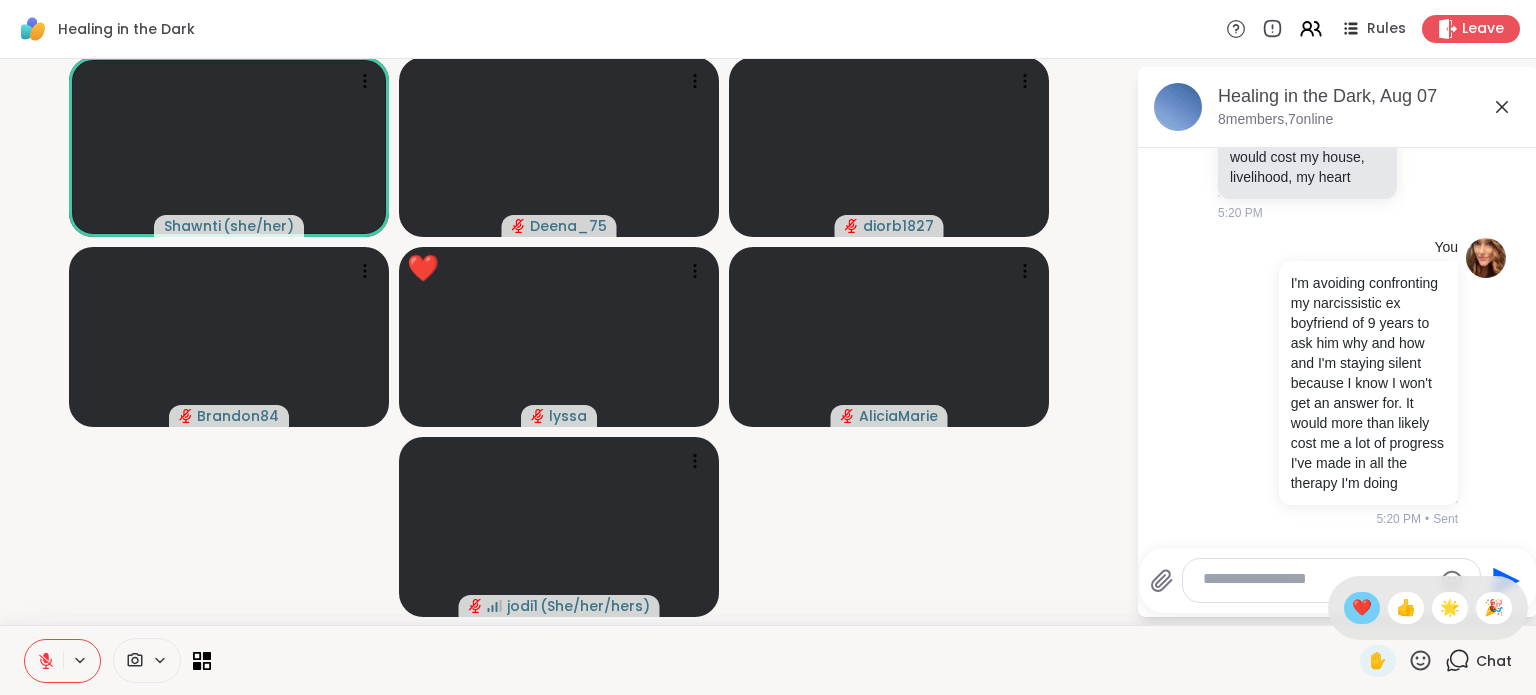 click on "❤️" at bounding box center [1362, 608] 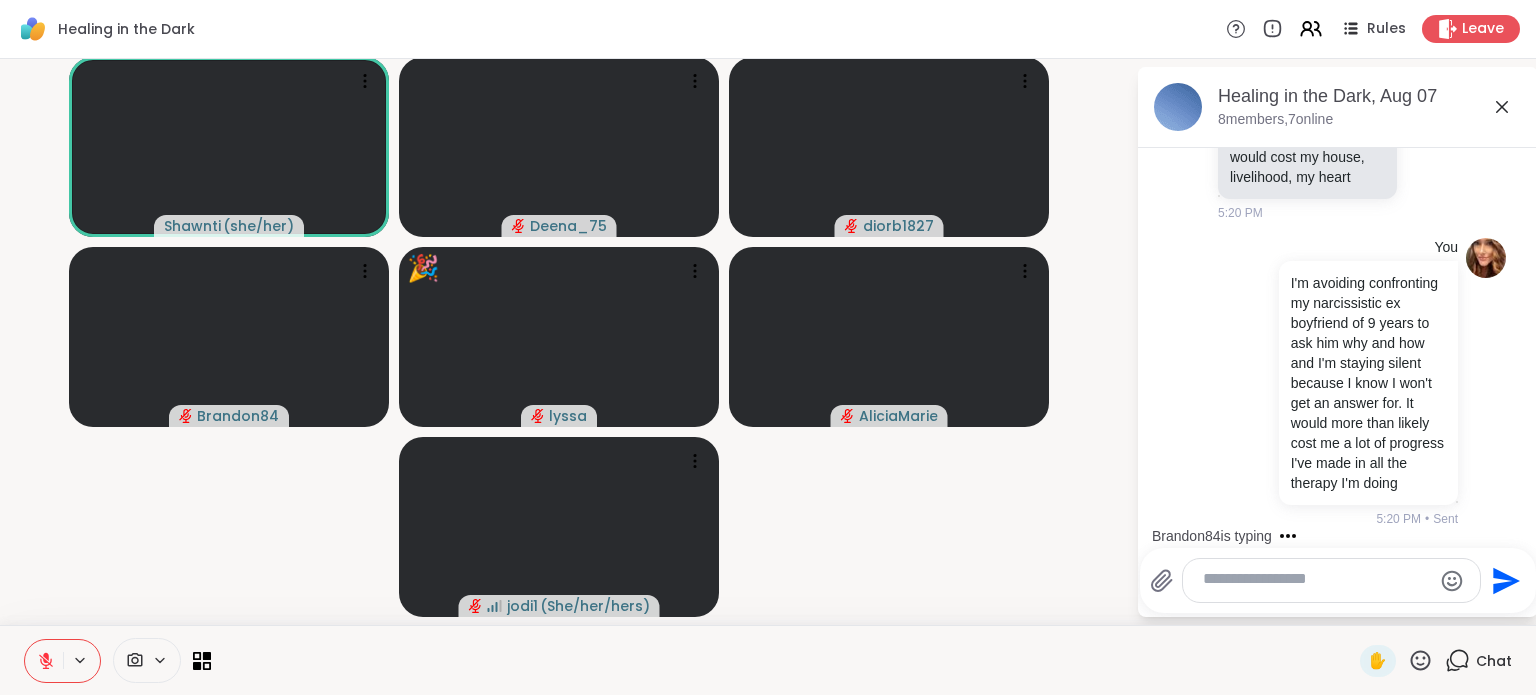 click 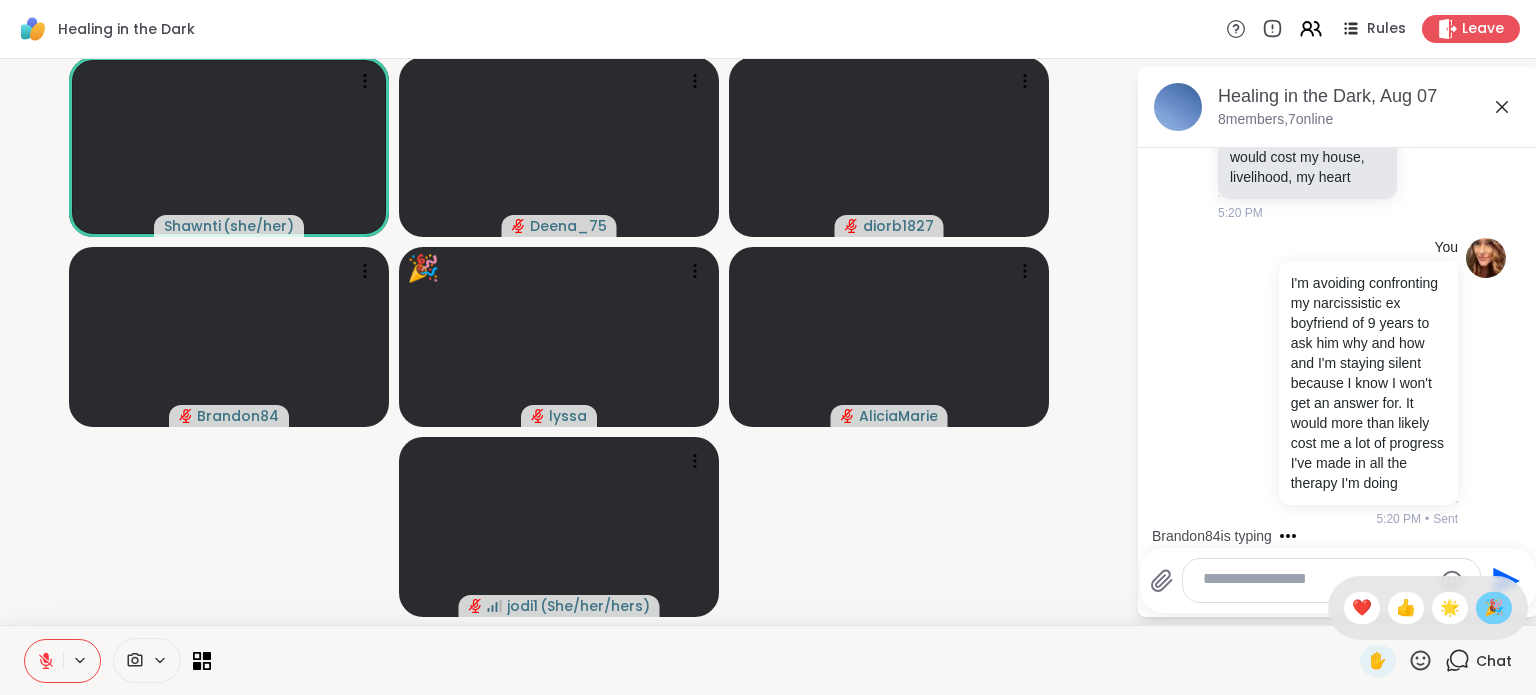 click on "🎉" at bounding box center (1494, 608) 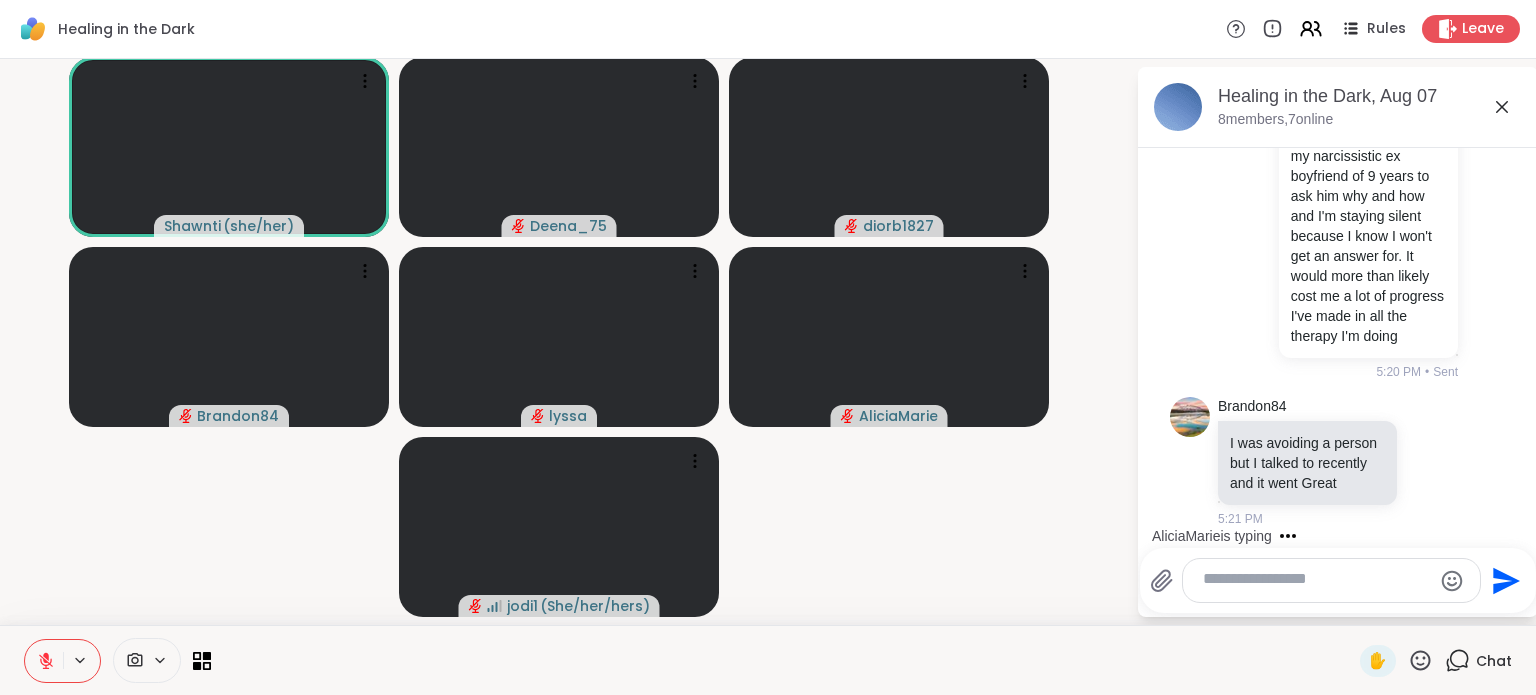 scroll, scrollTop: 9136, scrollLeft: 0, axis: vertical 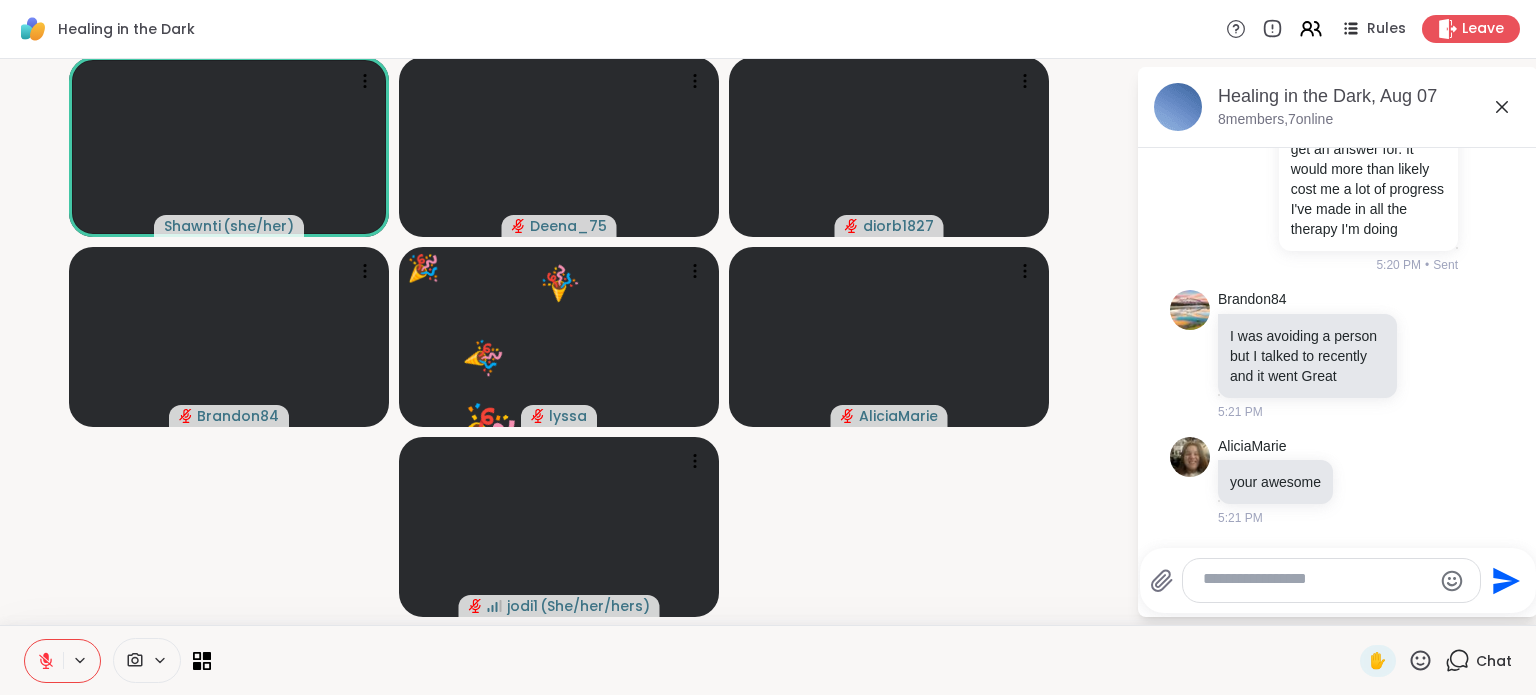 click 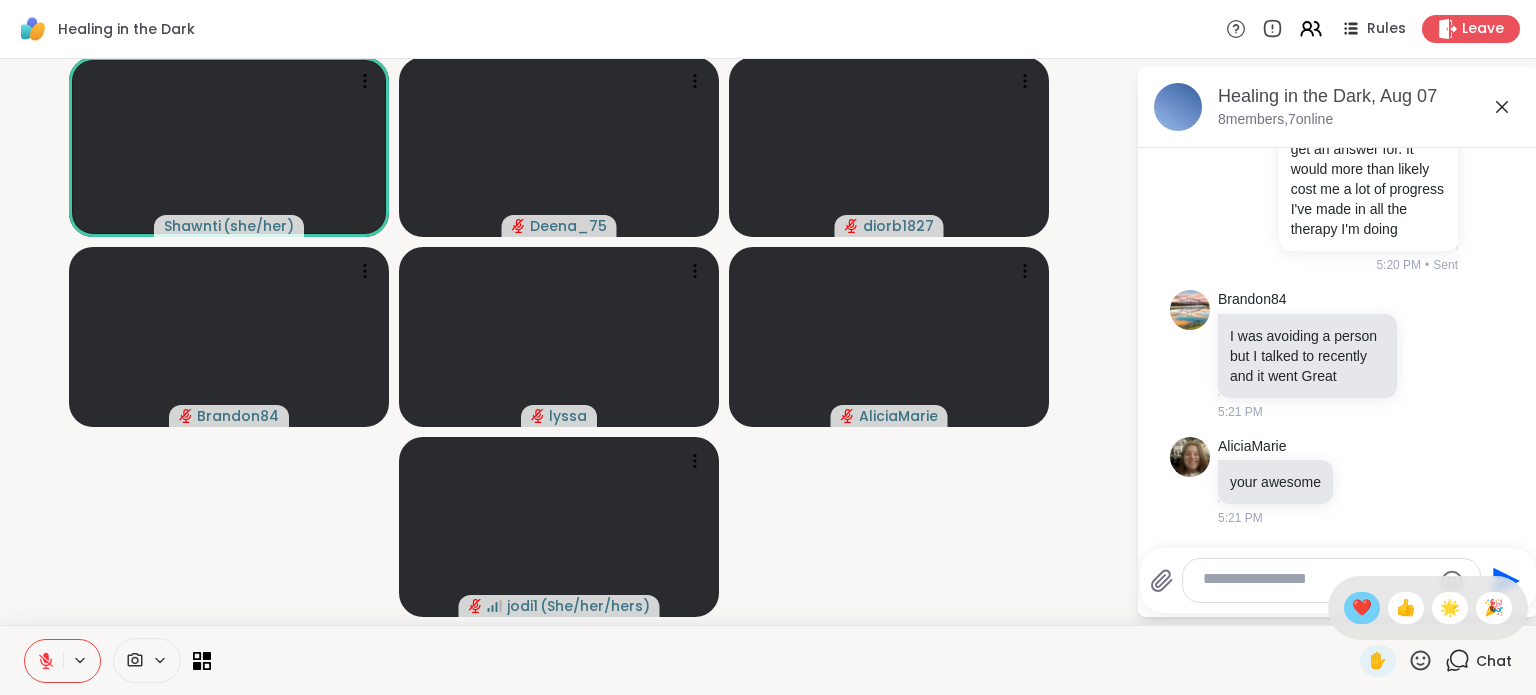 click on "❤️" at bounding box center (1362, 608) 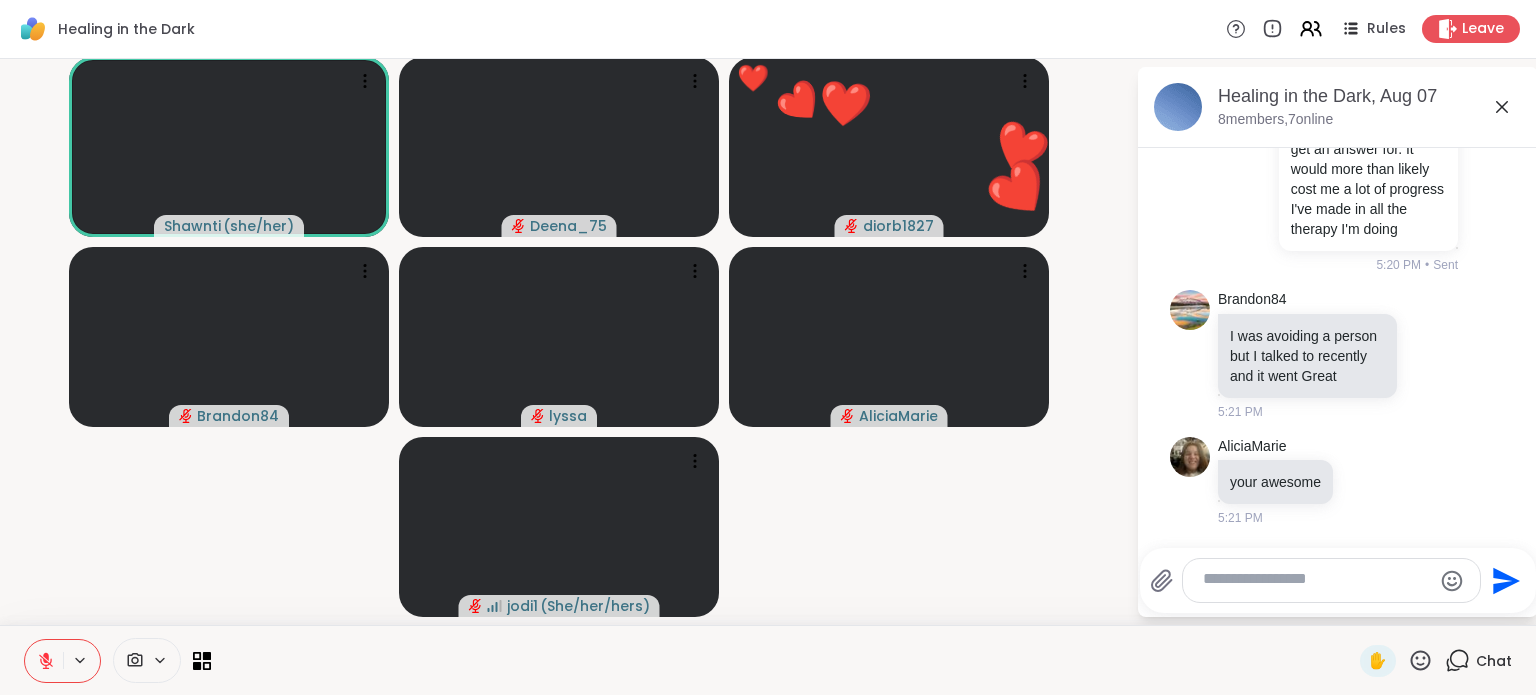 click 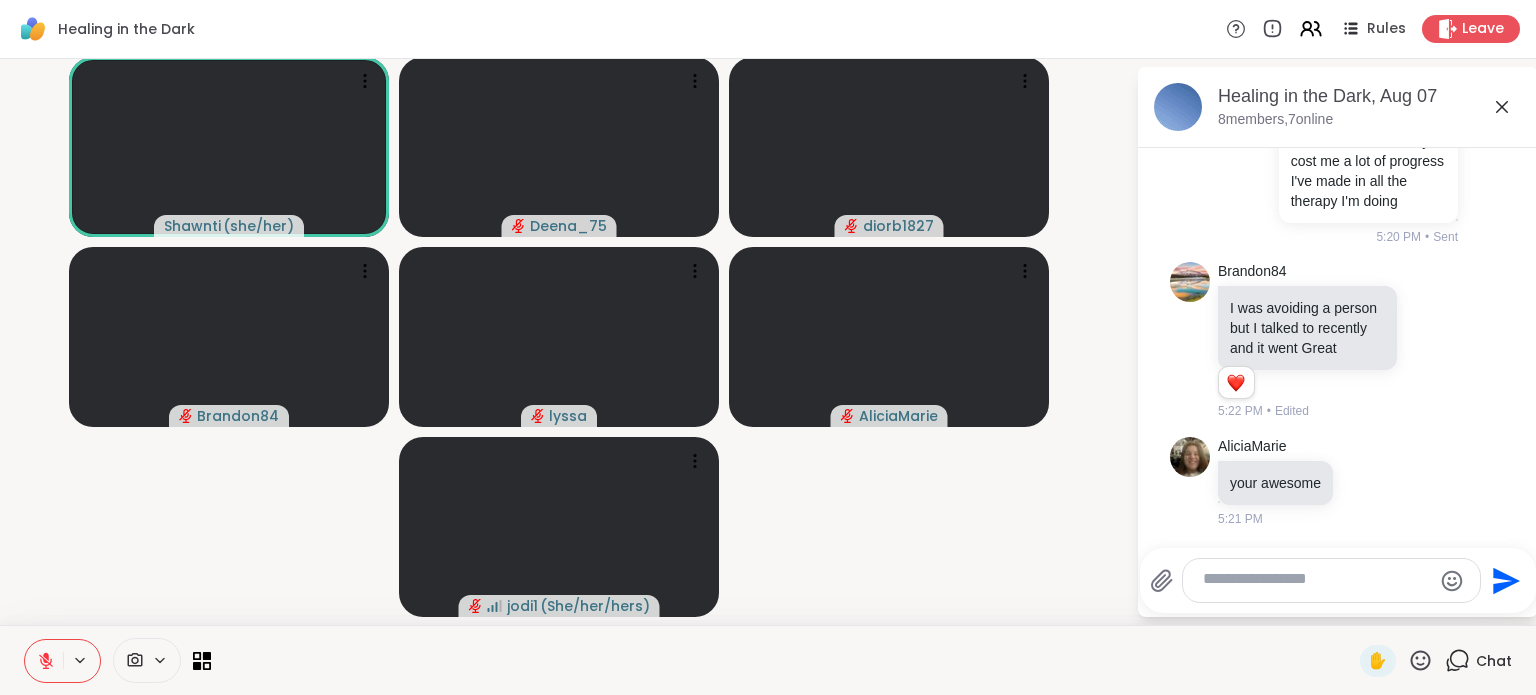 click at bounding box center [1315, 580] 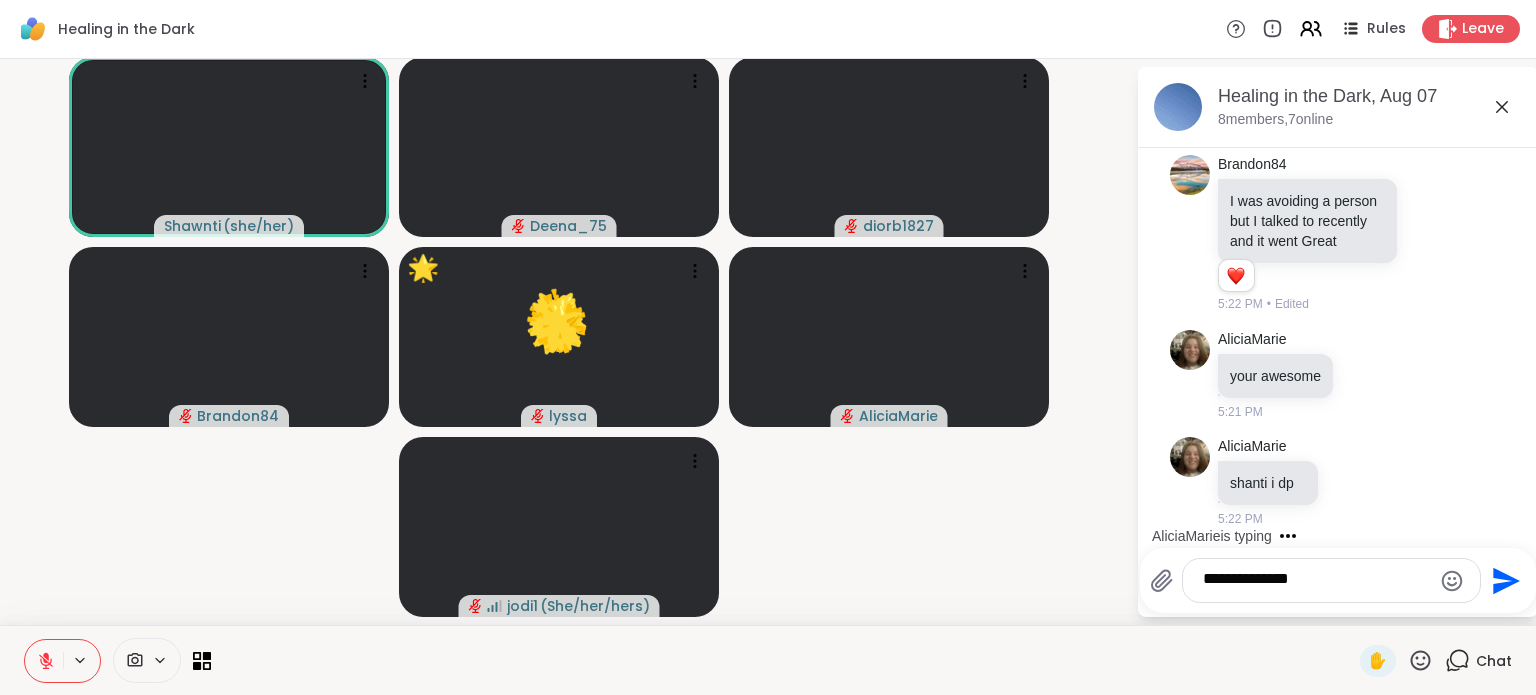 scroll, scrollTop: 9288, scrollLeft: 0, axis: vertical 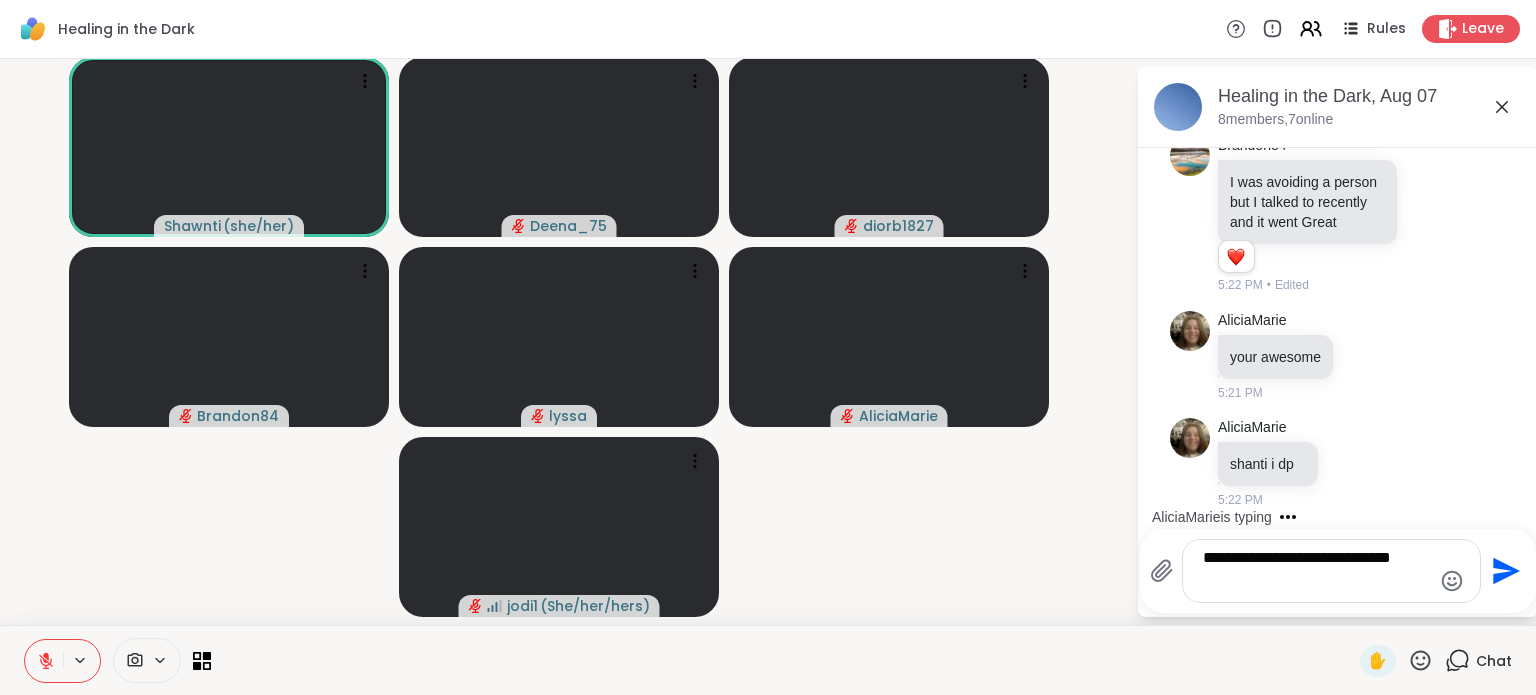 type on "**********" 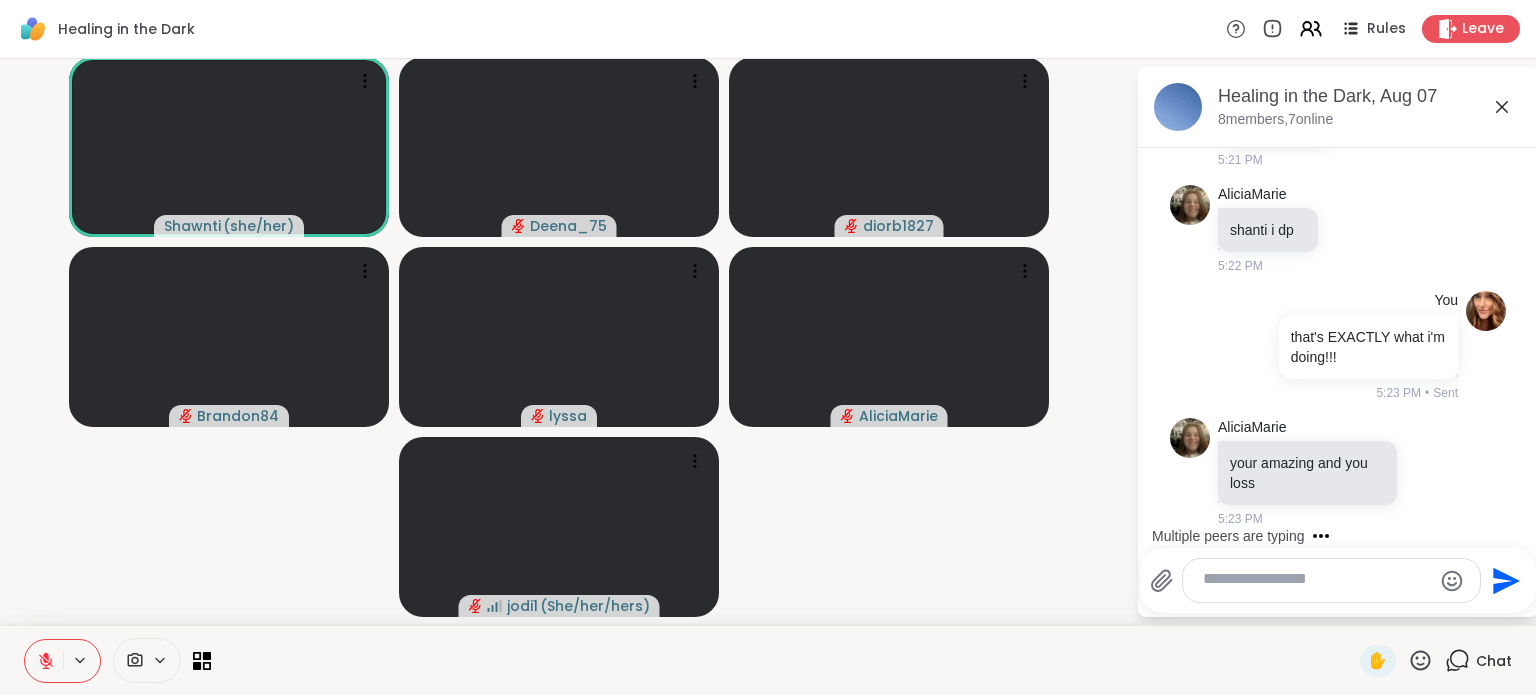 scroll, scrollTop: 9605, scrollLeft: 0, axis: vertical 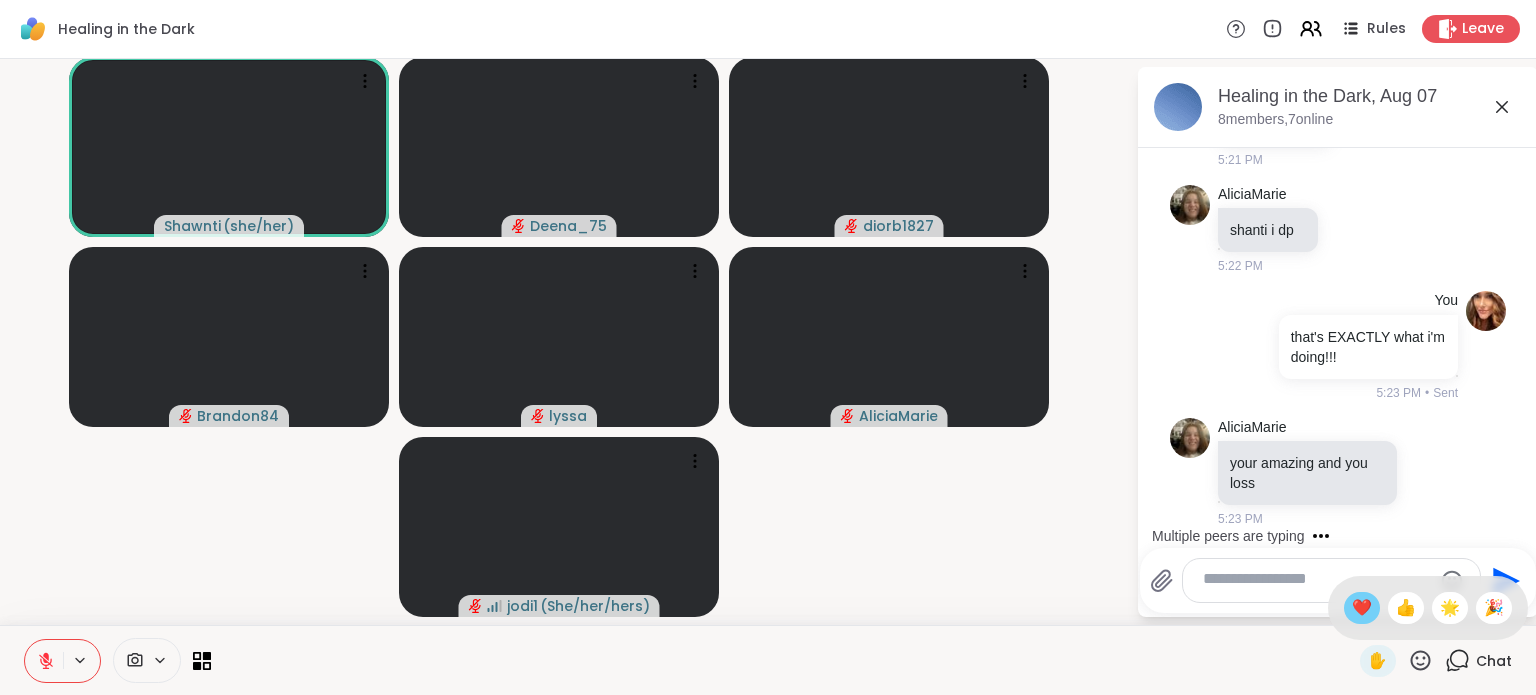 click on "❤️" at bounding box center (1362, 608) 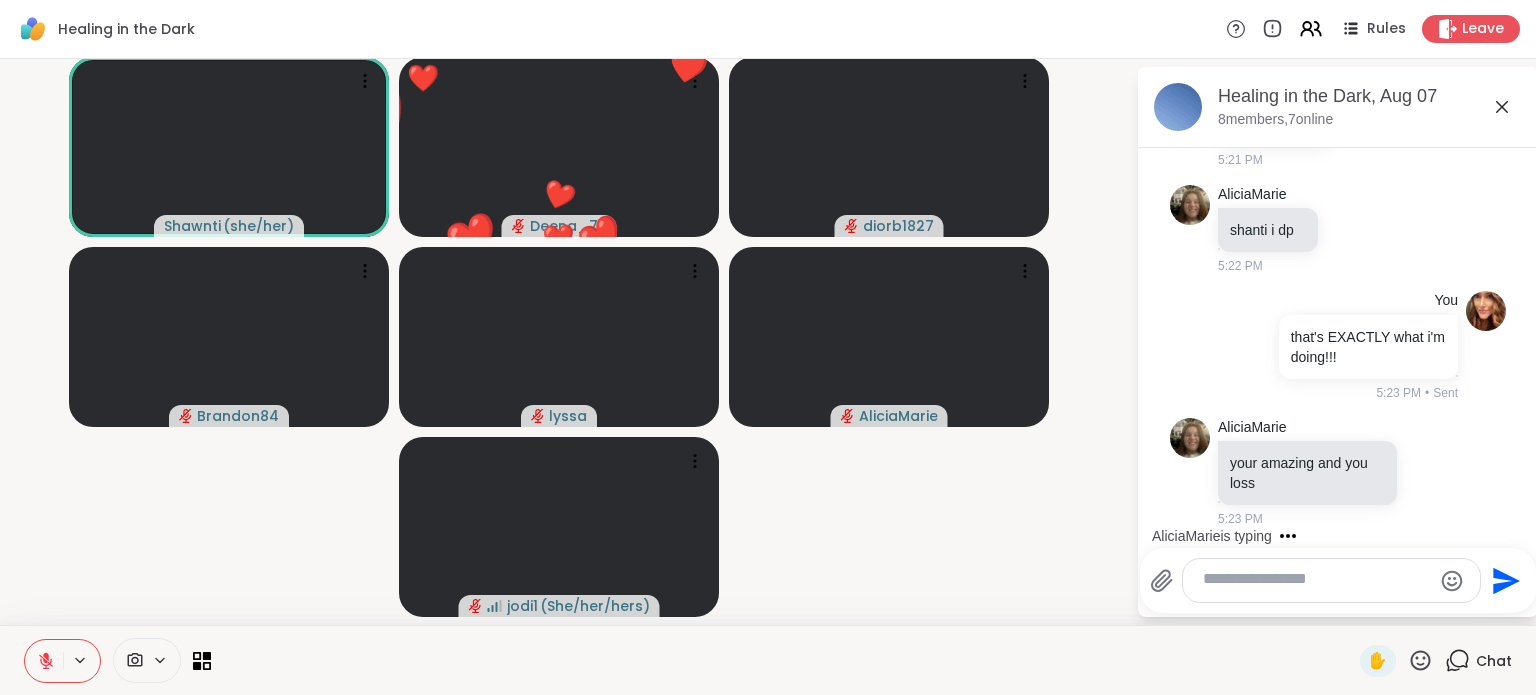 scroll, scrollTop: 9748, scrollLeft: 0, axis: vertical 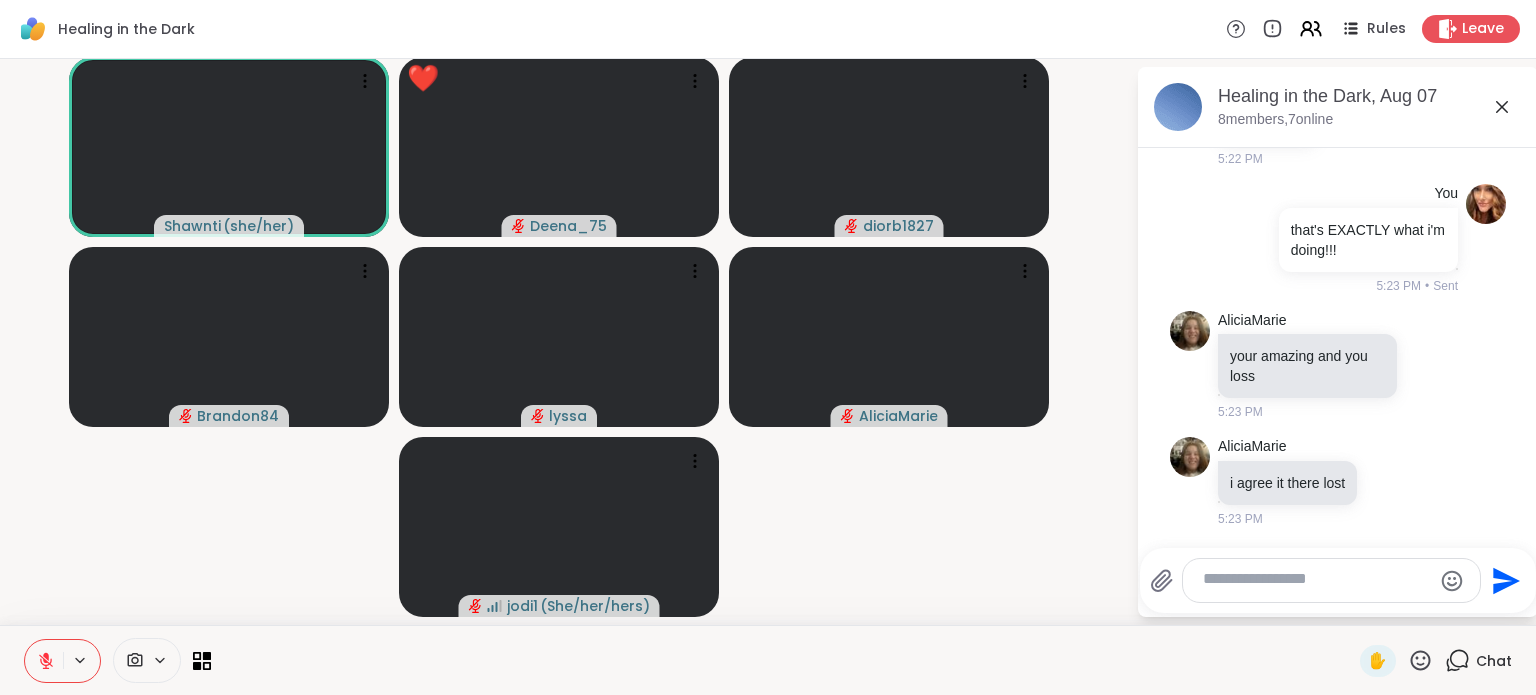 click at bounding box center (1315, 580) 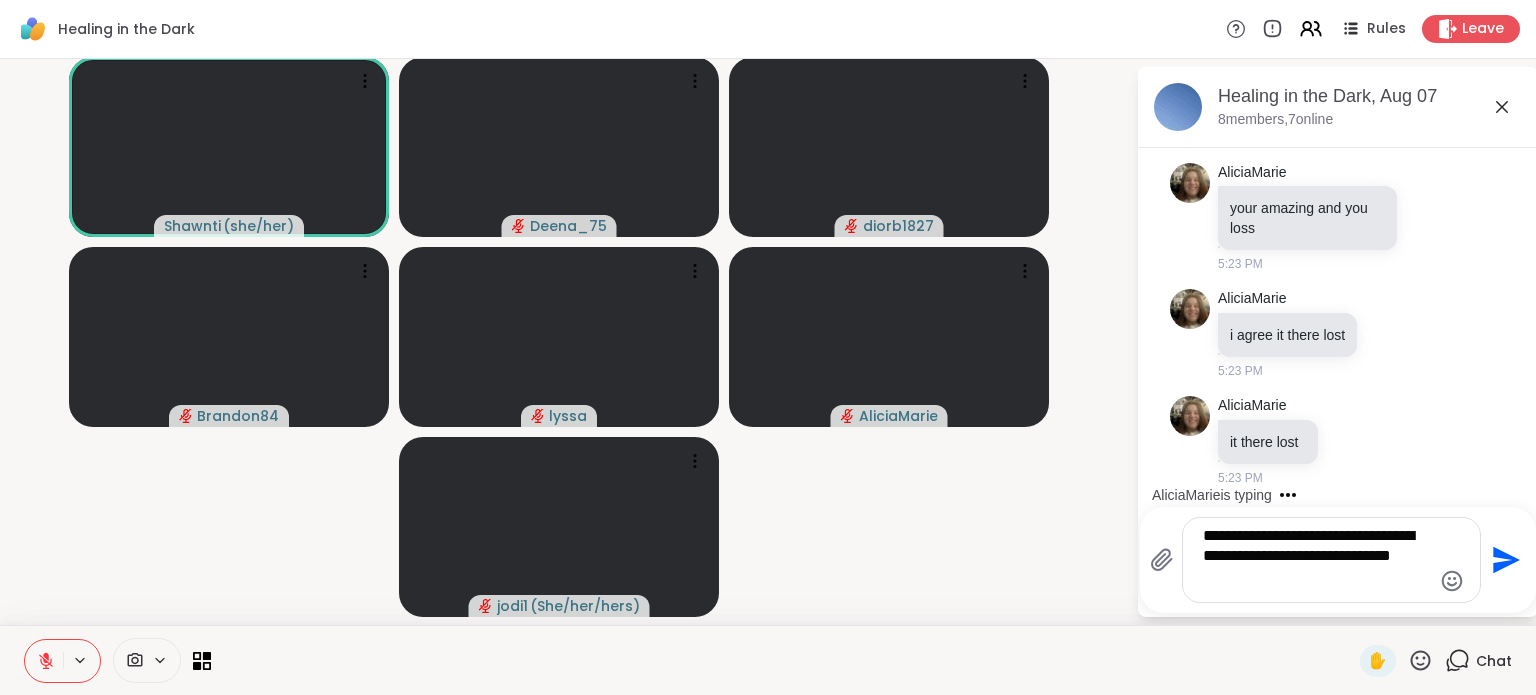 scroll, scrollTop: 9908, scrollLeft: 0, axis: vertical 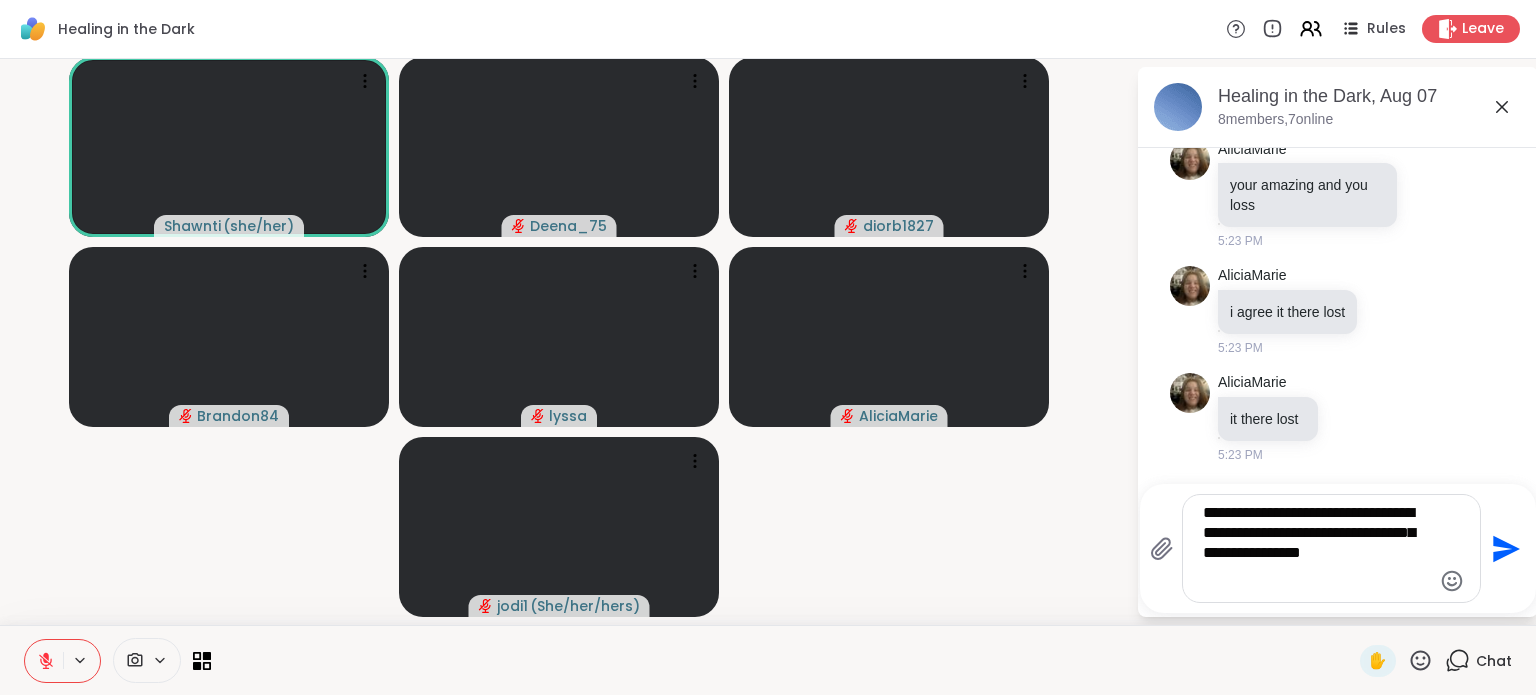type on "**********" 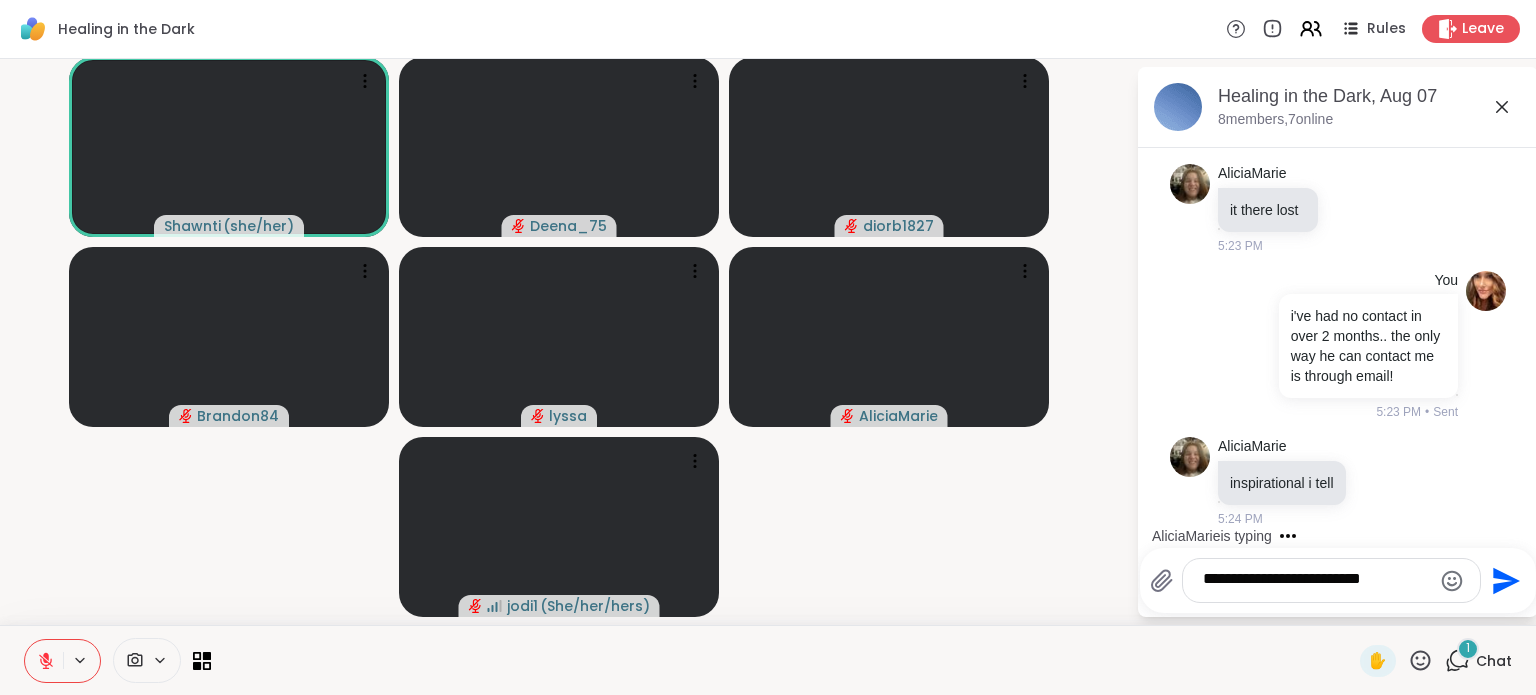 scroll, scrollTop: 10285, scrollLeft: 0, axis: vertical 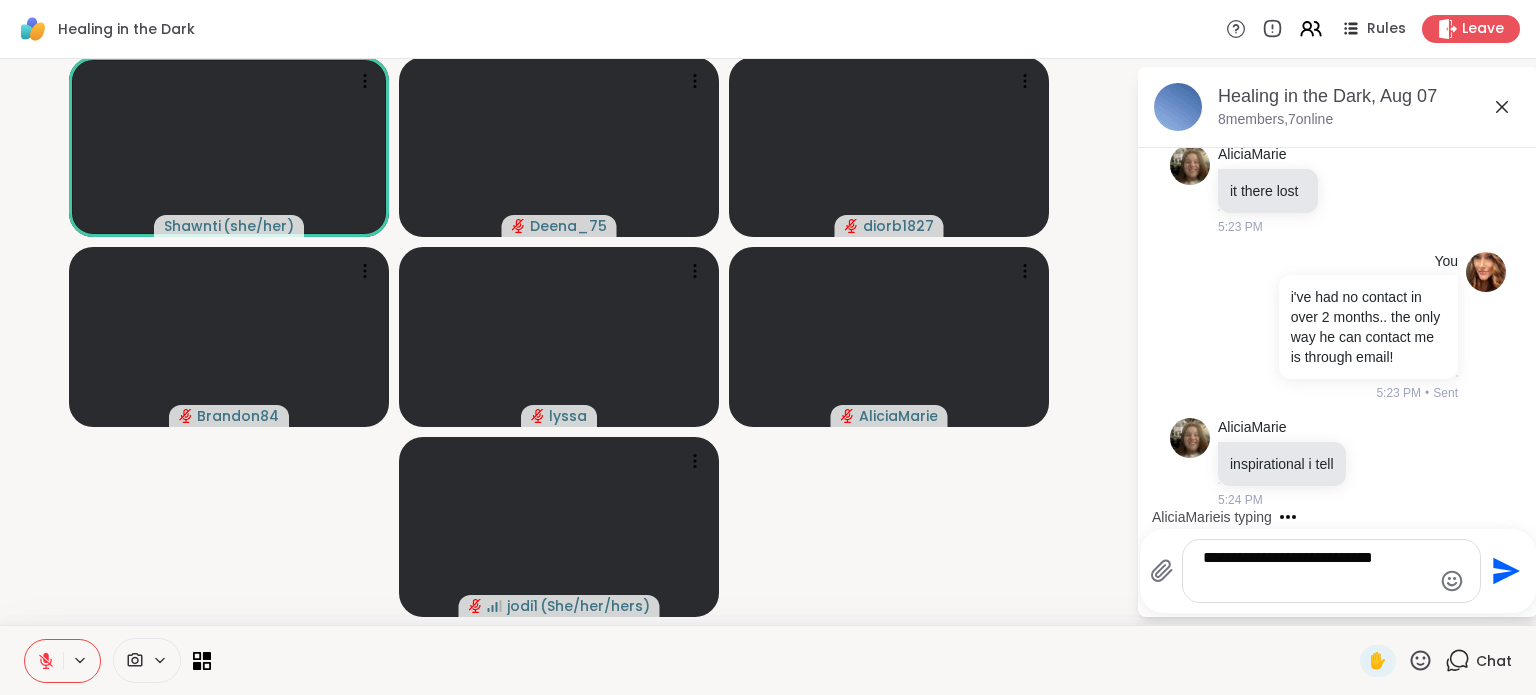 type on "**********" 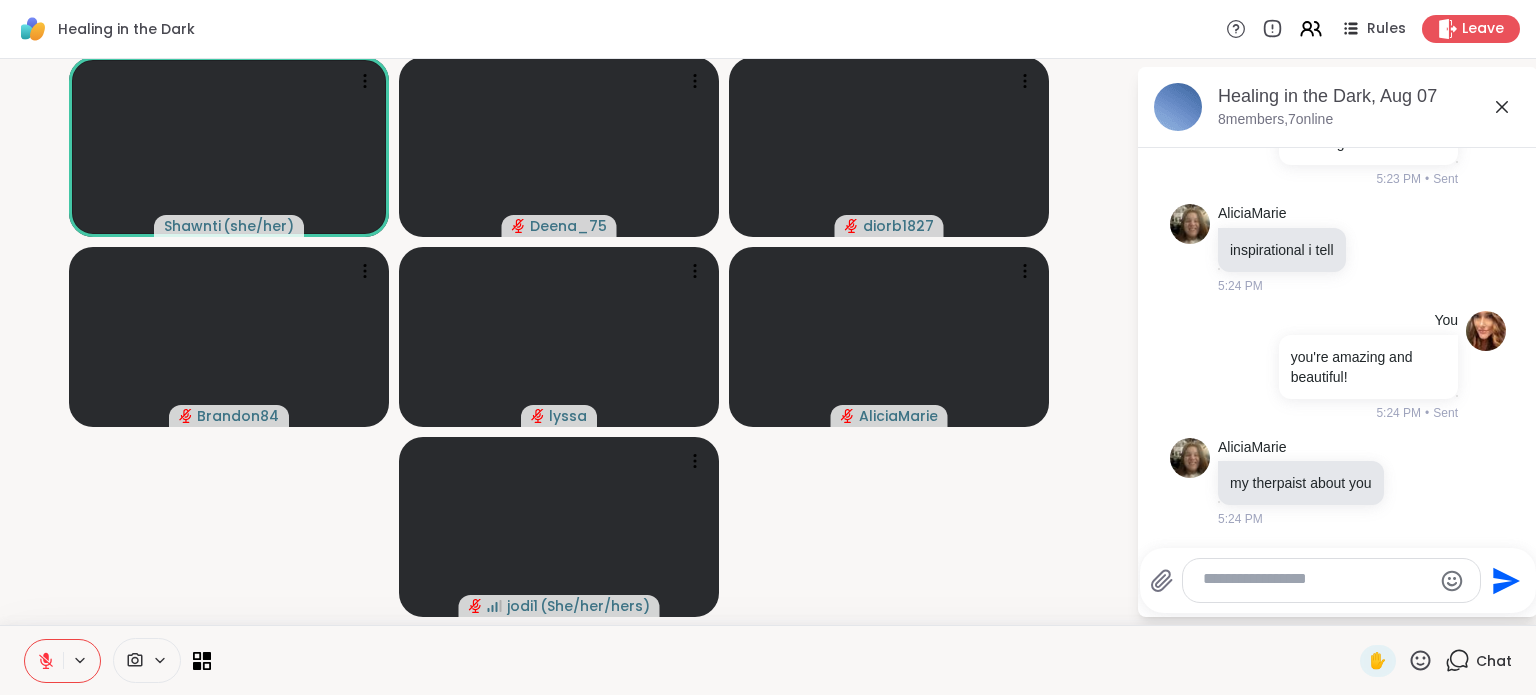 scroll, scrollTop: 10570, scrollLeft: 0, axis: vertical 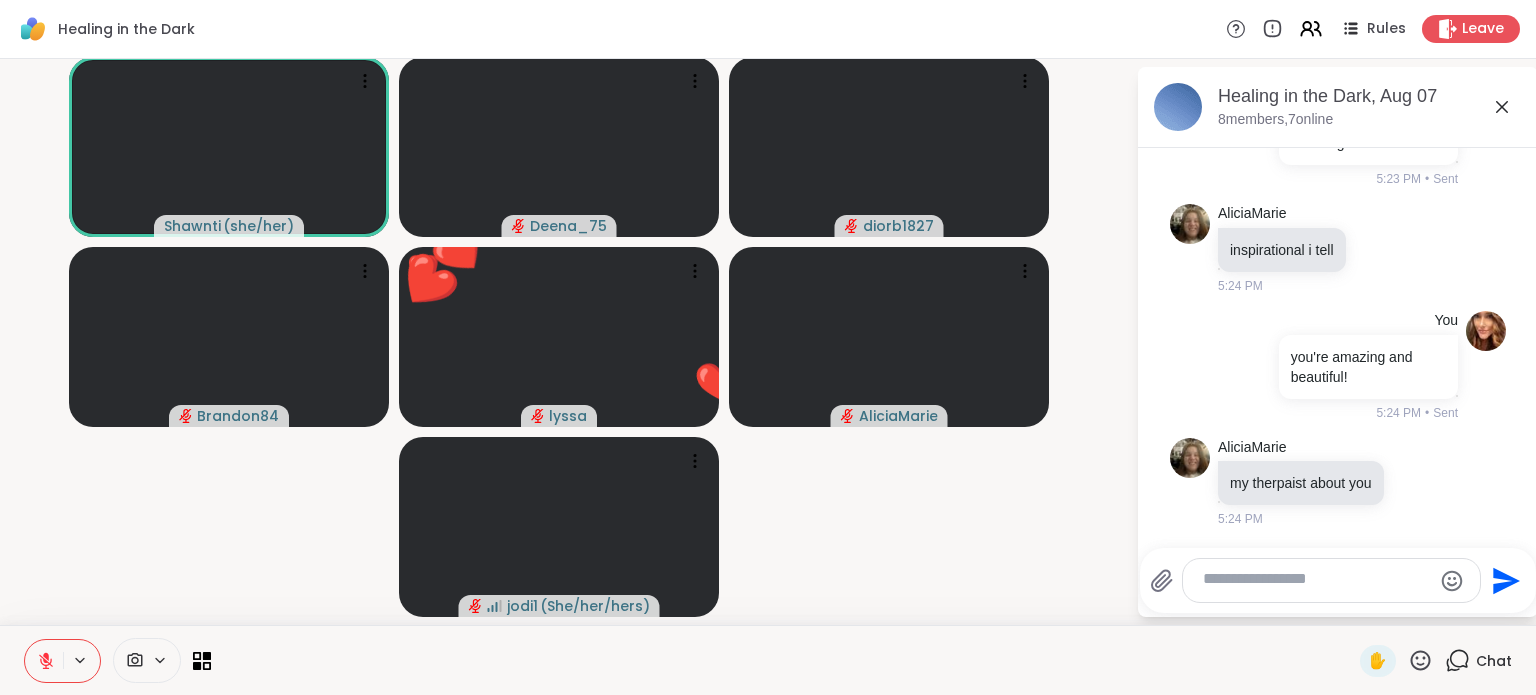 click 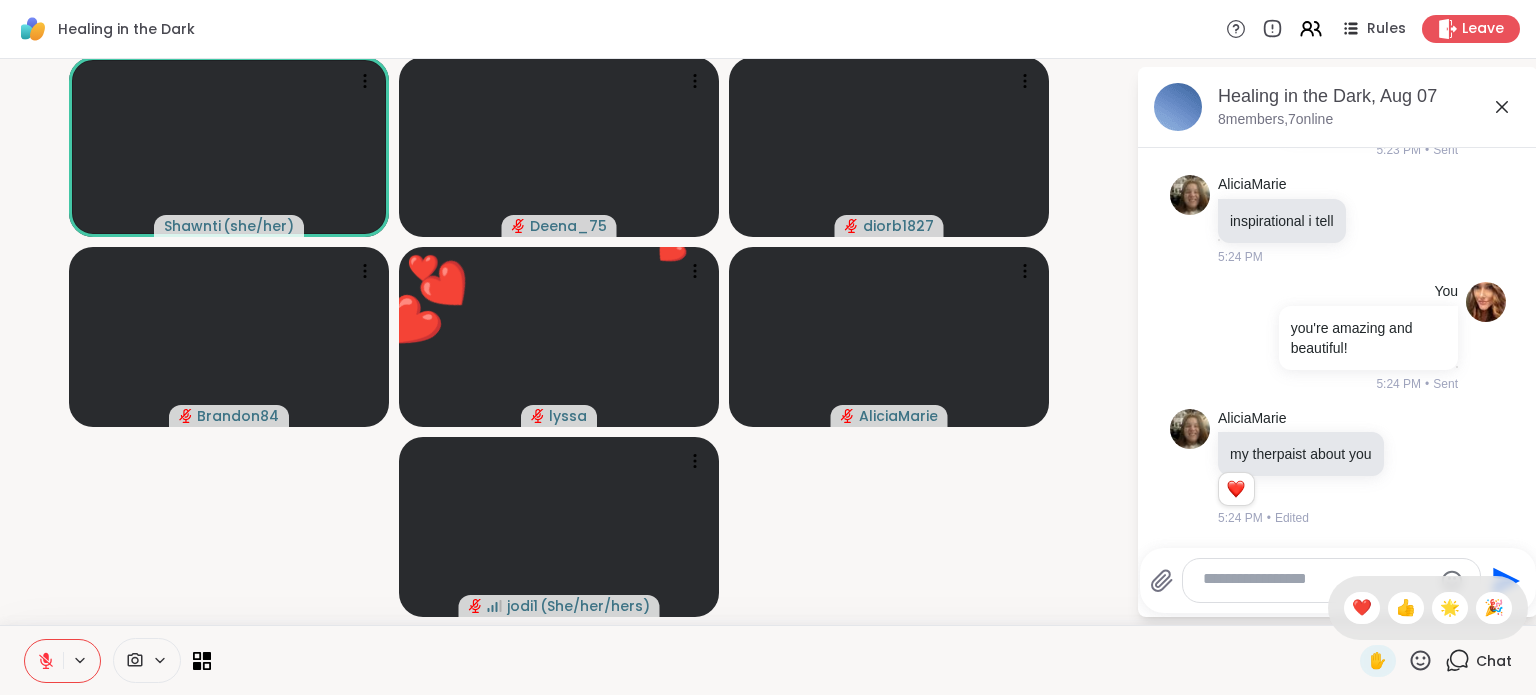 scroll, scrollTop: 10603, scrollLeft: 0, axis: vertical 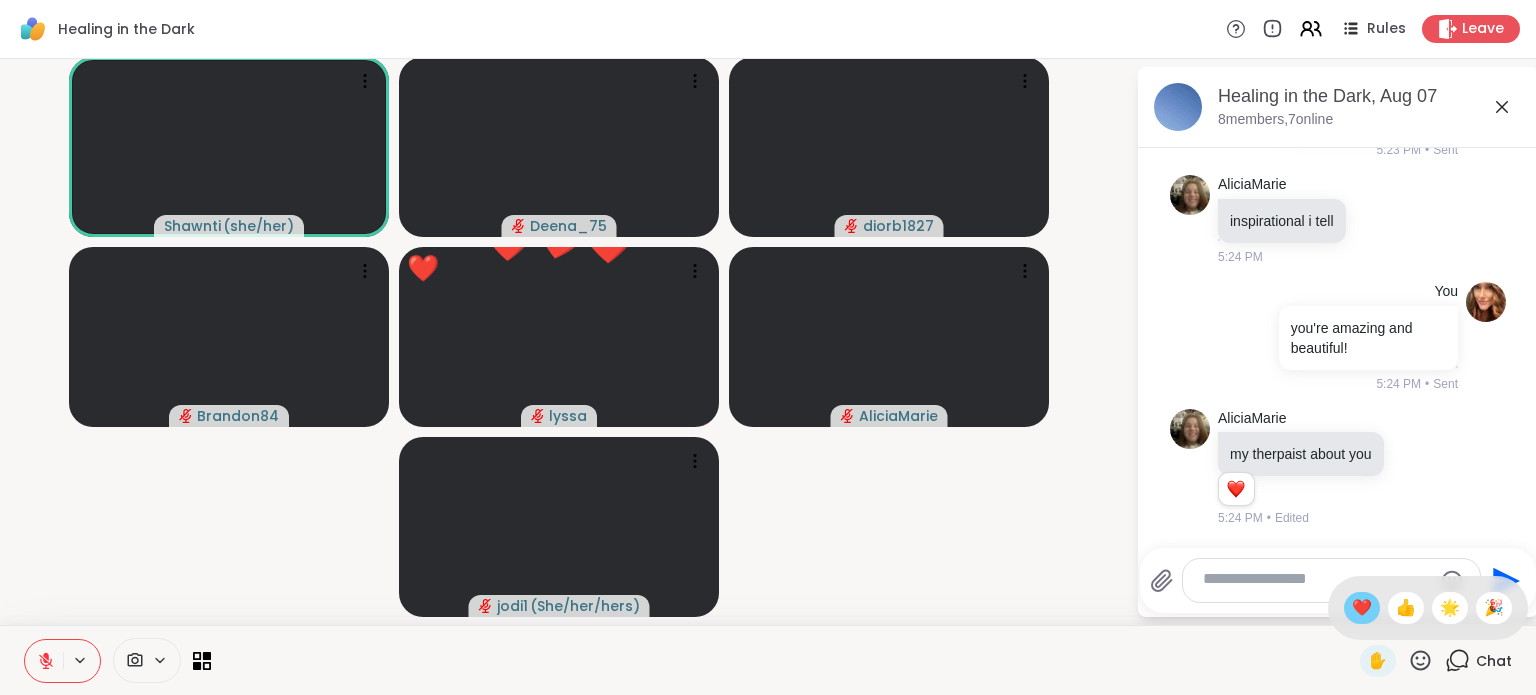 click on "❤️" at bounding box center [1362, 608] 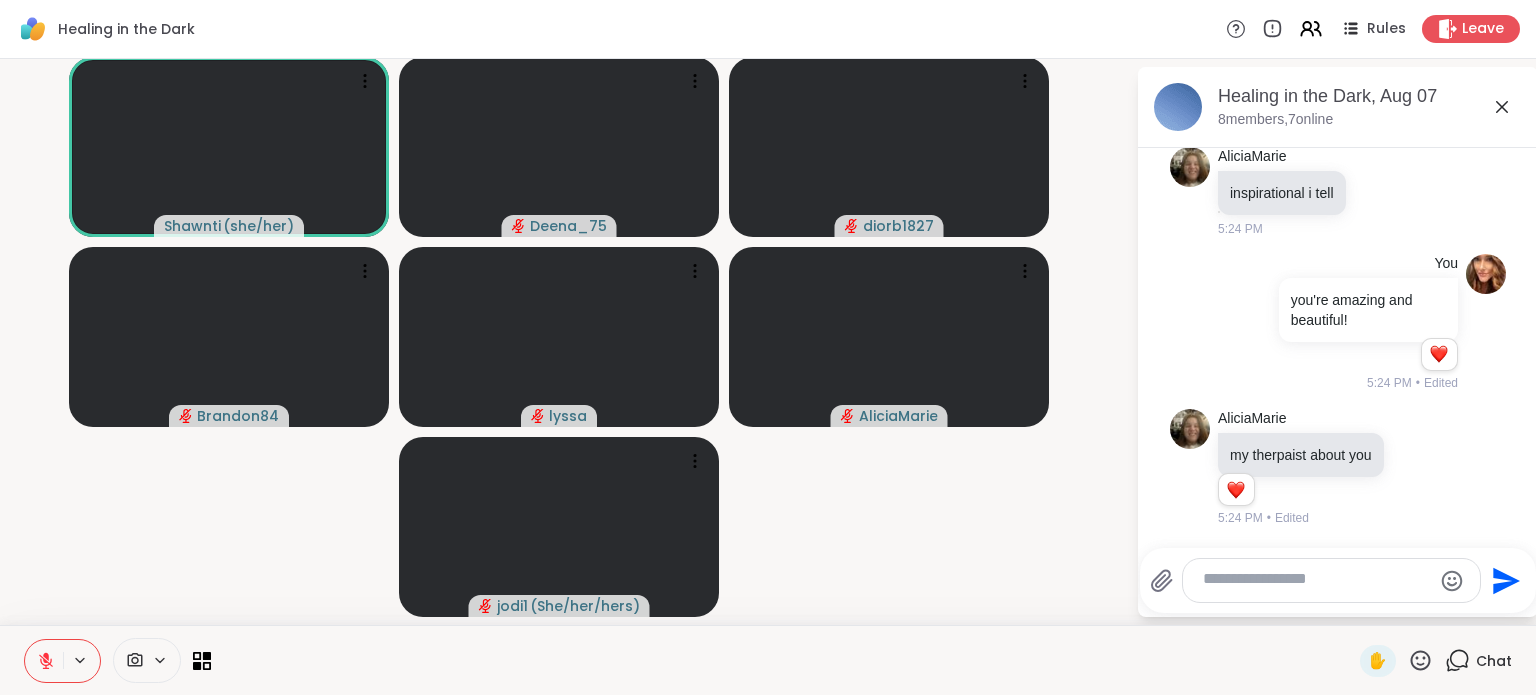 click at bounding box center [1315, 580] 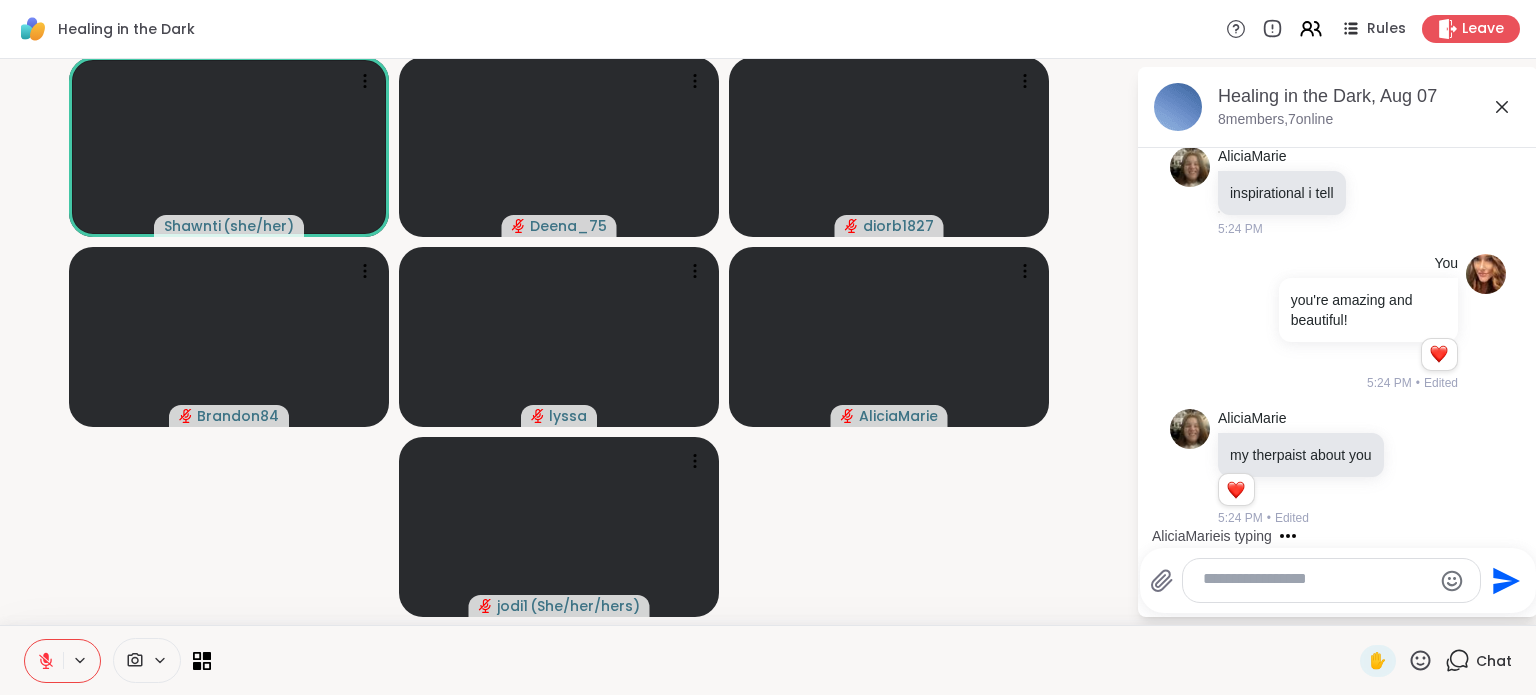 scroll, scrollTop: 10756, scrollLeft: 0, axis: vertical 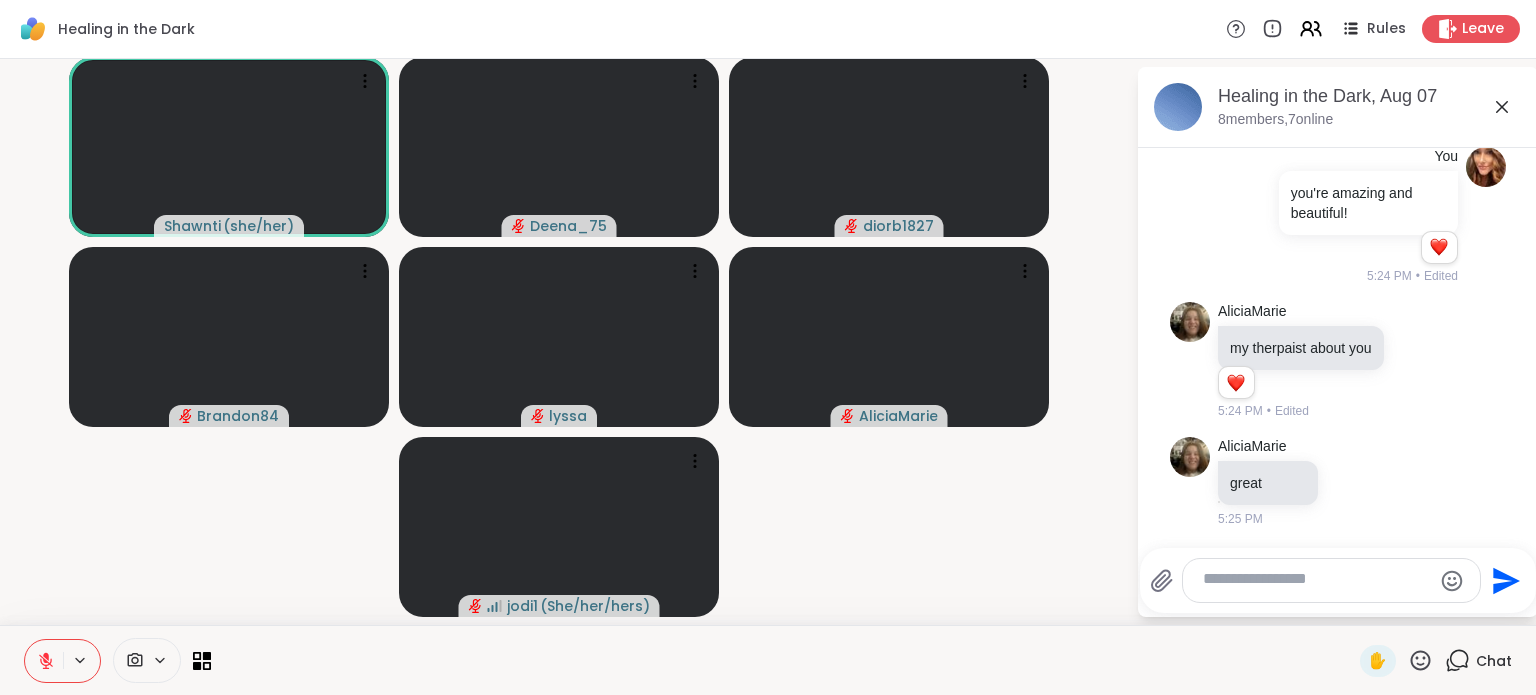 click at bounding box center (1315, 580) 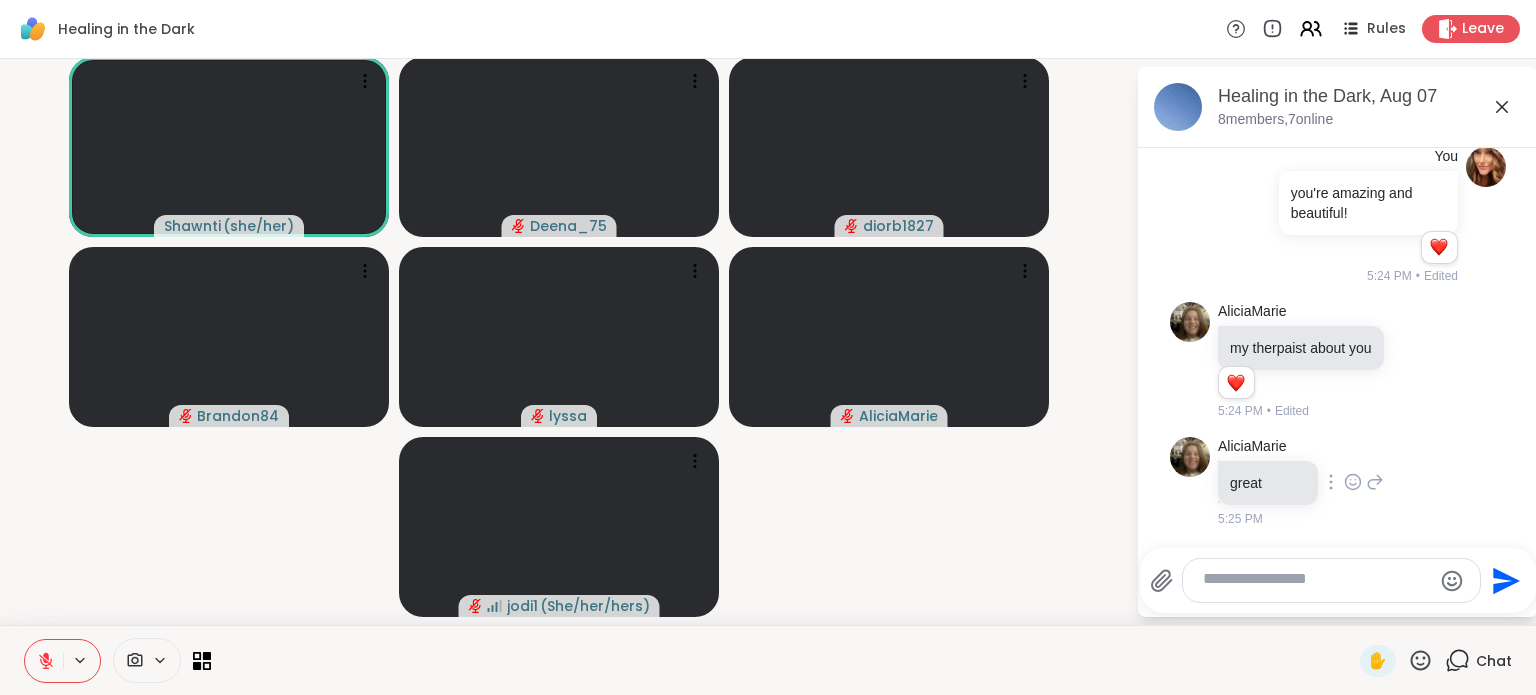 scroll, scrollTop: 10656, scrollLeft: 0, axis: vertical 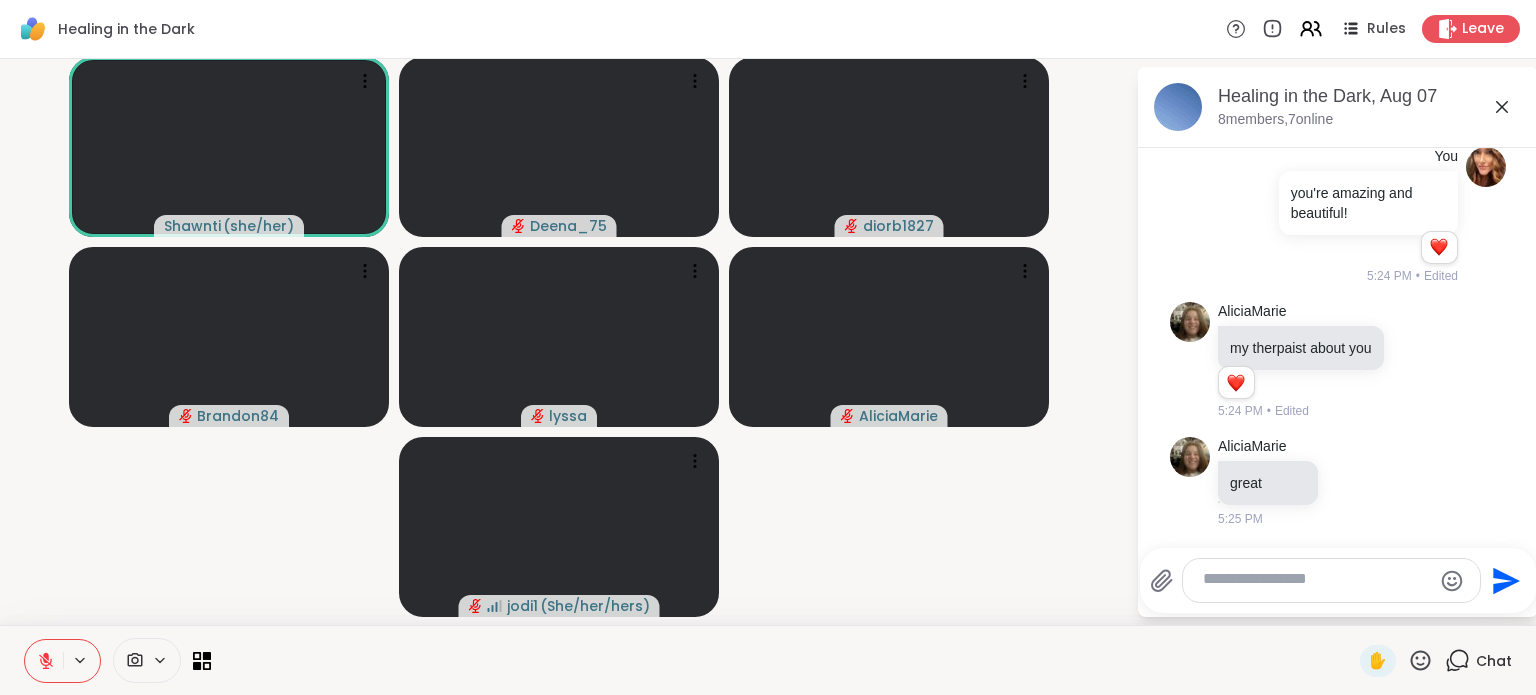 click at bounding box center (1315, 580) 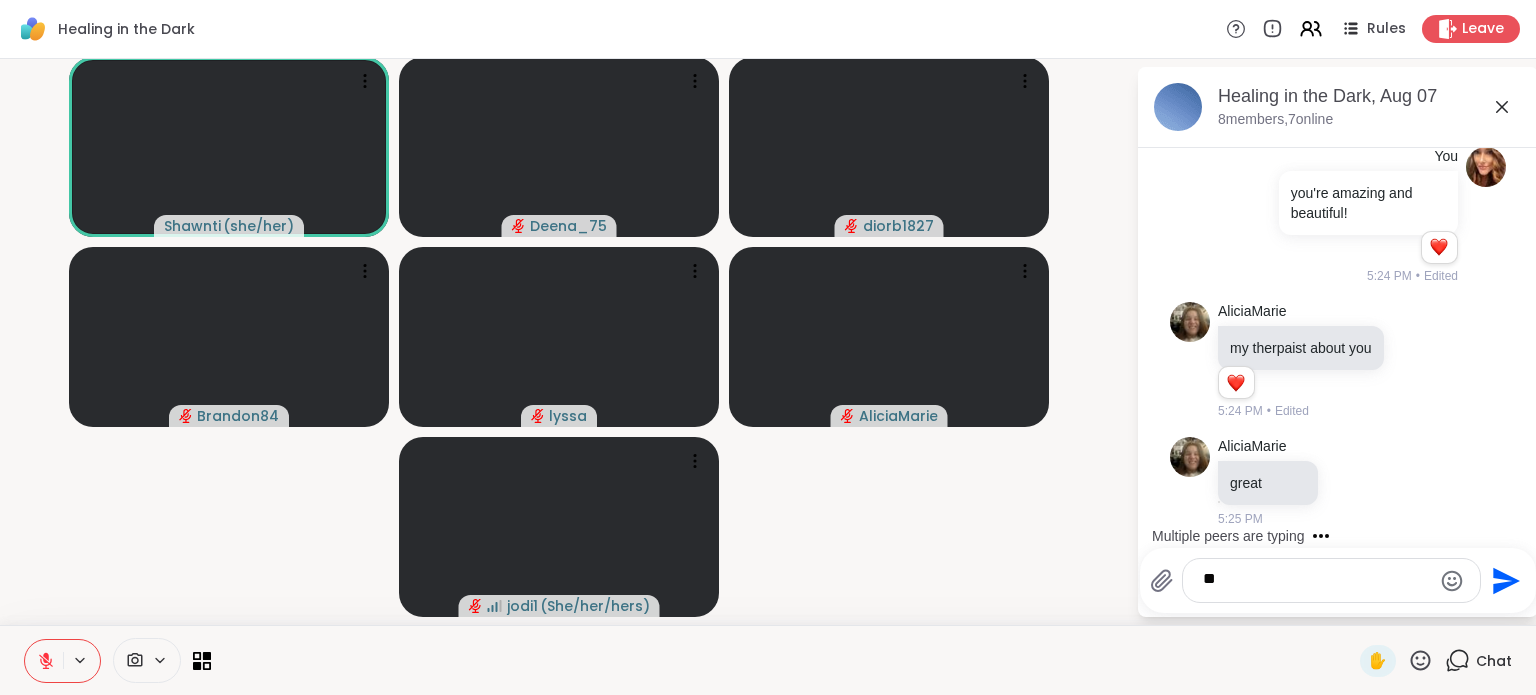 type on "*" 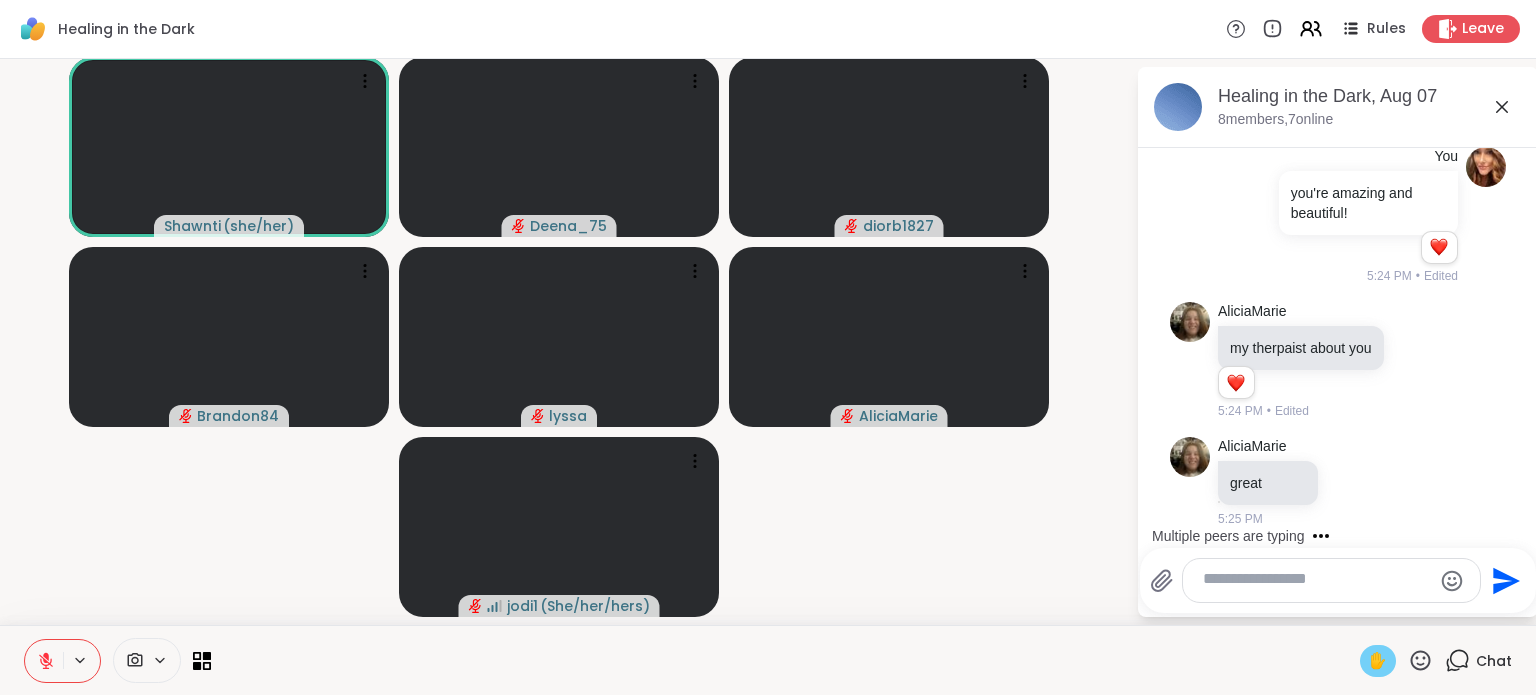 click on "✋" at bounding box center [1378, 661] 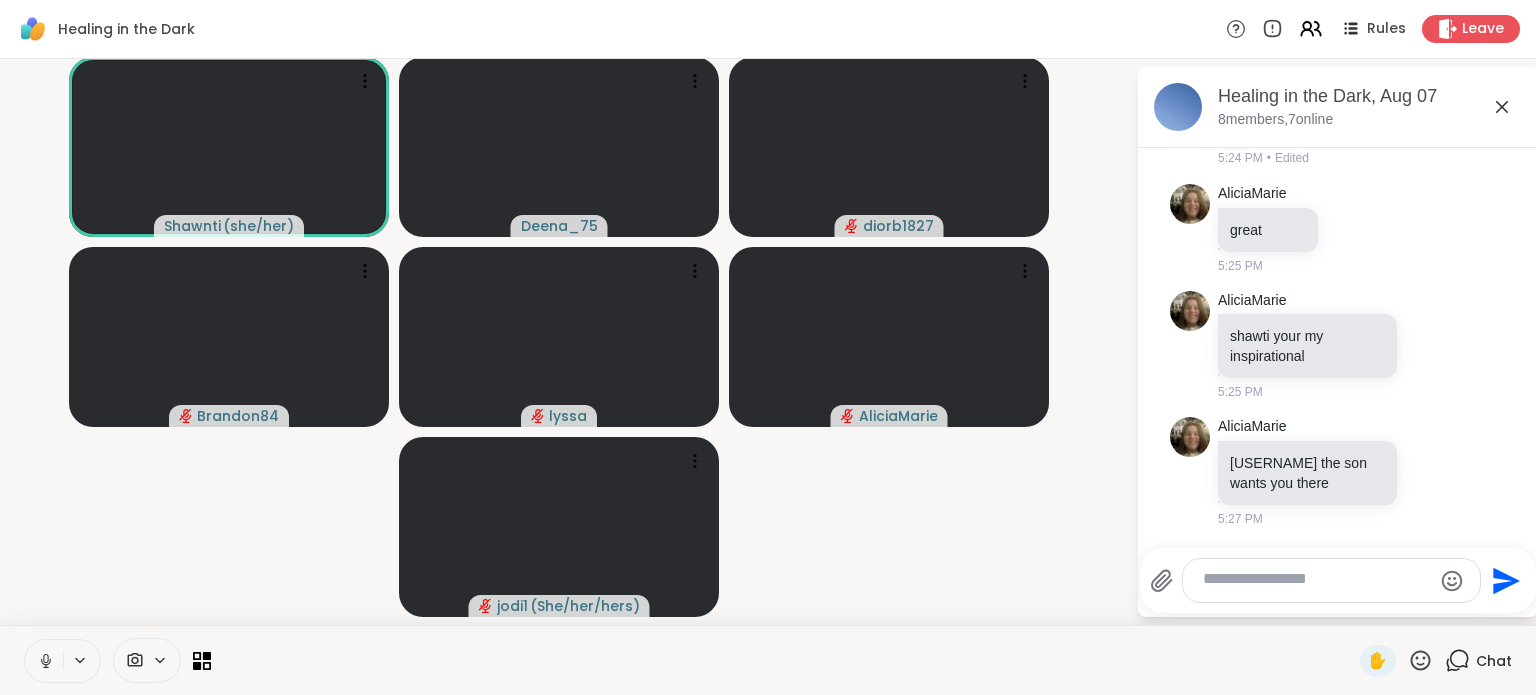 scroll, scrollTop: 11205, scrollLeft: 0, axis: vertical 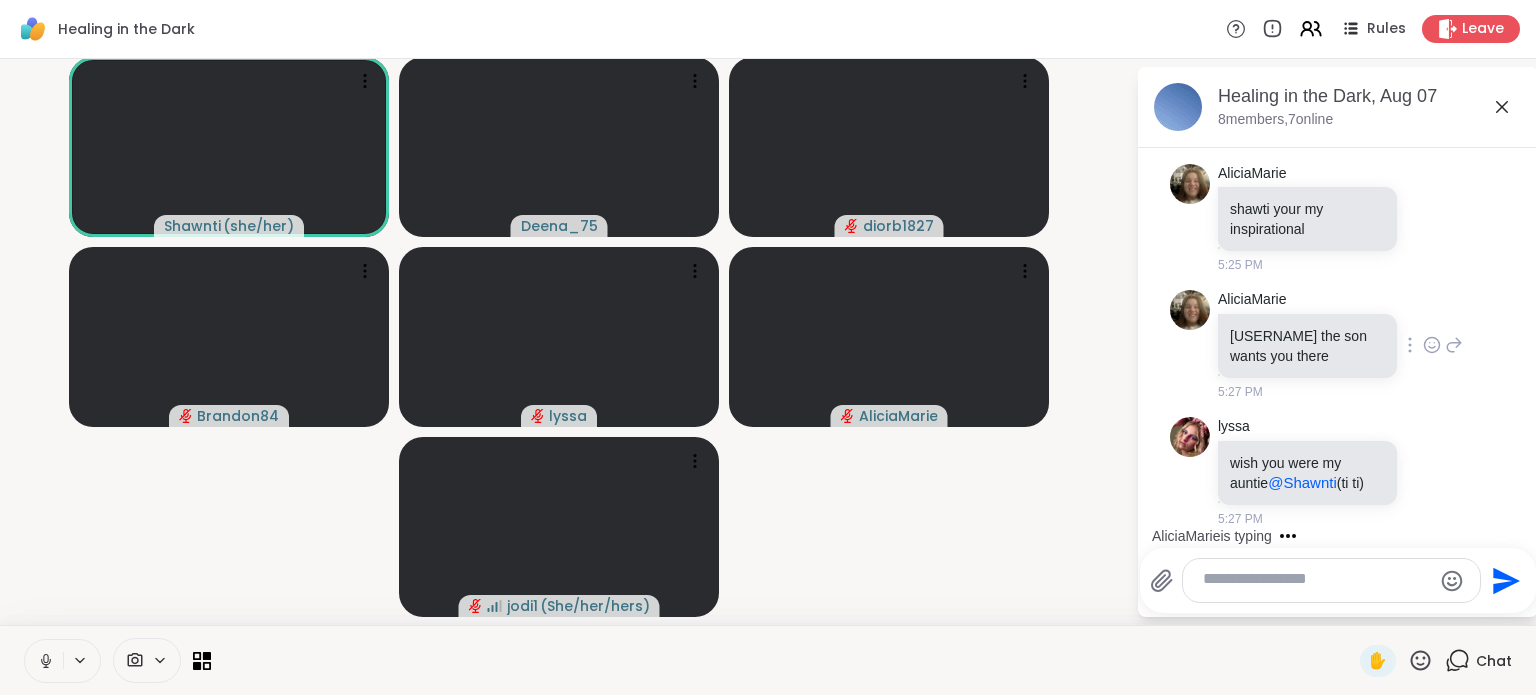 click 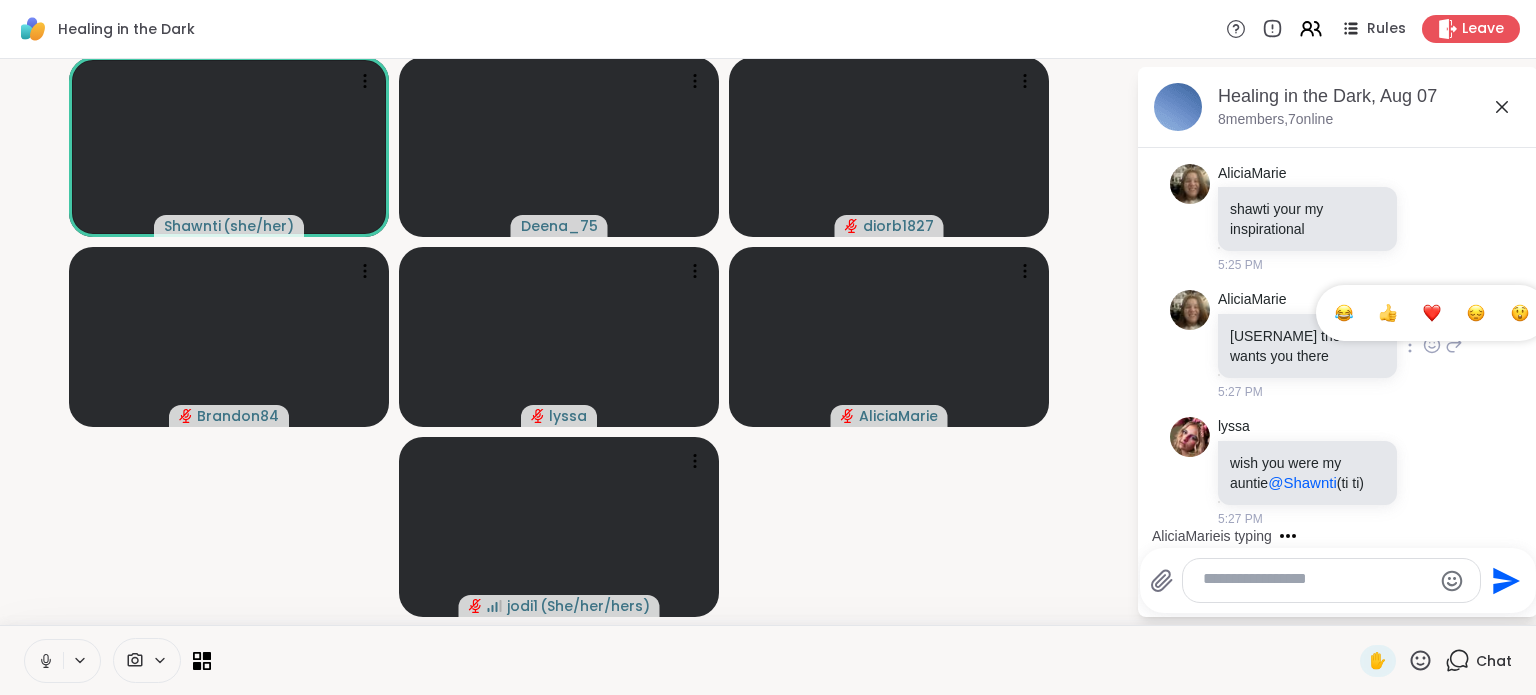 click at bounding box center [1432, 313] 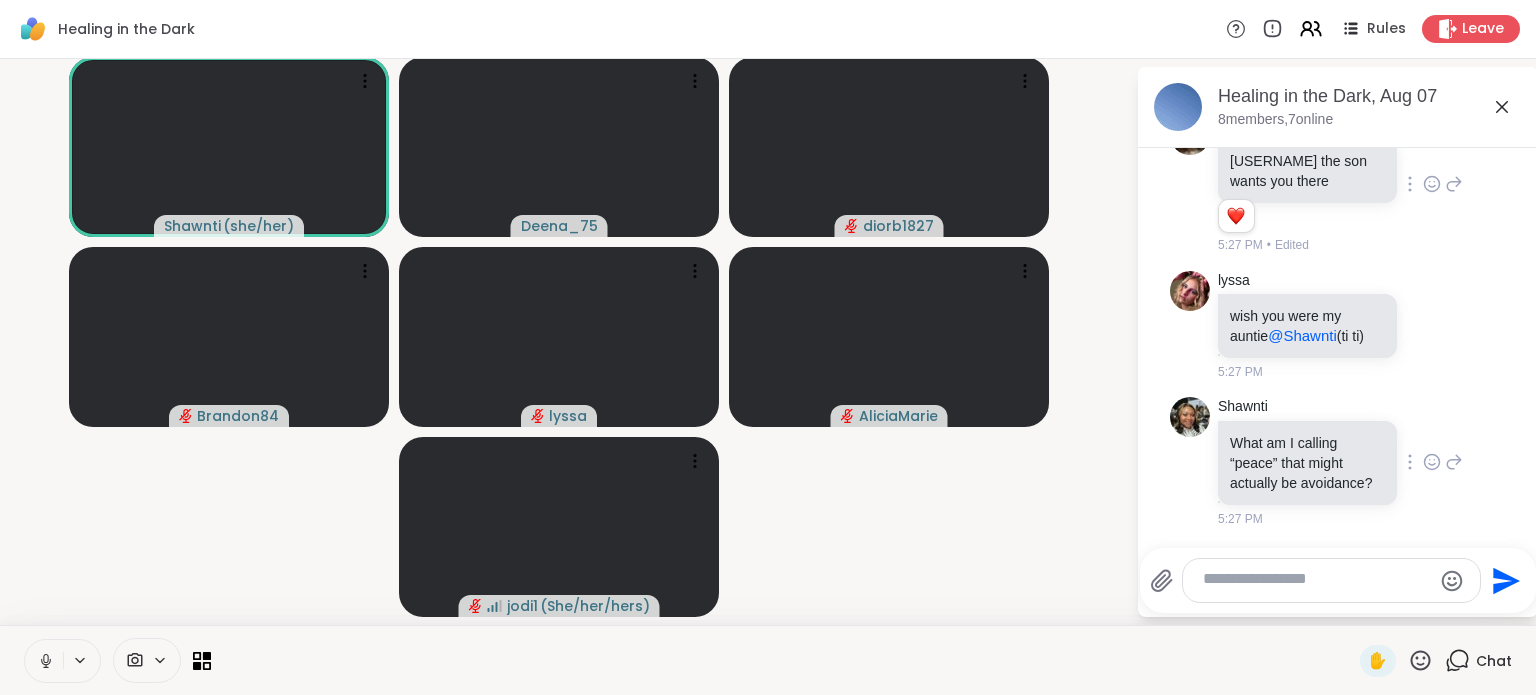 scroll, scrollTop: 11425, scrollLeft: 0, axis: vertical 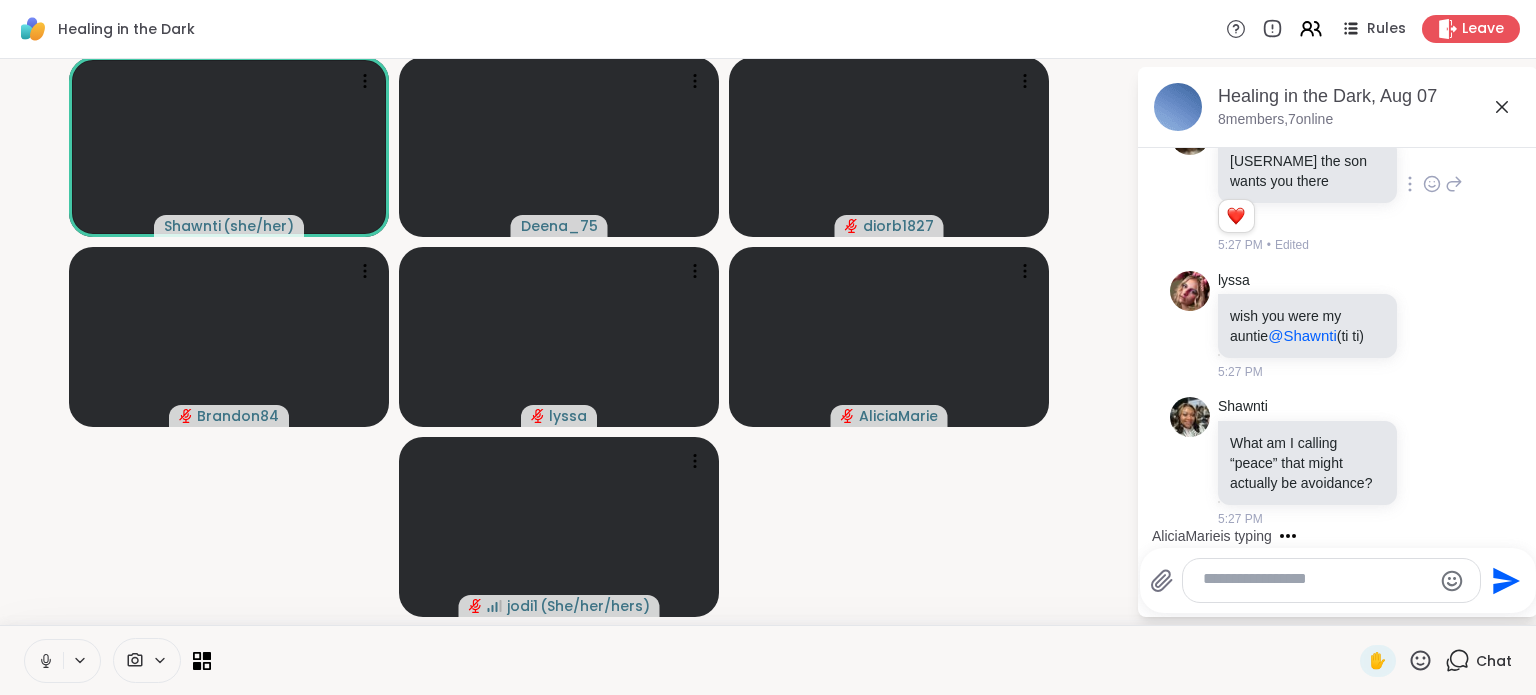 click at bounding box center (1315, 580) 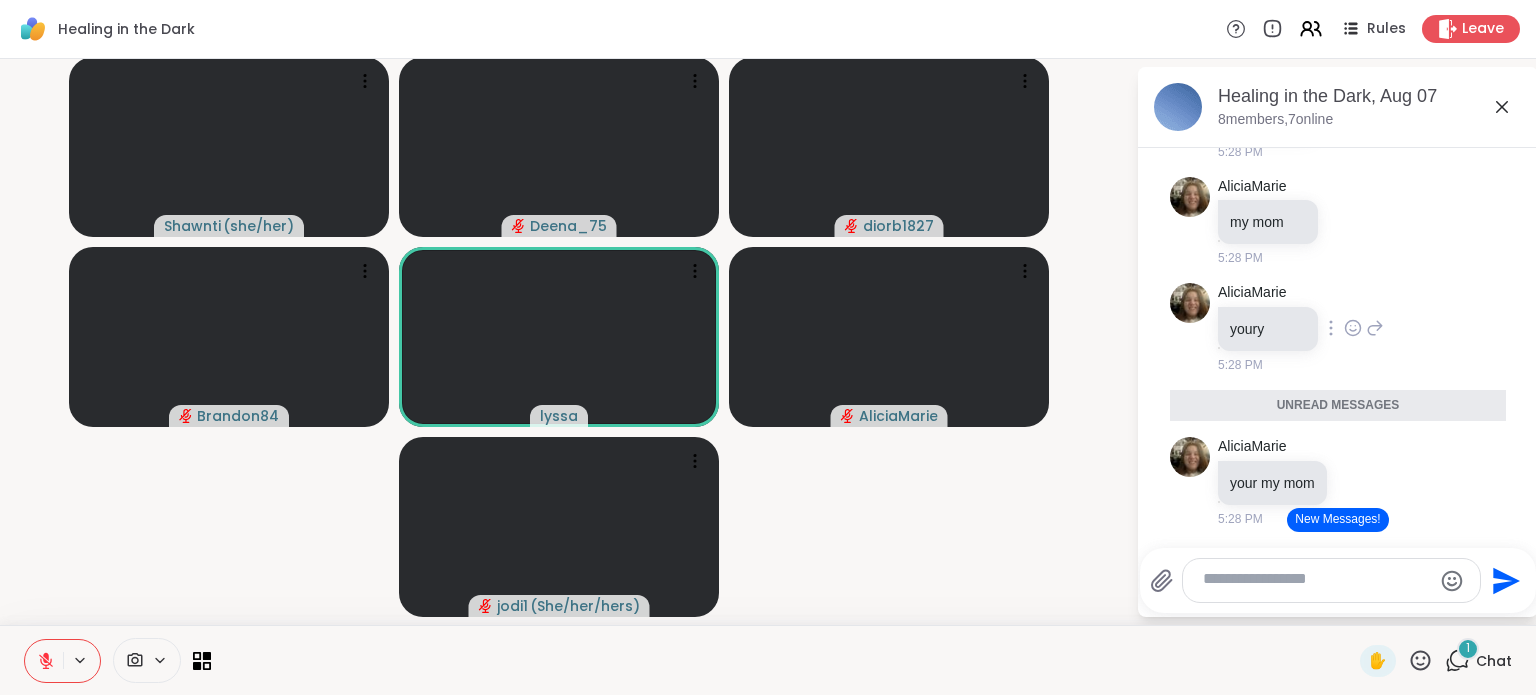 scroll, scrollTop: 12056, scrollLeft: 0, axis: vertical 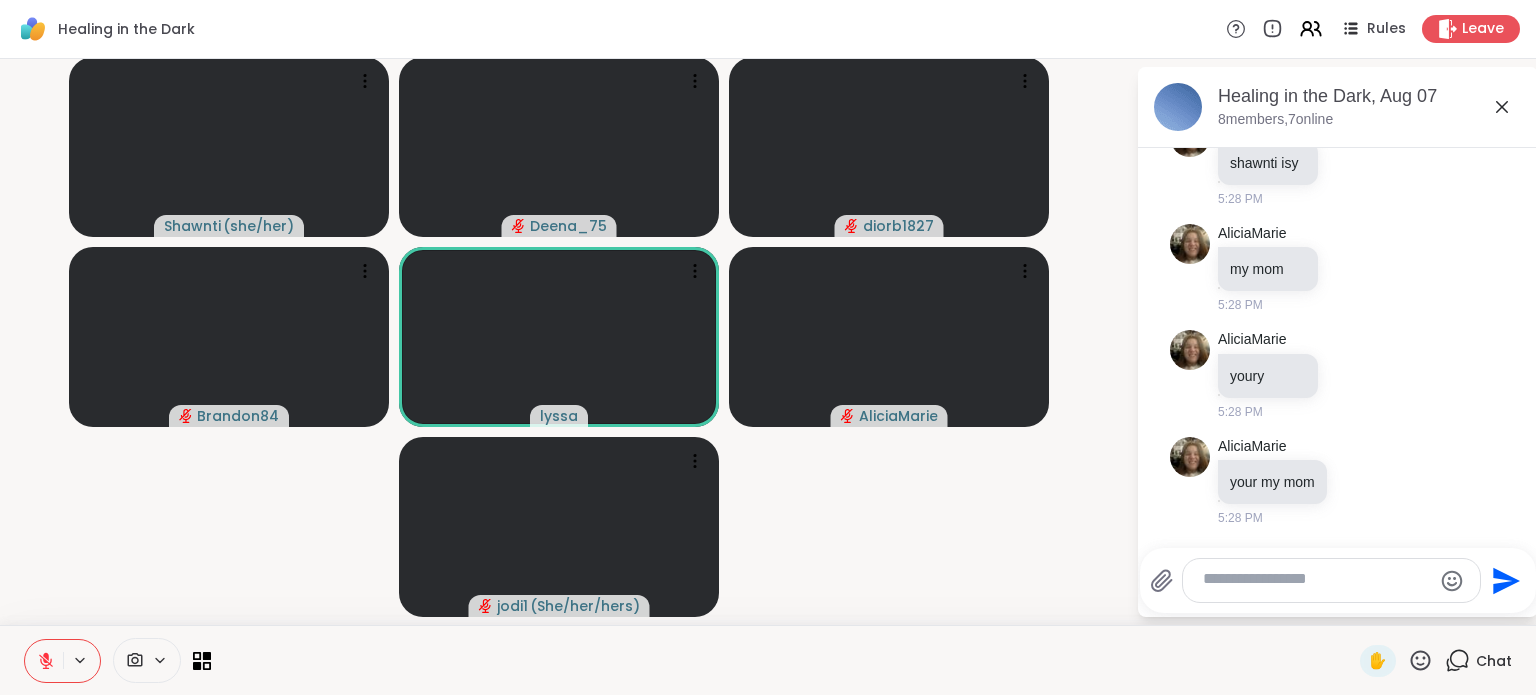 click at bounding box center [1315, 580] 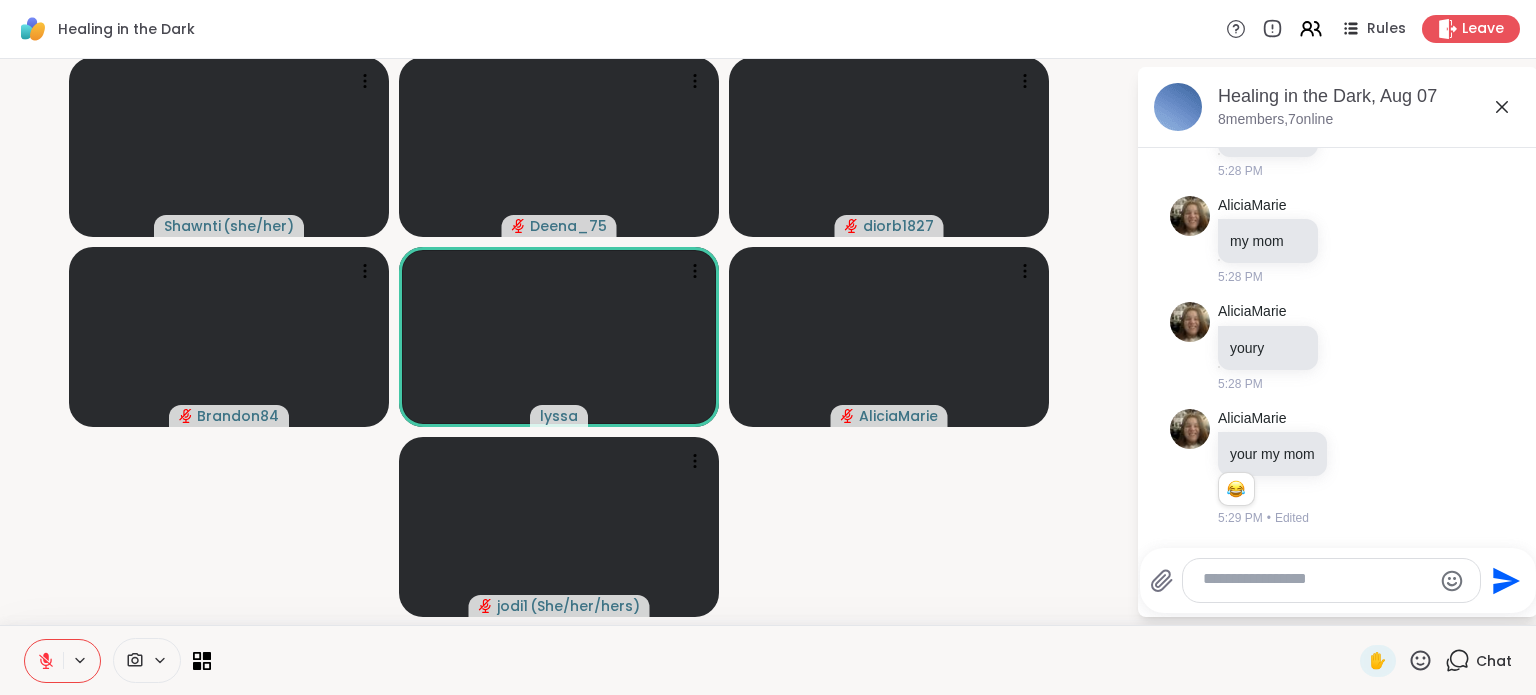 scroll, scrollTop: 12090, scrollLeft: 0, axis: vertical 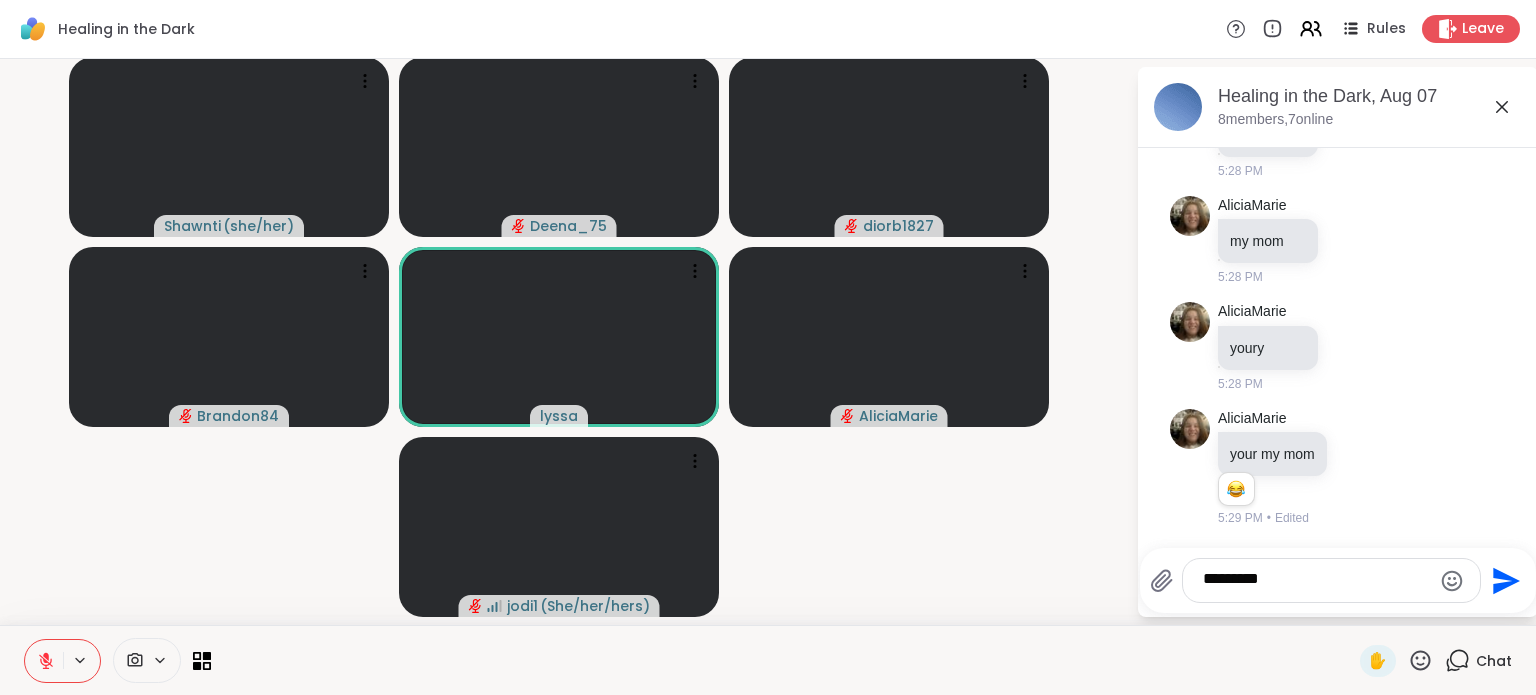 type on "**********" 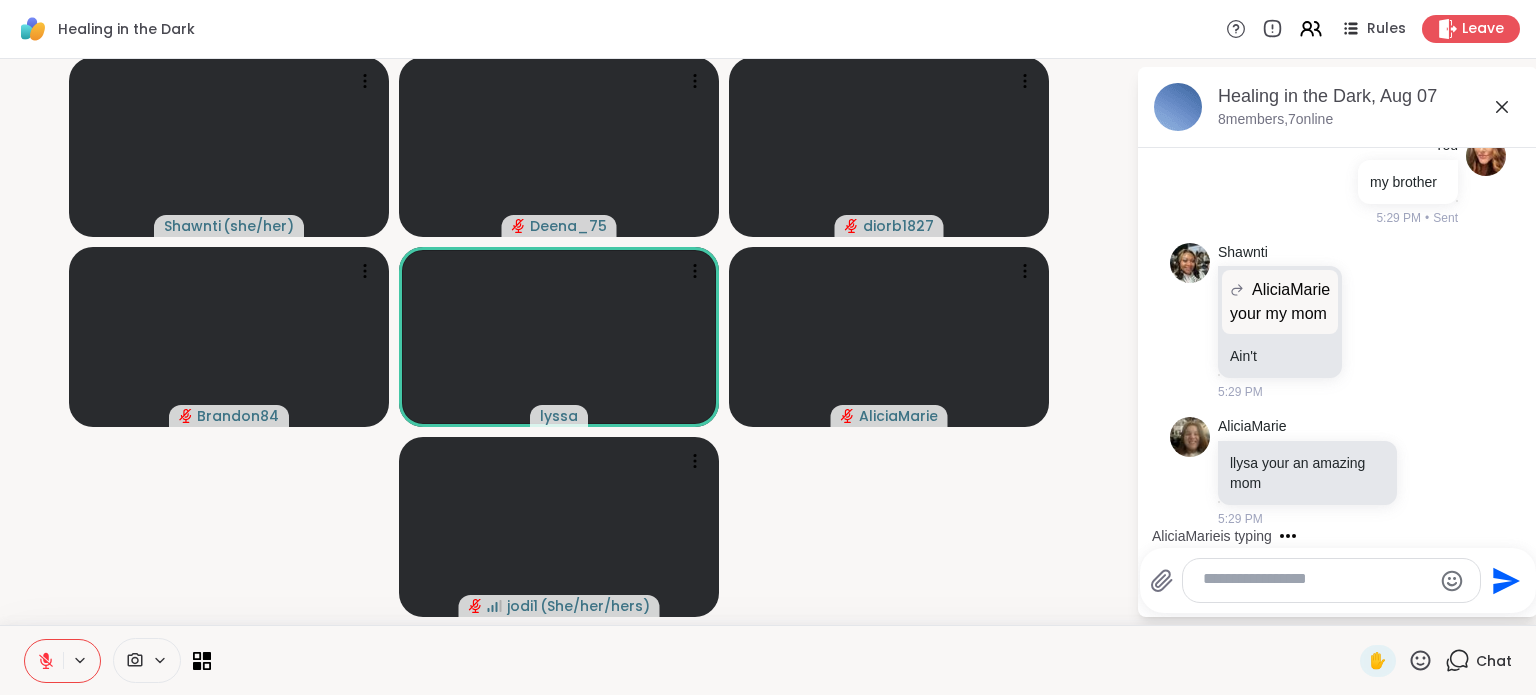 scroll, scrollTop: 12712, scrollLeft: 0, axis: vertical 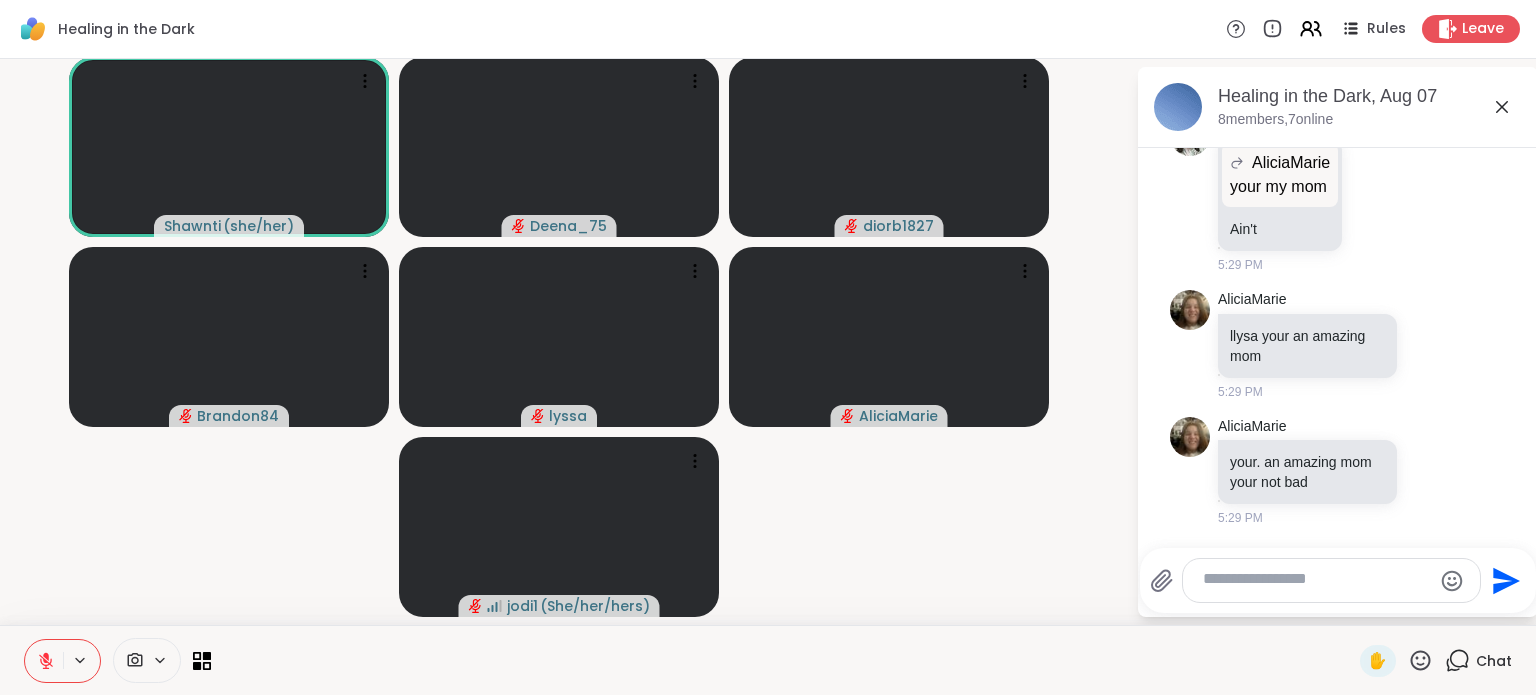 click 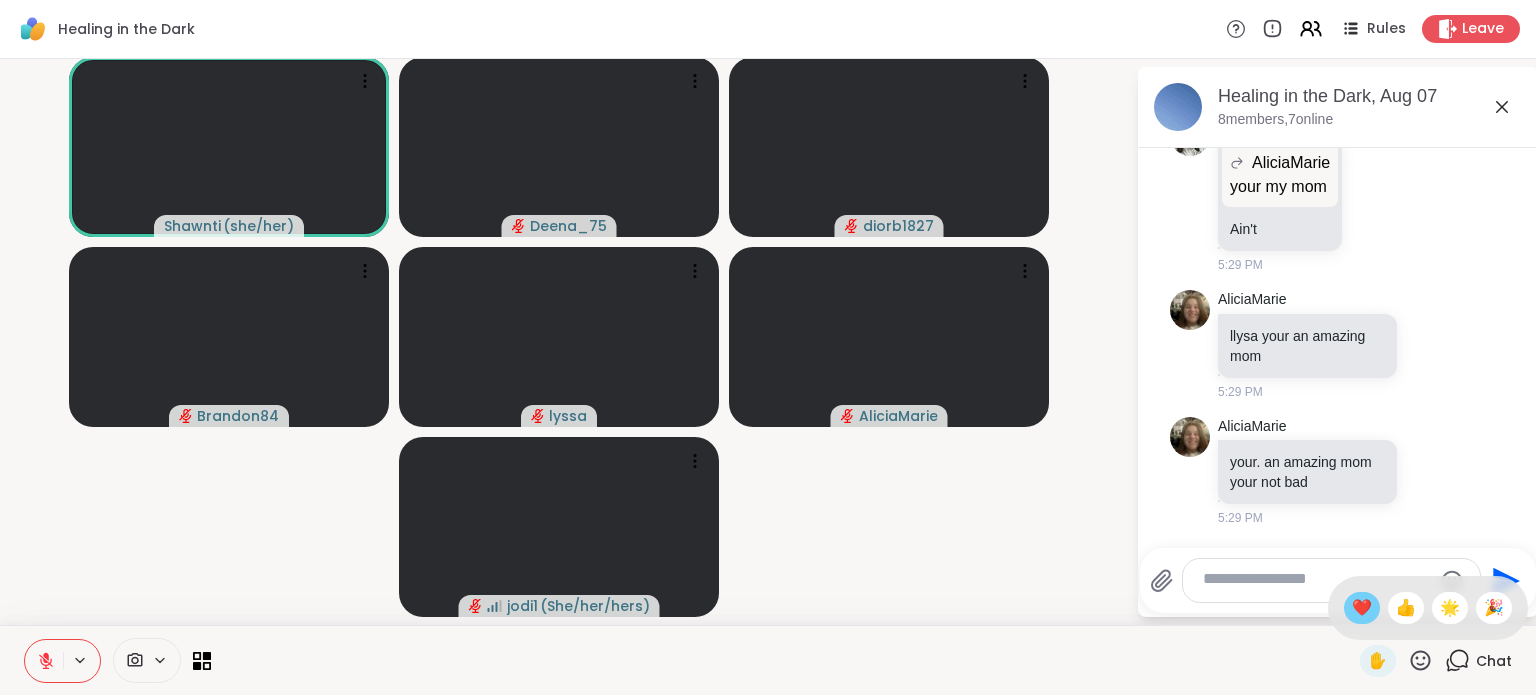 click on "❤️" at bounding box center (1362, 608) 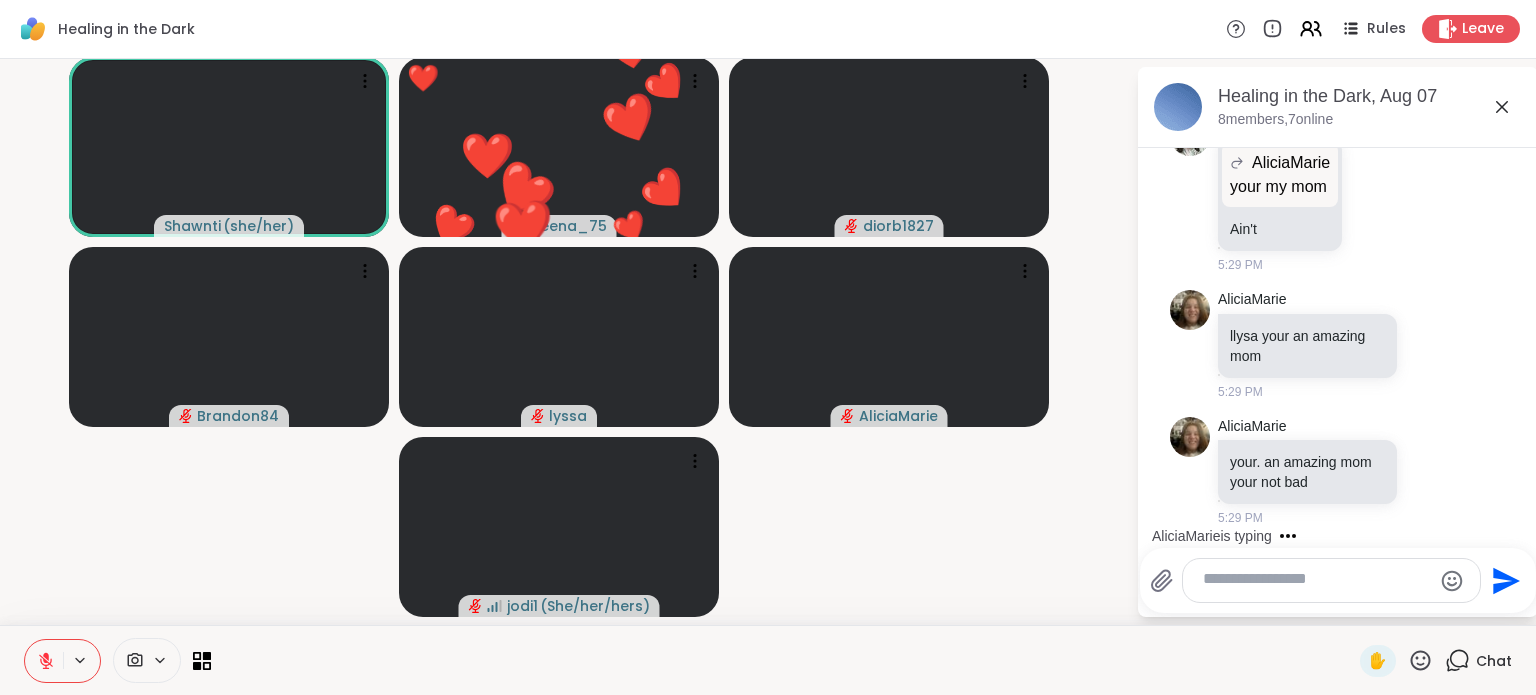 click 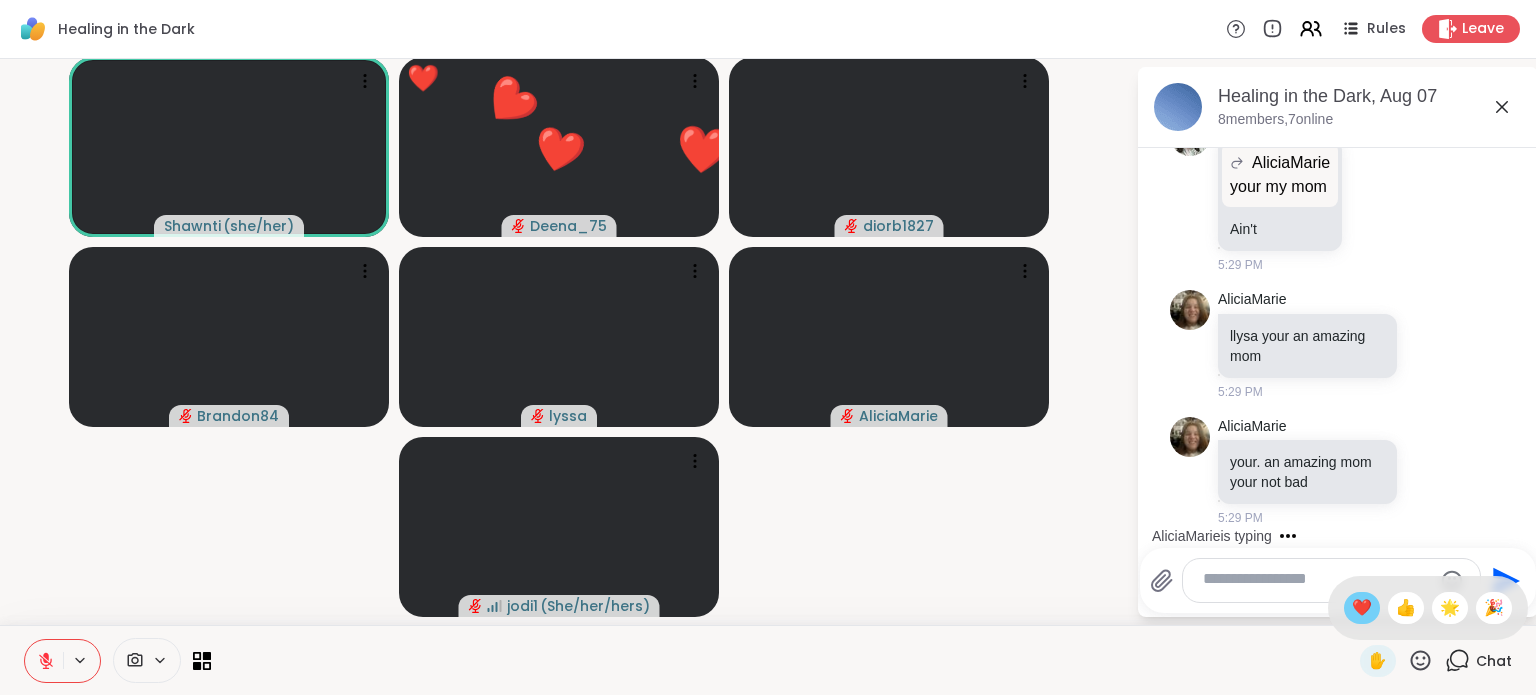 click on "❤️" at bounding box center (1362, 608) 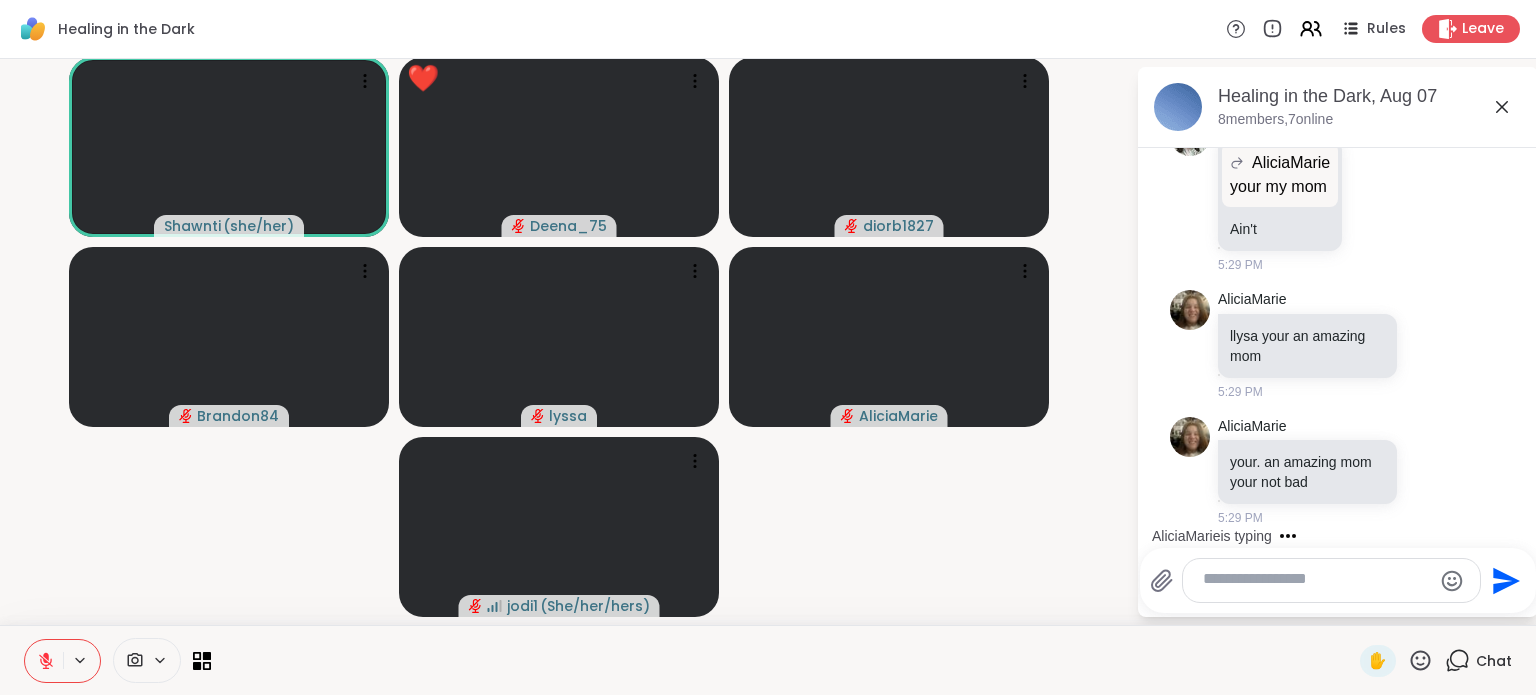click 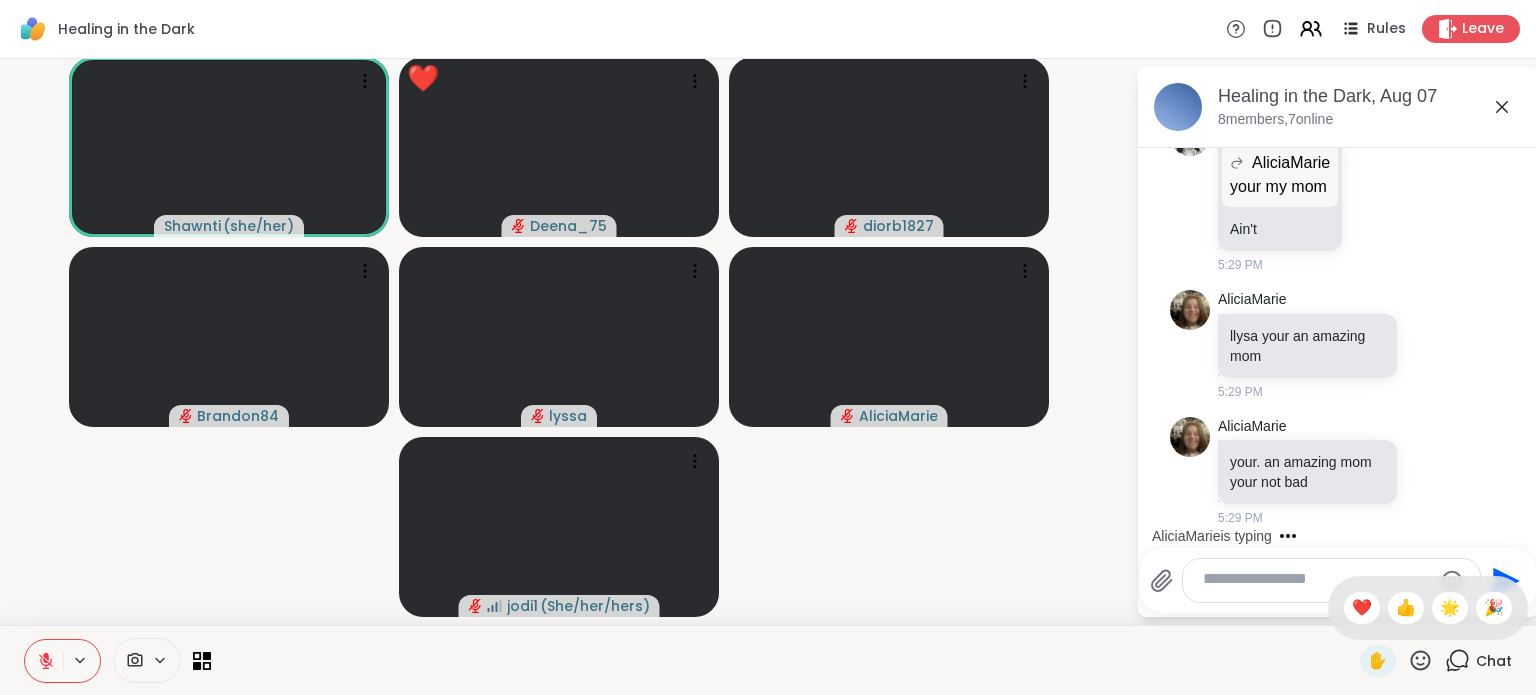 click on "❤️" at bounding box center (1362, 608) 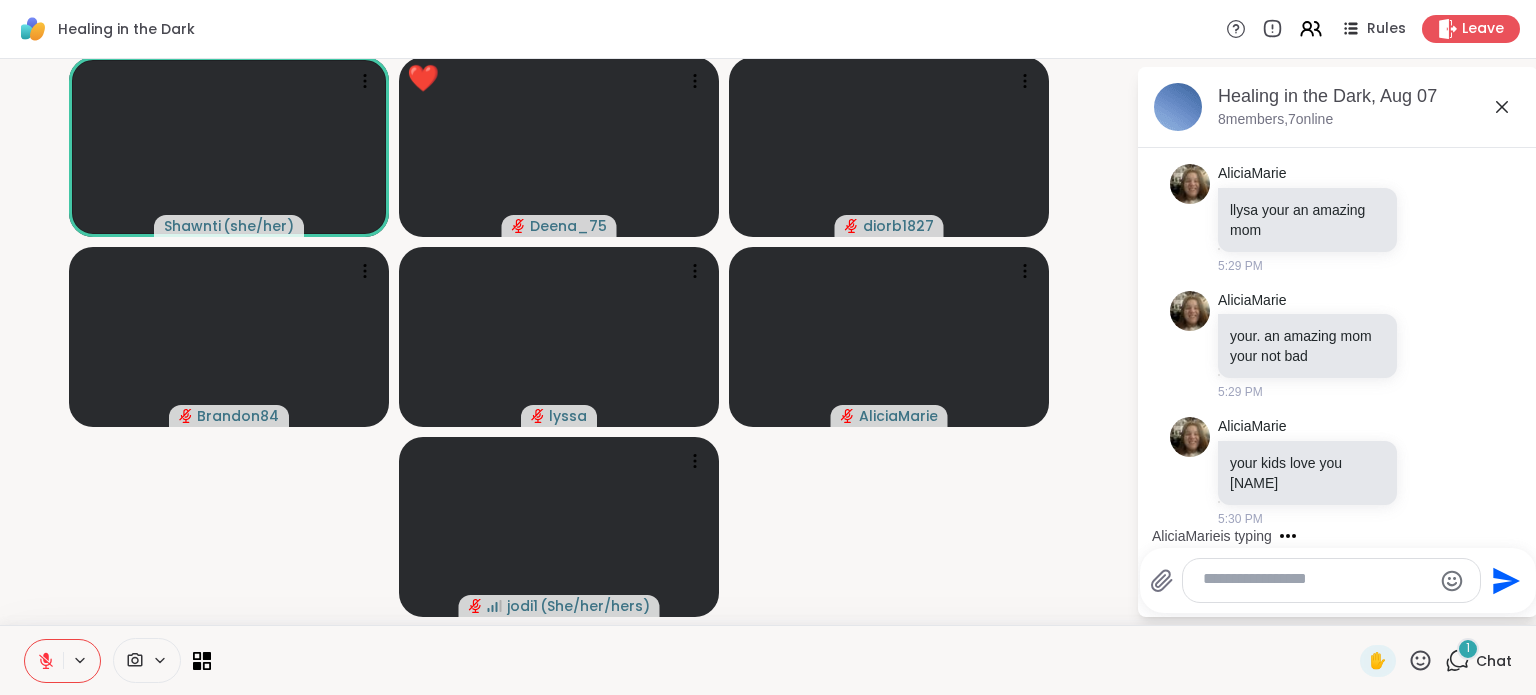 scroll, scrollTop: 12855, scrollLeft: 0, axis: vertical 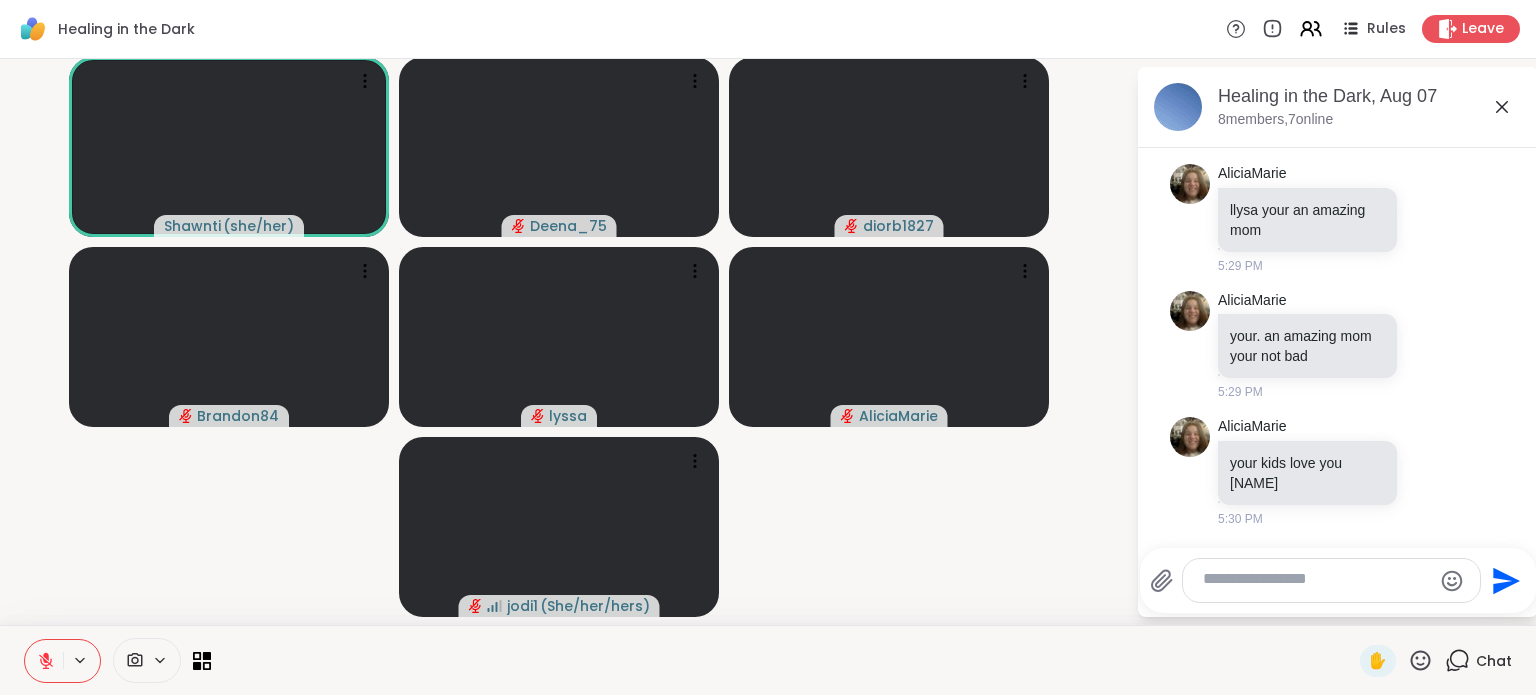 click at bounding box center (1315, 580) 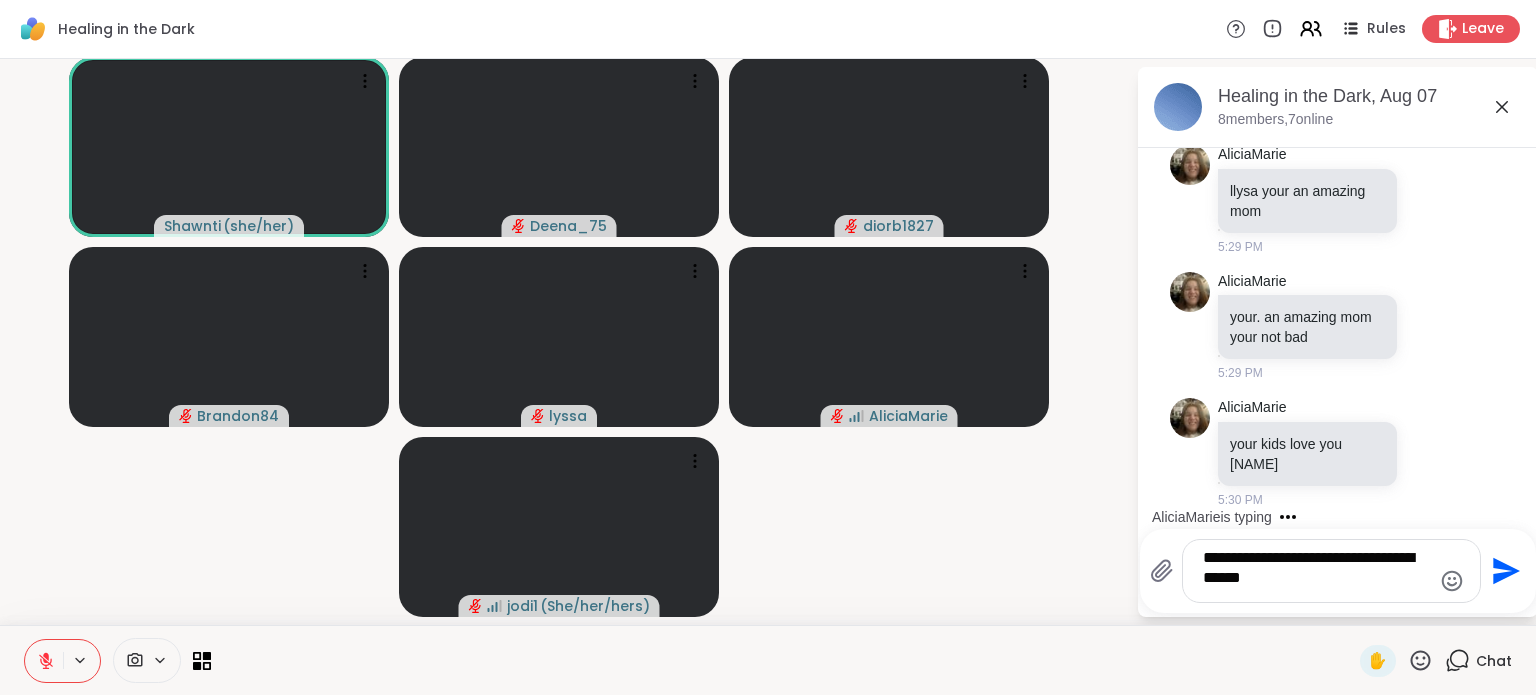 type on "**********" 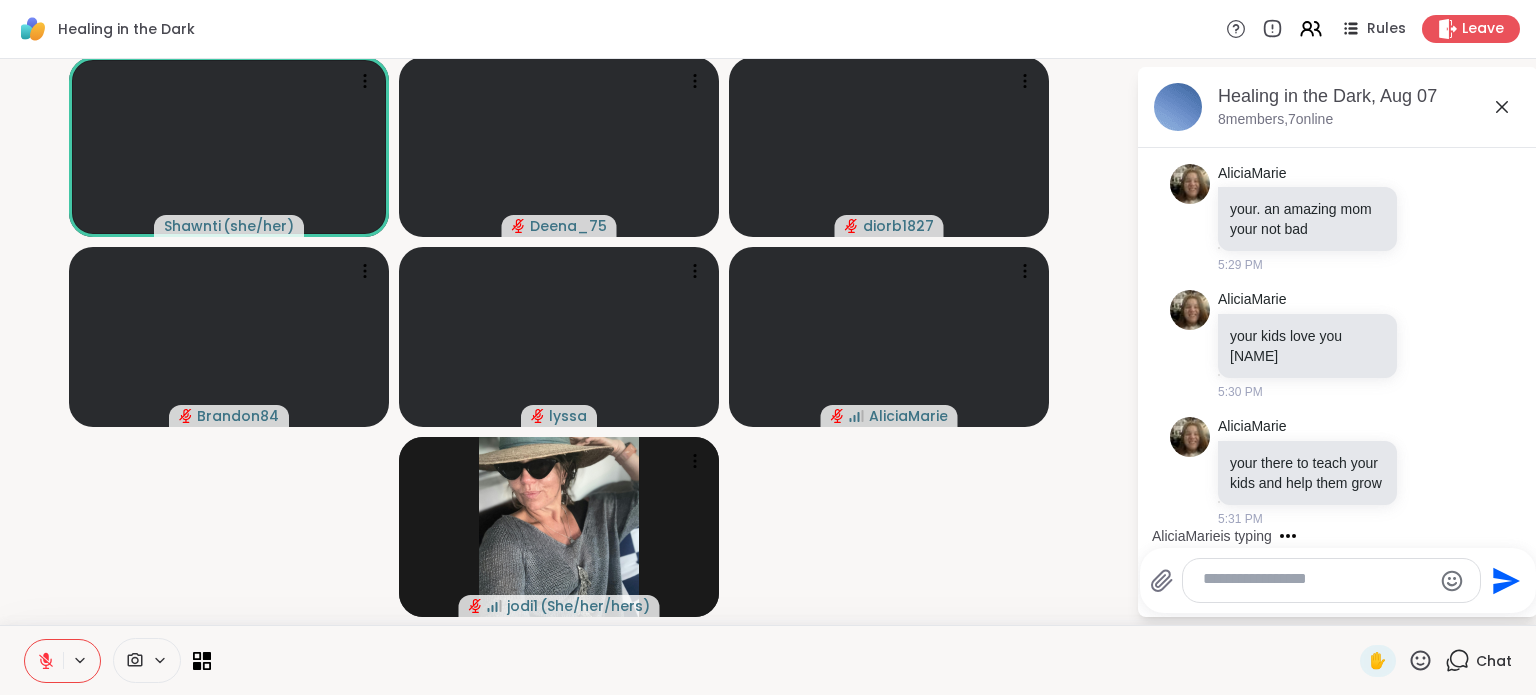 scroll, scrollTop: 13207, scrollLeft: 0, axis: vertical 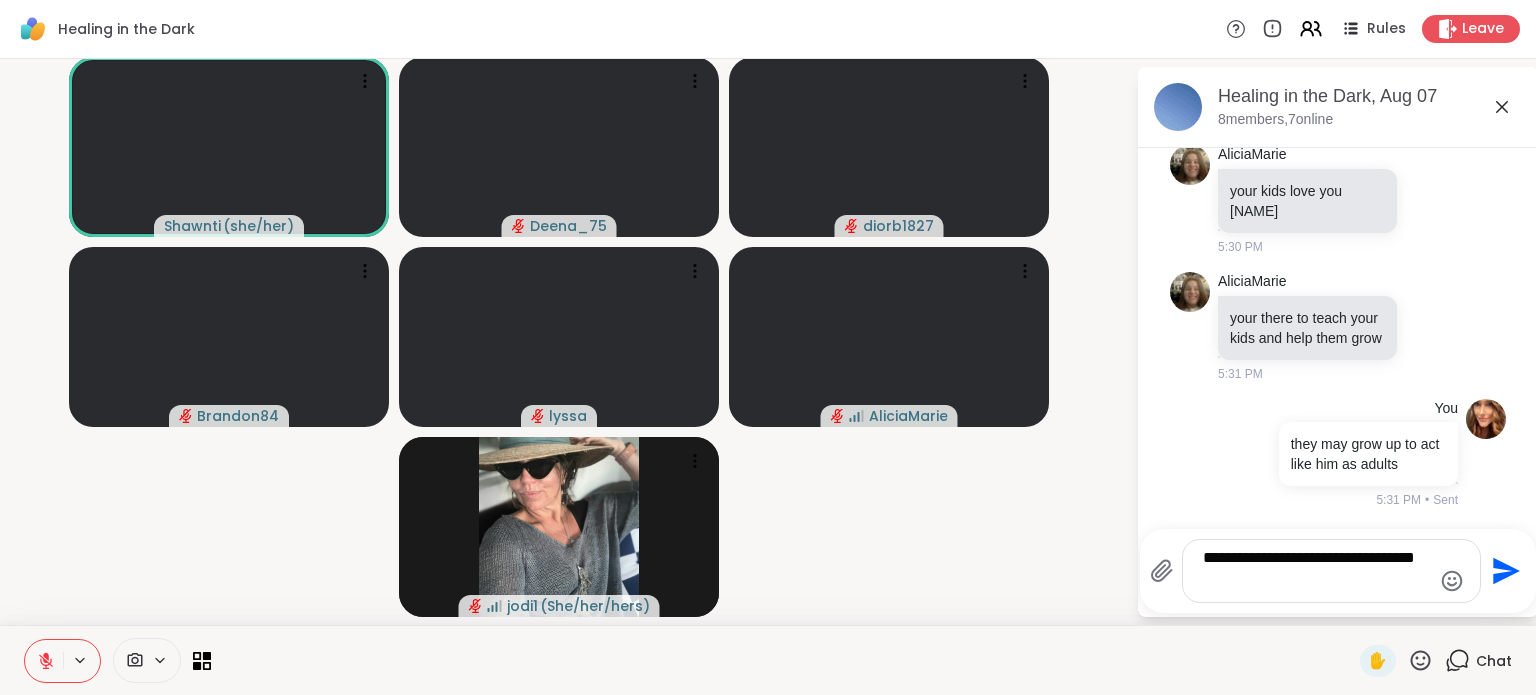 type on "**********" 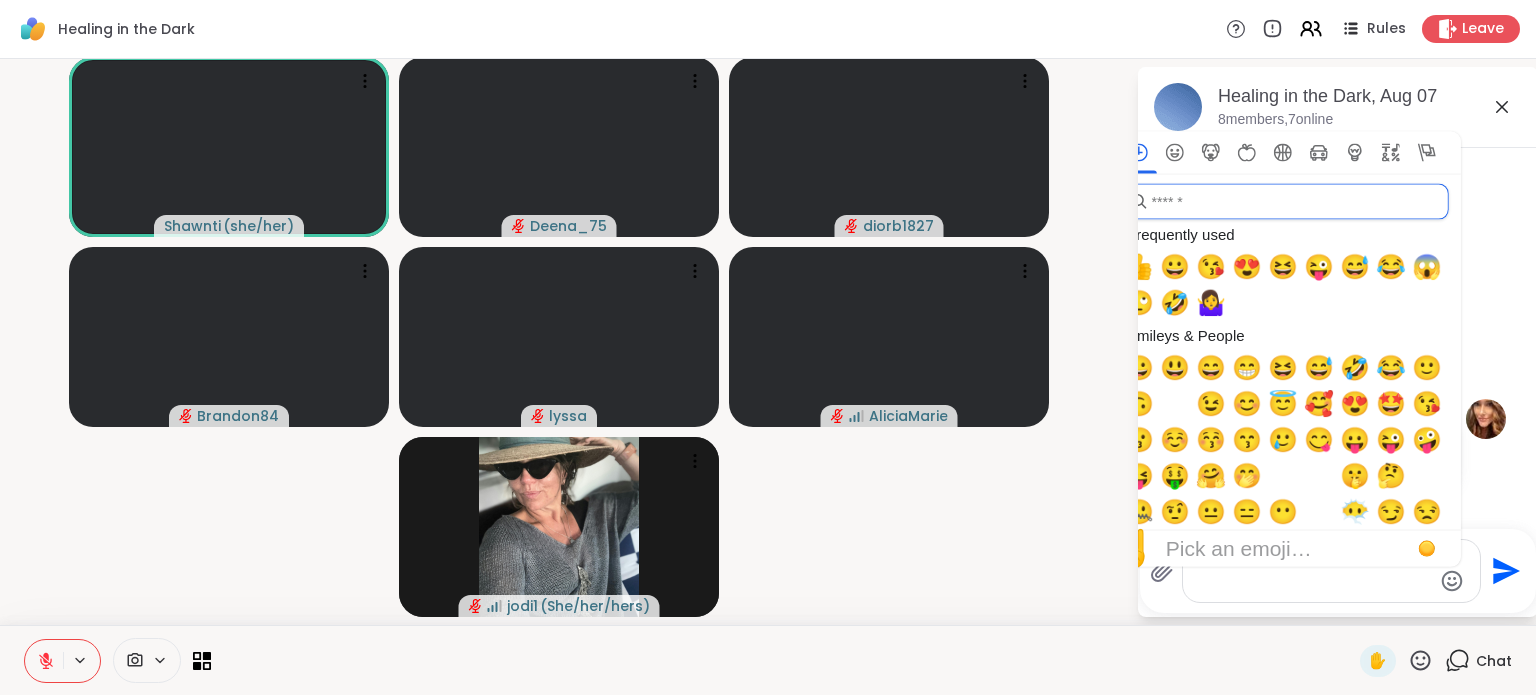click at bounding box center [1285, 202] 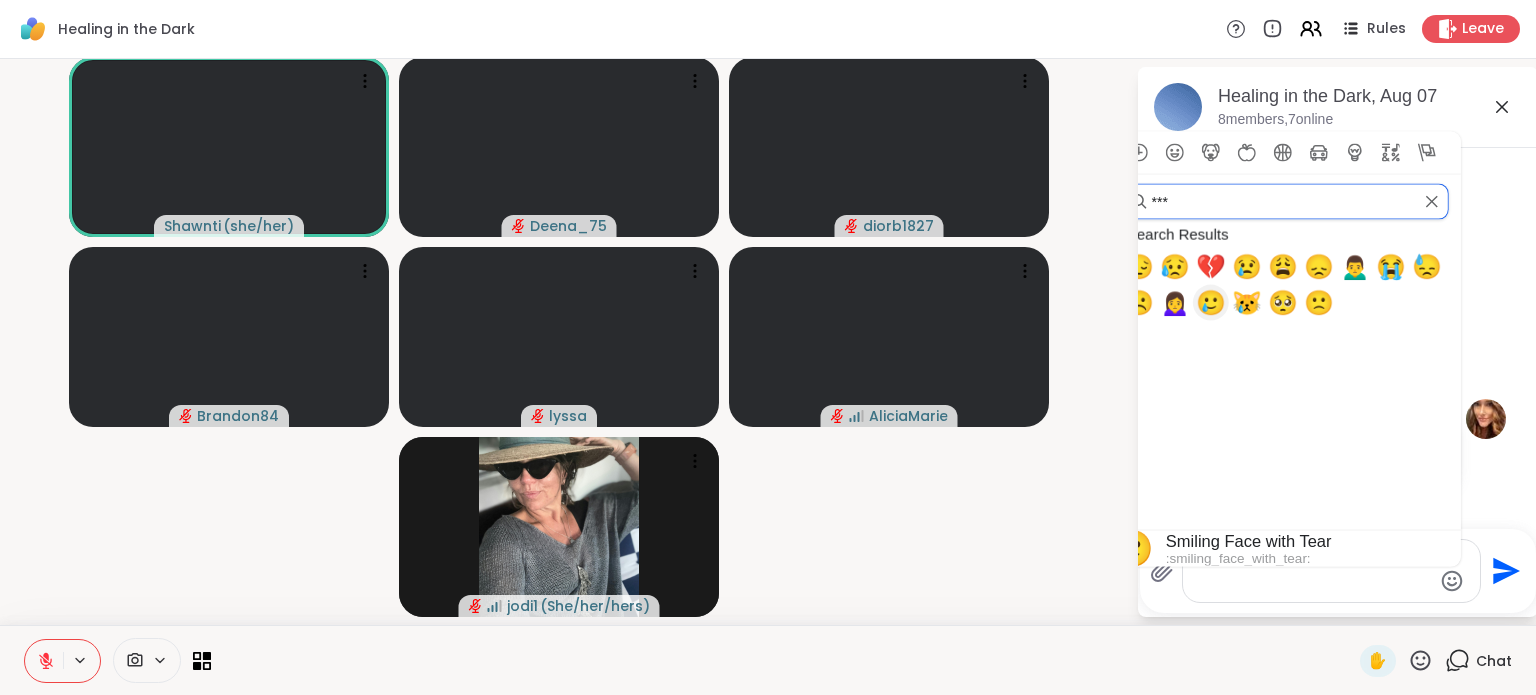 type on "***" 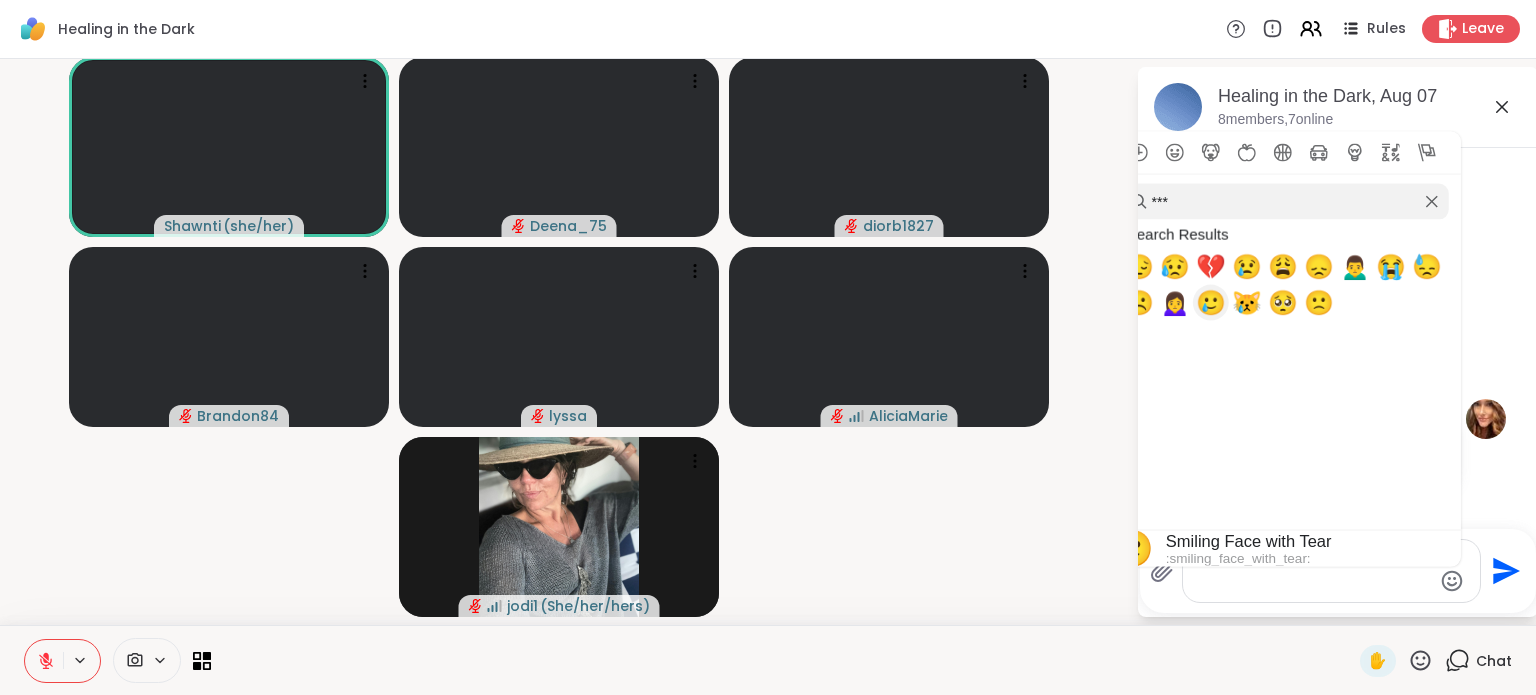type on "**********" 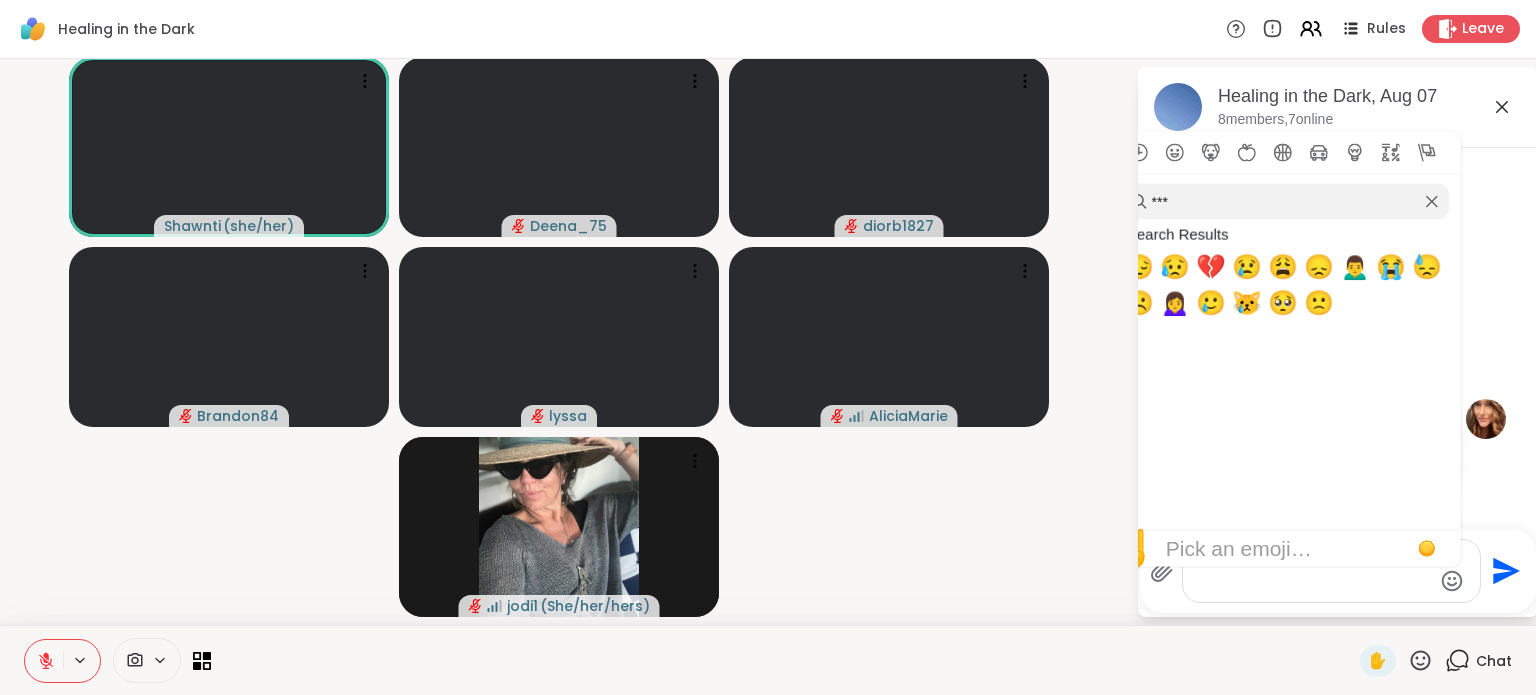click on "Send" 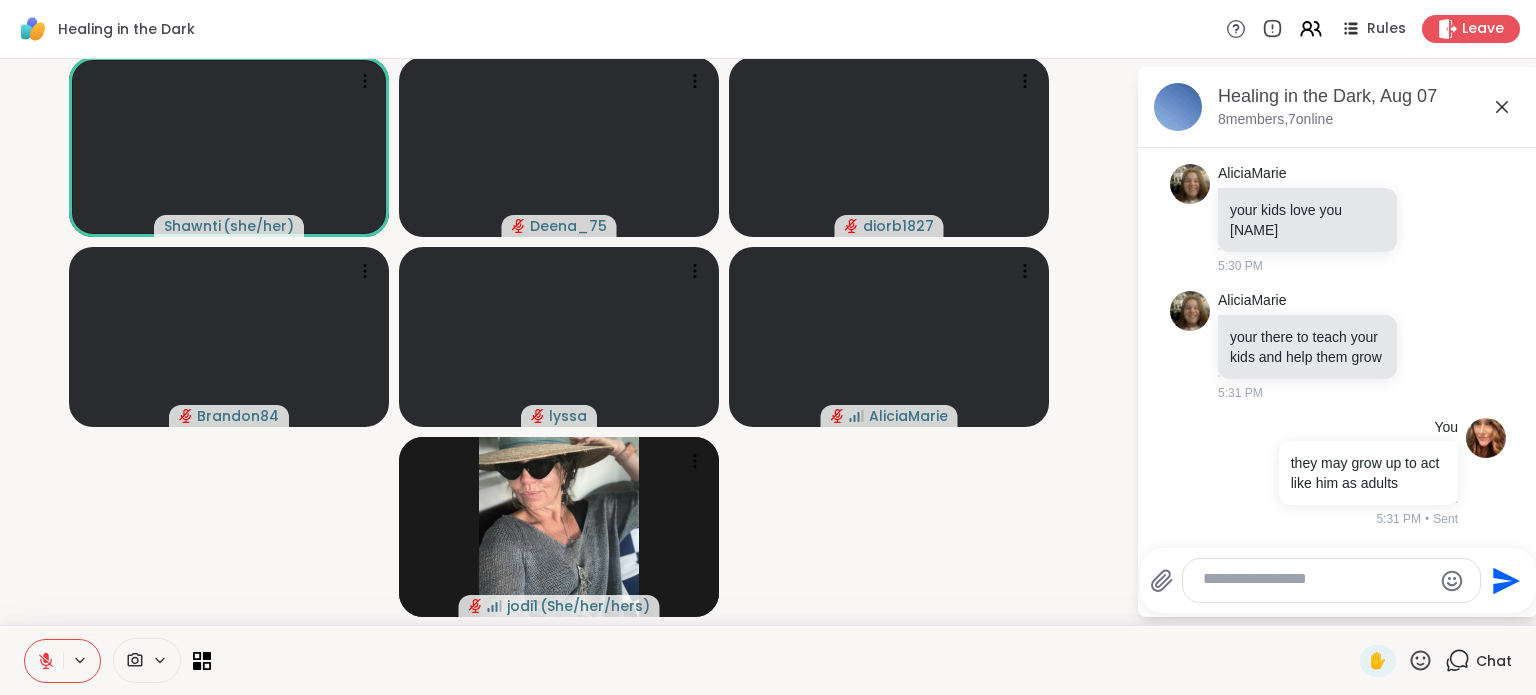 scroll, scrollTop: 13348, scrollLeft: 0, axis: vertical 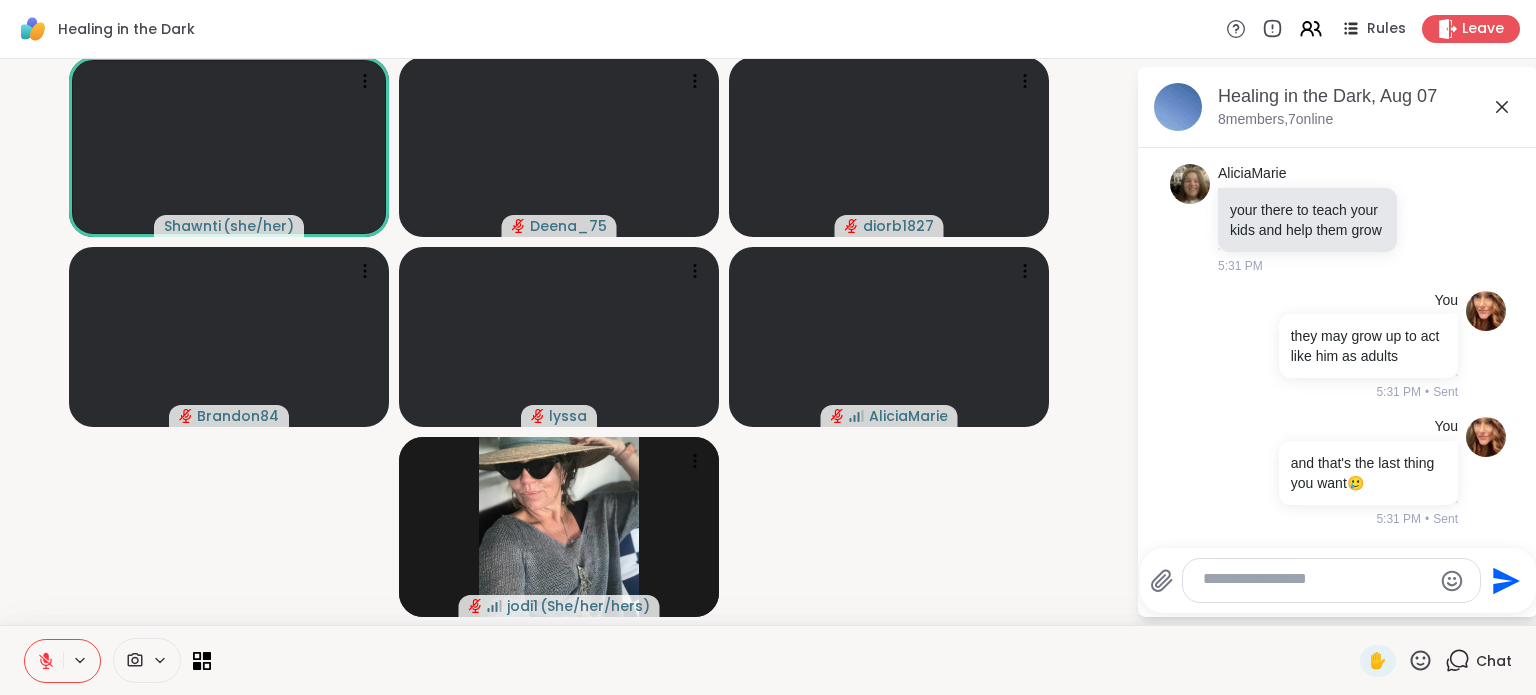 click at bounding box center (1315, 580) 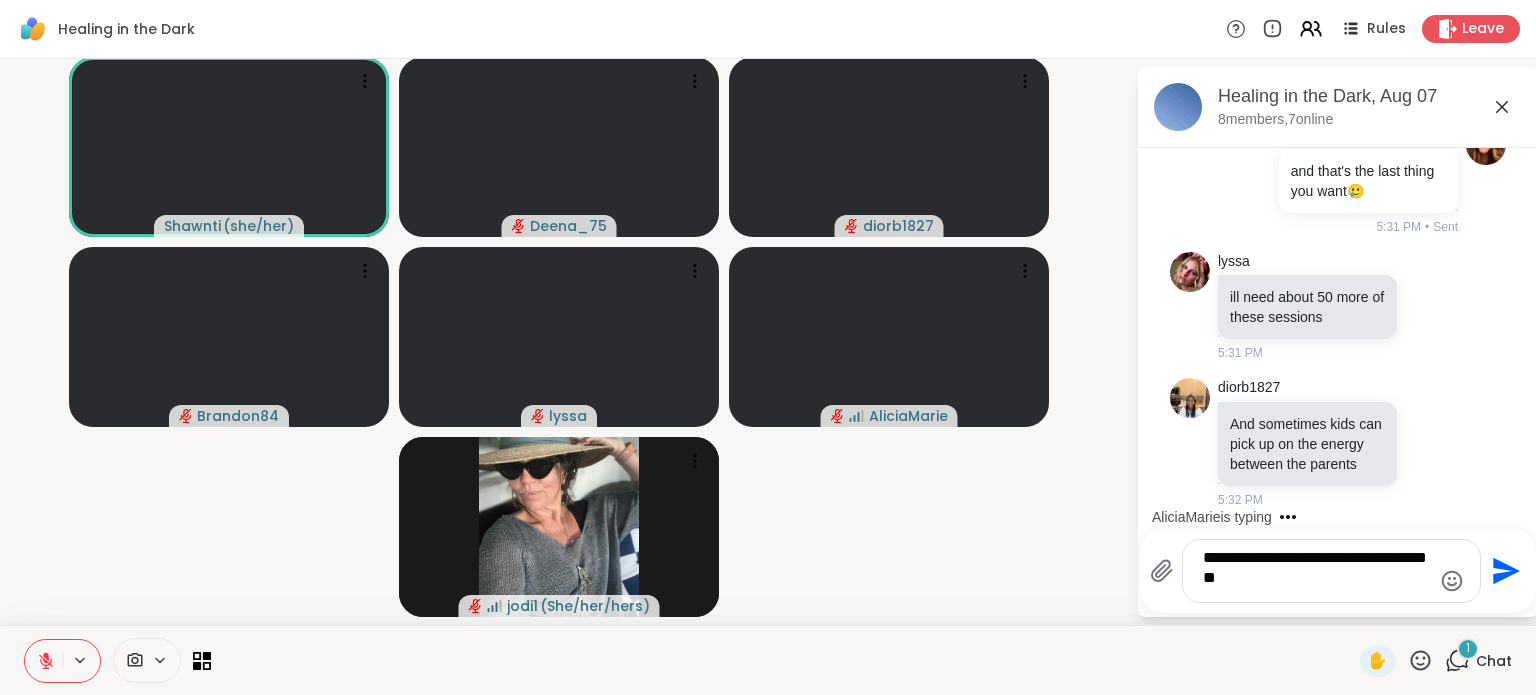 scroll, scrollTop: 13742, scrollLeft: 0, axis: vertical 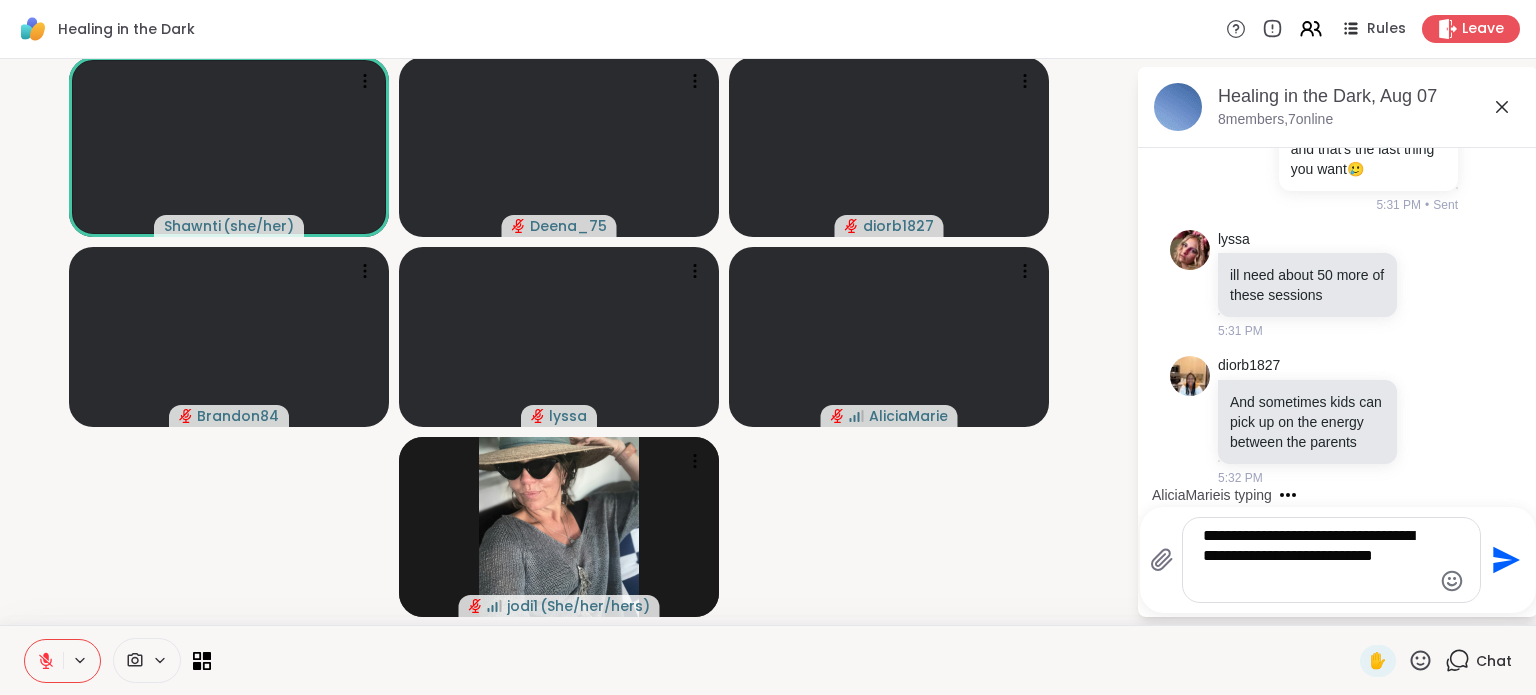 type on "**********" 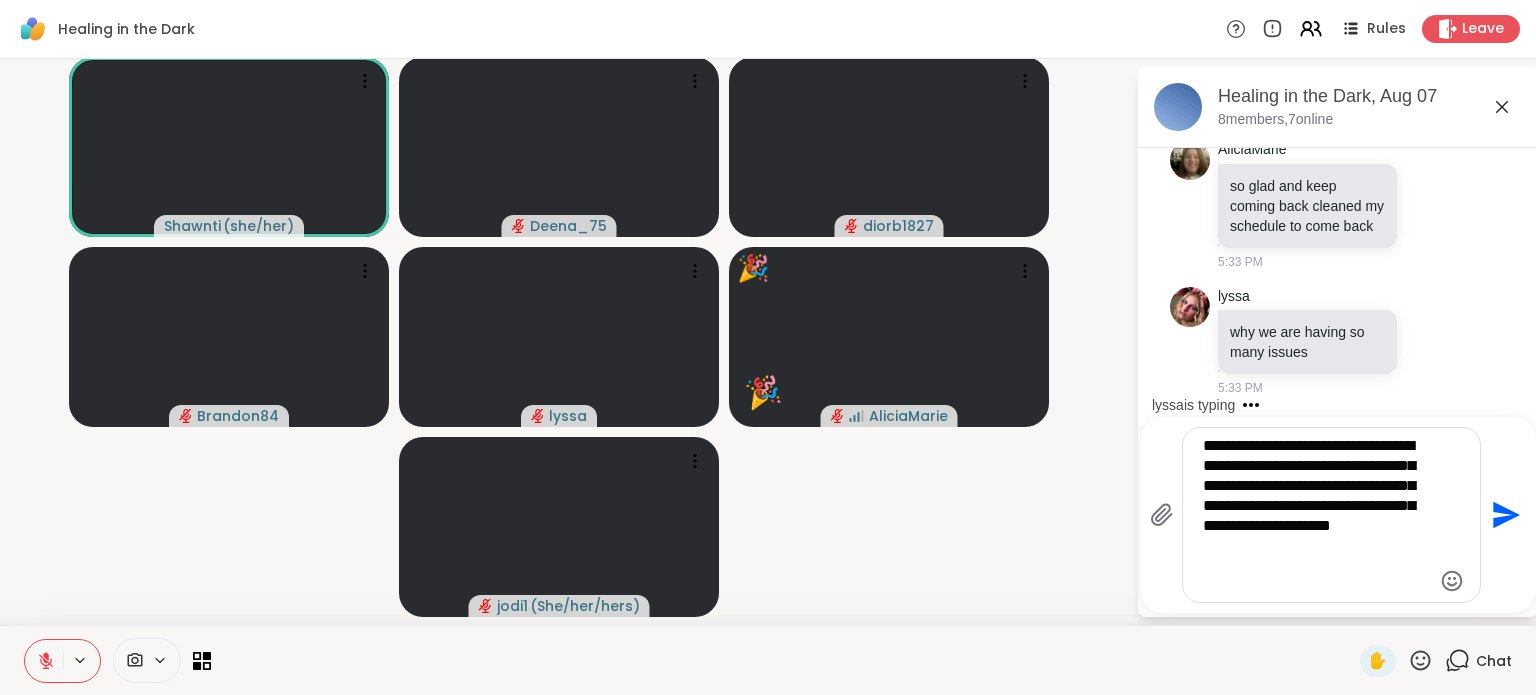 scroll, scrollTop: 15226, scrollLeft: 0, axis: vertical 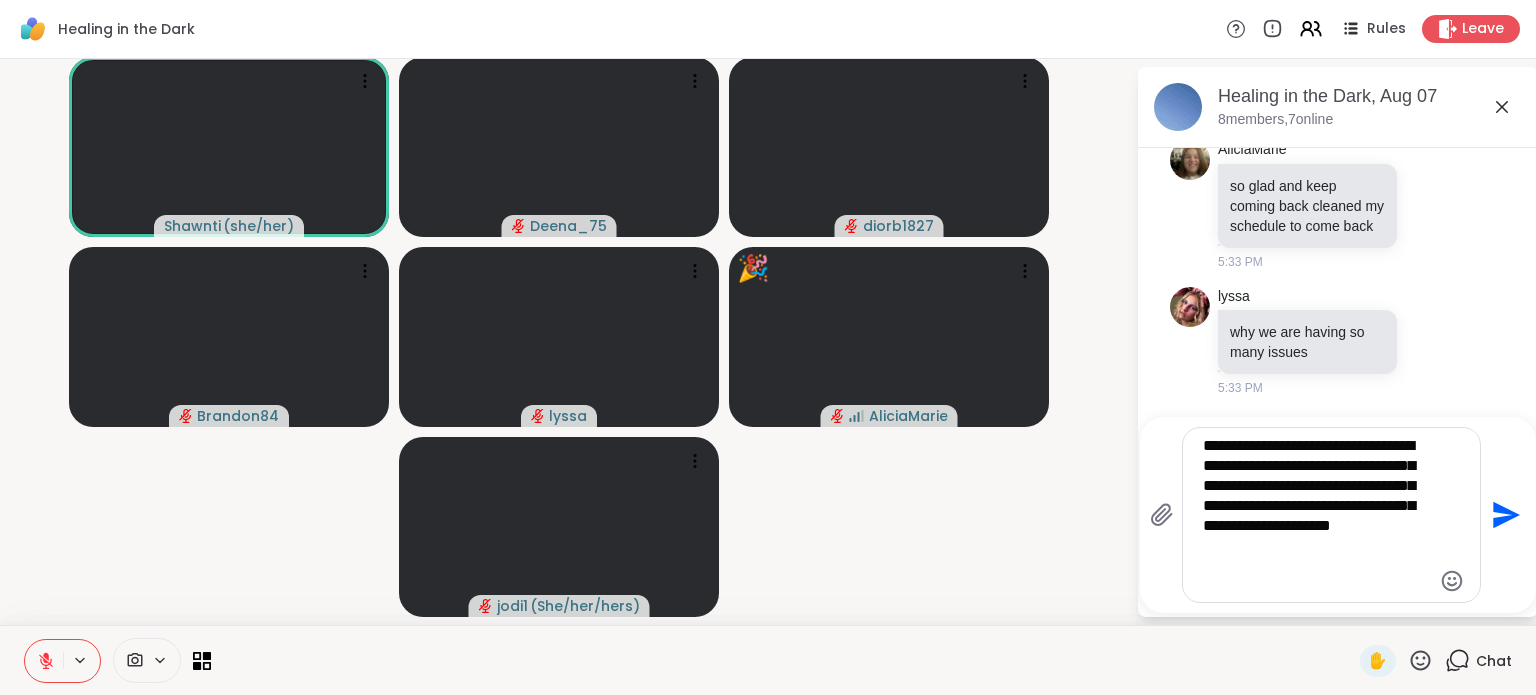 type on "**********" 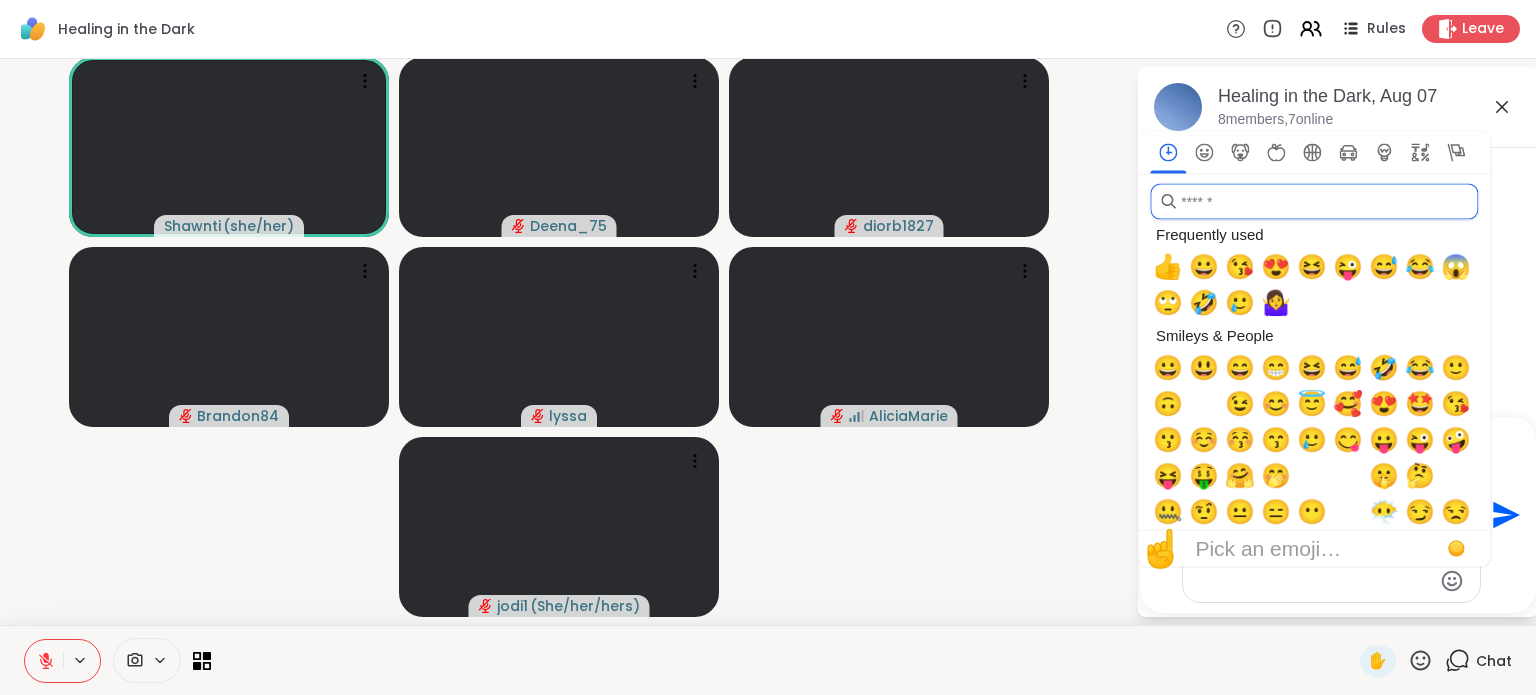 click at bounding box center [1314, 202] 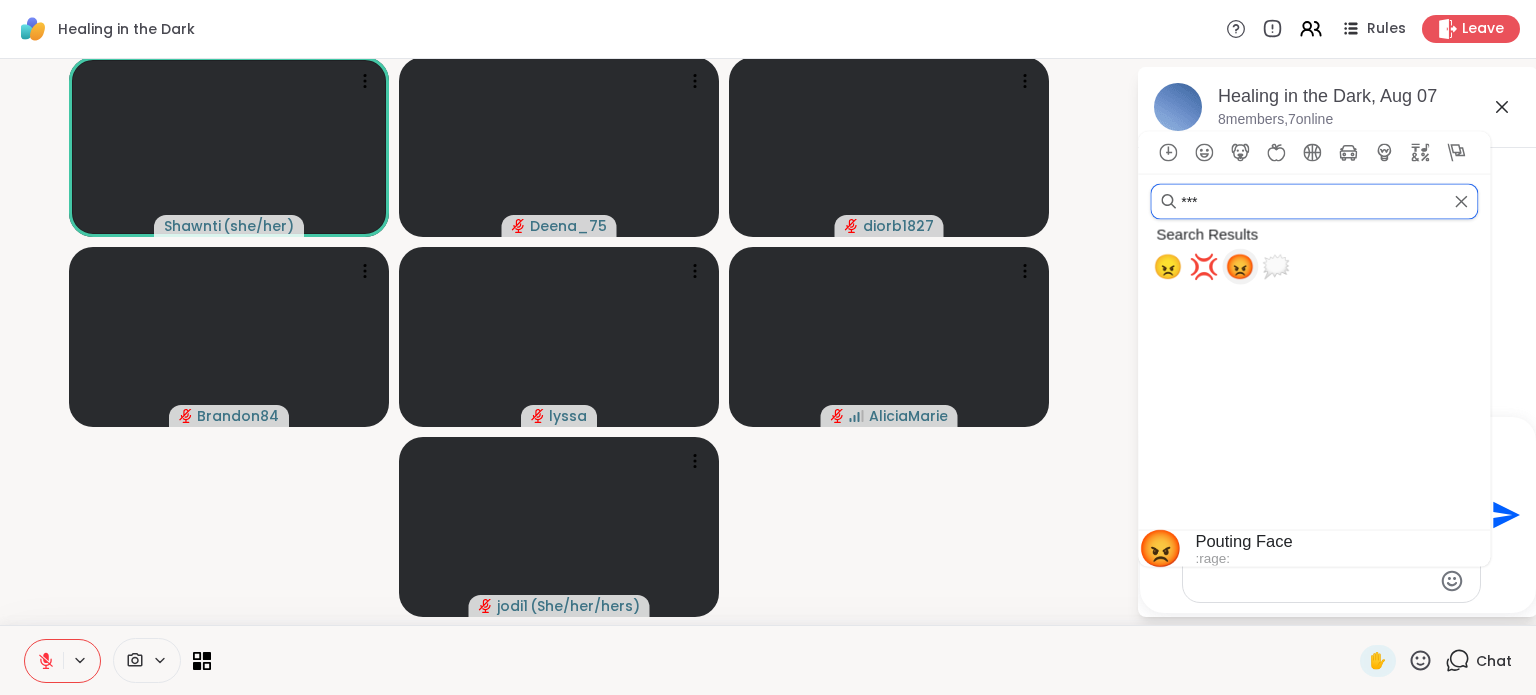 type on "***" 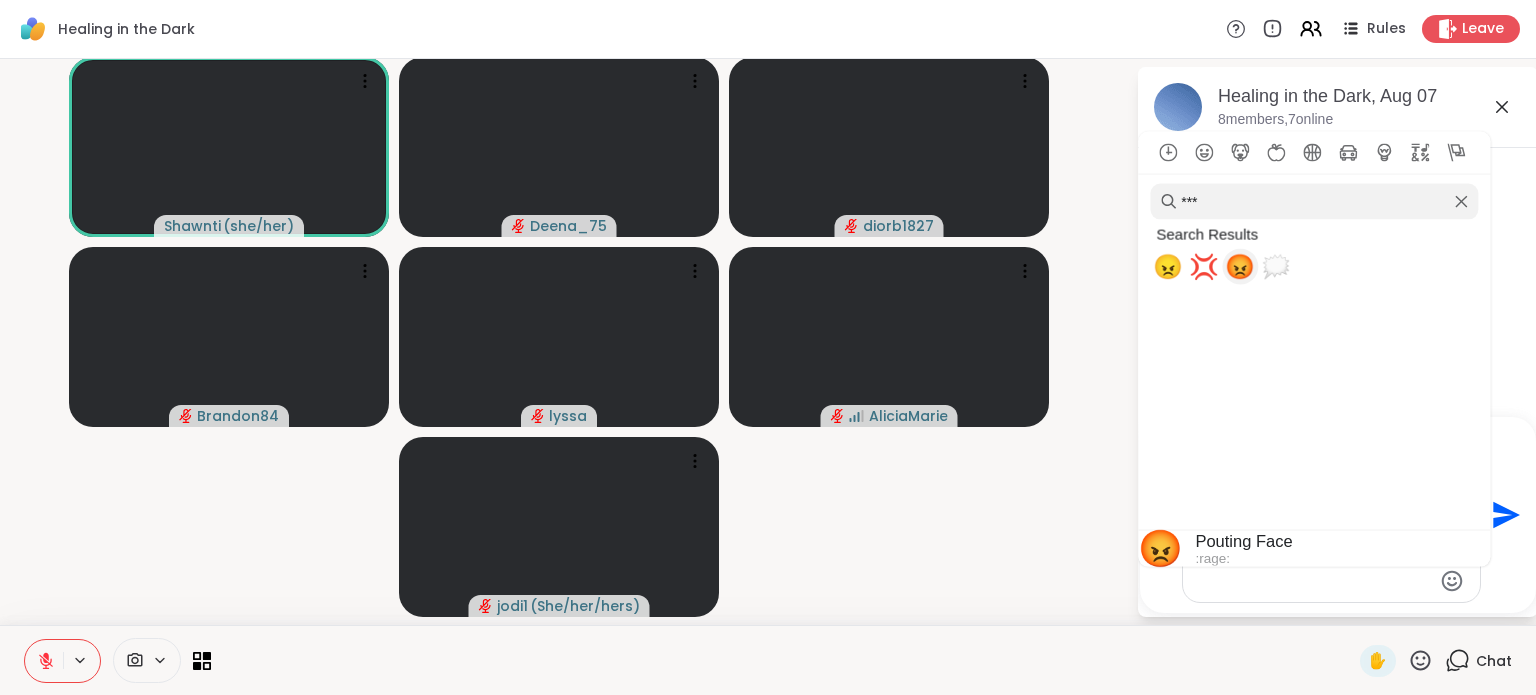 type on "**********" 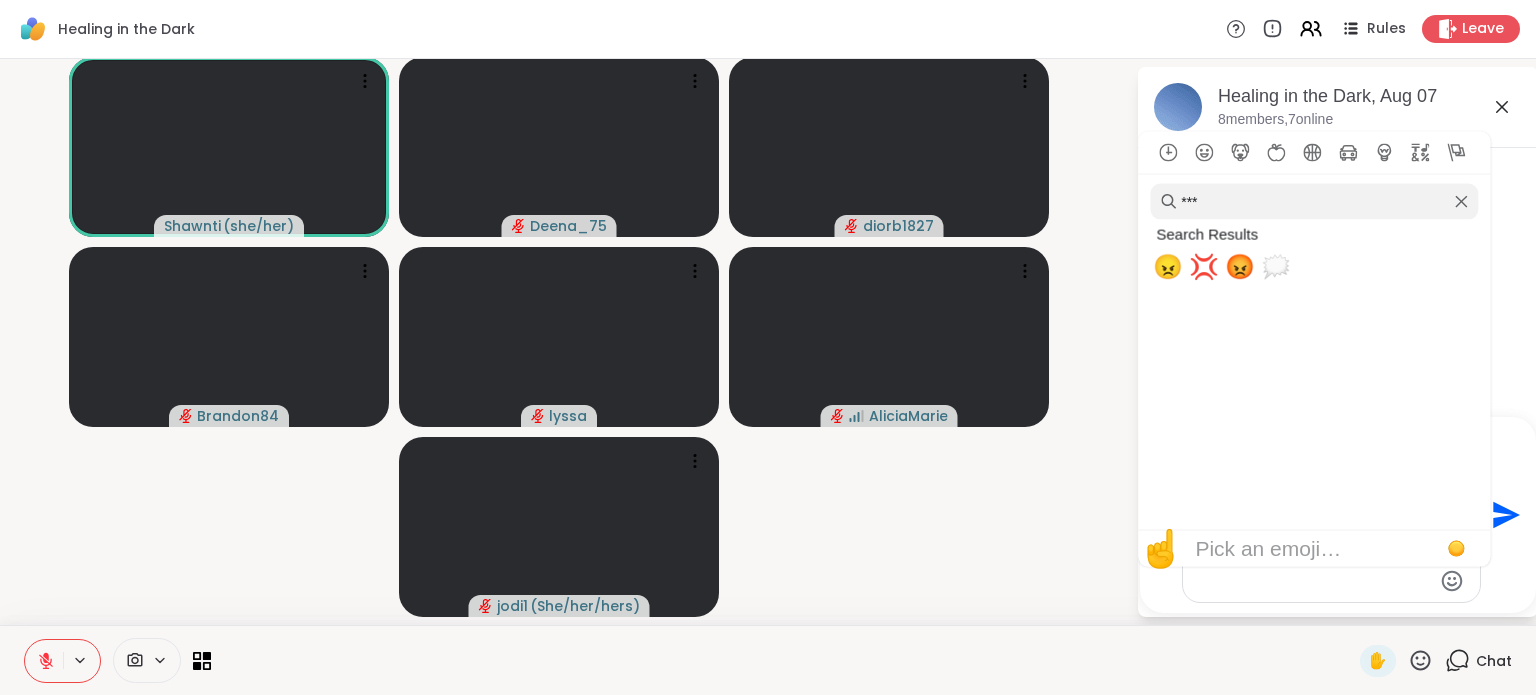 click on "**********" at bounding box center (1315, 515) 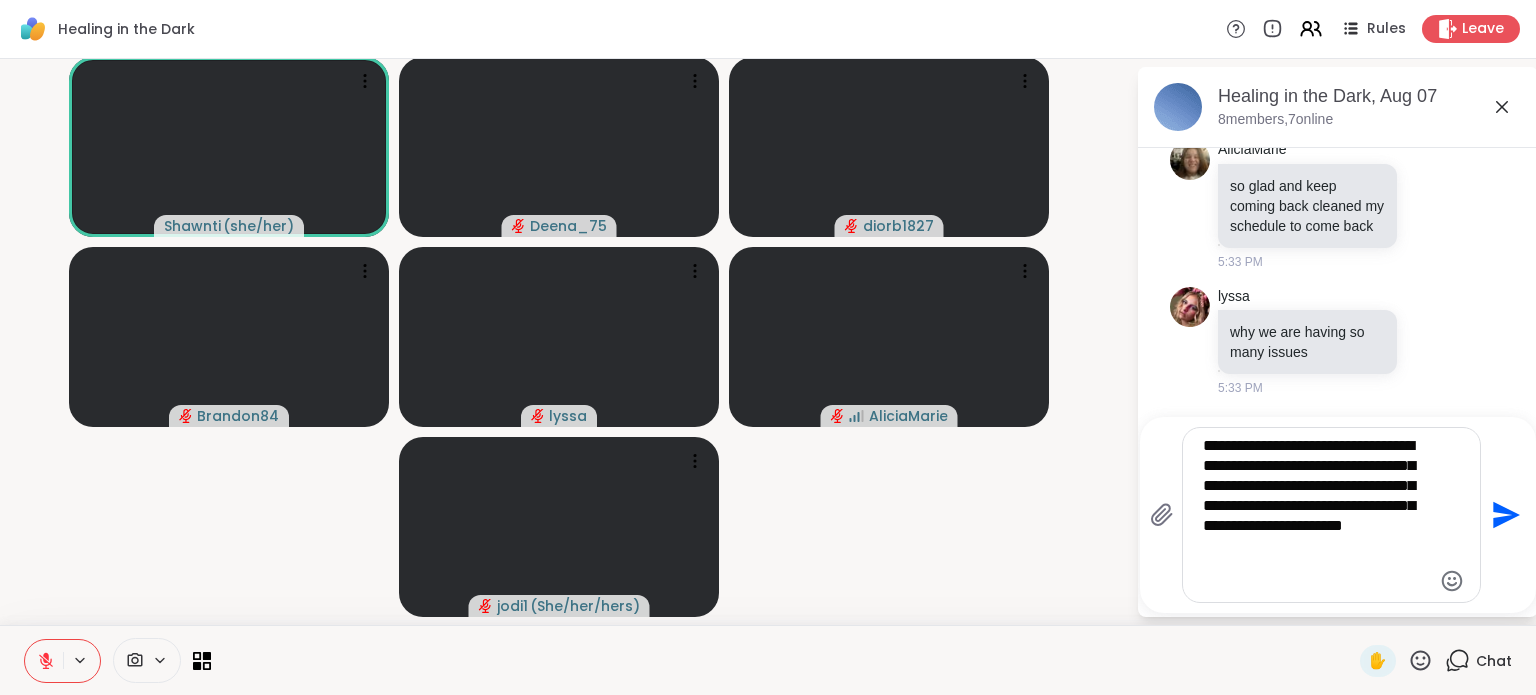 click 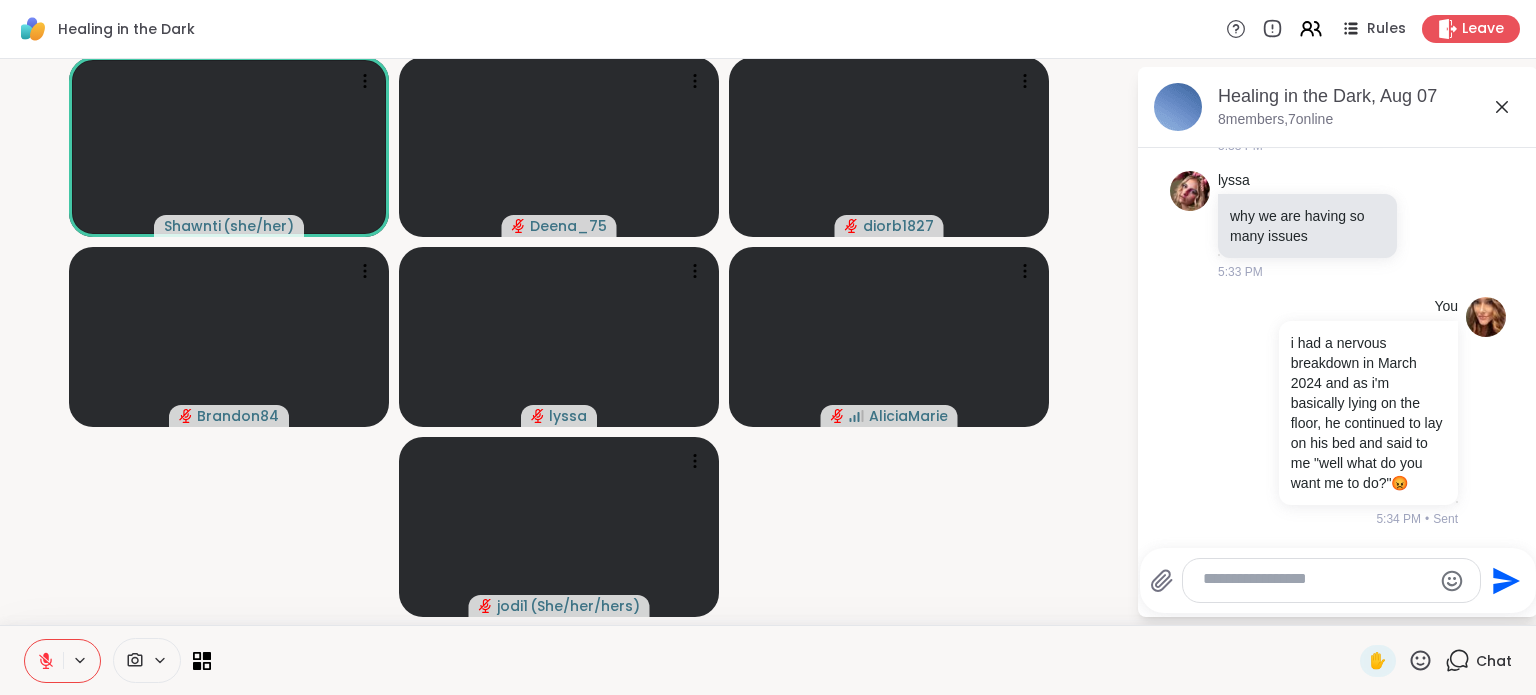 scroll, scrollTop: 15417, scrollLeft: 0, axis: vertical 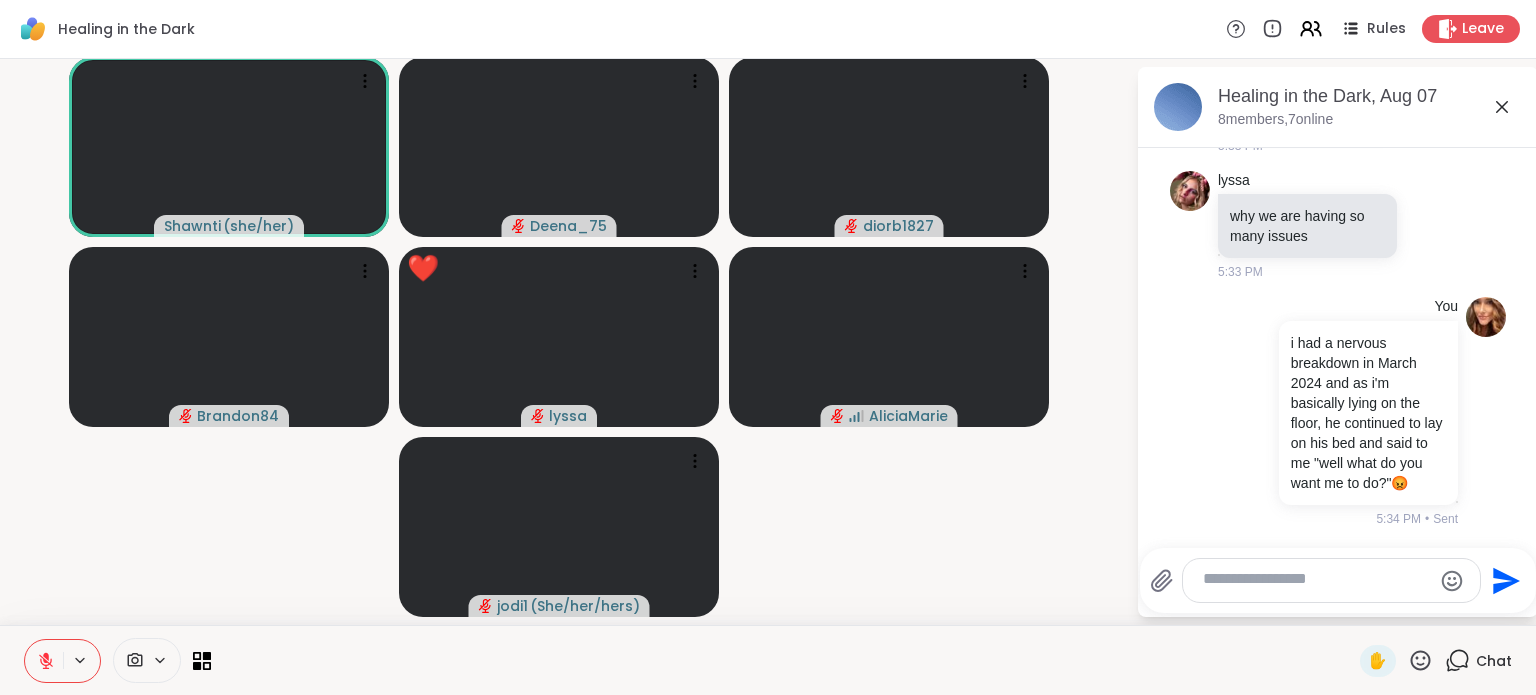 click 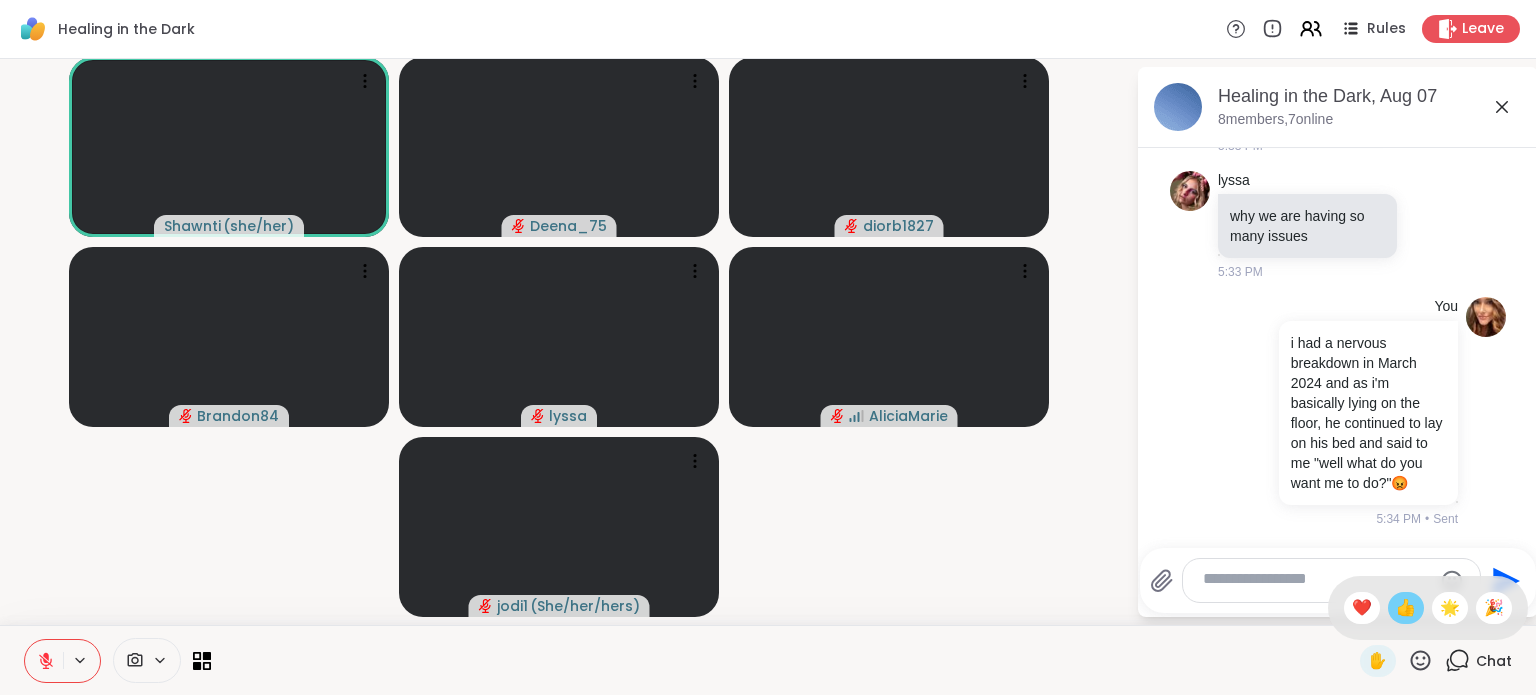 click on "👍" at bounding box center (1406, 608) 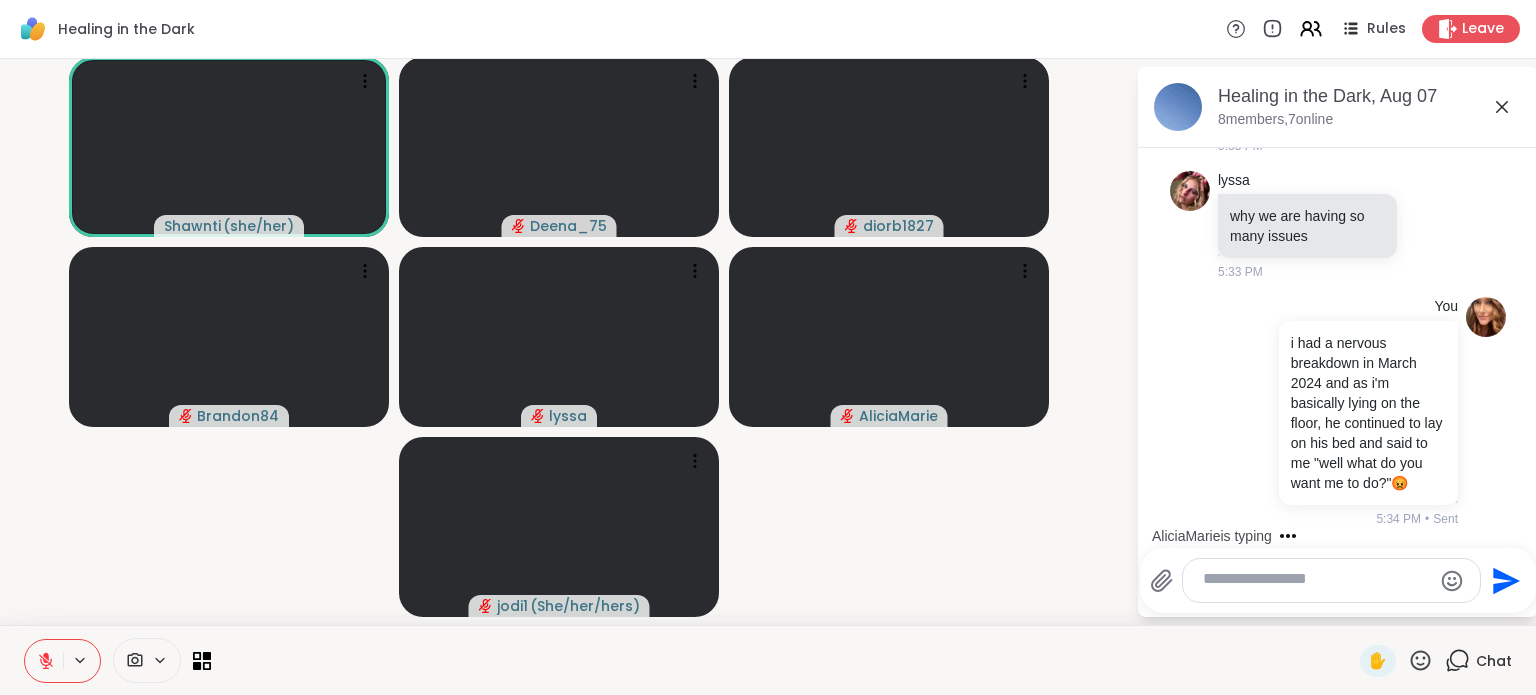 click at bounding box center [1315, 580] 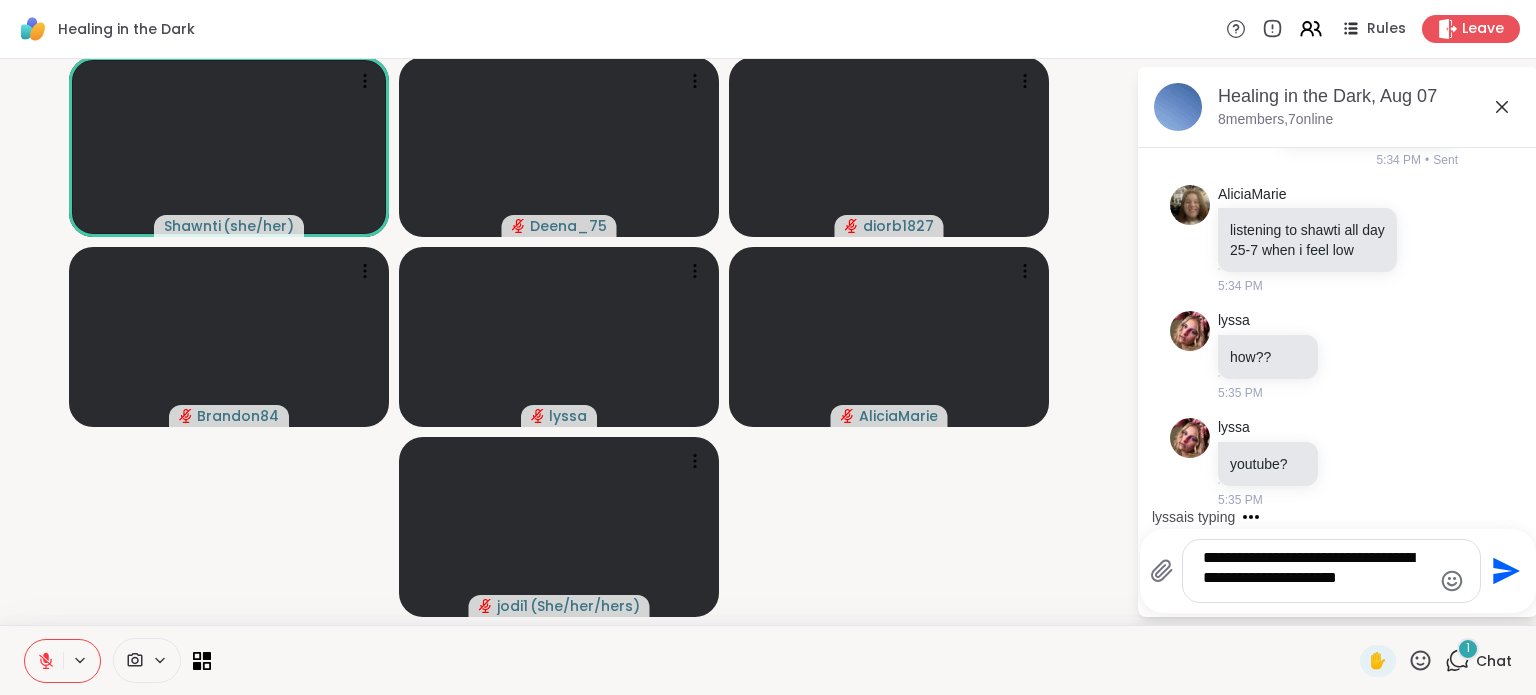 scroll, scrollTop: 15840, scrollLeft: 0, axis: vertical 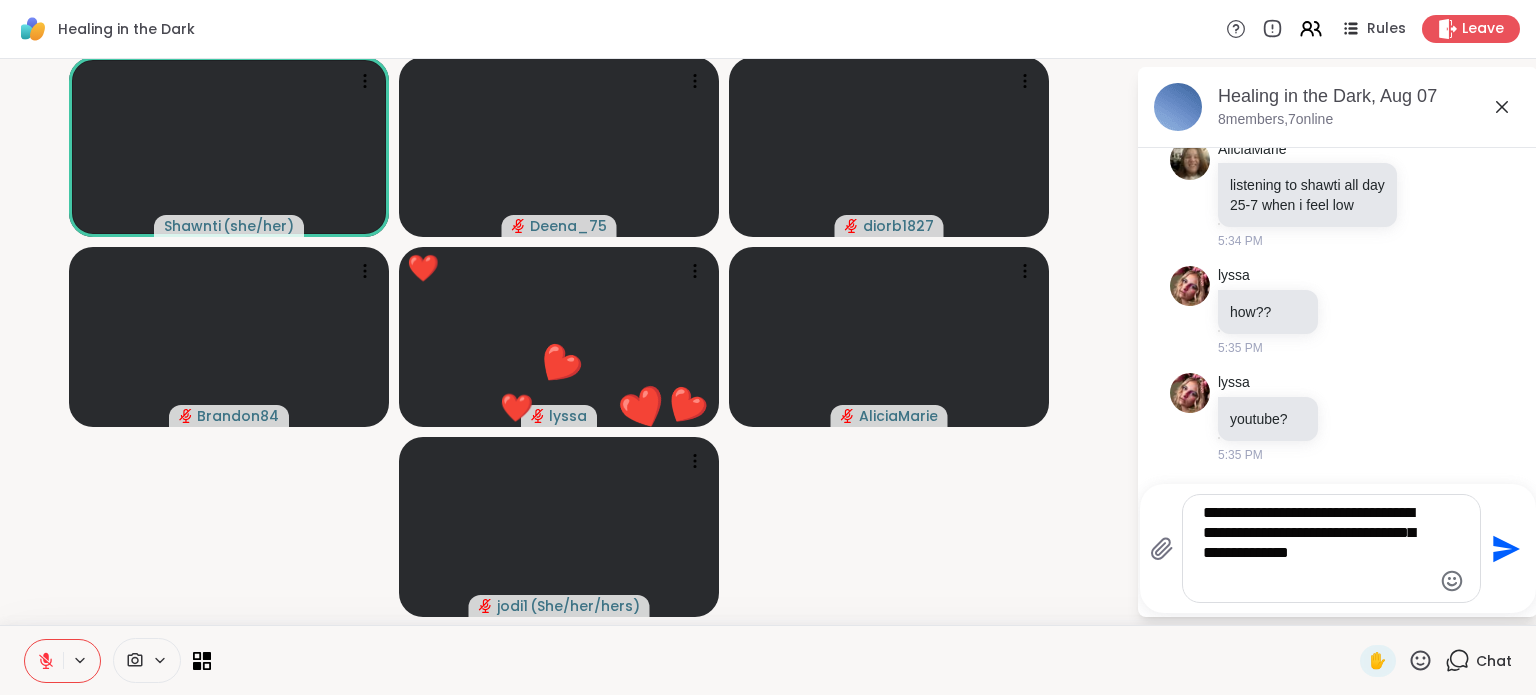 type on "**********" 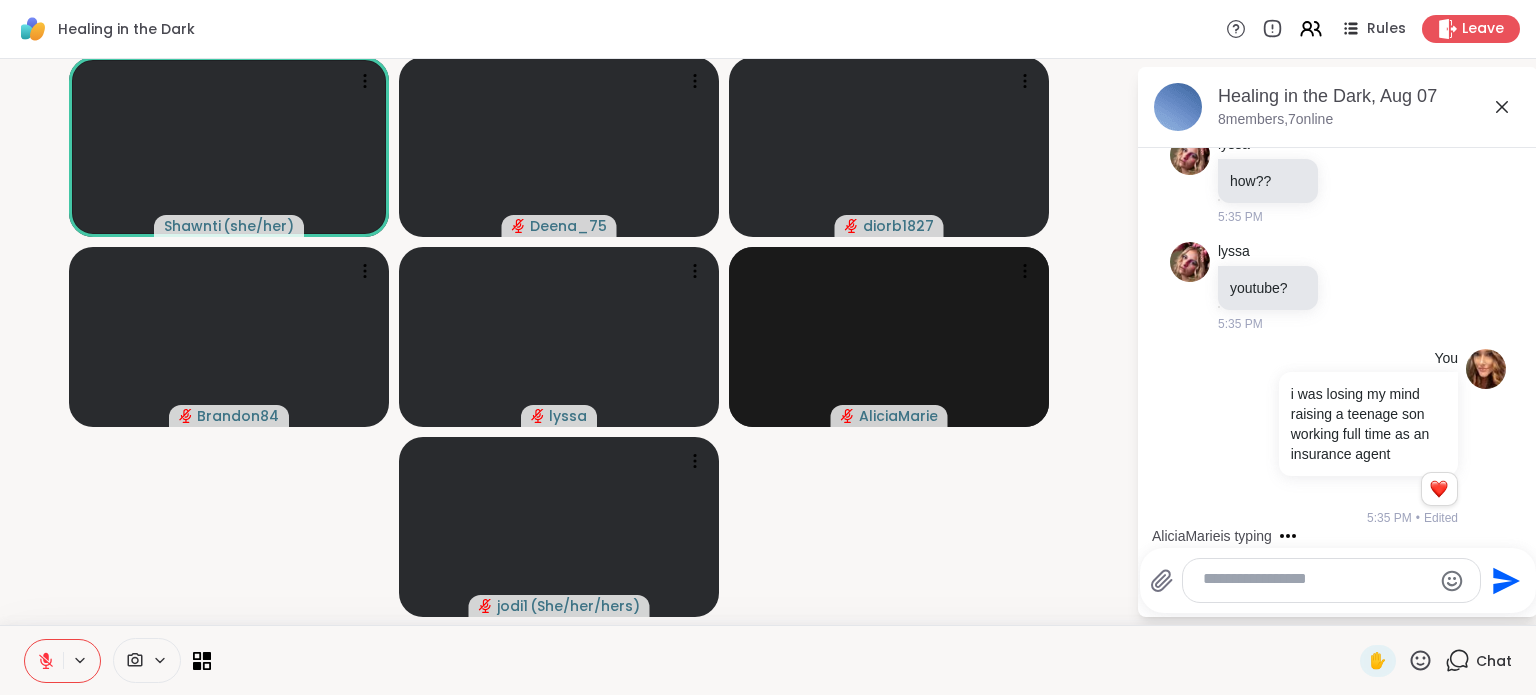 scroll, scrollTop: 16228, scrollLeft: 0, axis: vertical 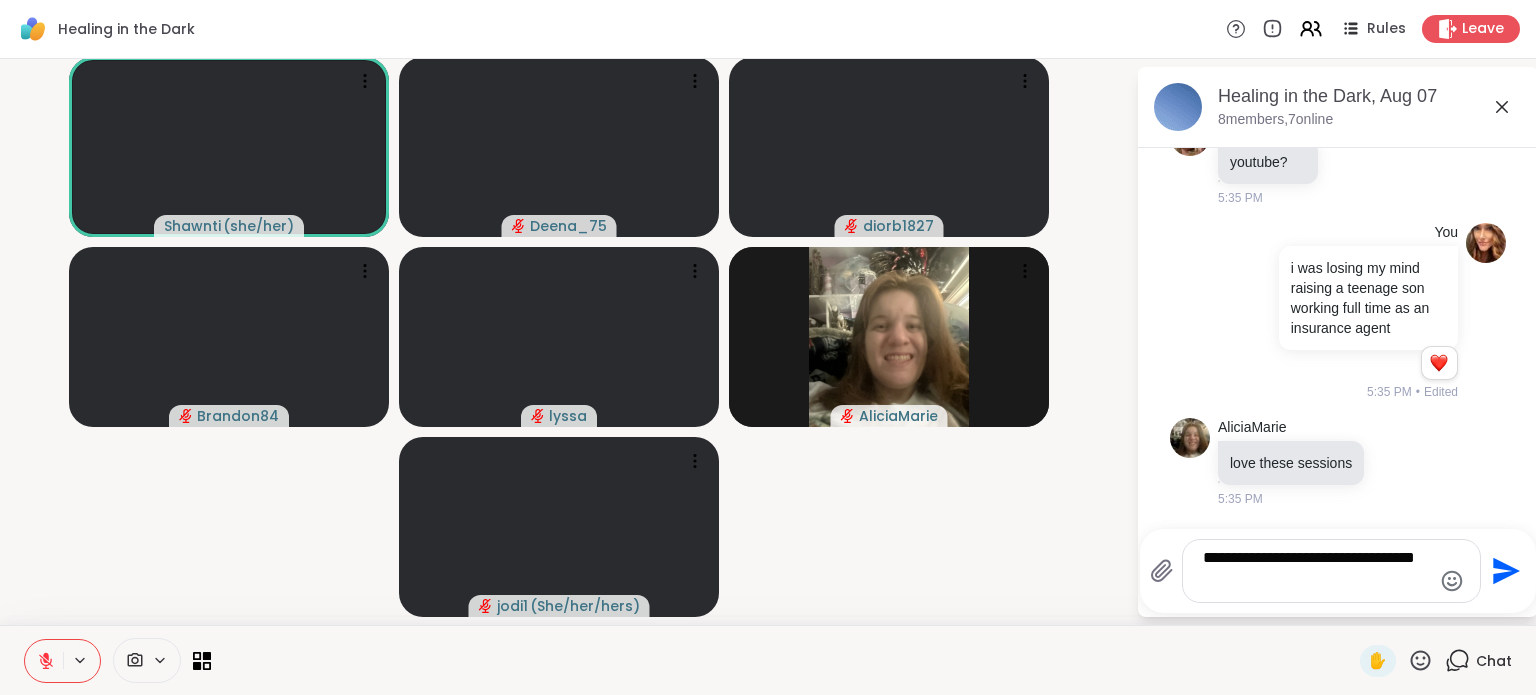 type on "**********" 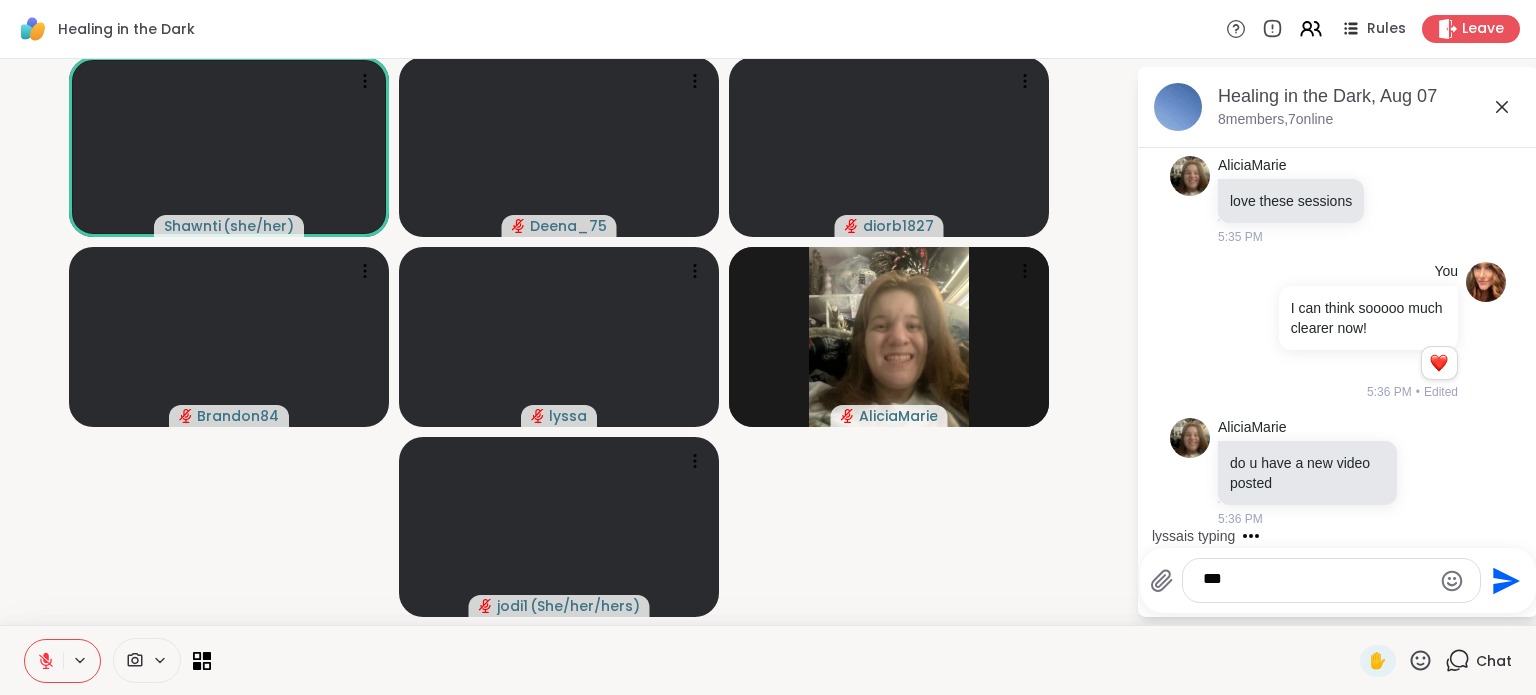 scroll, scrollTop: 16792, scrollLeft: 0, axis: vertical 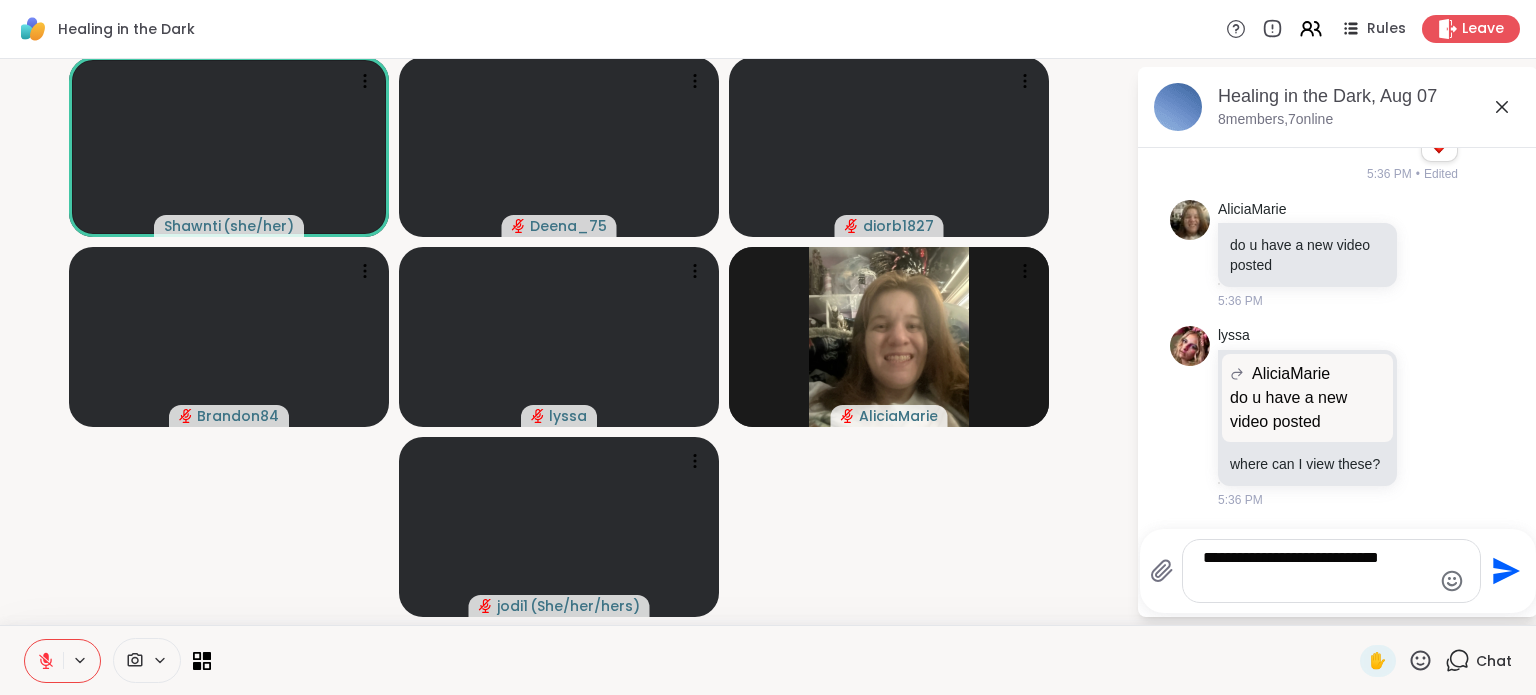 type on "**********" 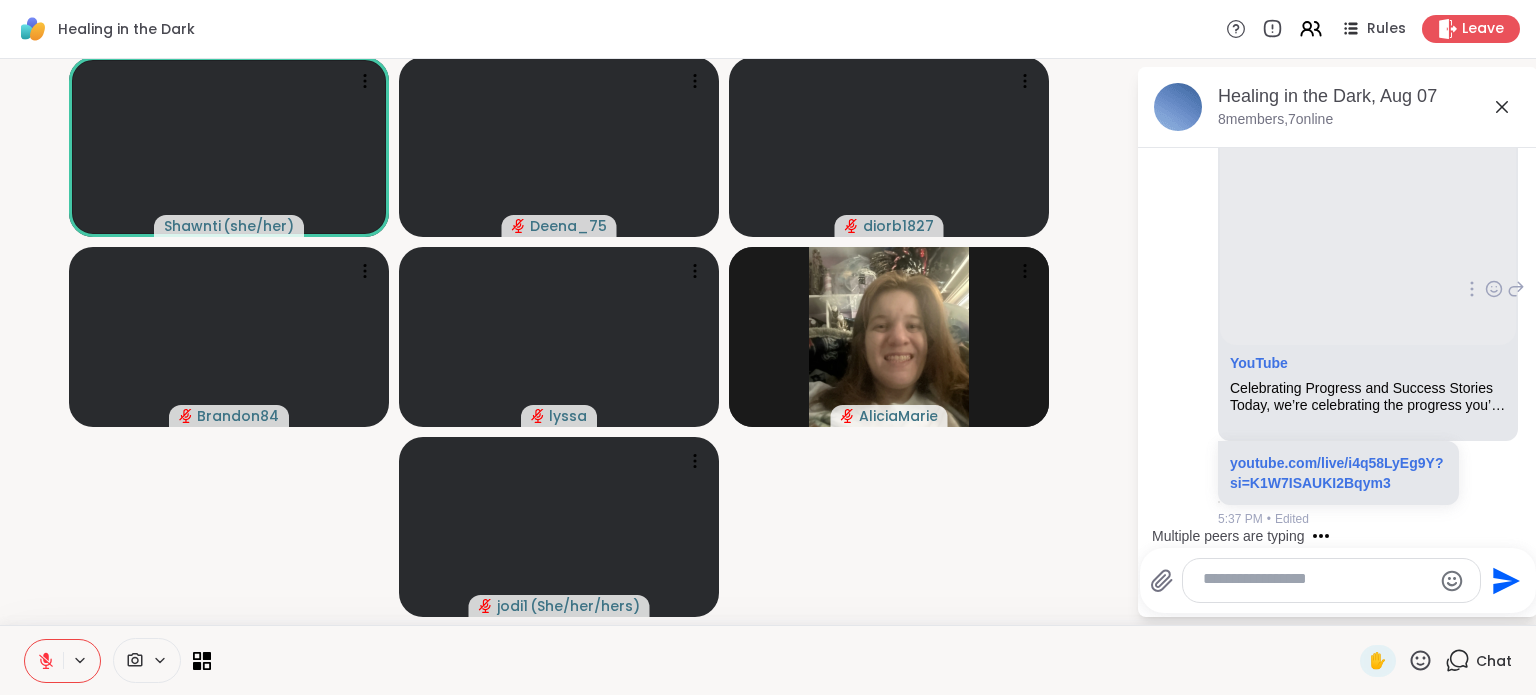 scroll, scrollTop: 17463, scrollLeft: 0, axis: vertical 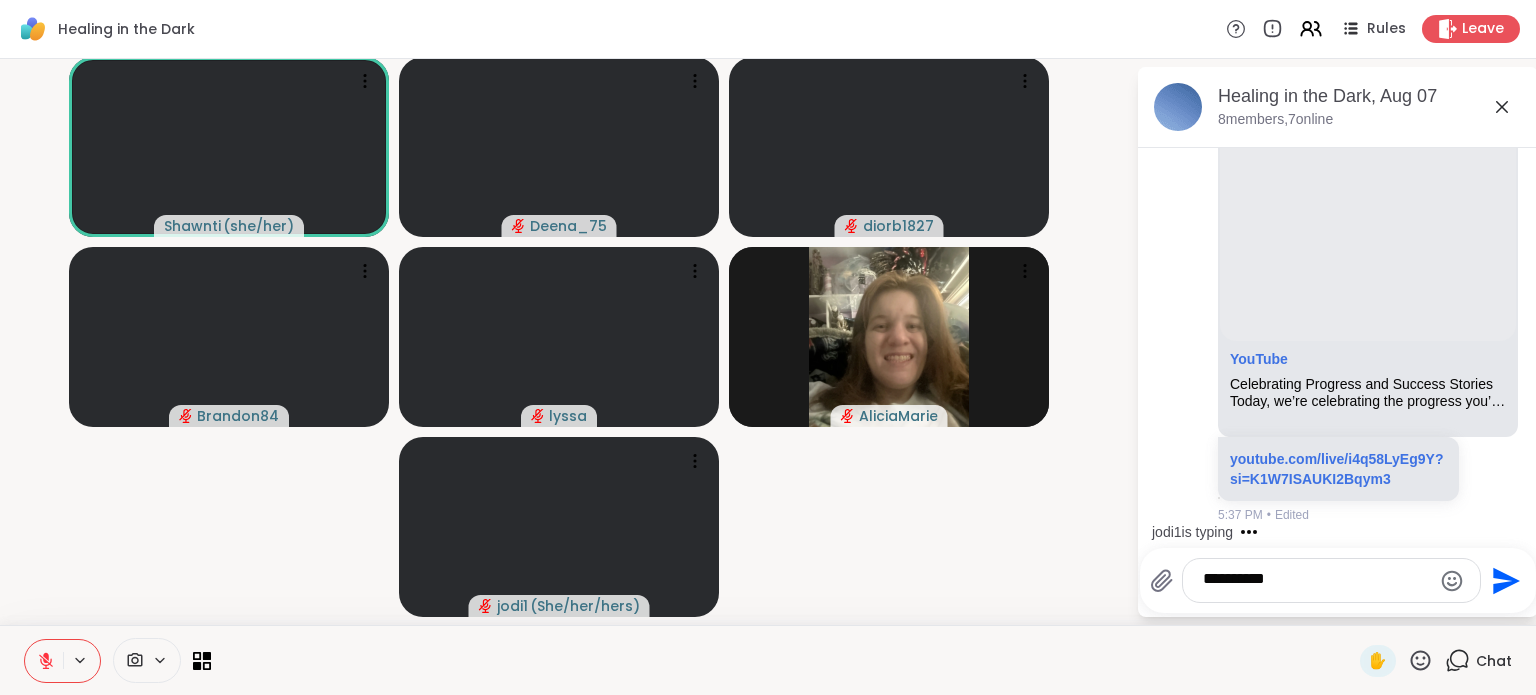 type on "**********" 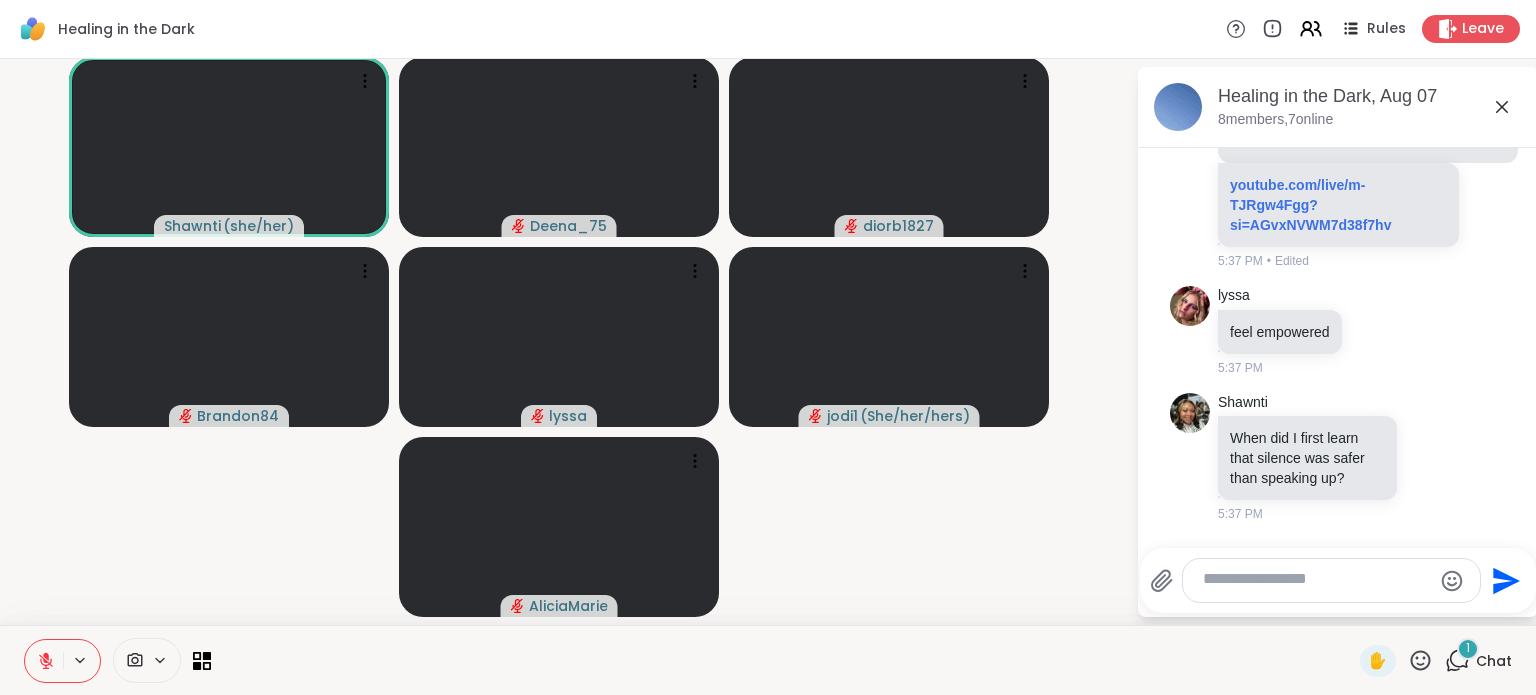 scroll, scrollTop: 18780, scrollLeft: 0, axis: vertical 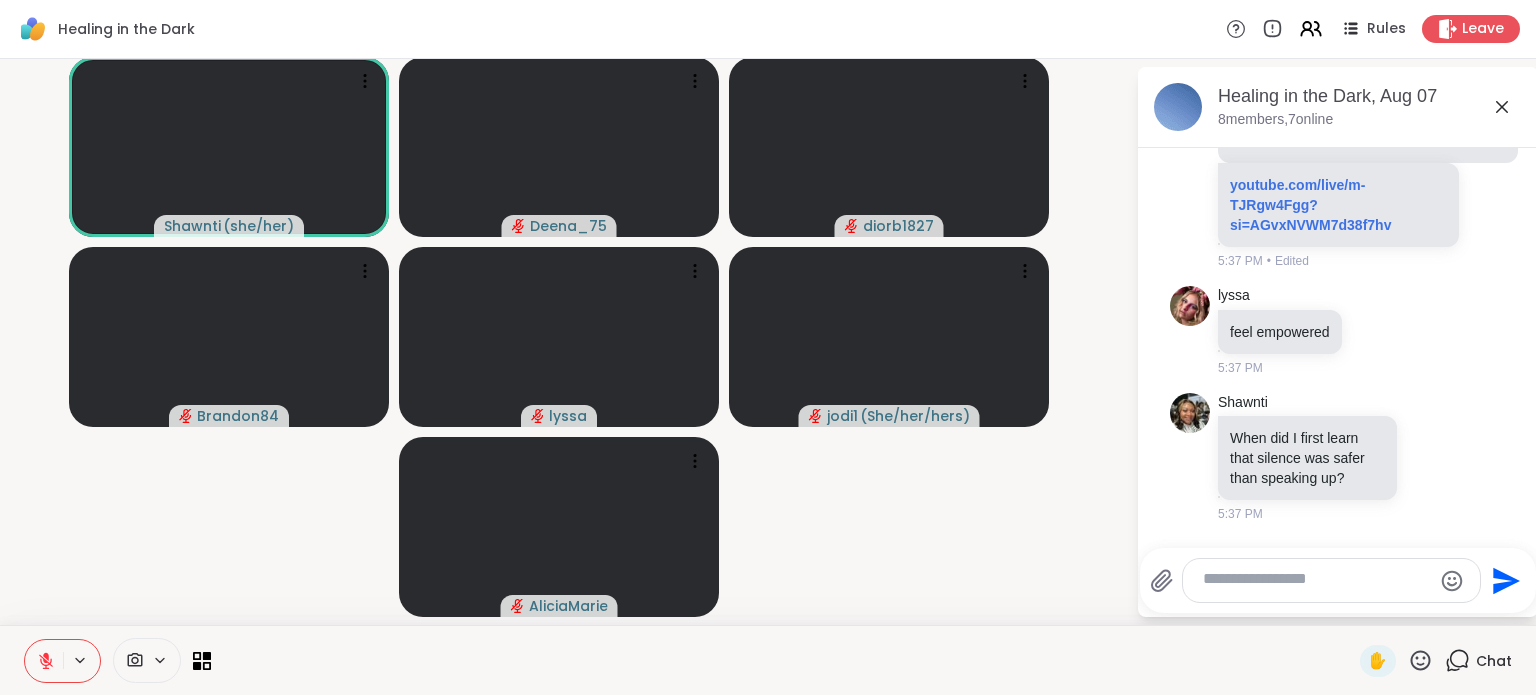 click at bounding box center (1315, 580) 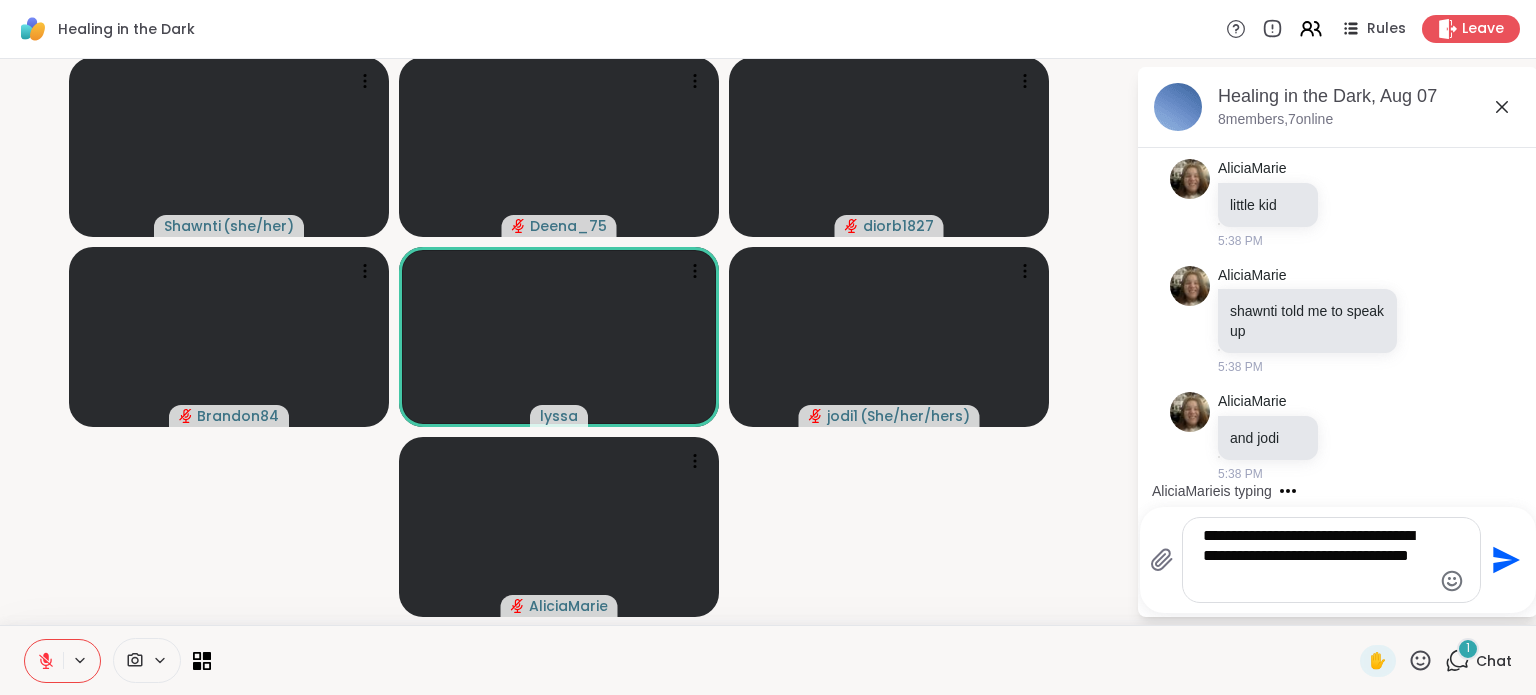 scroll, scrollTop: 19322, scrollLeft: 0, axis: vertical 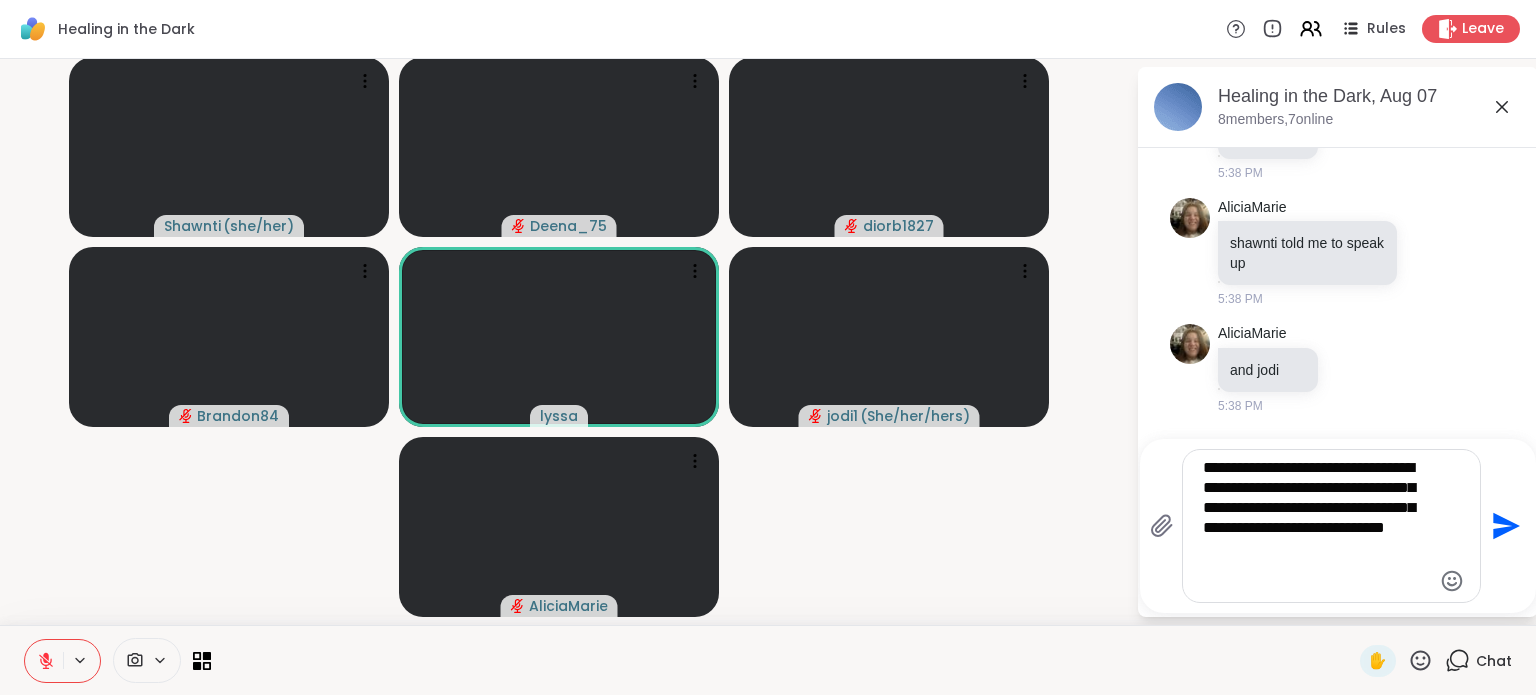 type on "**********" 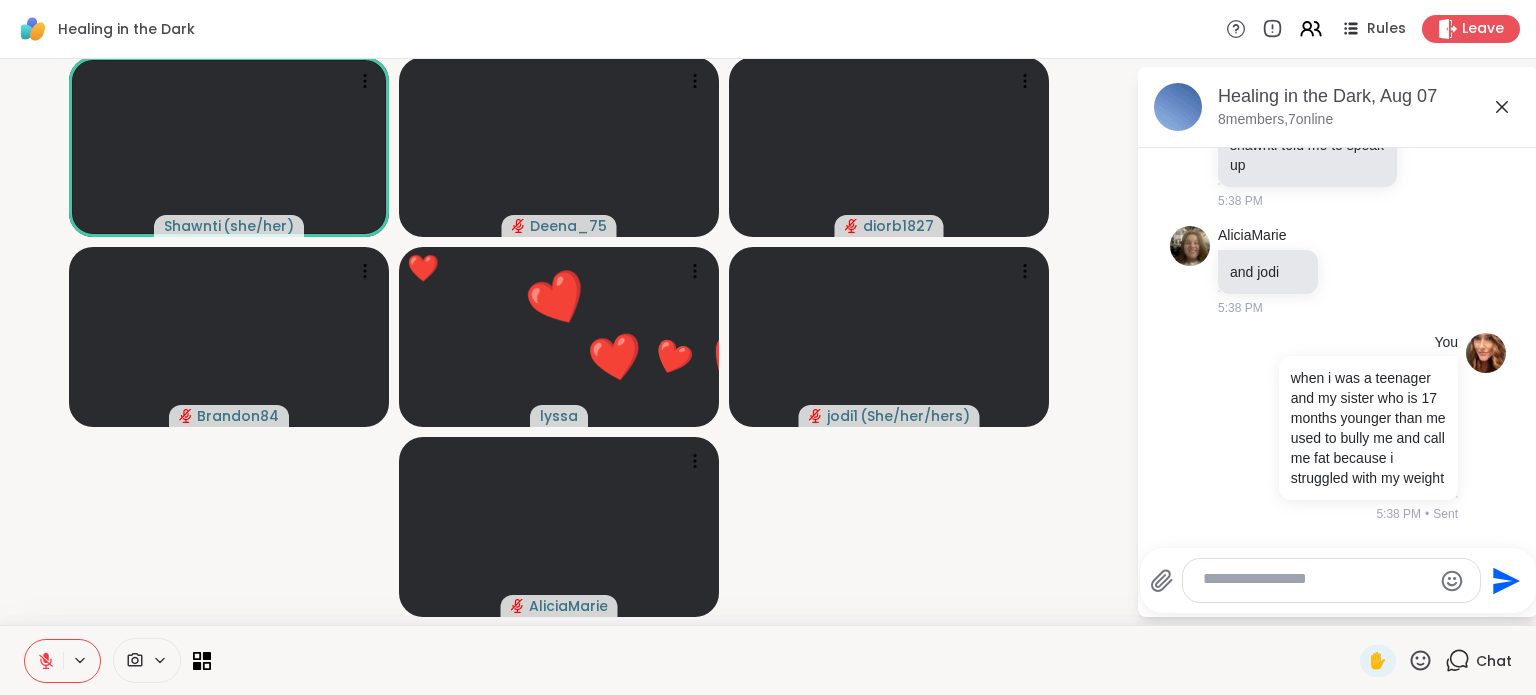 scroll, scrollTop: 19768, scrollLeft: 0, axis: vertical 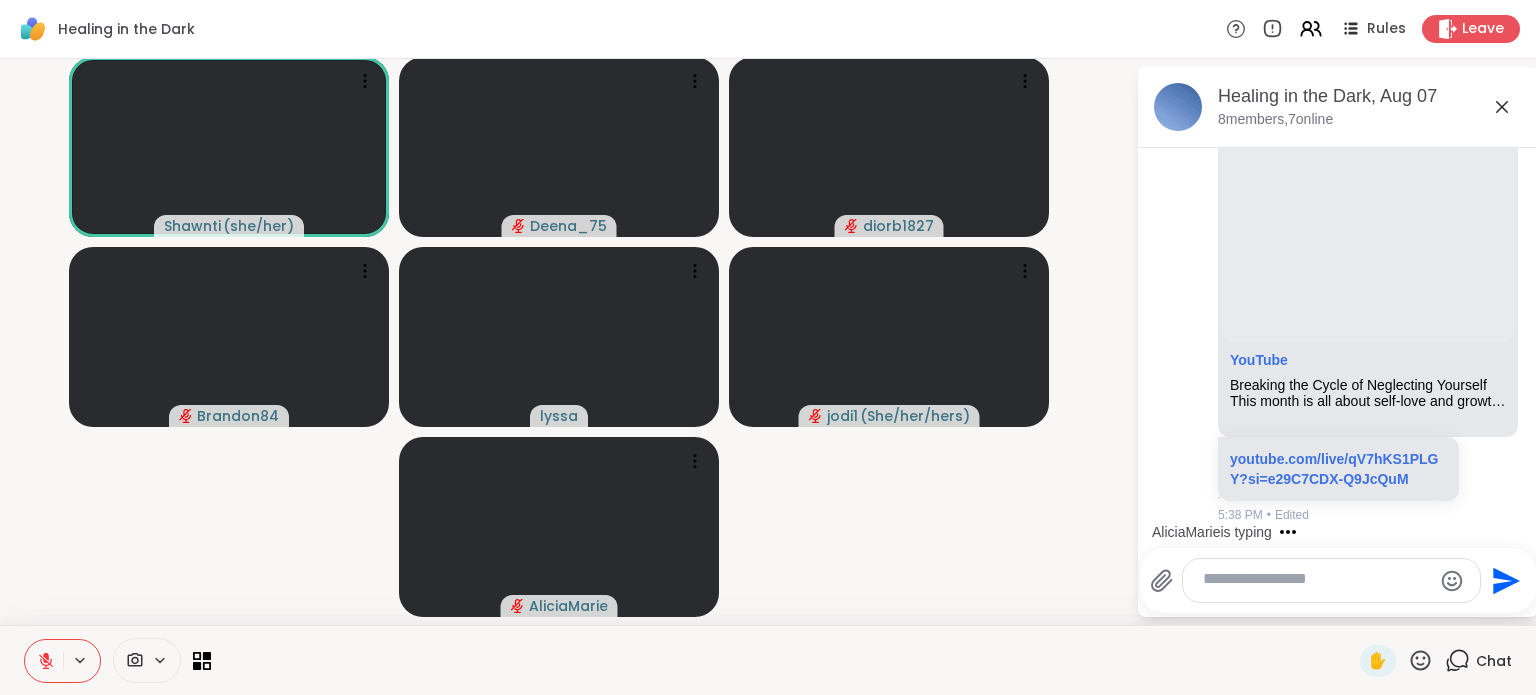click 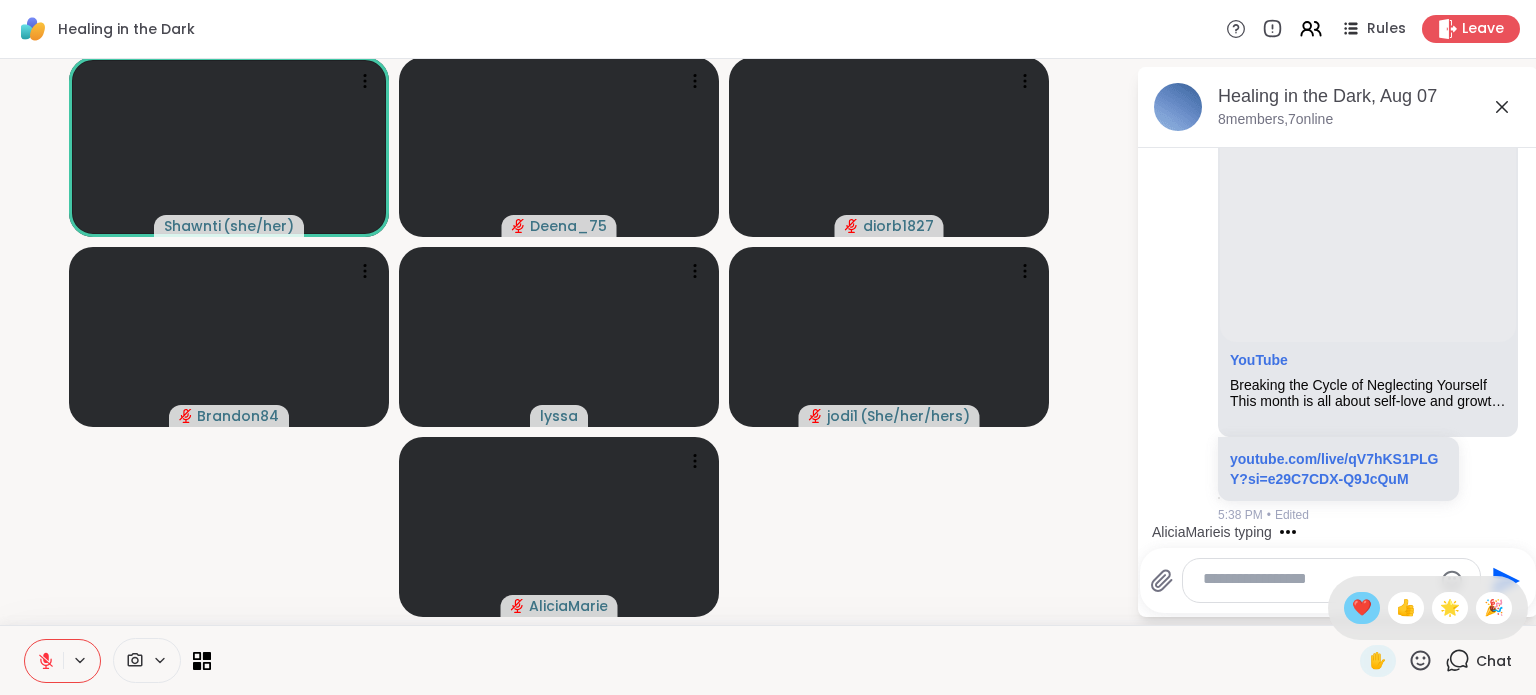 click on "❤️" at bounding box center (1362, 608) 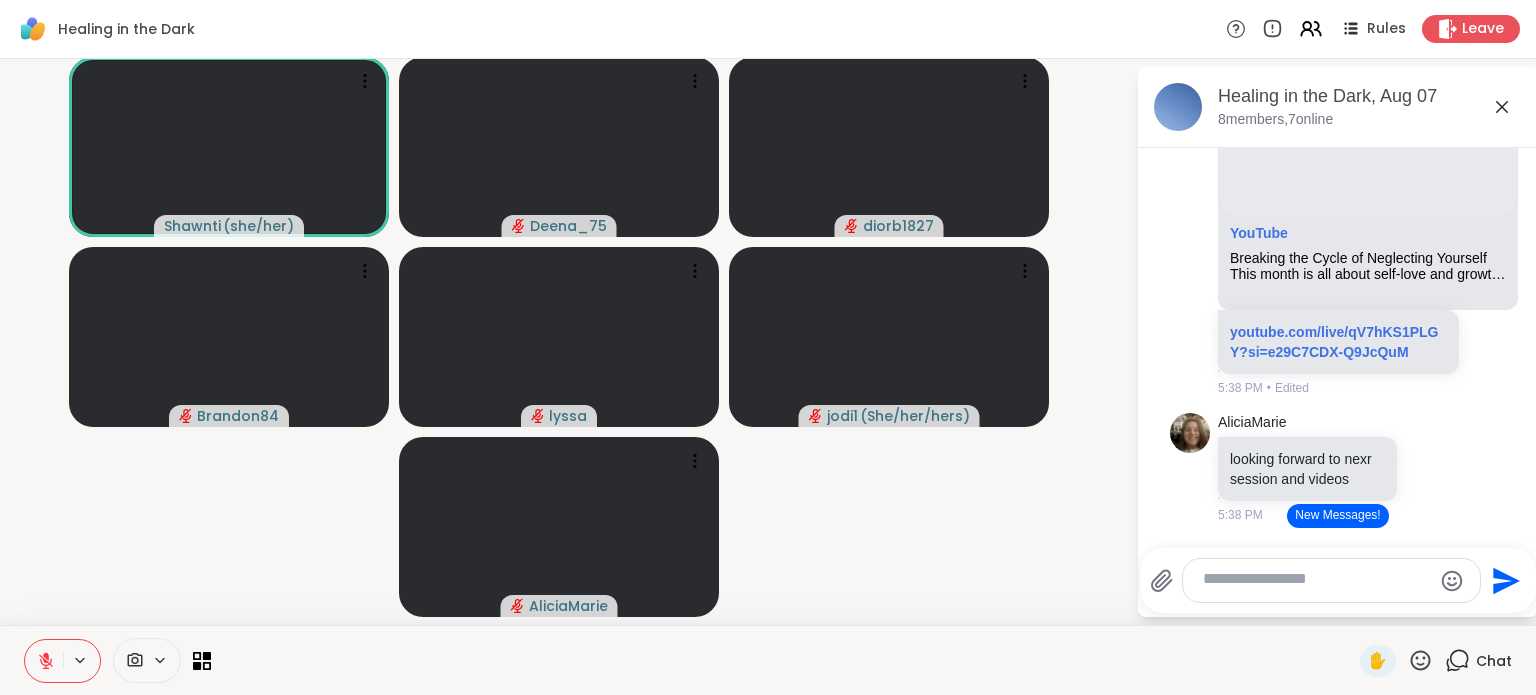 scroll, scrollTop: 19668, scrollLeft: 0, axis: vertical 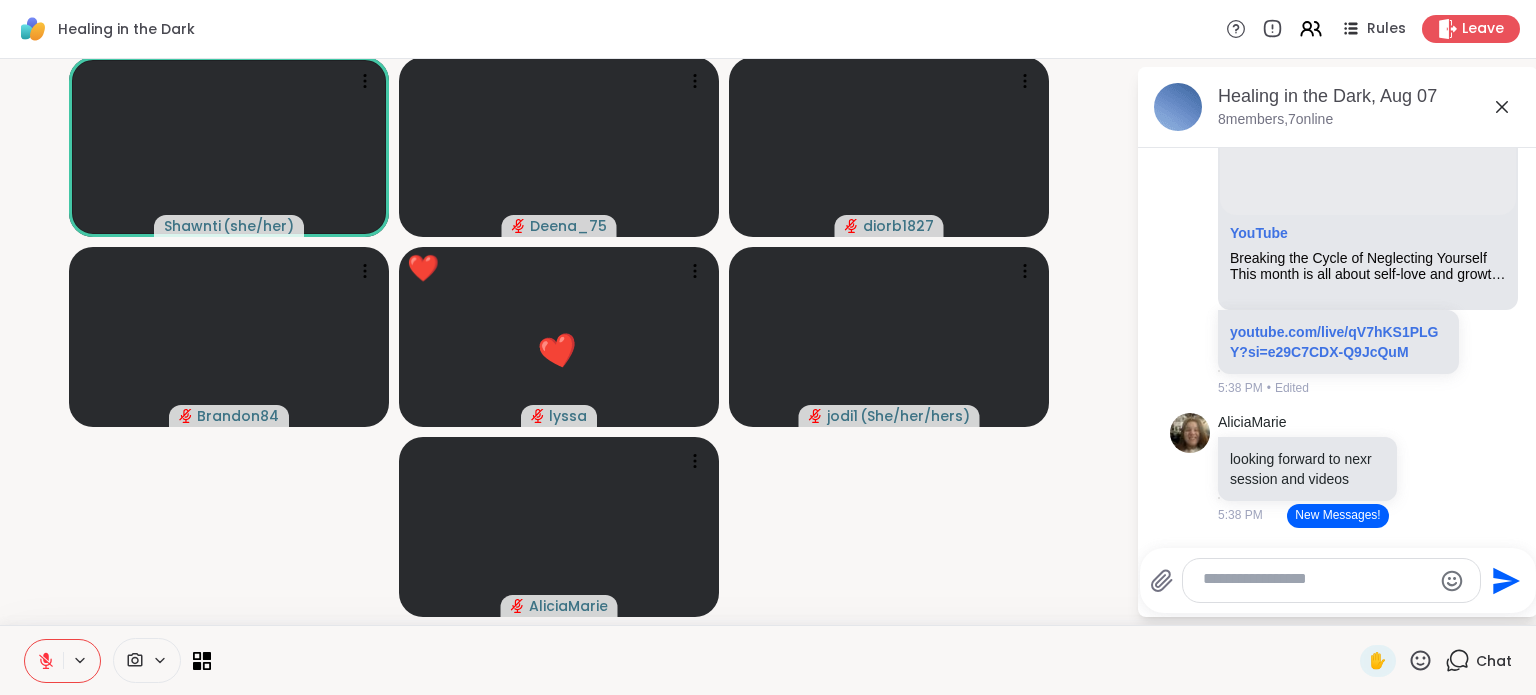 click 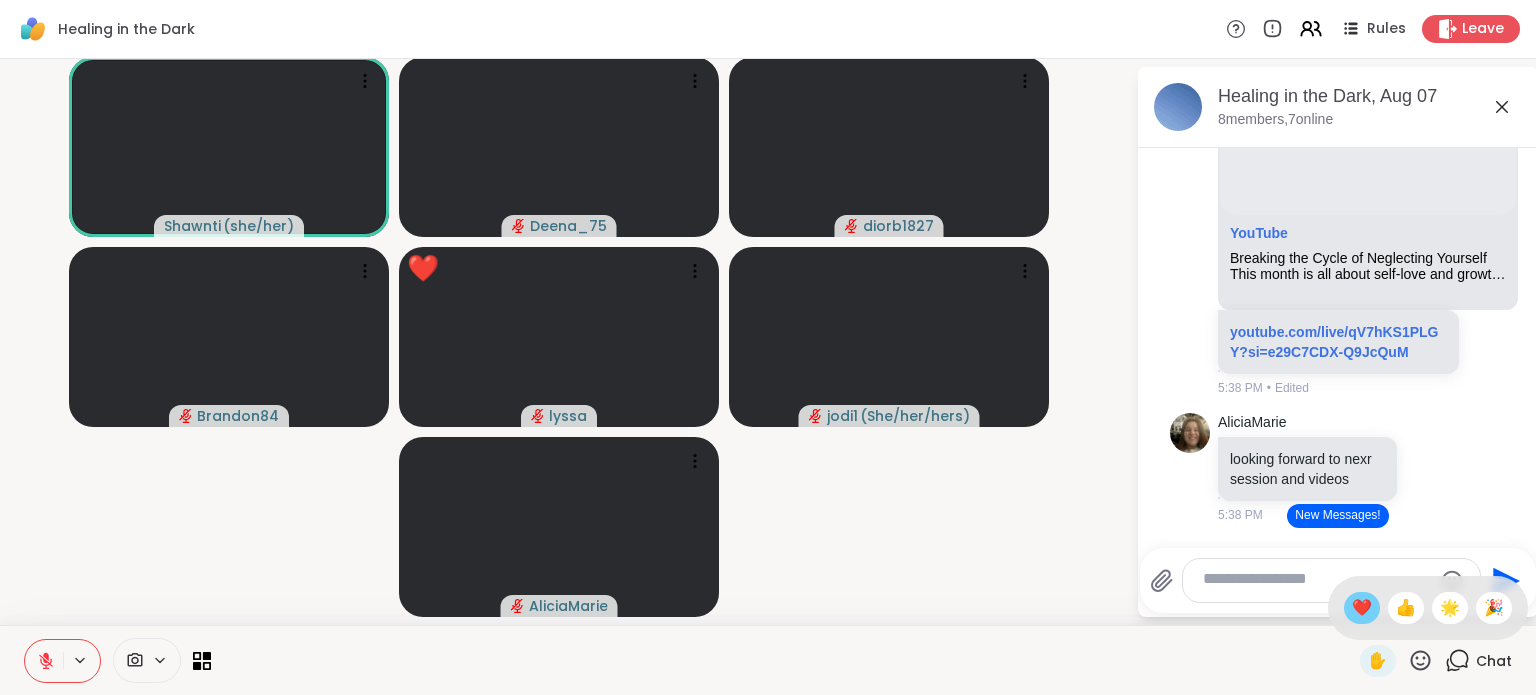 click on "❤️" at bounding box center (1362, 608) 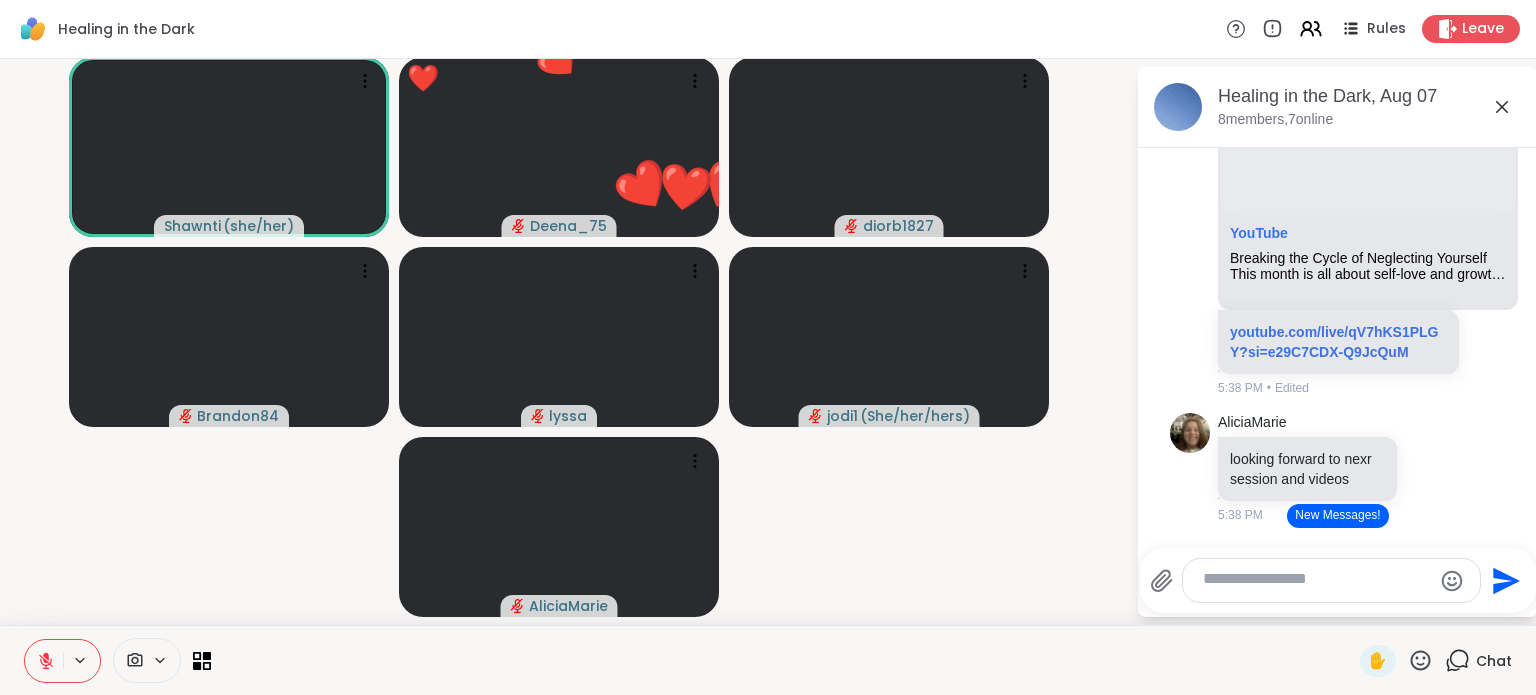 click on "[USERNAME] ( she/her ) ❤️ [USERNAME] ❤️ ❤️ ❤️ ❤️ ❤️ ❤️ ❤️ ❤️ ❤️ ❤️ ❤️ ❤️ ❤️ ❤️ ❤️ ❤️ ❤️ ❤️ ❤️ ❤️ ❤️ ❤️ ❤️ [USERNAME] [USERNAME] [USERNAME] [USERNAME] ( She/her/hers ) [NAME]" at bounding box center (568, 342) 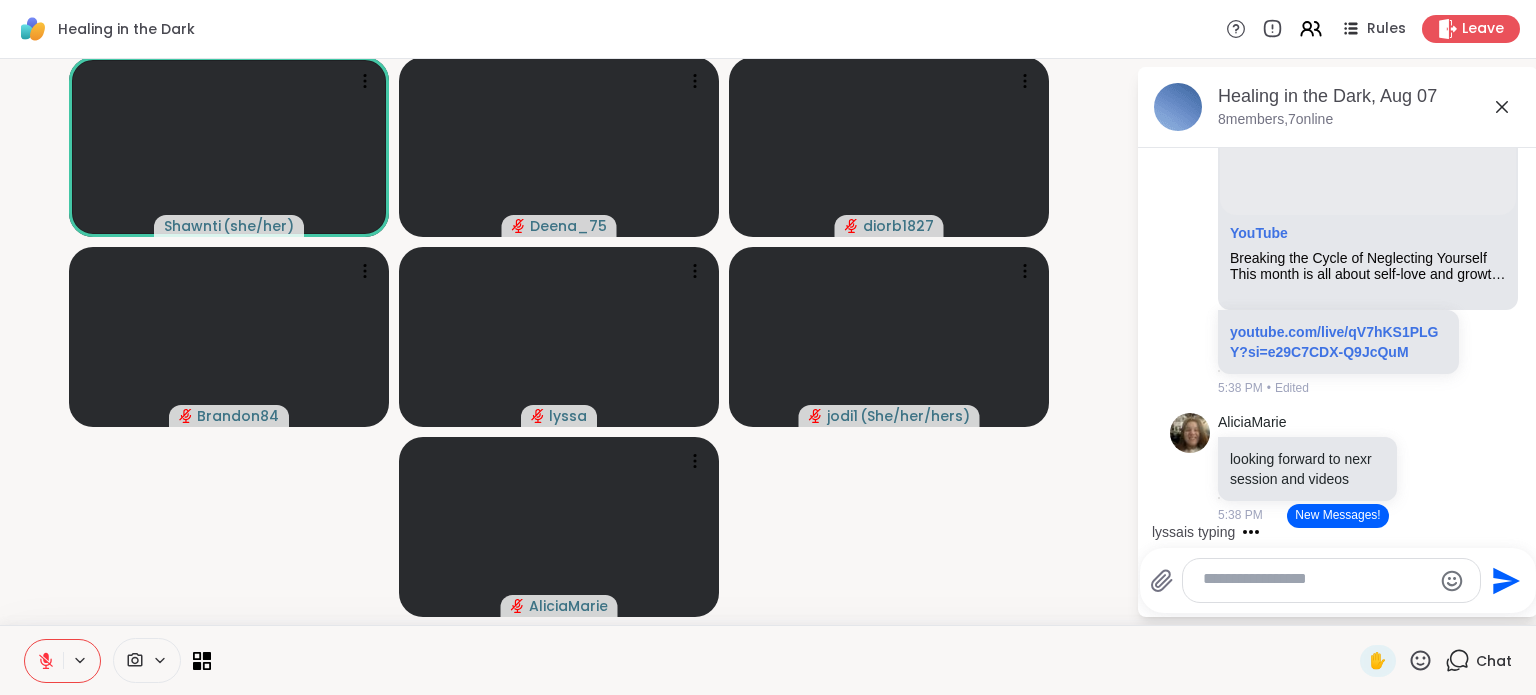 click 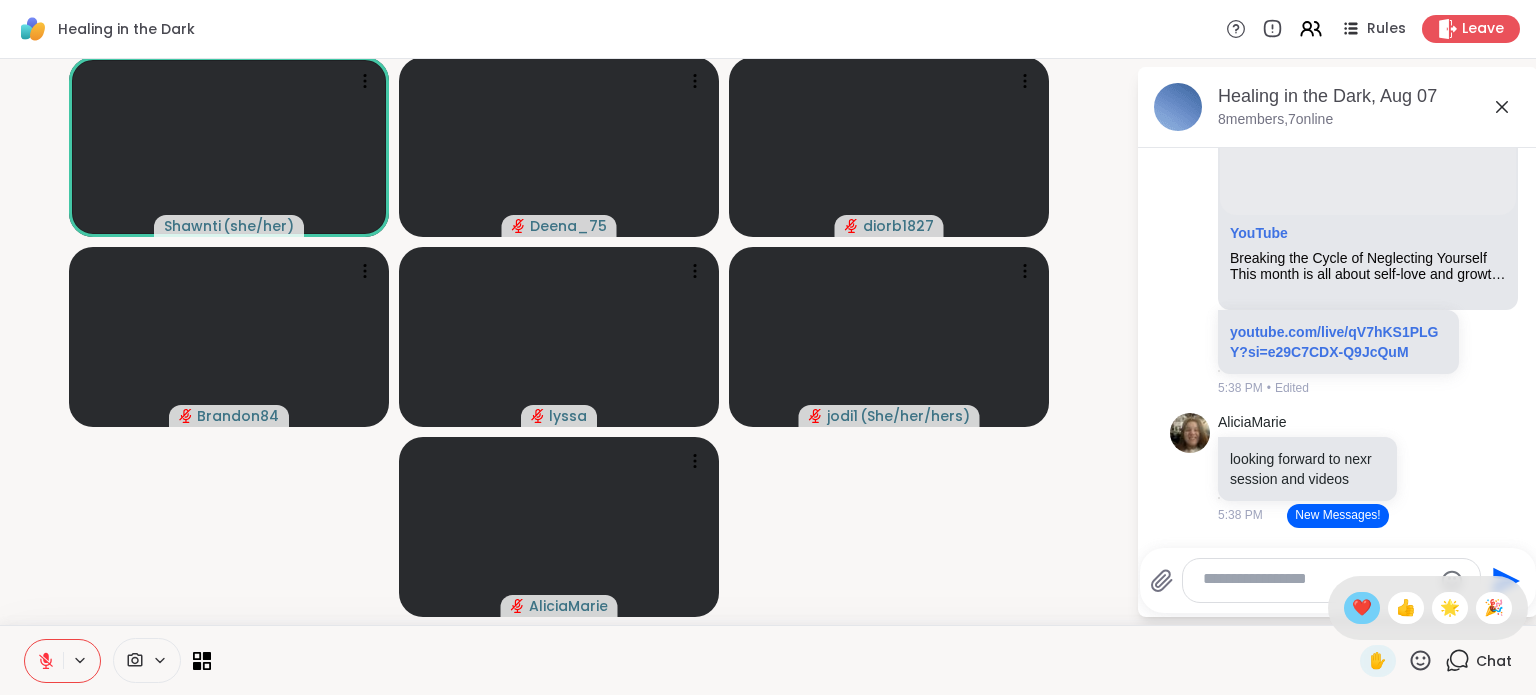 click on "❤️" at bounding box center [1362, 608] 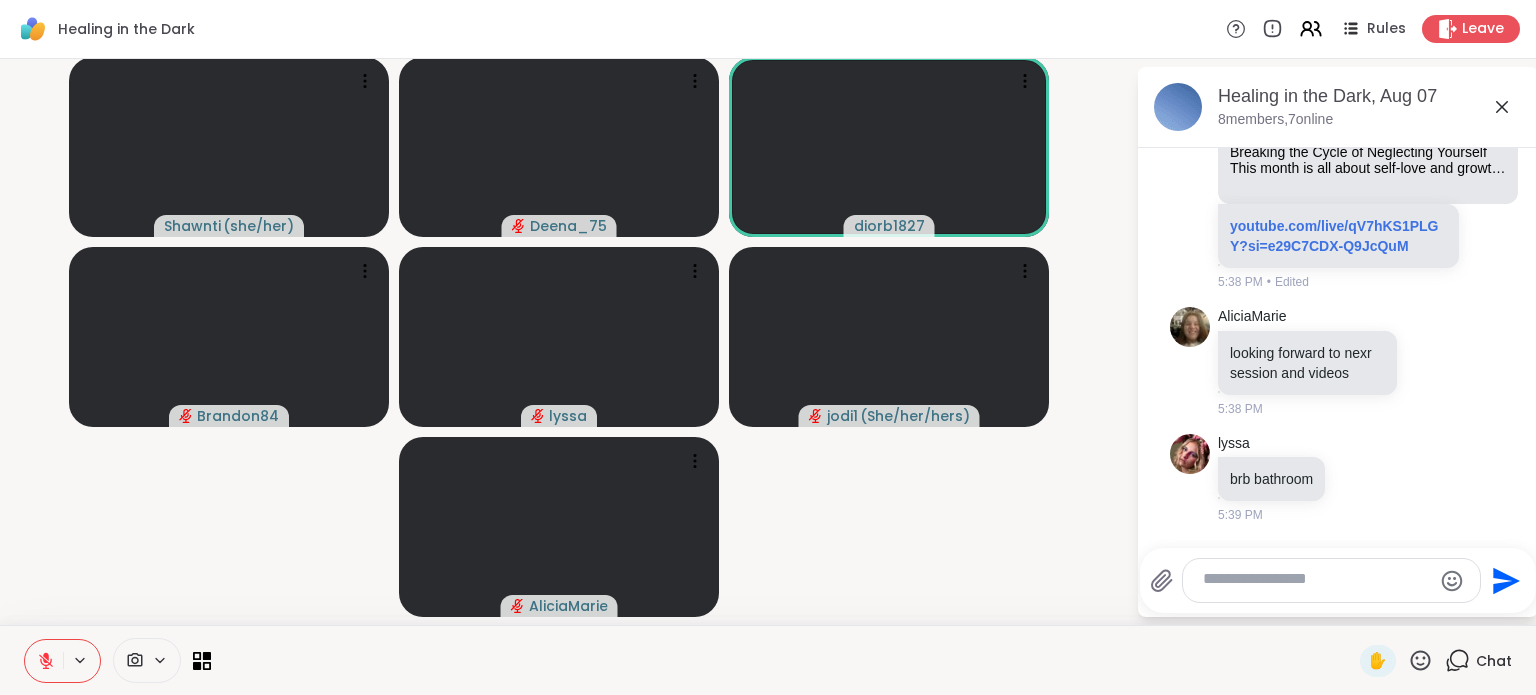 scroll, scrollTop: 20304, scrollLeft: 0, axis: vertical 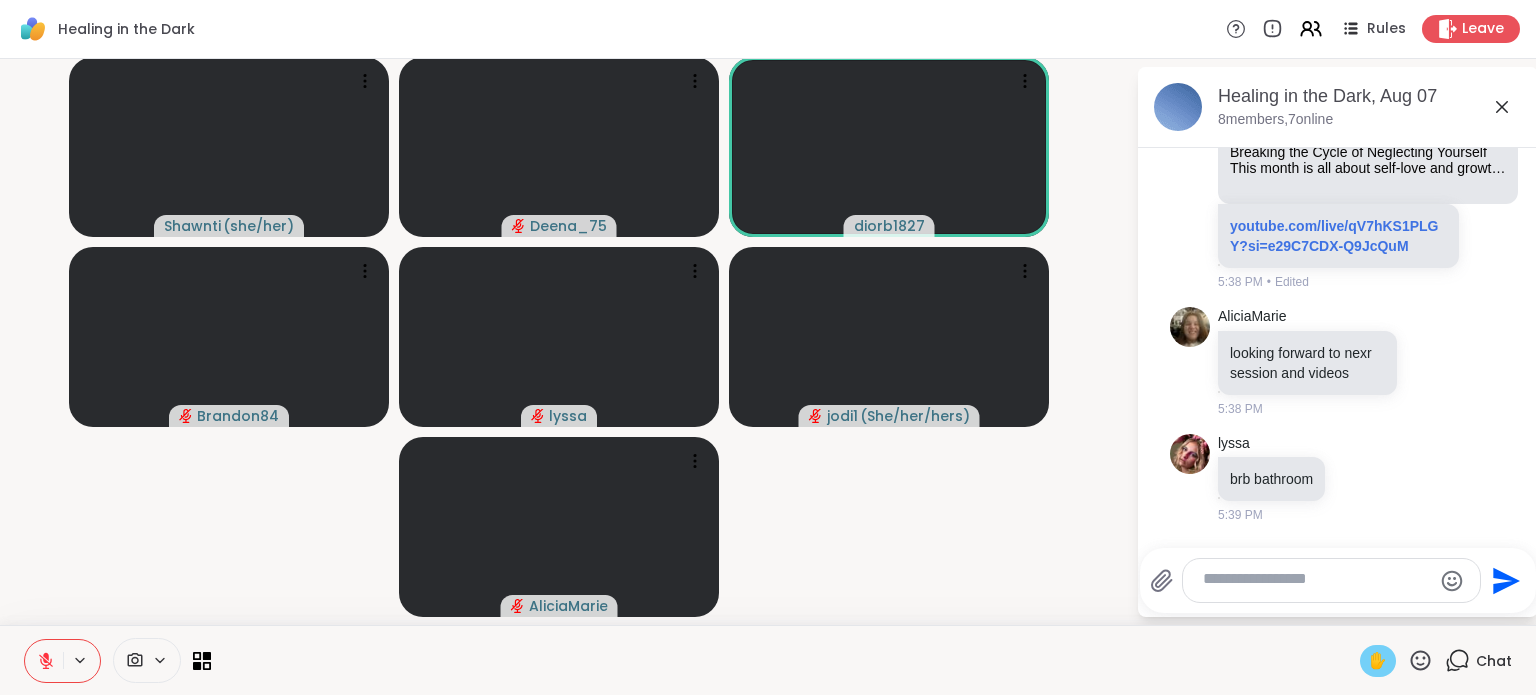 click on "✋" at bounding box center [1378, 661] 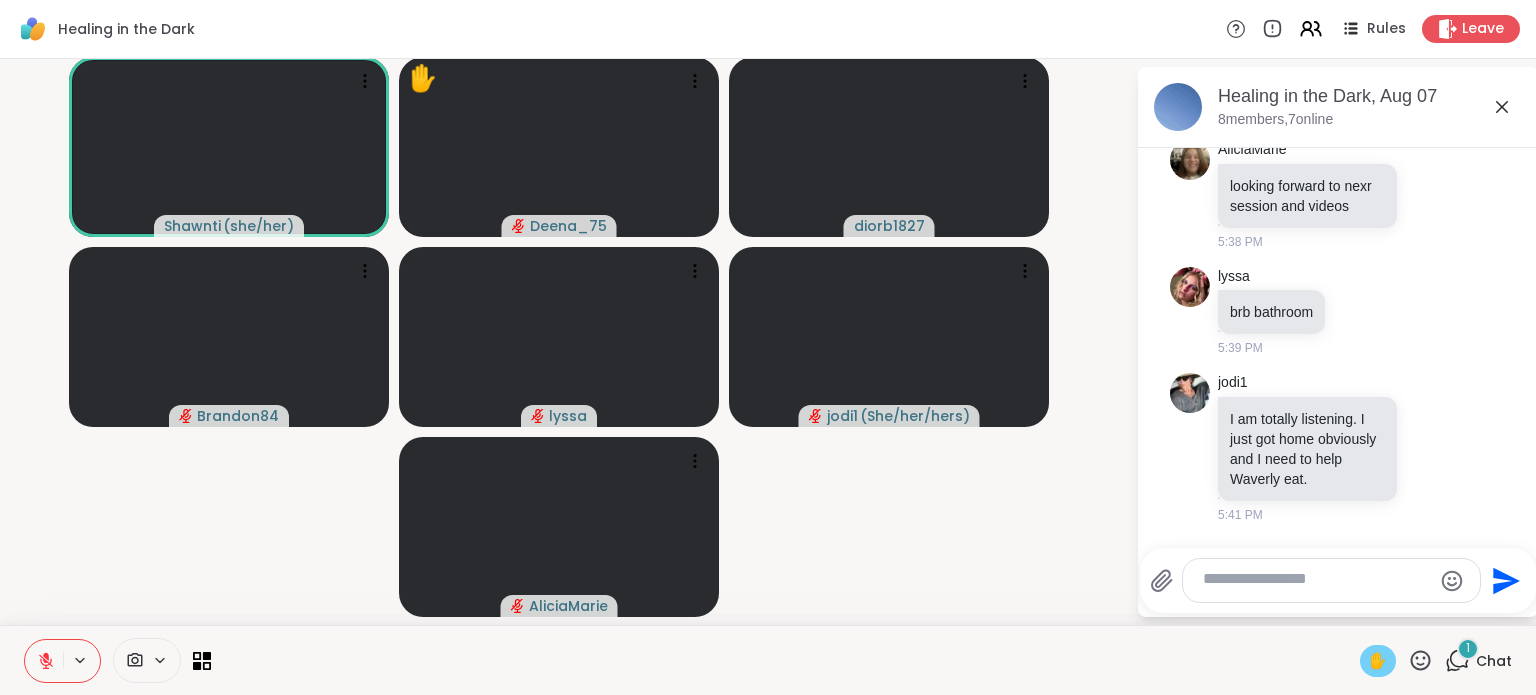 scroll, scrollTop: 20614, scrollLeft: 0, axis: vertical 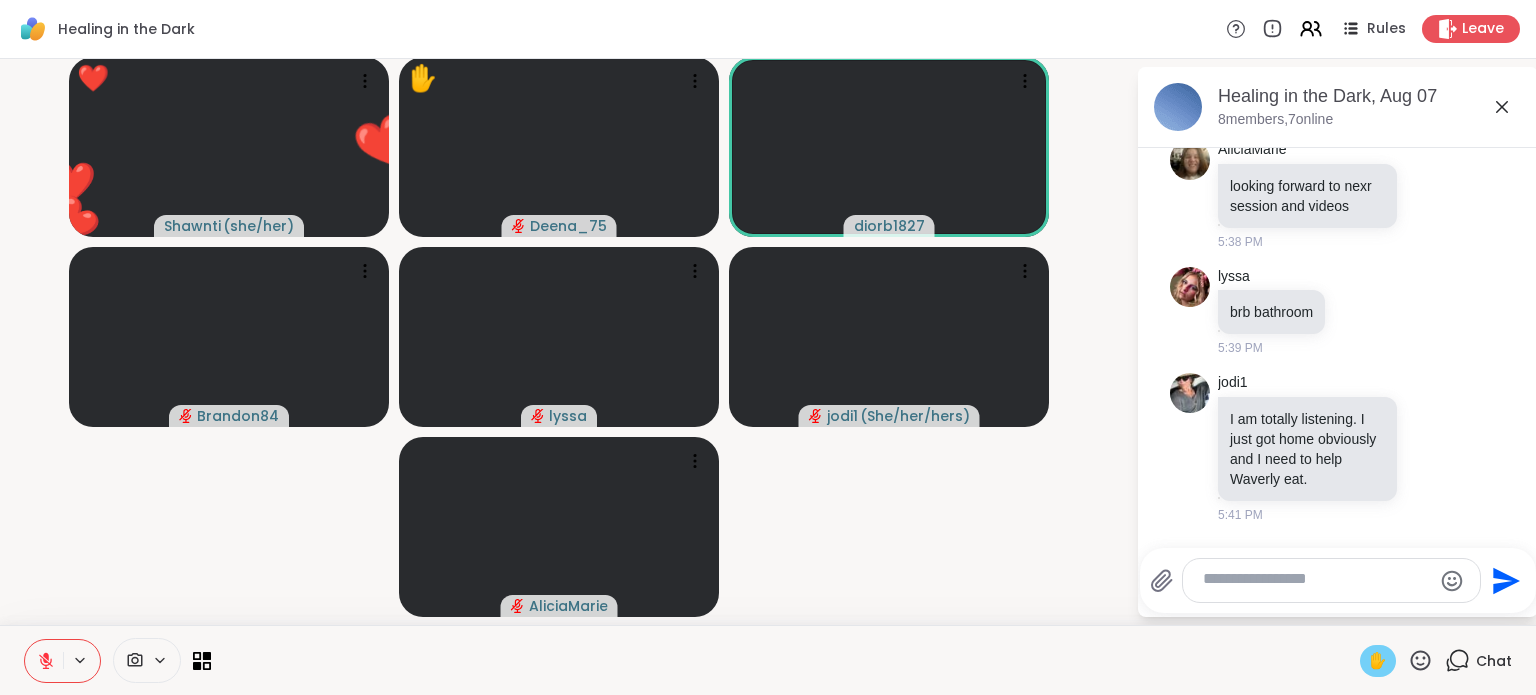 click on "✋" at bounding box center (1378, 661) 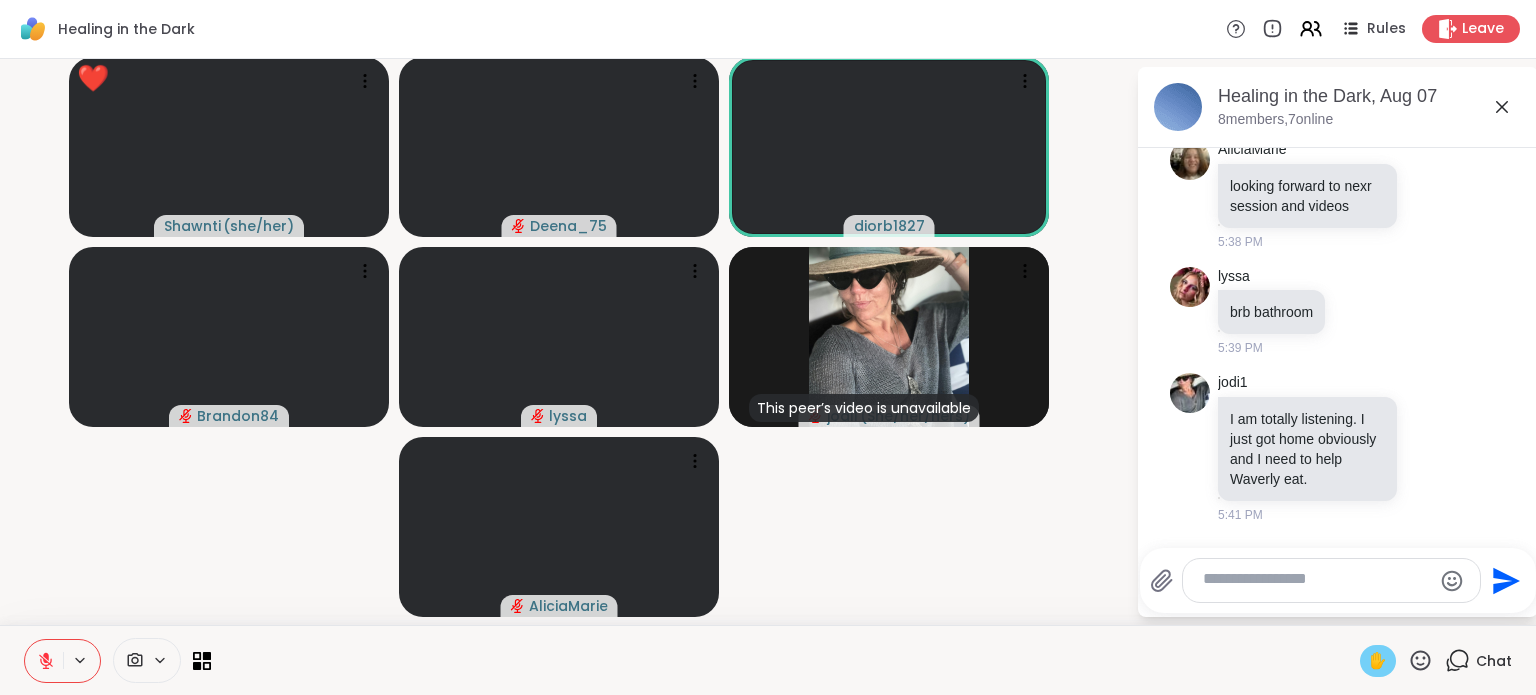 click on "✋" at bounding box center [1378, 661] 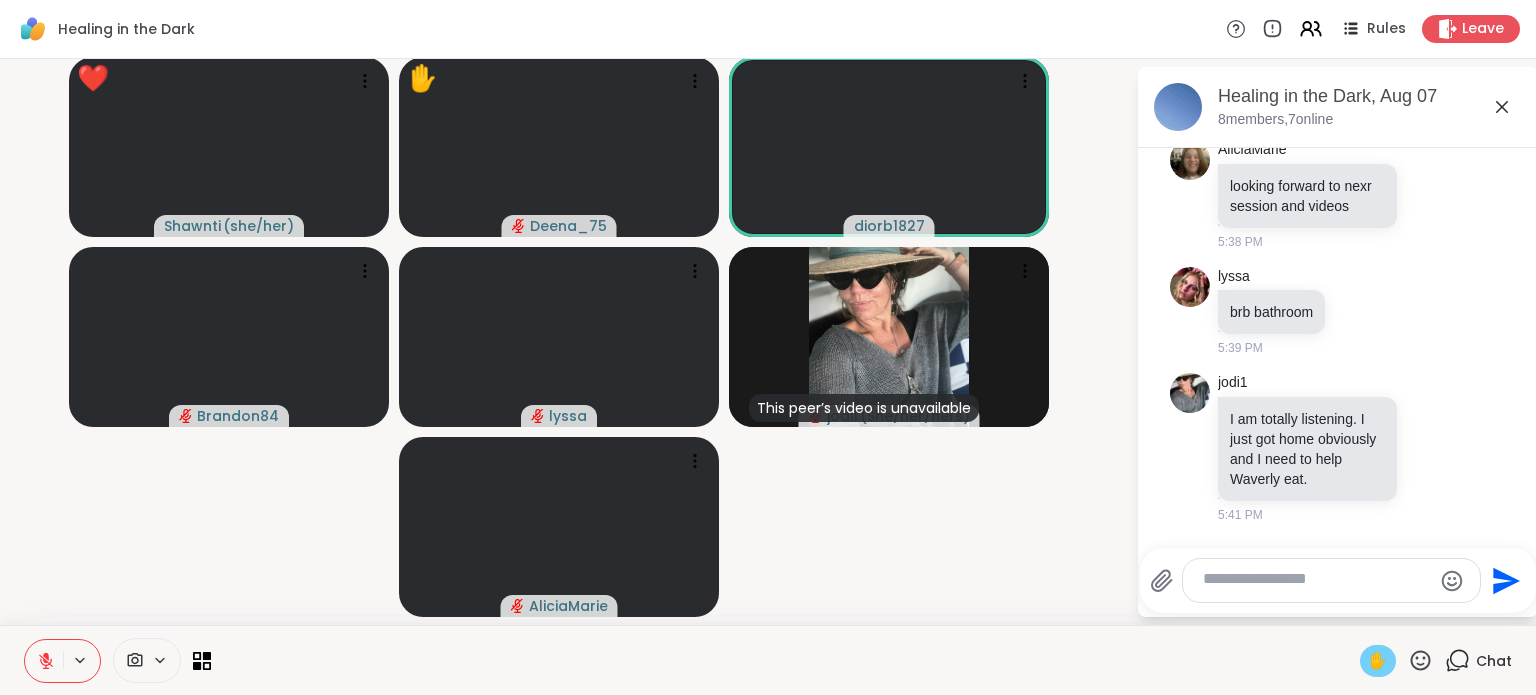 click on "✋" at bounding box center (1378, 661) 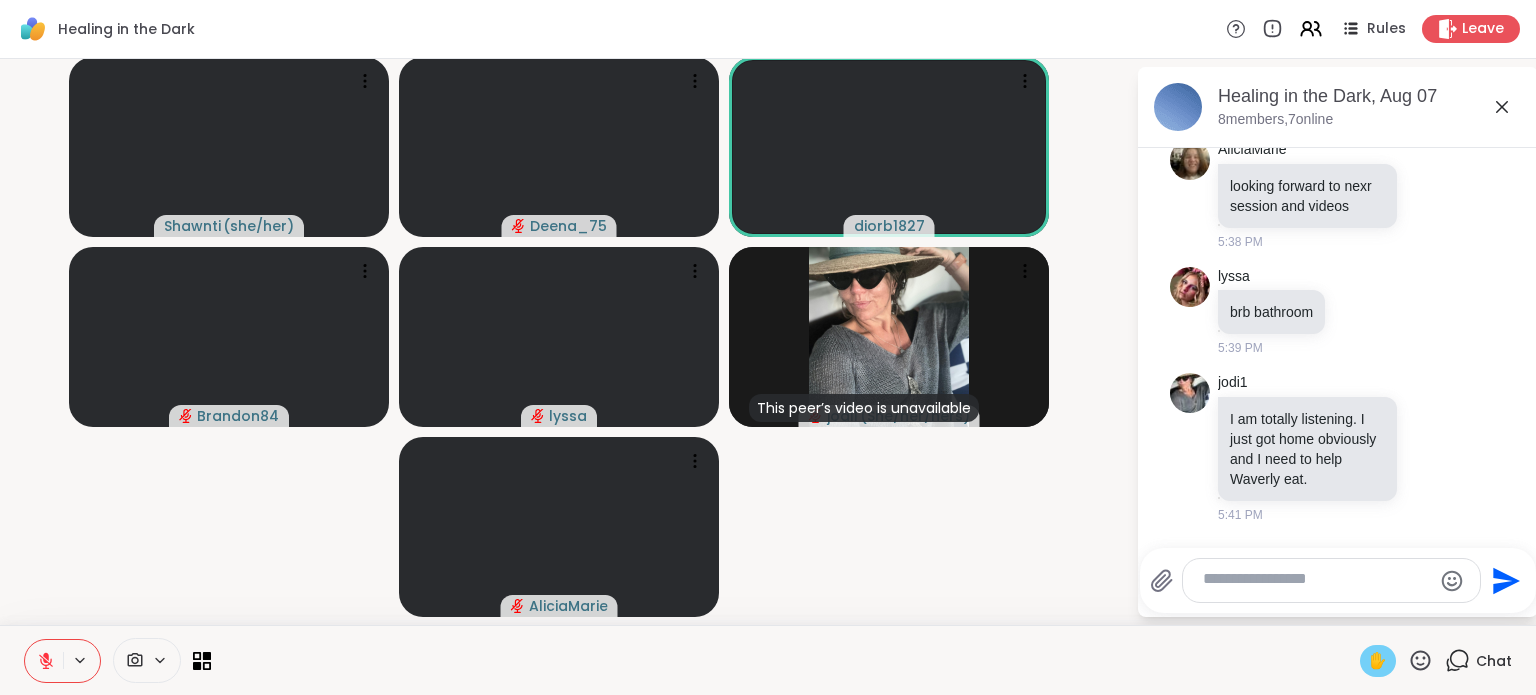 click on "✋" at bounding box center [1378, 661] 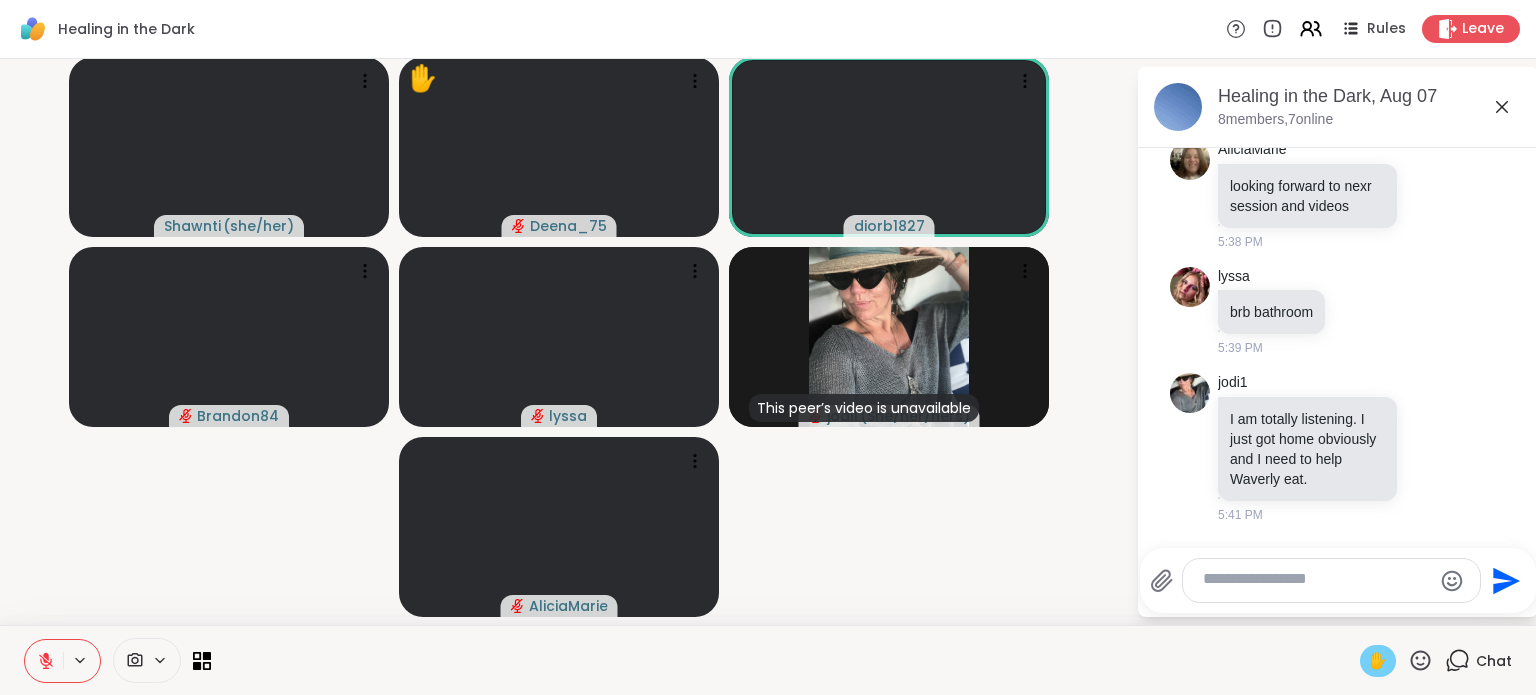 click 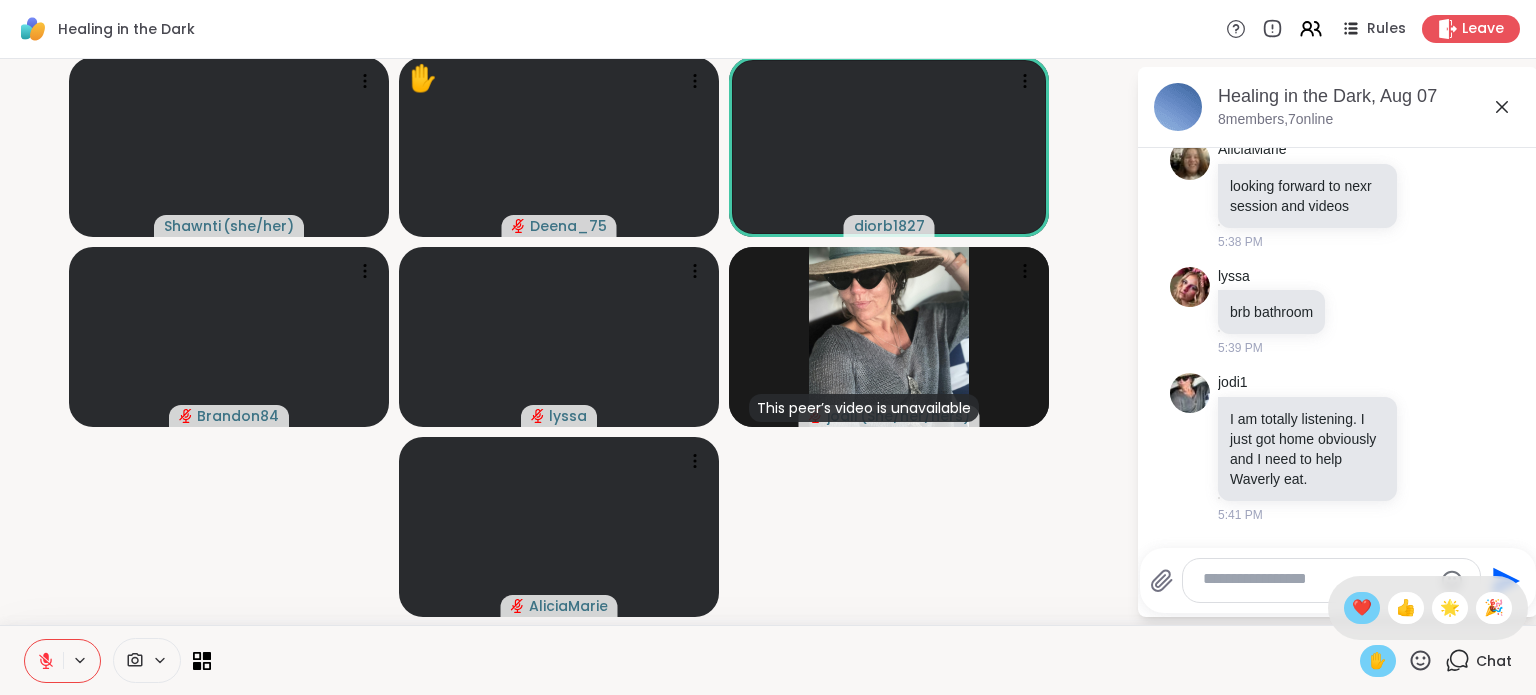 click on "❤️" at bounding box center (1362, 608) 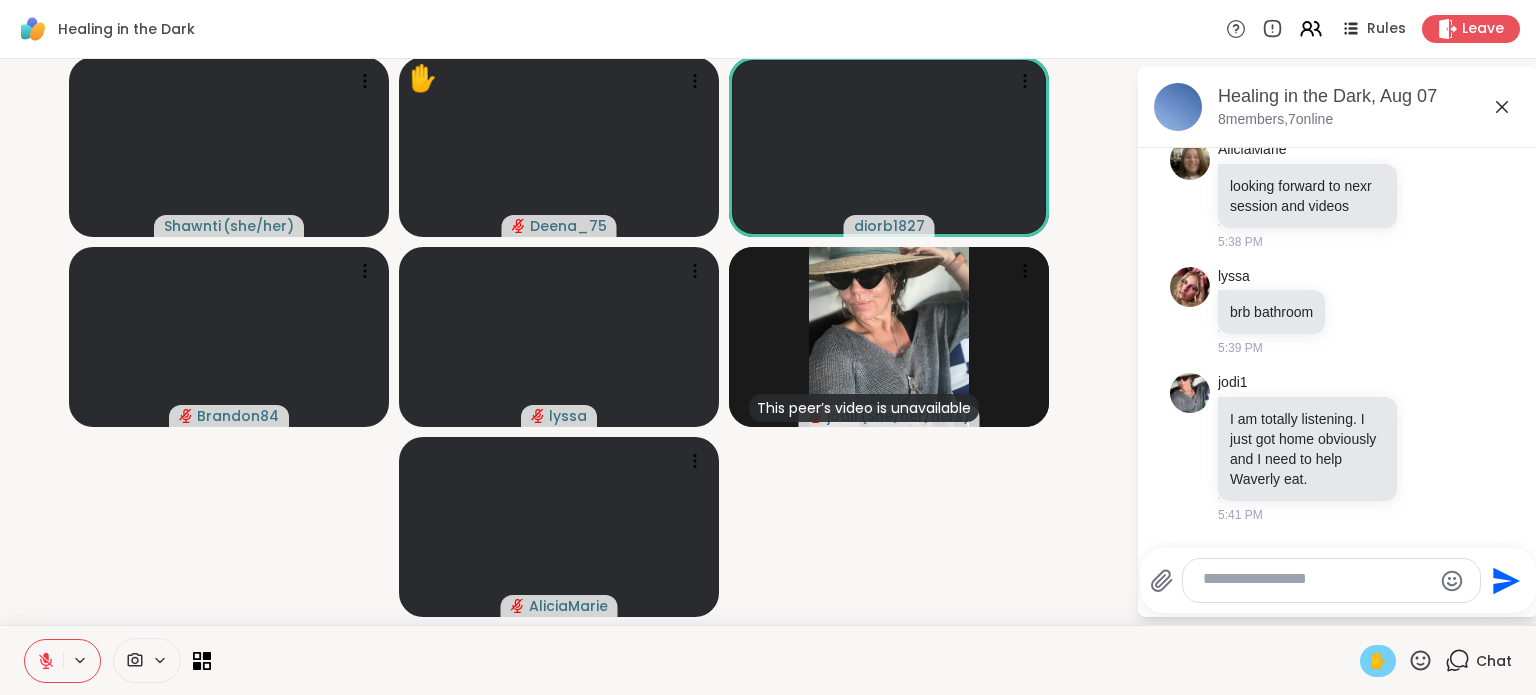 click 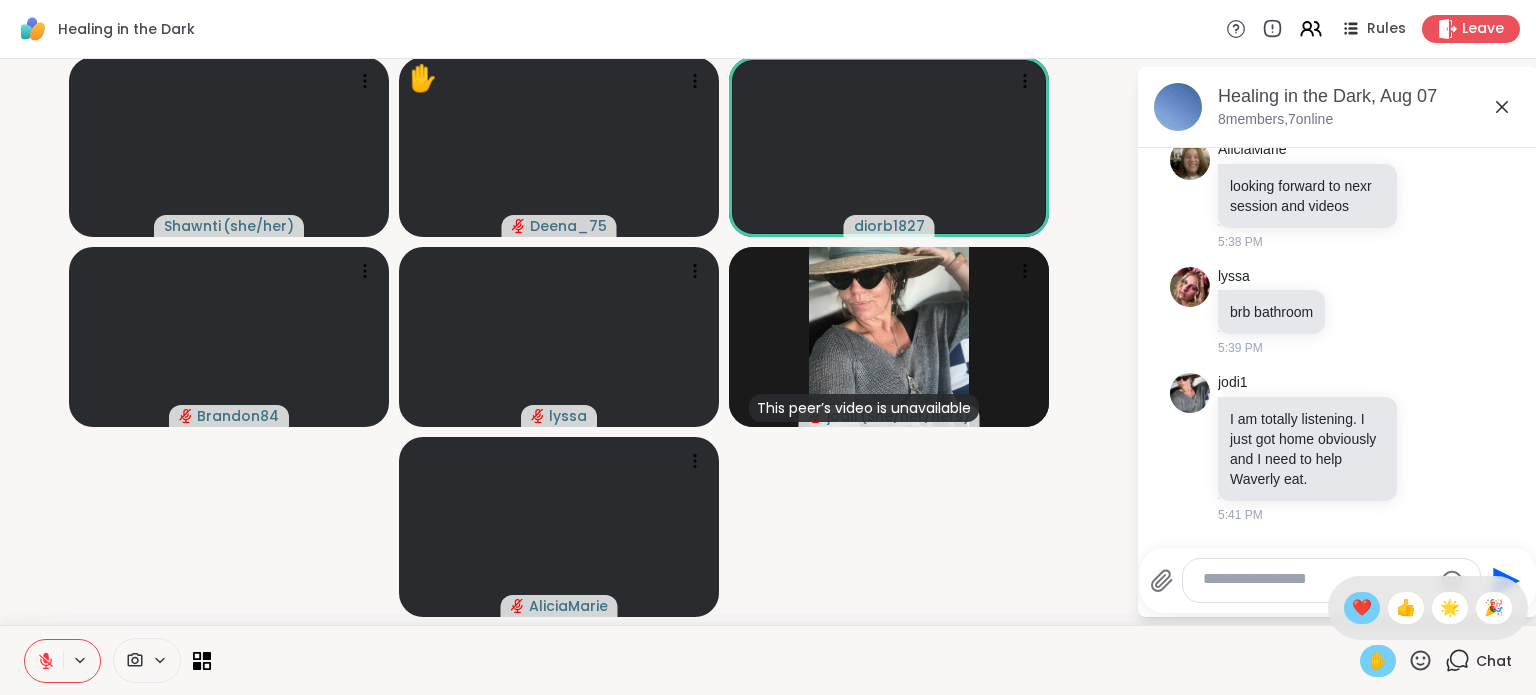 click on "❤️" at bounding box center (1362, 608) 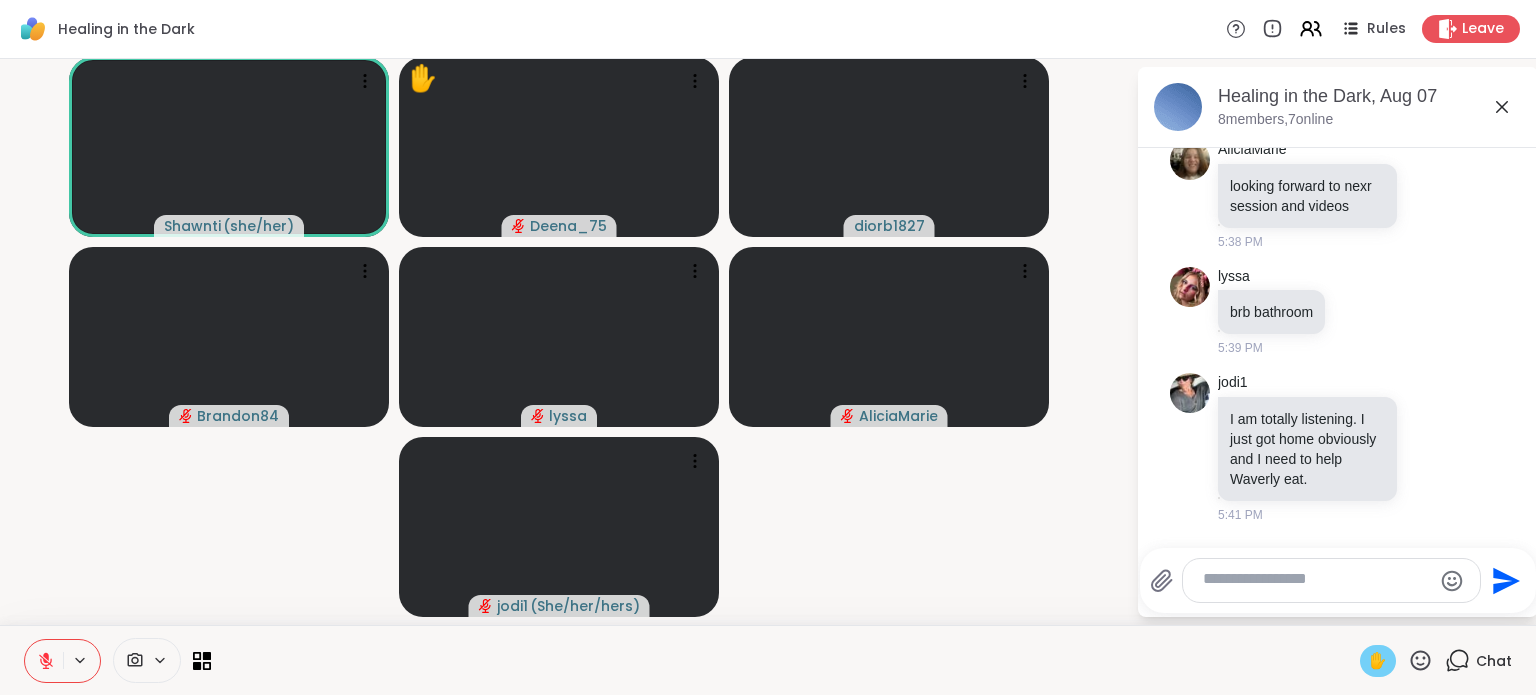 click 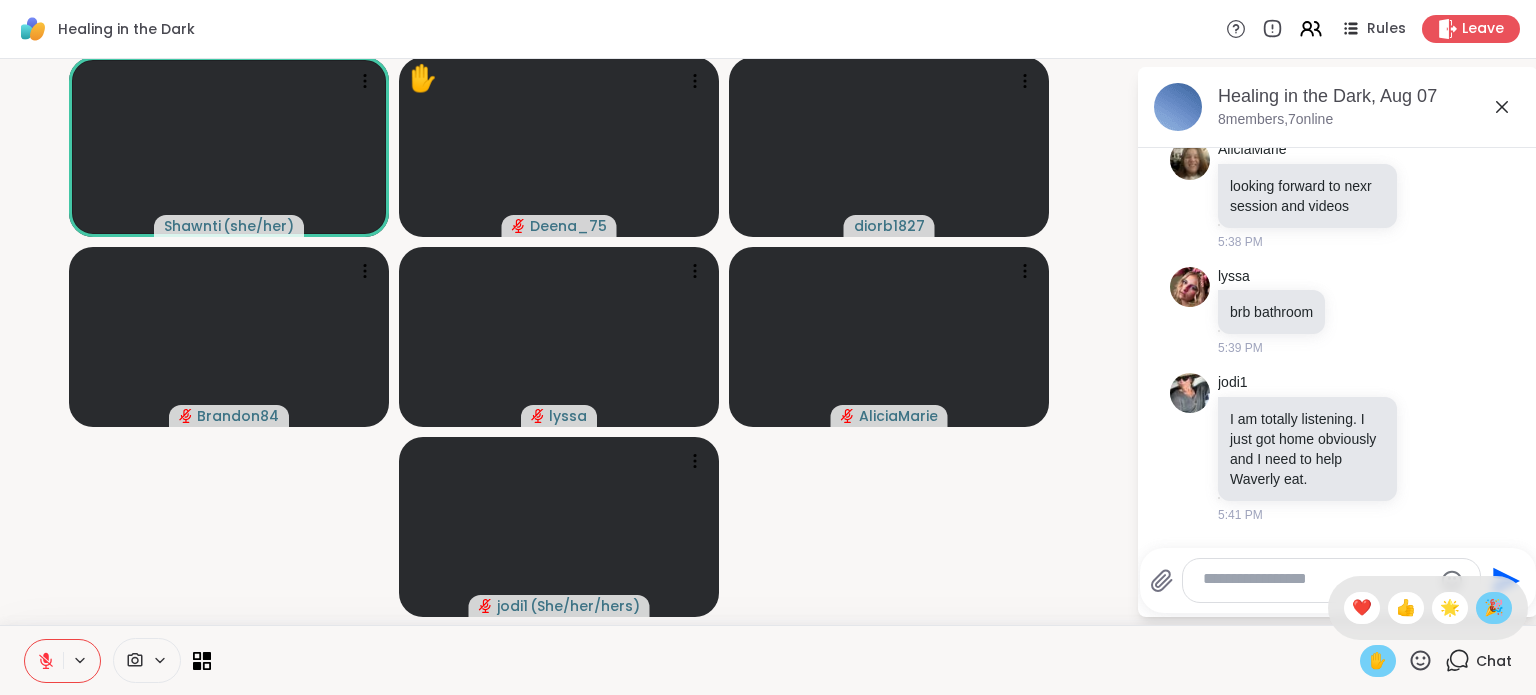 click on "🎉" at bounding box center (1494, 608) 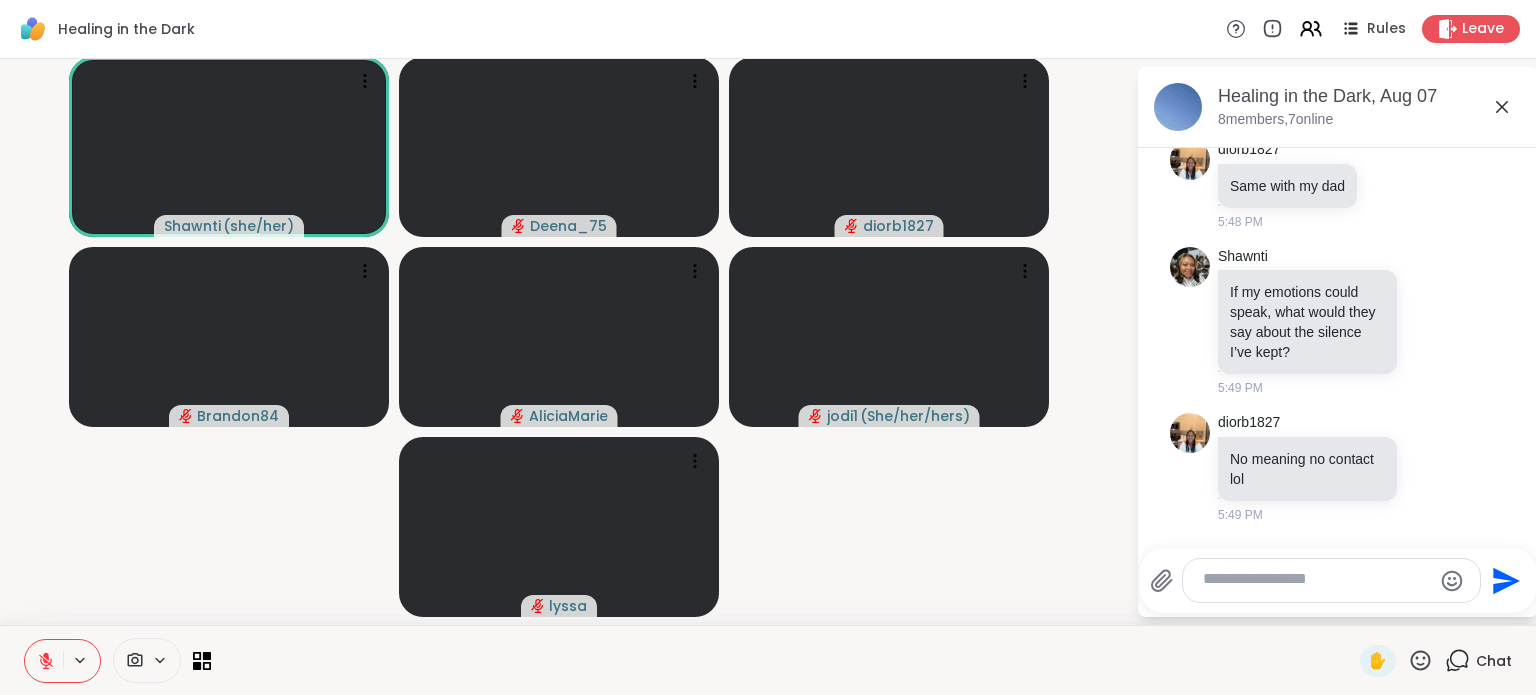 scroll, scrollTop: 21665, scrollLeft: 0, axis: vertical 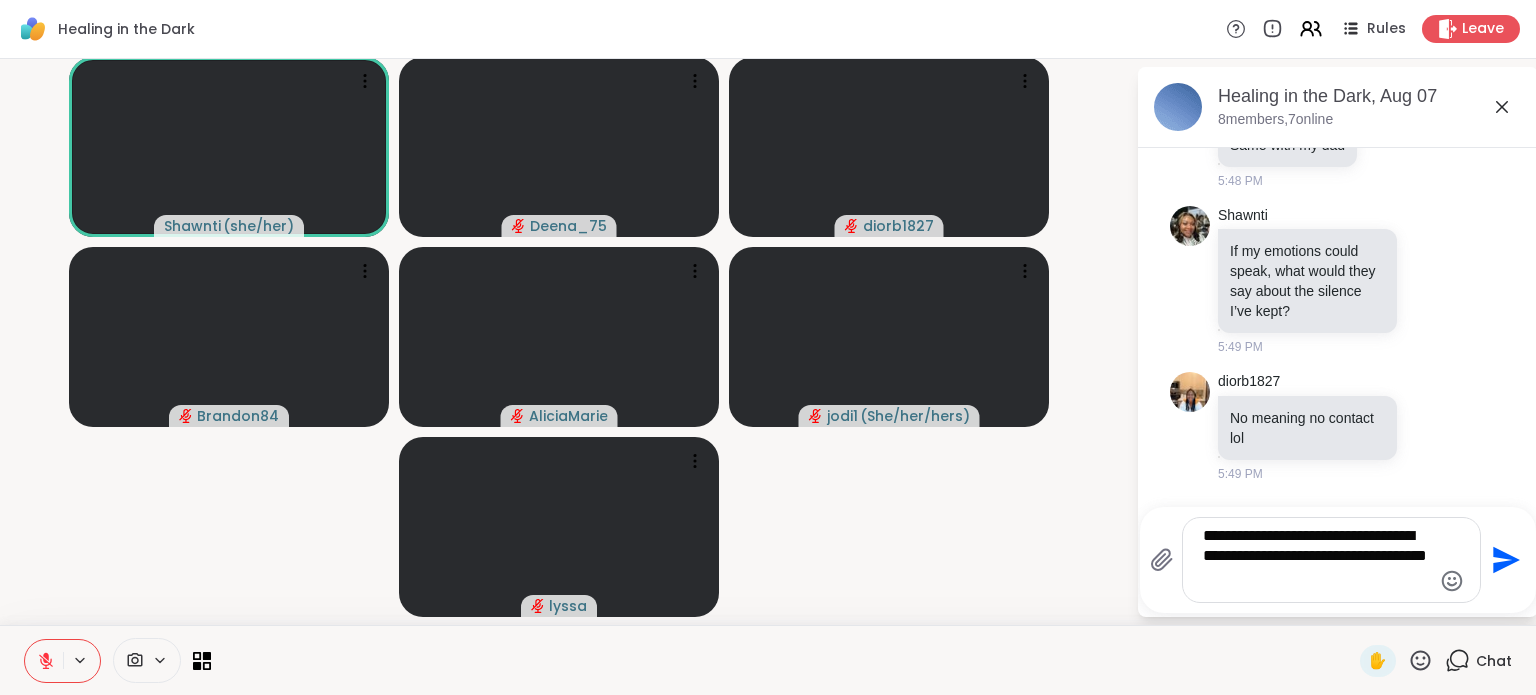 type on "**********" 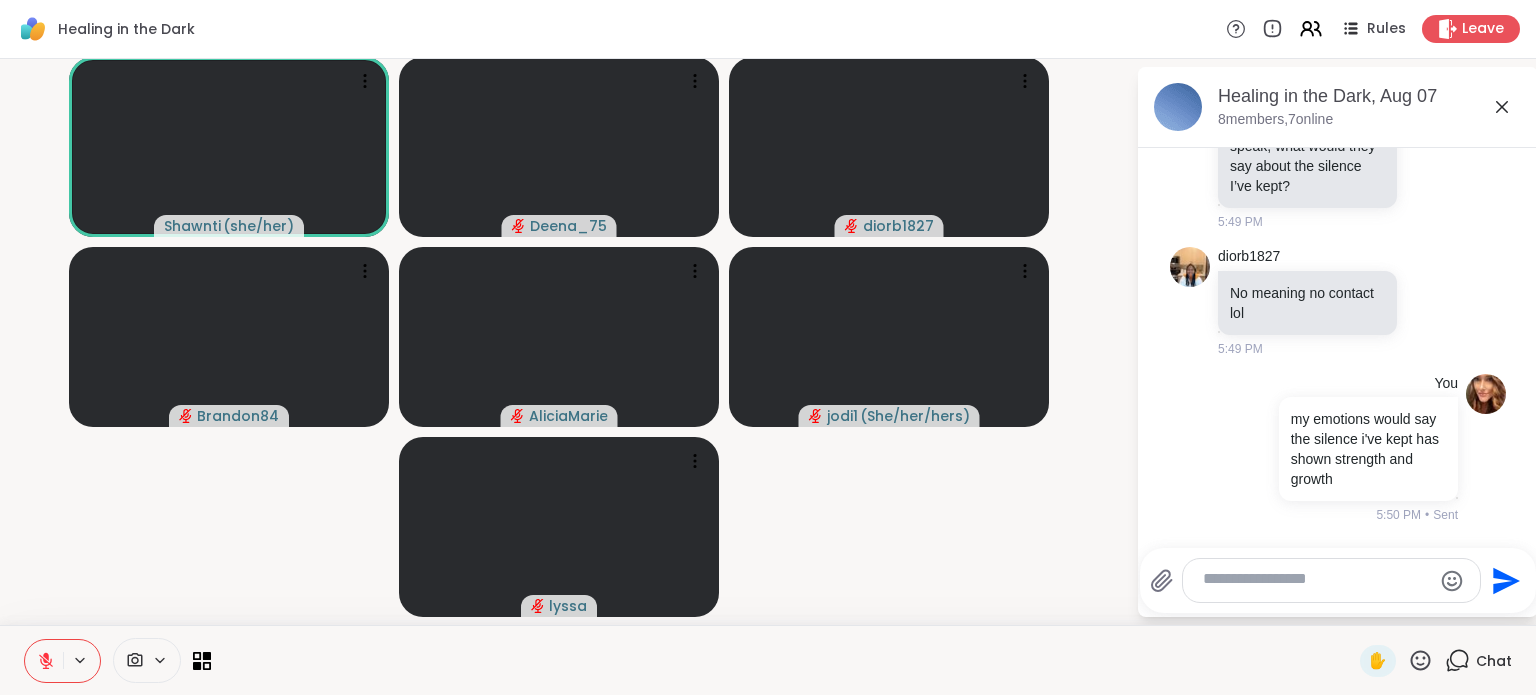 scroll, scrollTop: 21897, scrollLeft: 0, axis: vertical 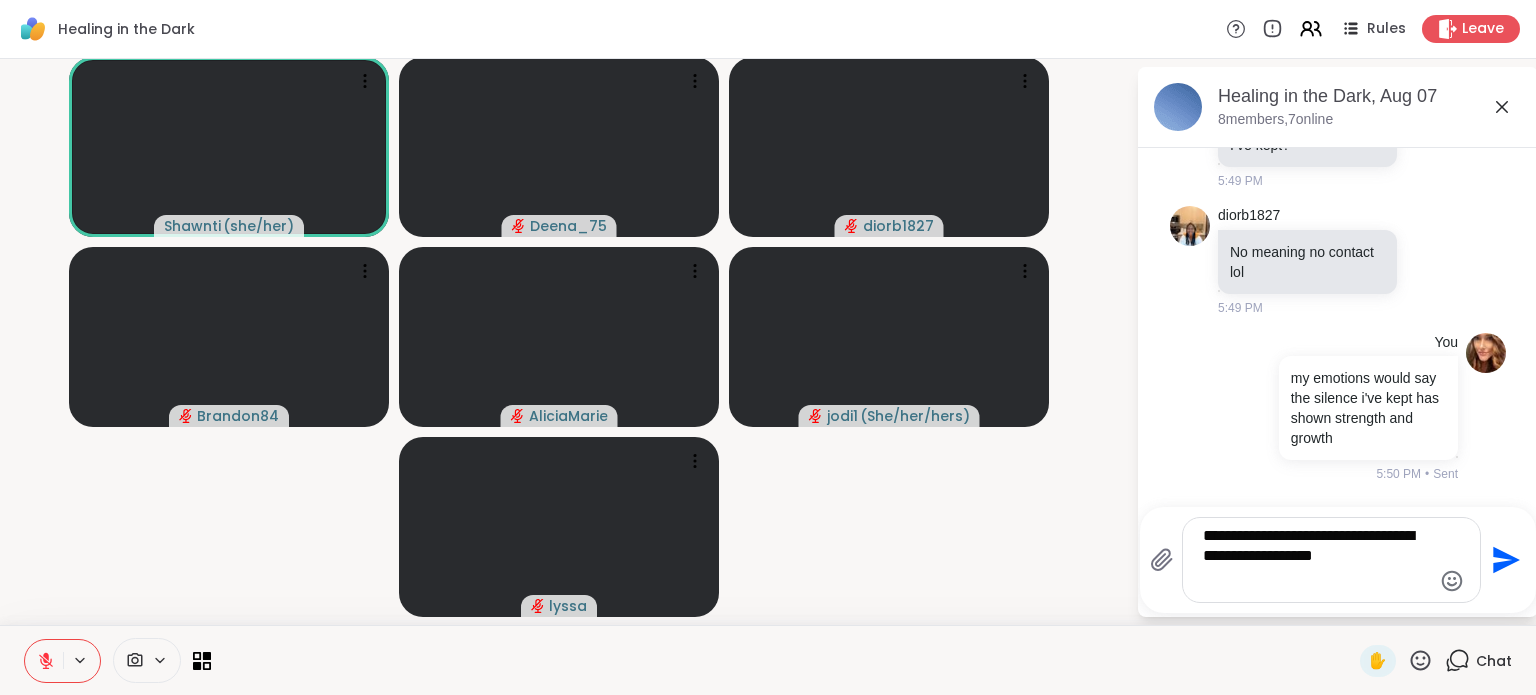 type on "**********" 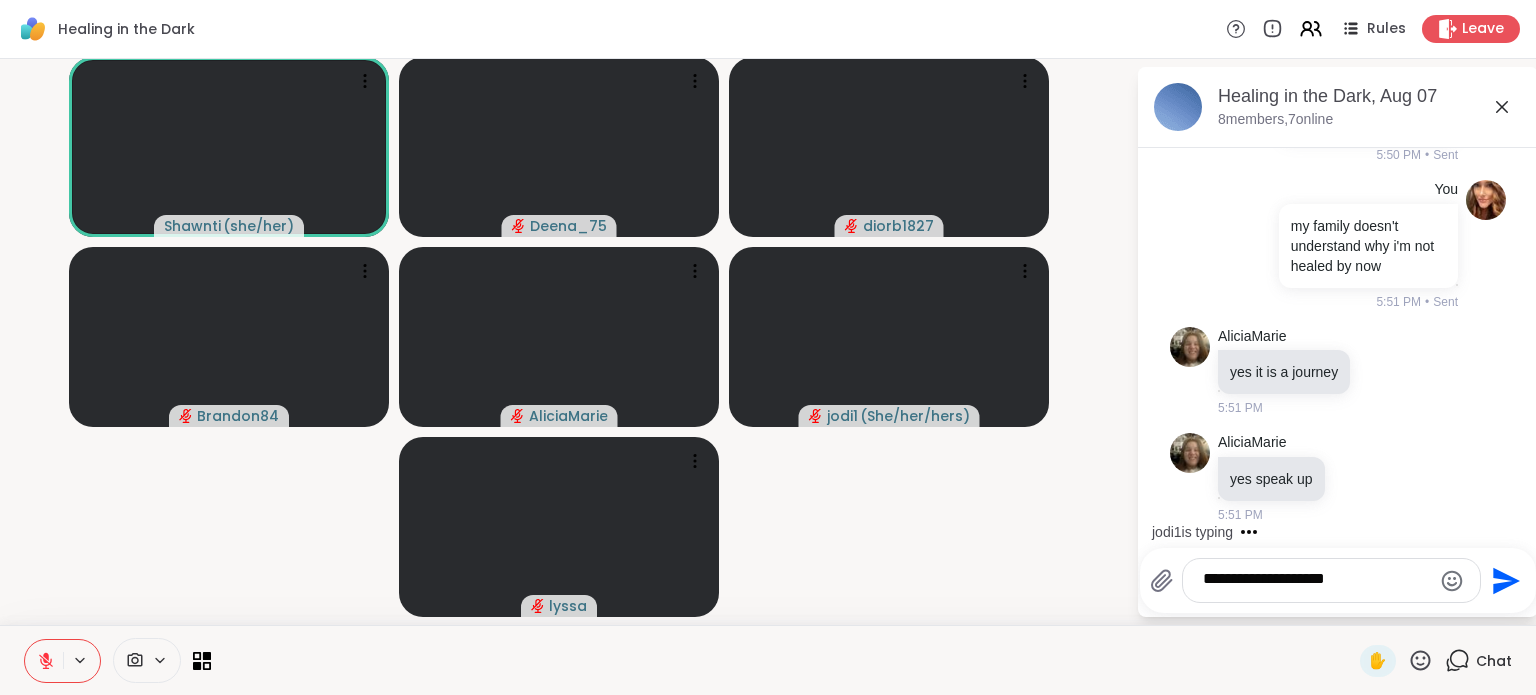 scroll, scrollTop: 22533, scrollLeft: 0, axis: vertical 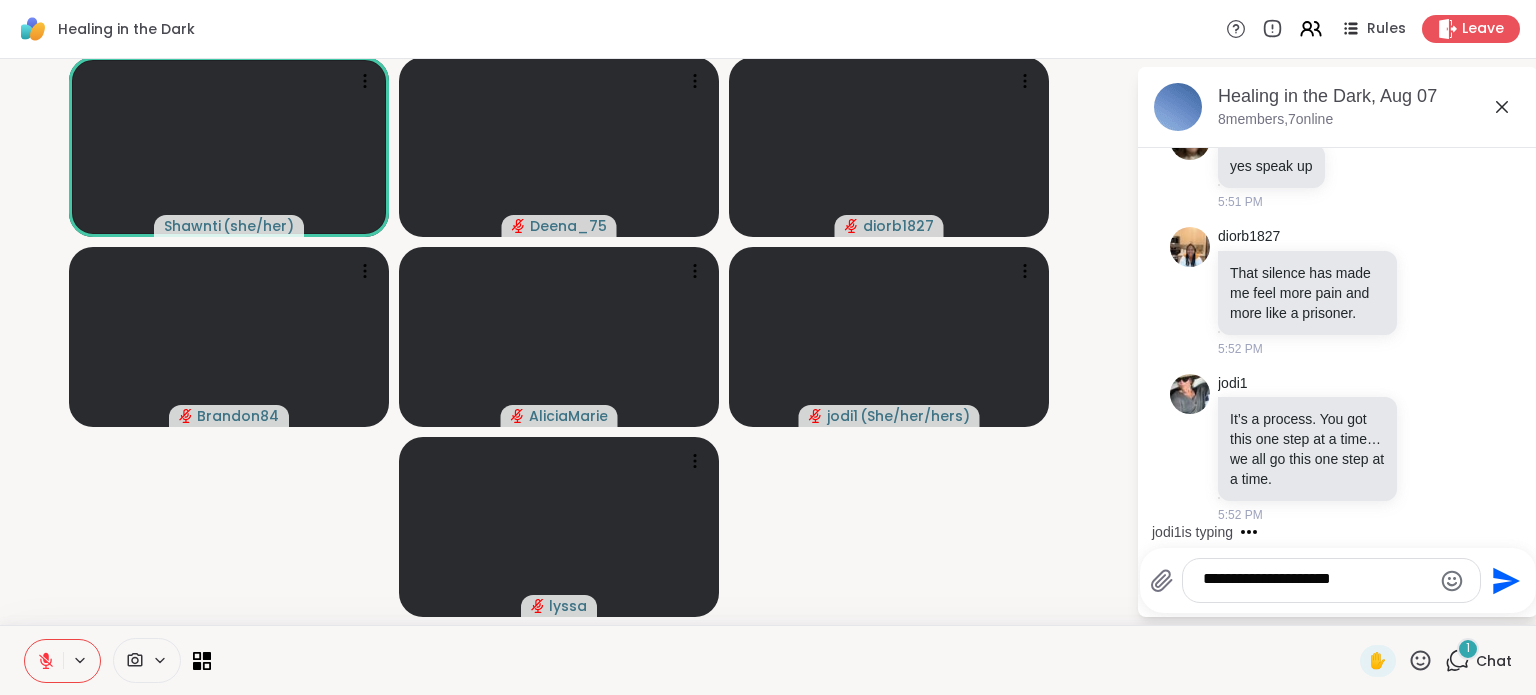 type on "**********" 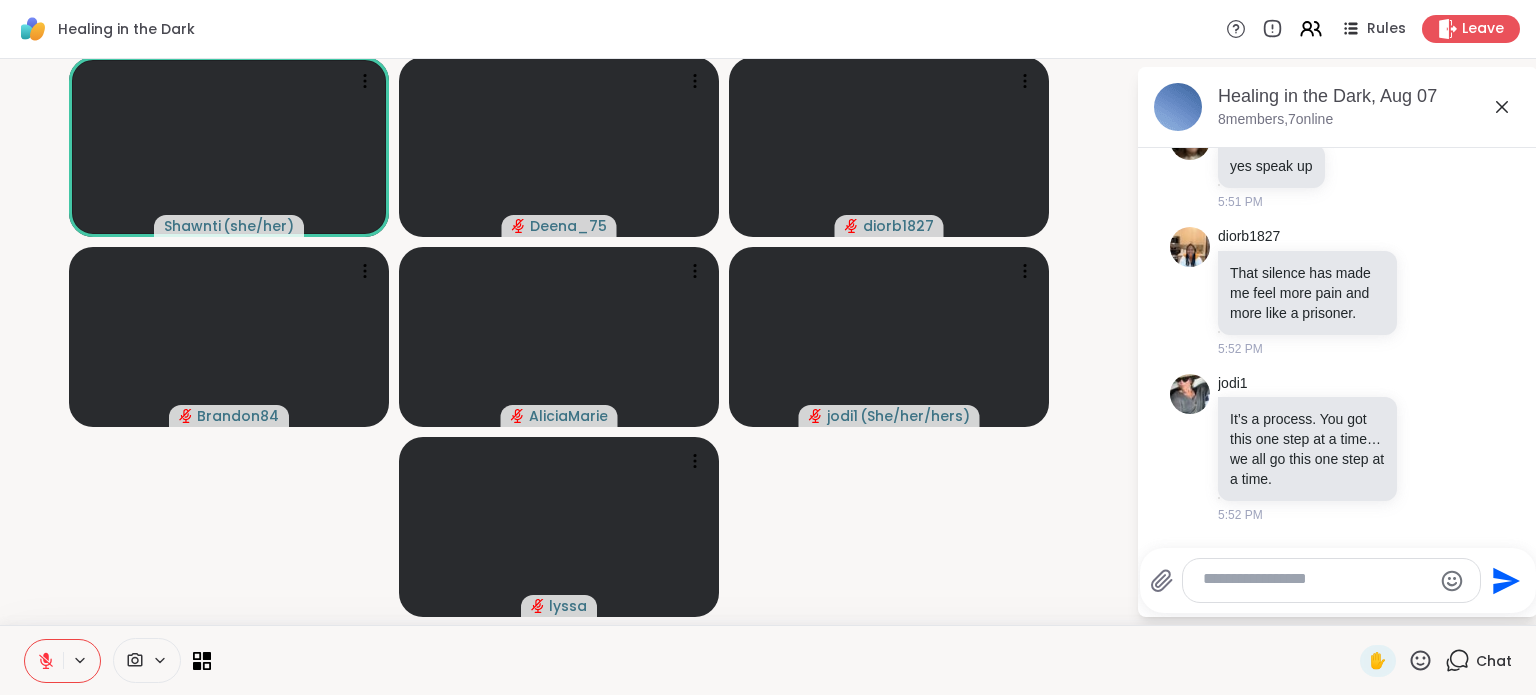 scroll, scrollTop: 22885, scrollLeft: 0, axis: vertical 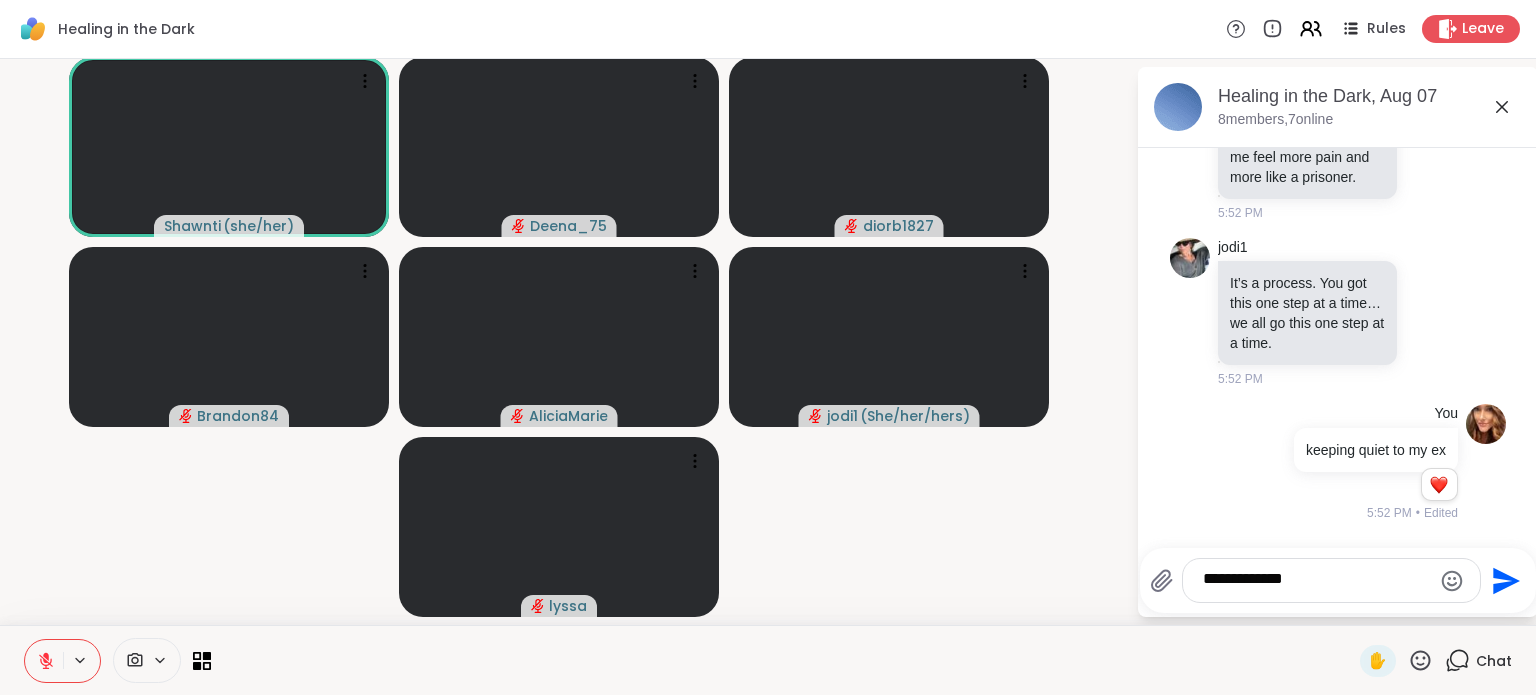 type on "**********" 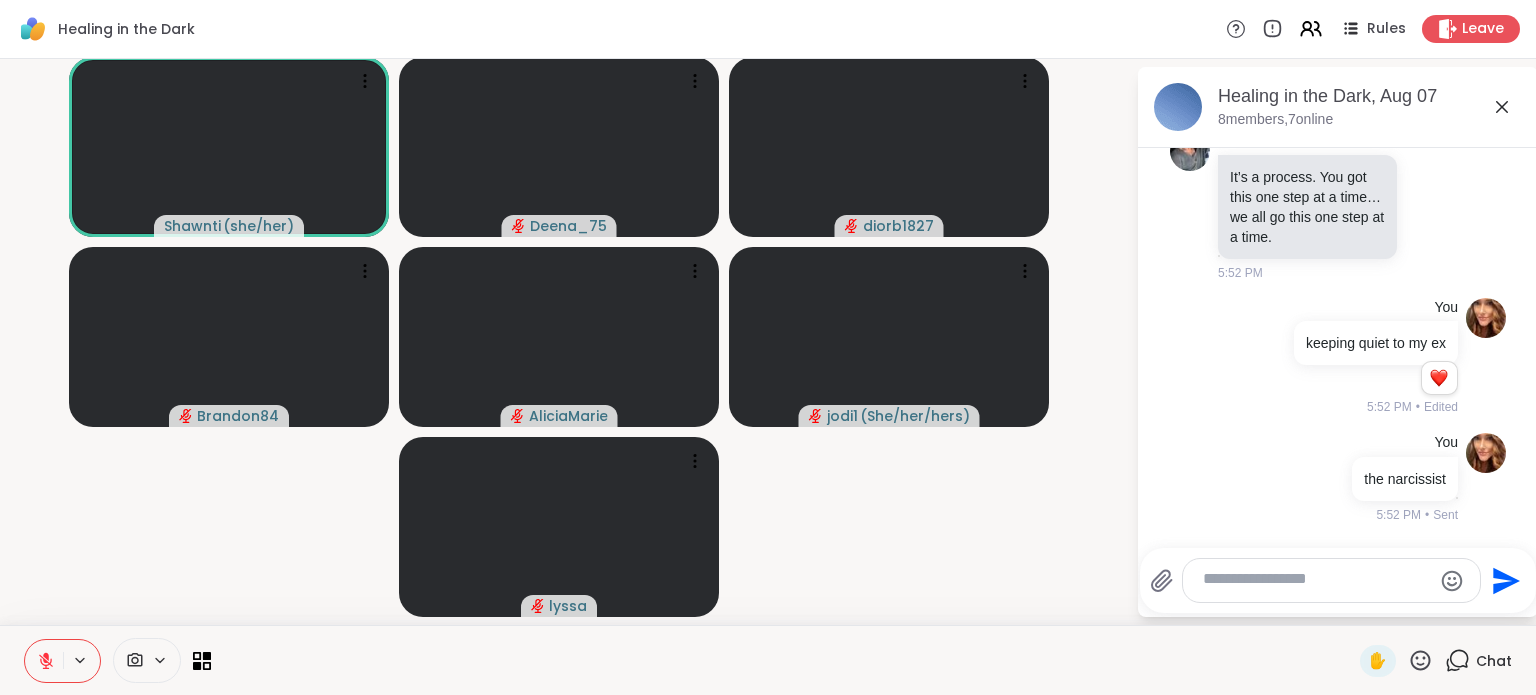 scroll, scrollTop: 23071, scrollLeft: 0, axis: vertical 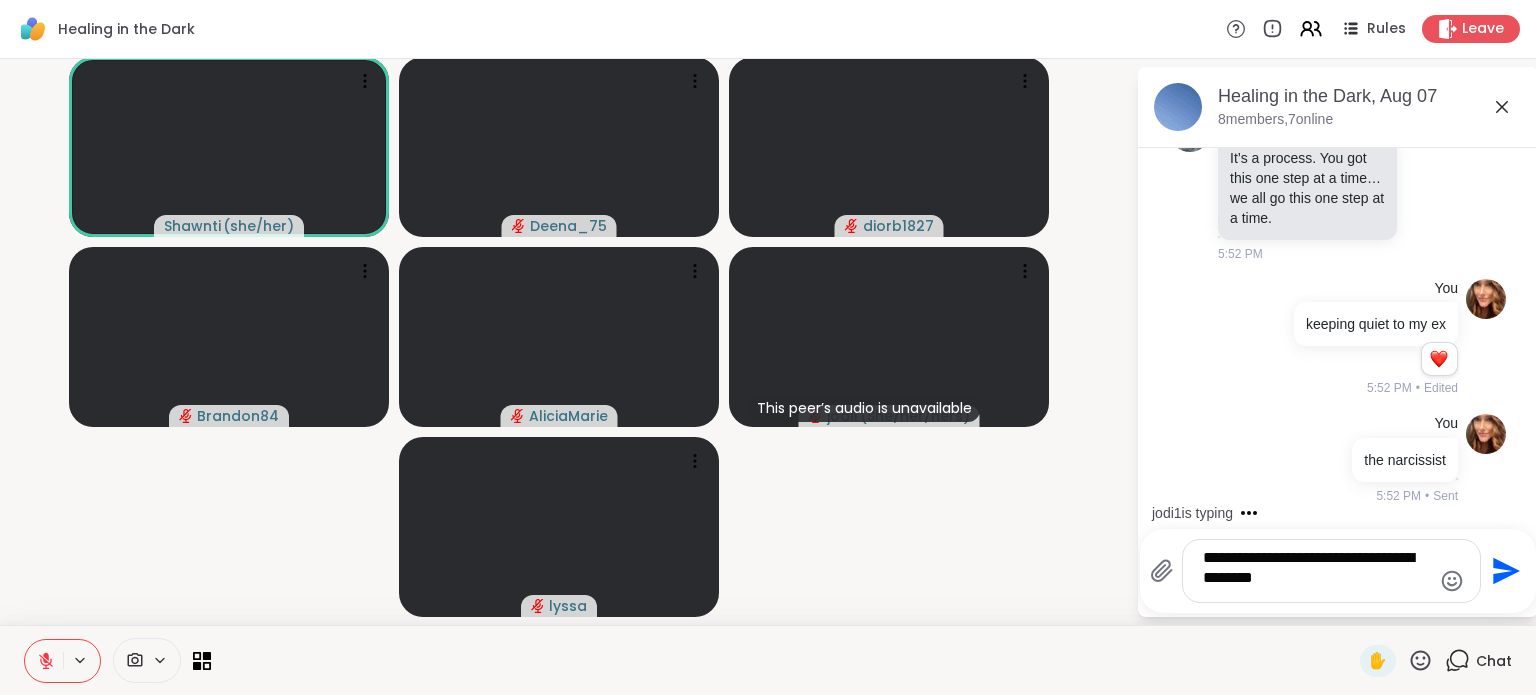 type on "**********" 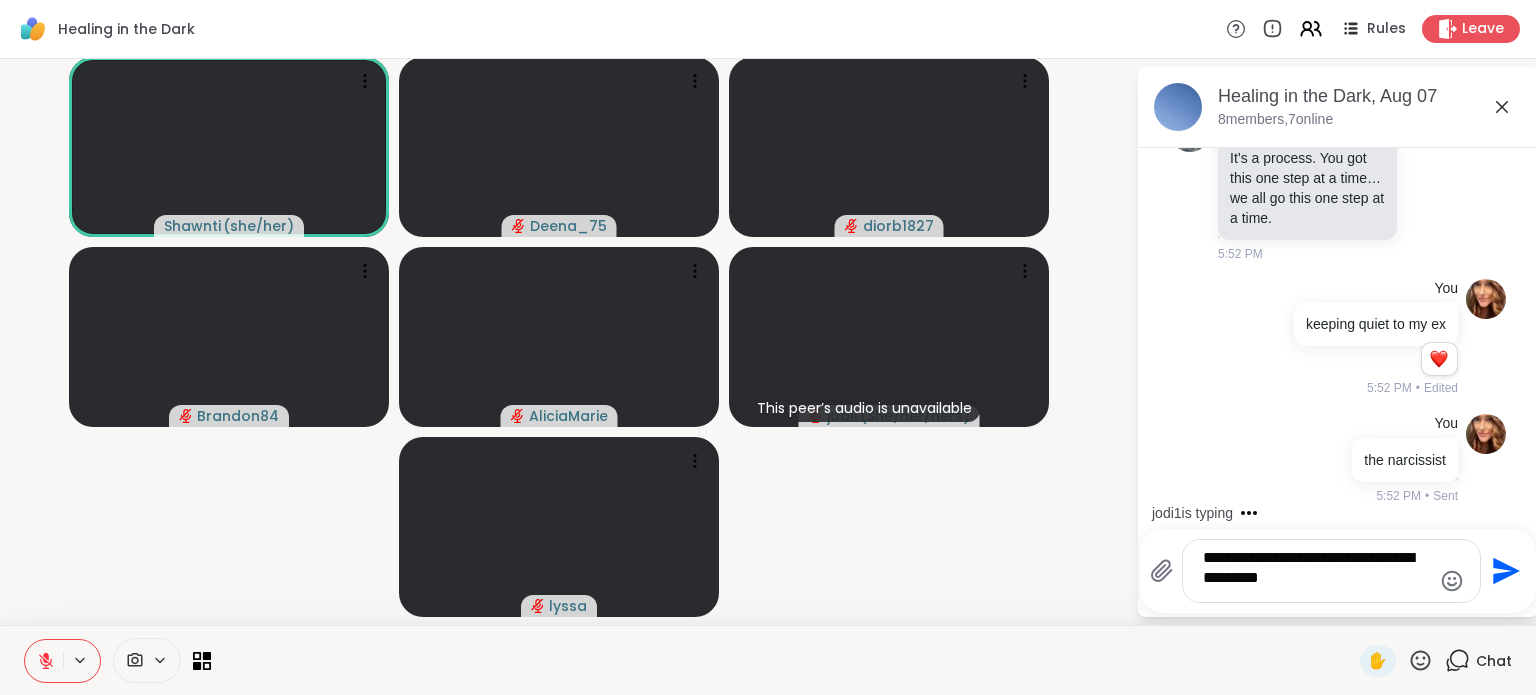 type 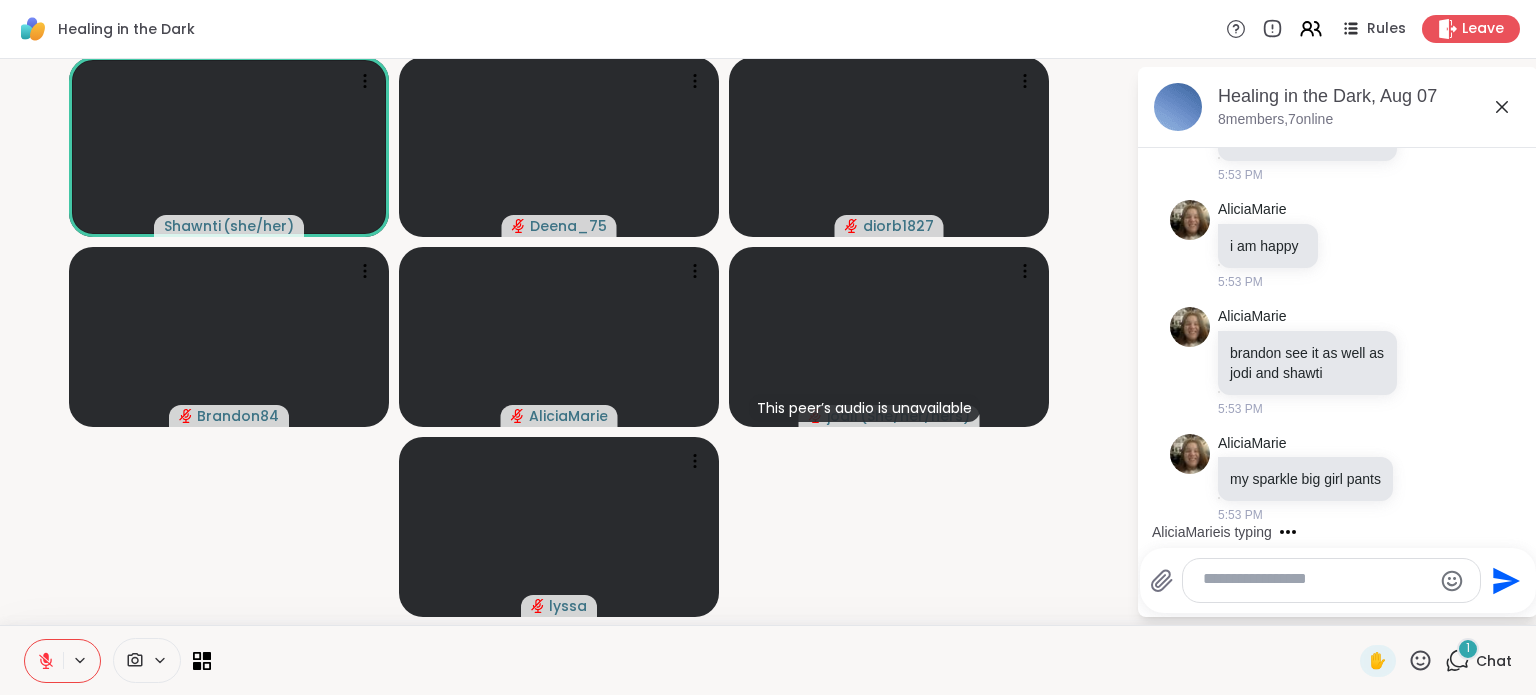 scroll, scrollTop: 24100, scrollLeft: 0, axis: vertical 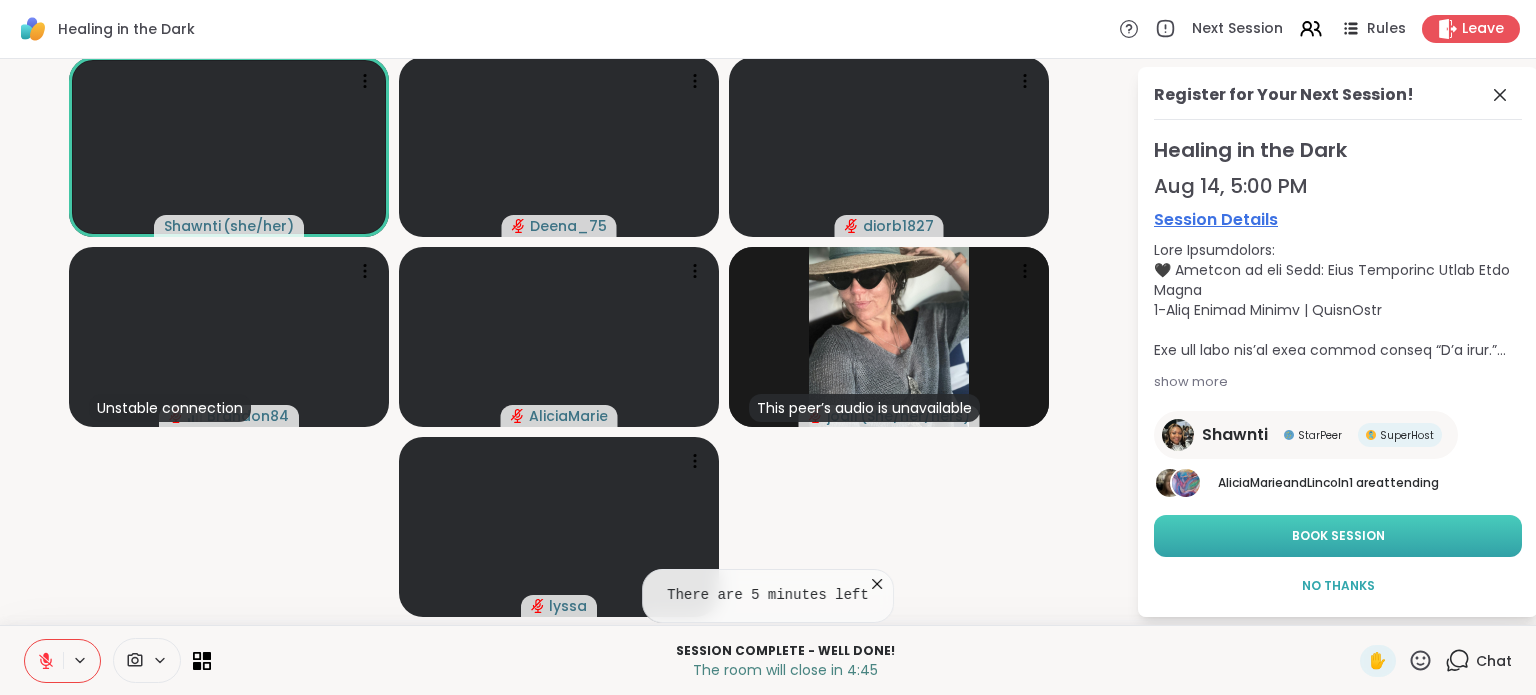 click on "Book Session" at bounding box center (1338, 536) 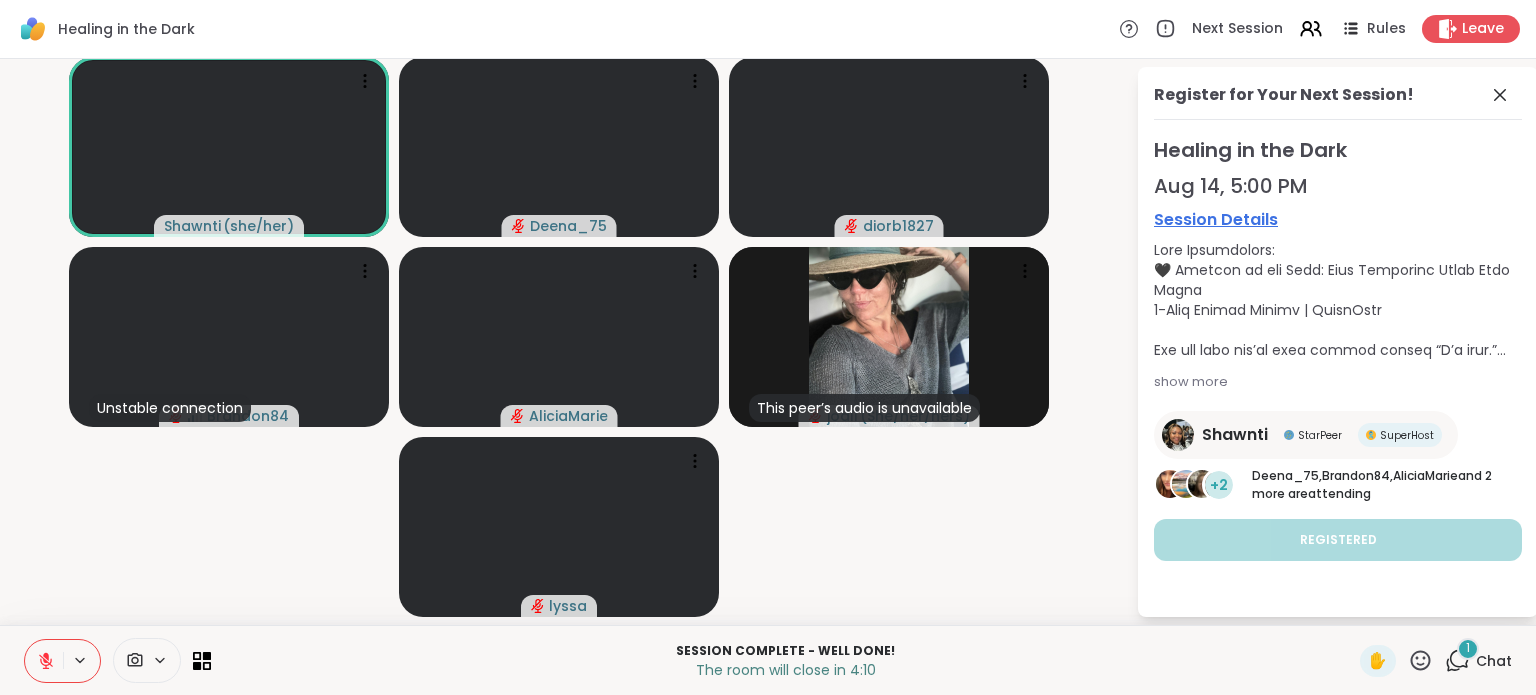 scroll, scrollTop: 0, scrollLeft: 0, axis: both 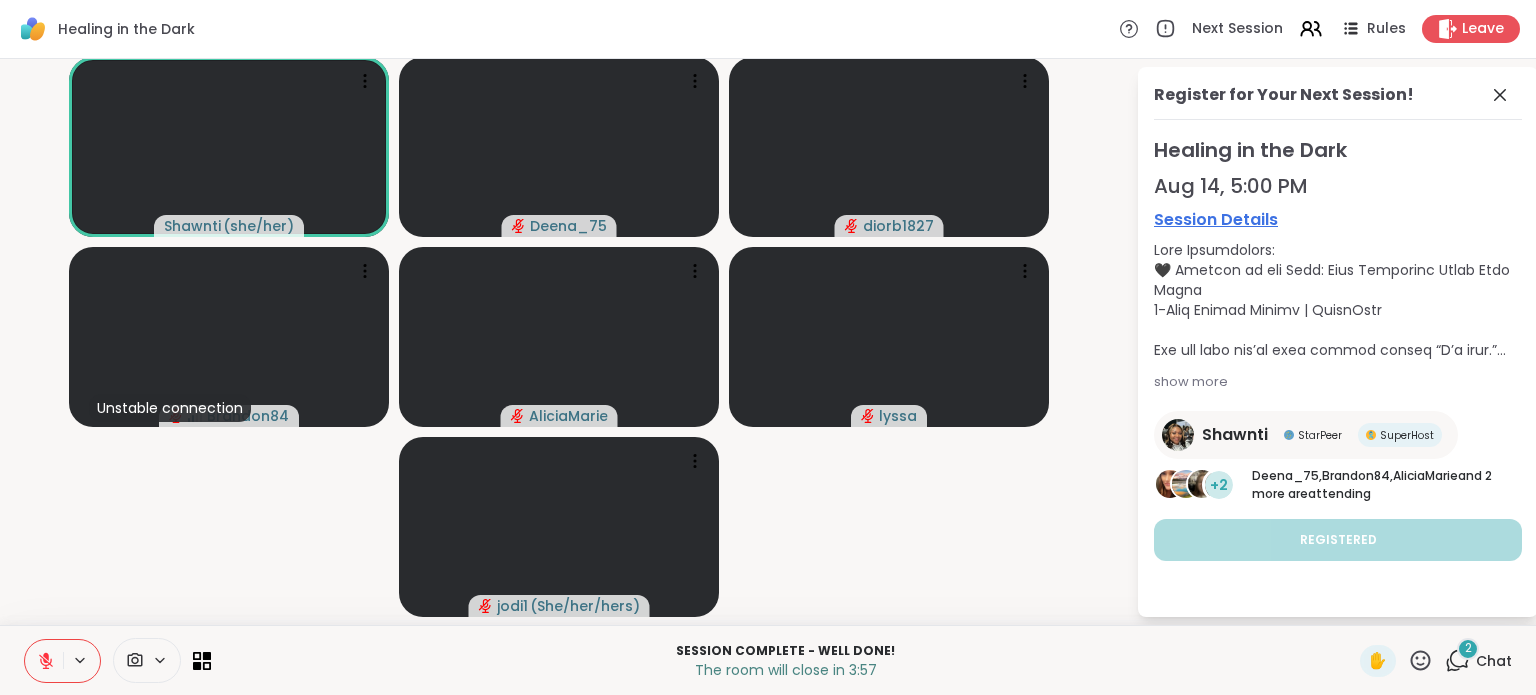 click on "Chat" at bounding box center [1494, 661] 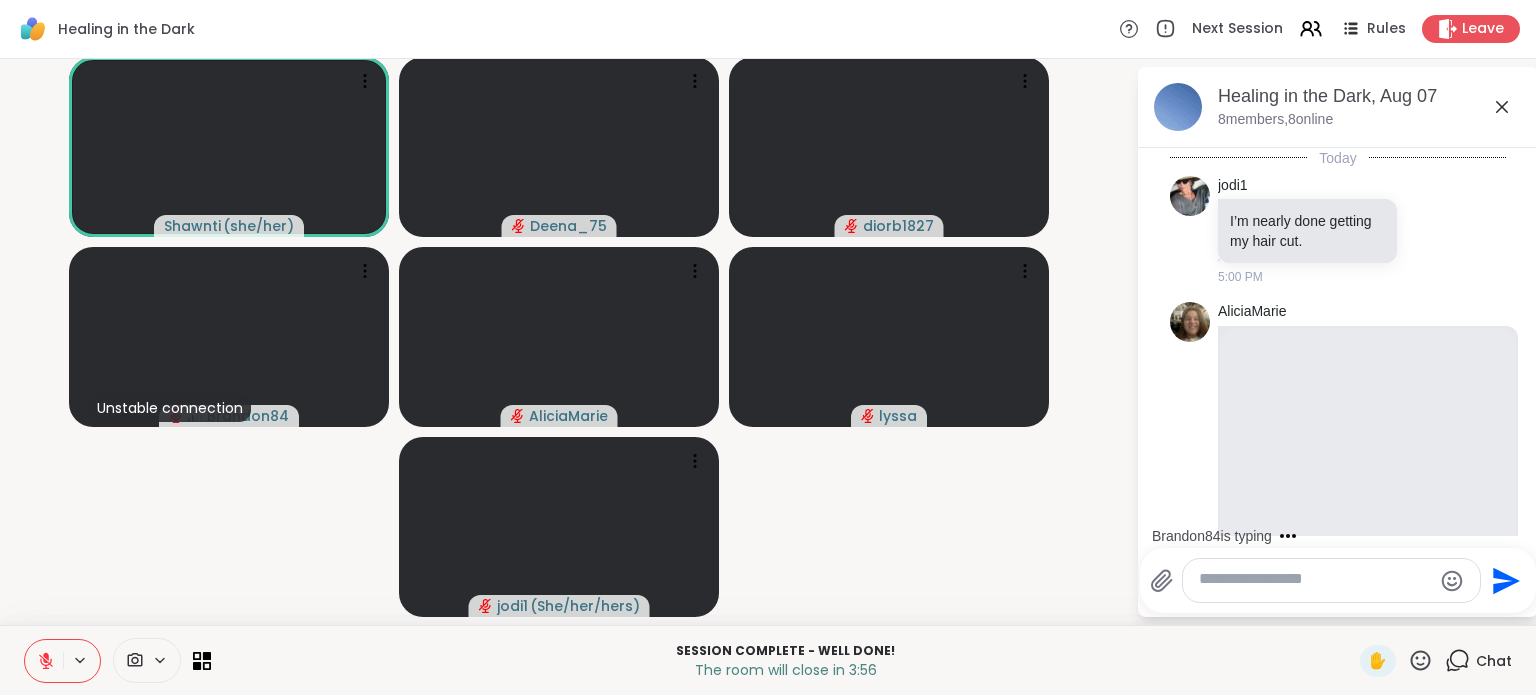 scroll, scrollTop: 24438, scrollLeft: 0, axis: vertical 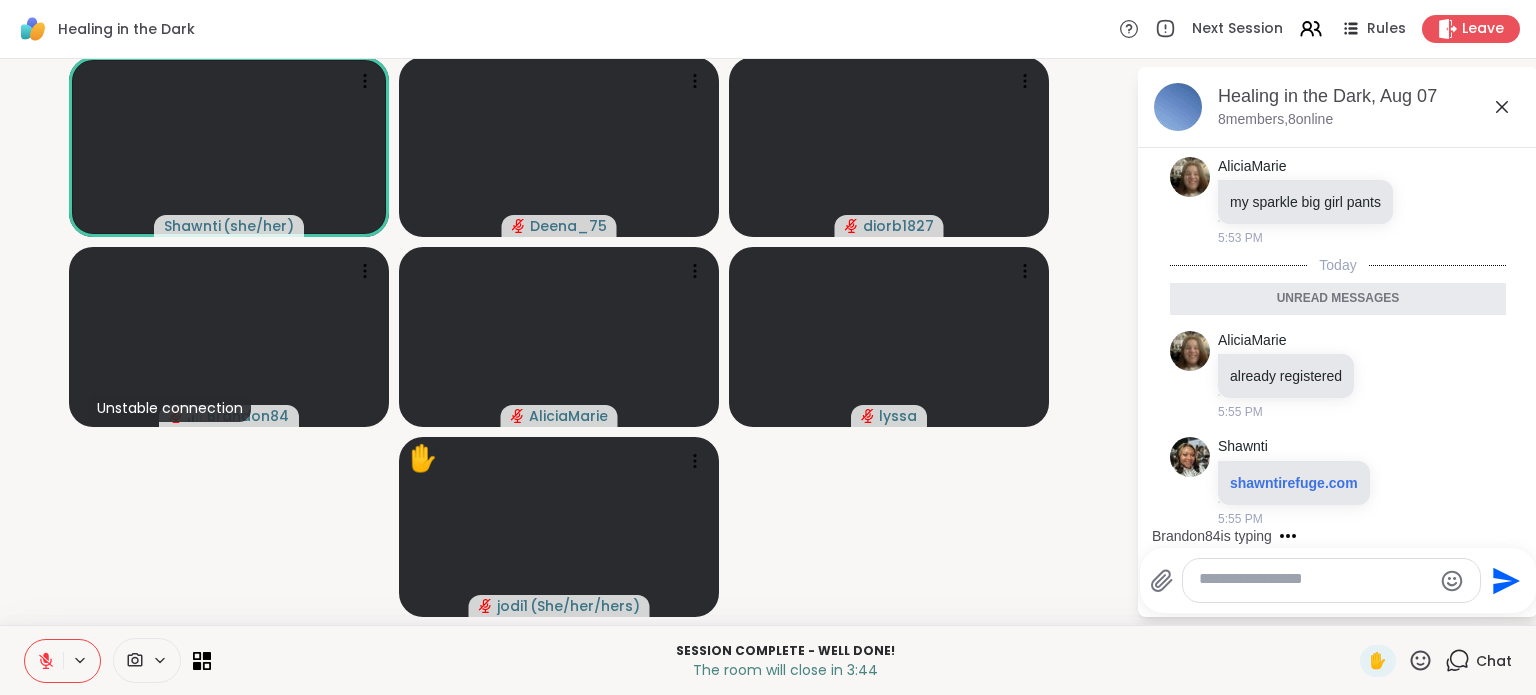 click at bounding box center [1315, 580] 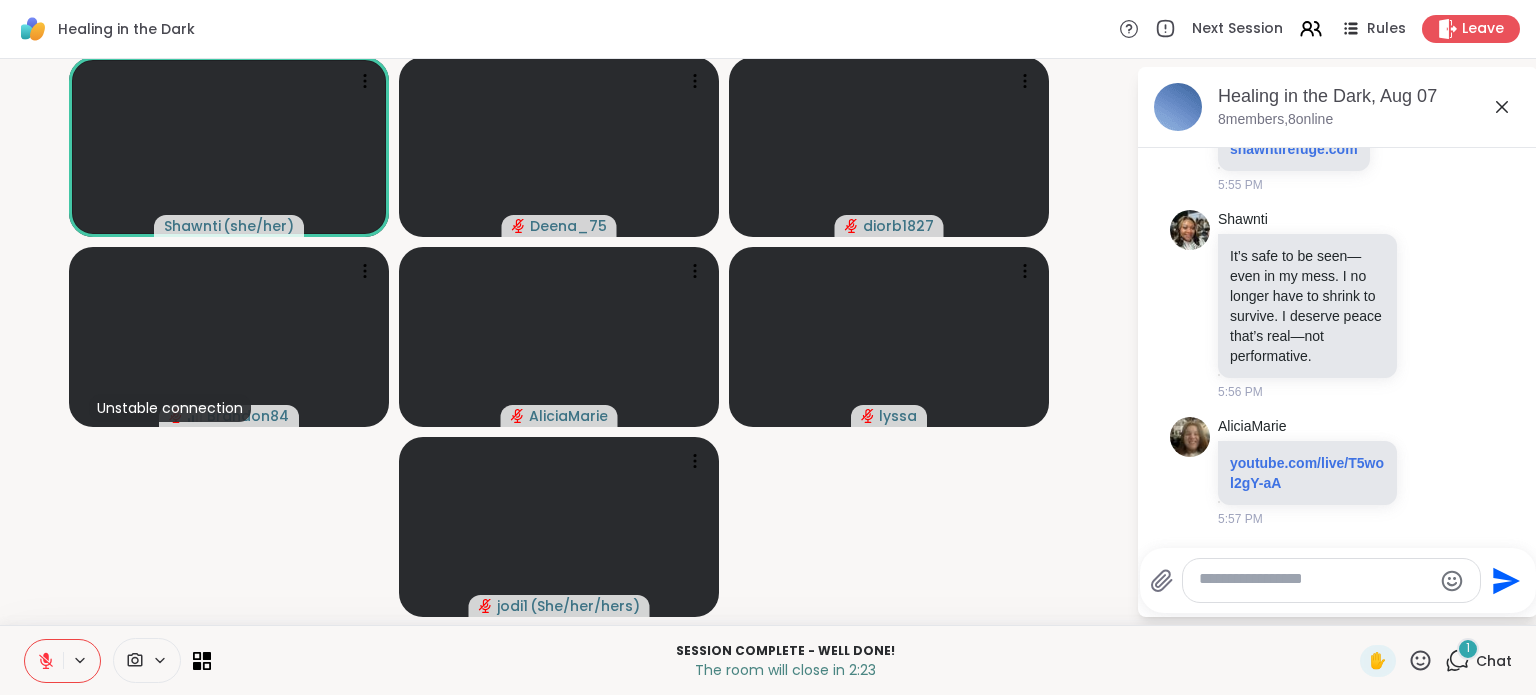 scroll, scrollTop: 24780, scrollLeft: 0, axis: vertical 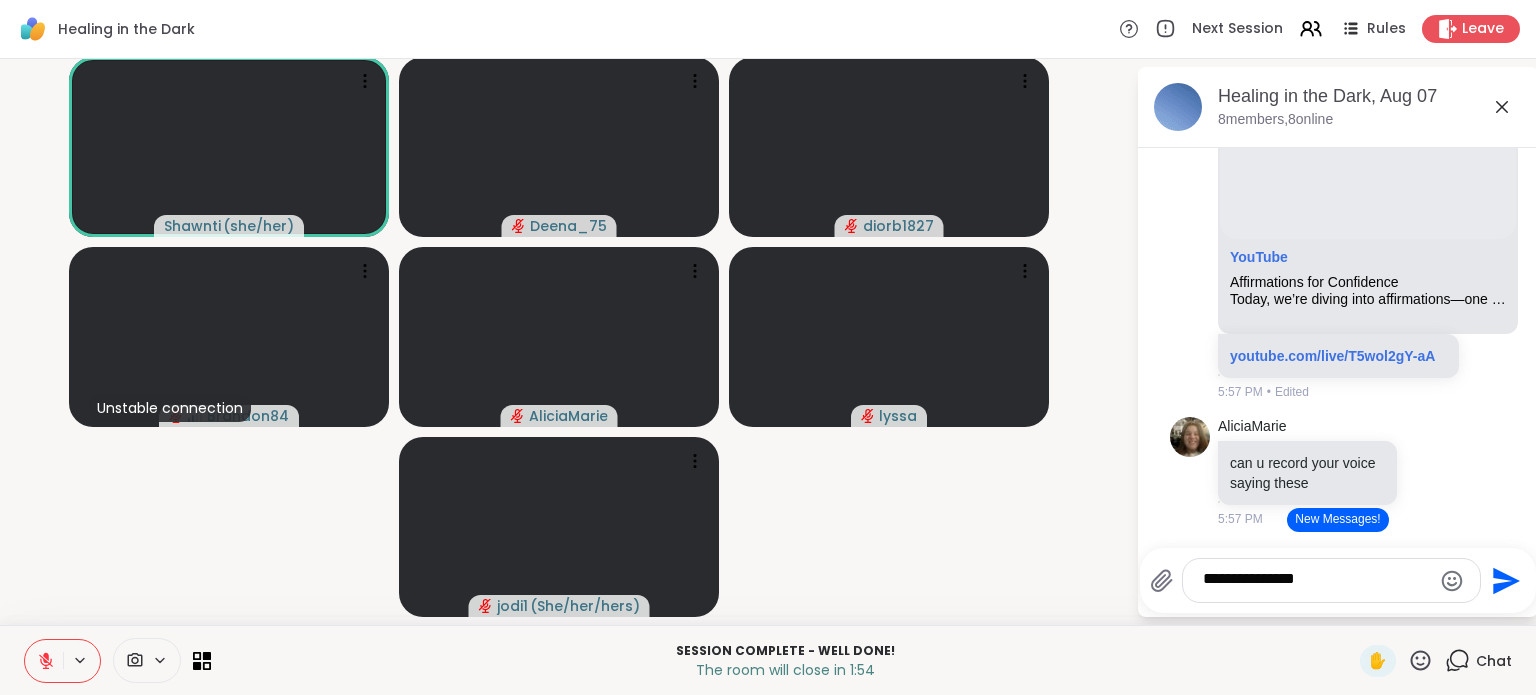 type on "**********" 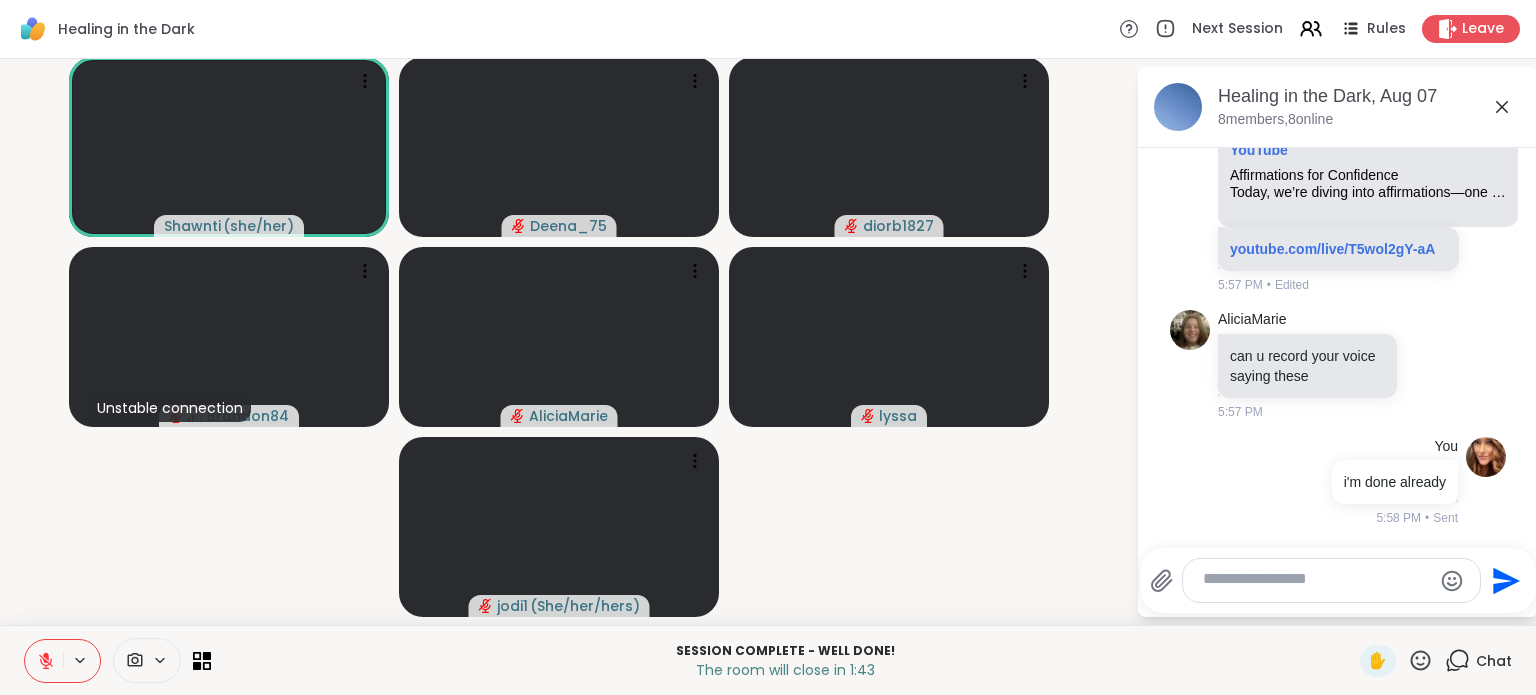 scroll, scrollTop: 24651, scrollLeft: 0, axis: vertical 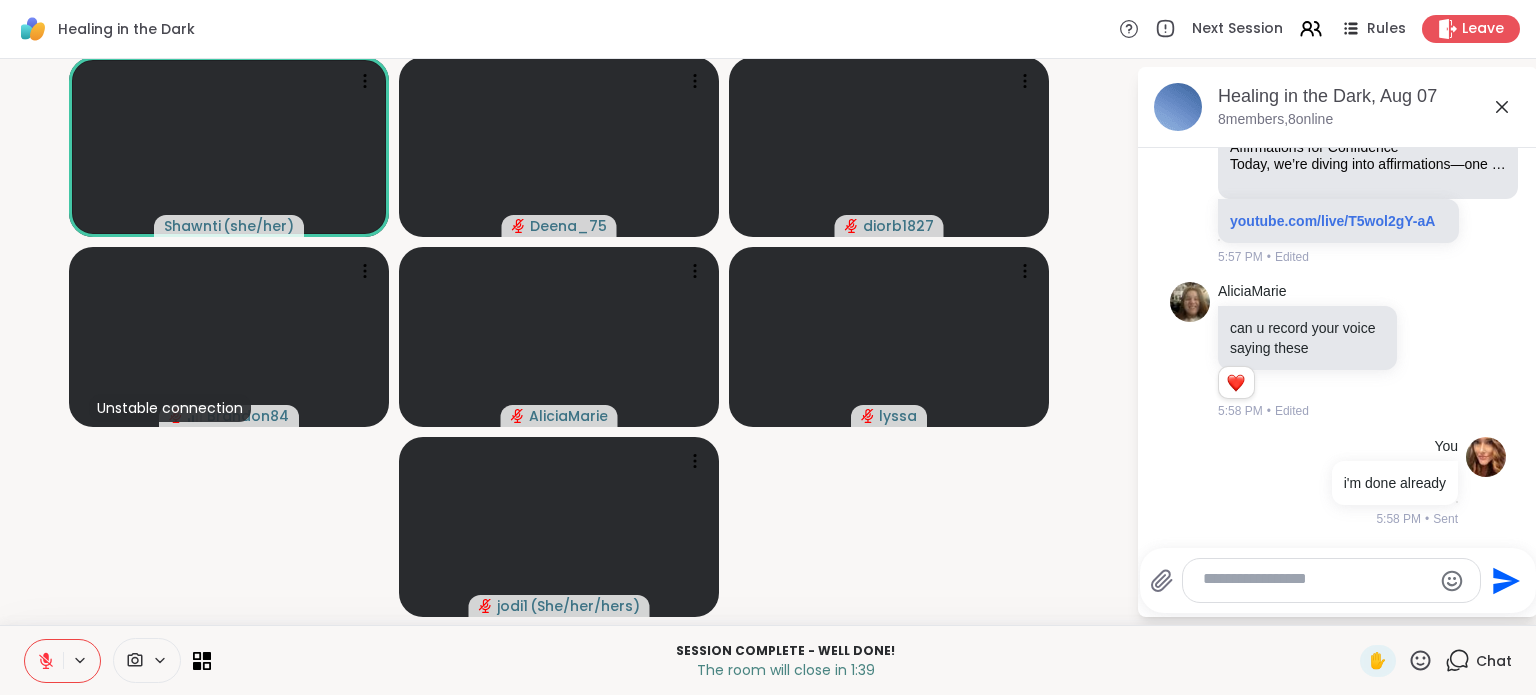 click at bounding box center [1432, -316] 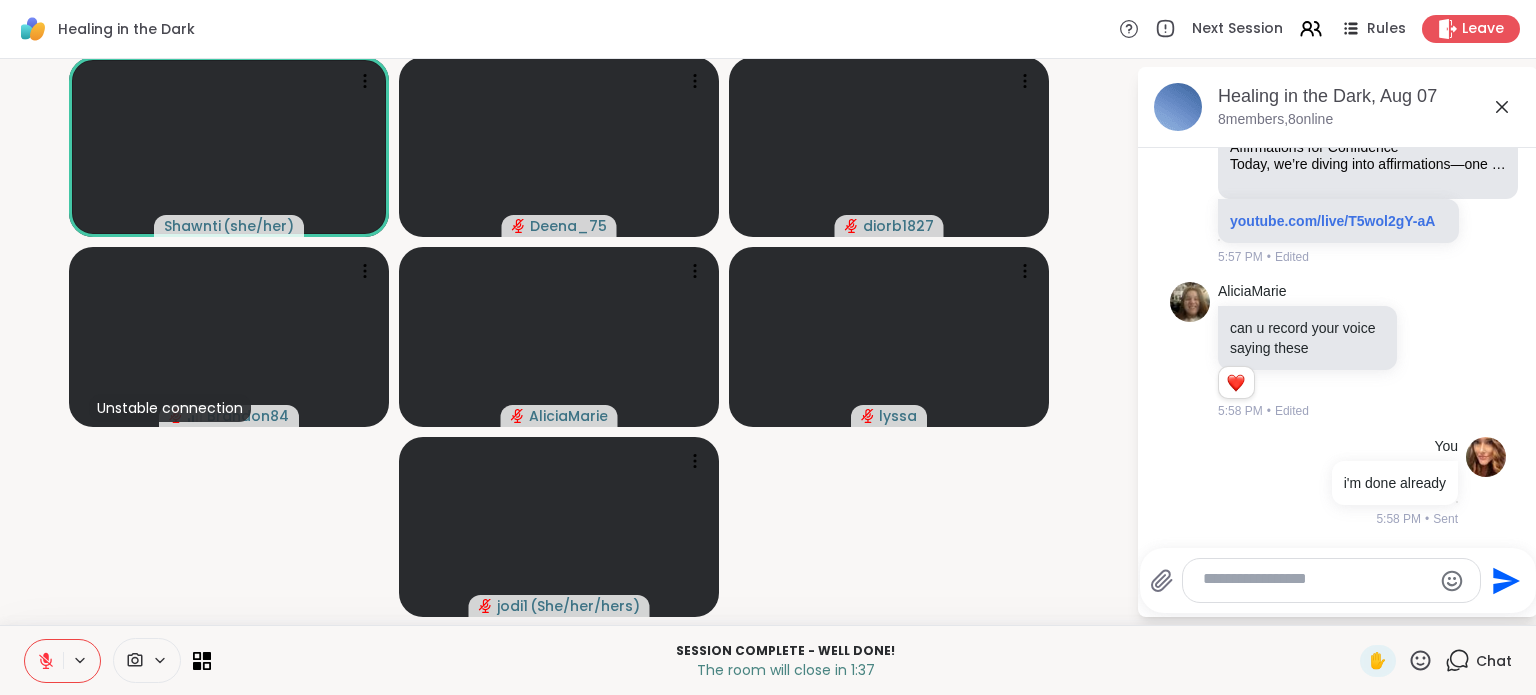click 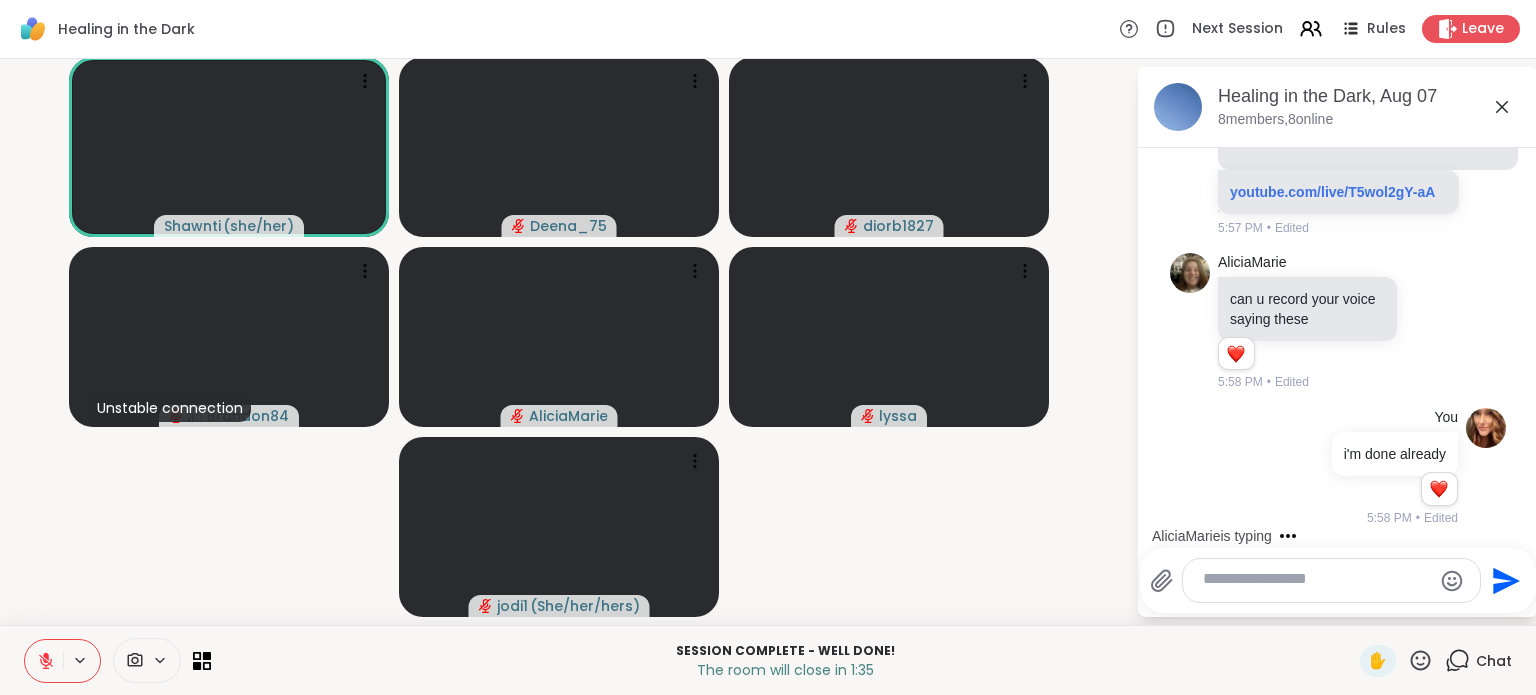 drag, startPoint x: 1392, startPoint y: 375, endPoint x: 1400, endPoint y: 436, distance: 61.522354 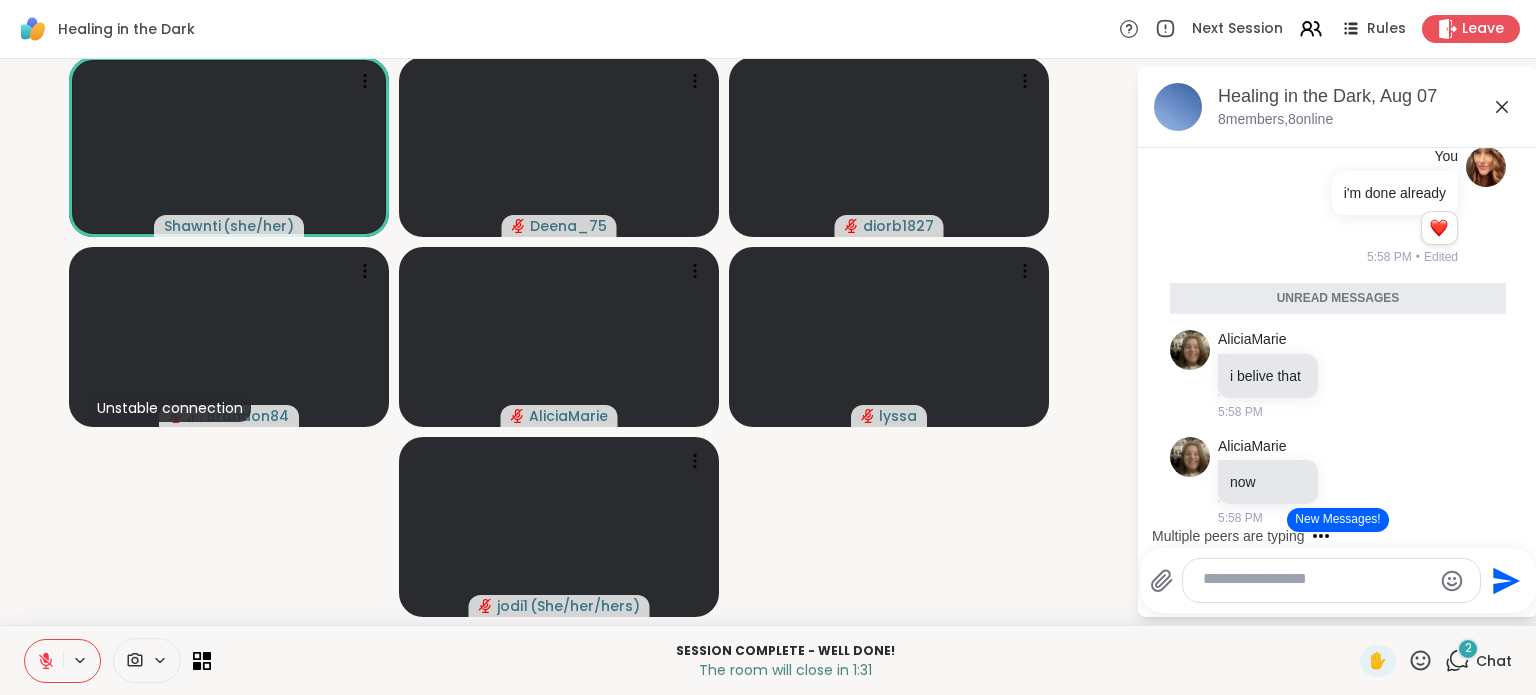 click on "New Messages!" at bounding box center [1337, 520] 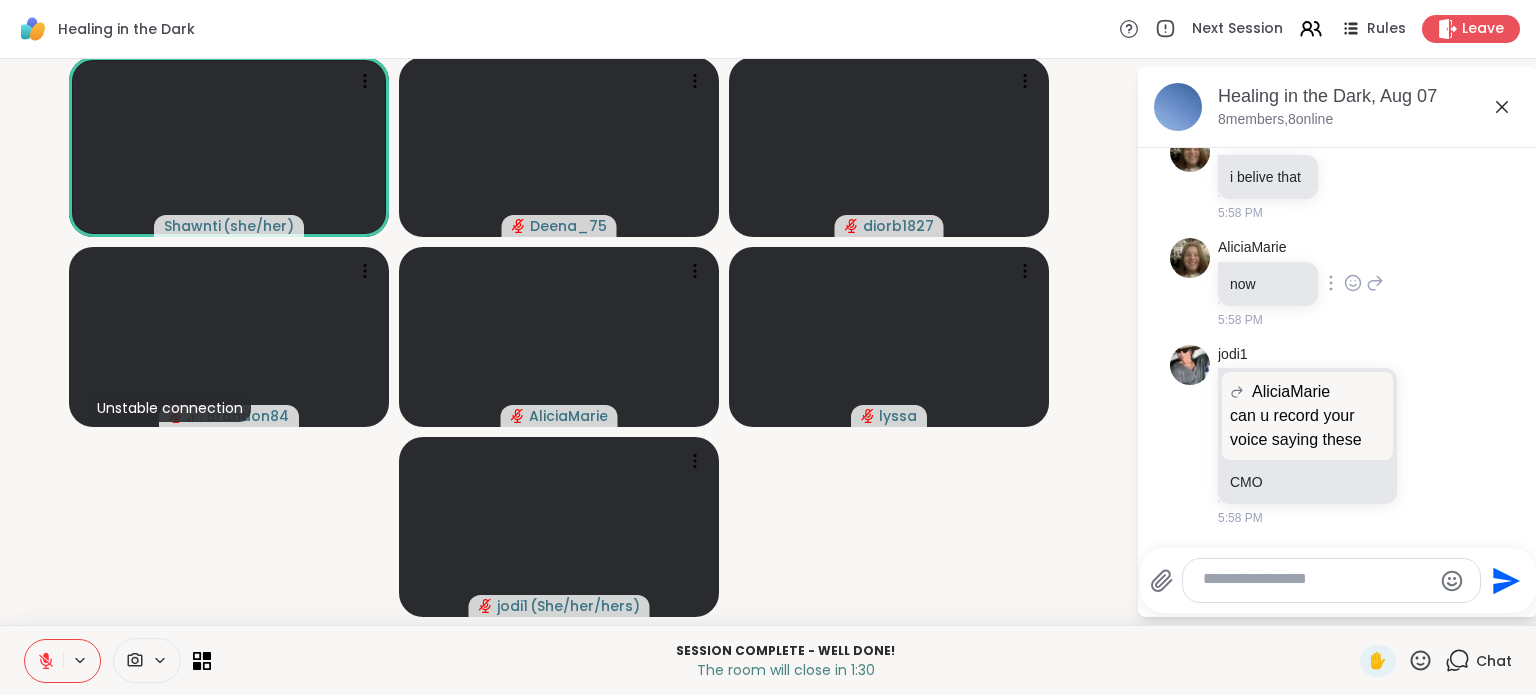 scroll, scrollTop: 26007, scrollLeft: 0, axis: vertical 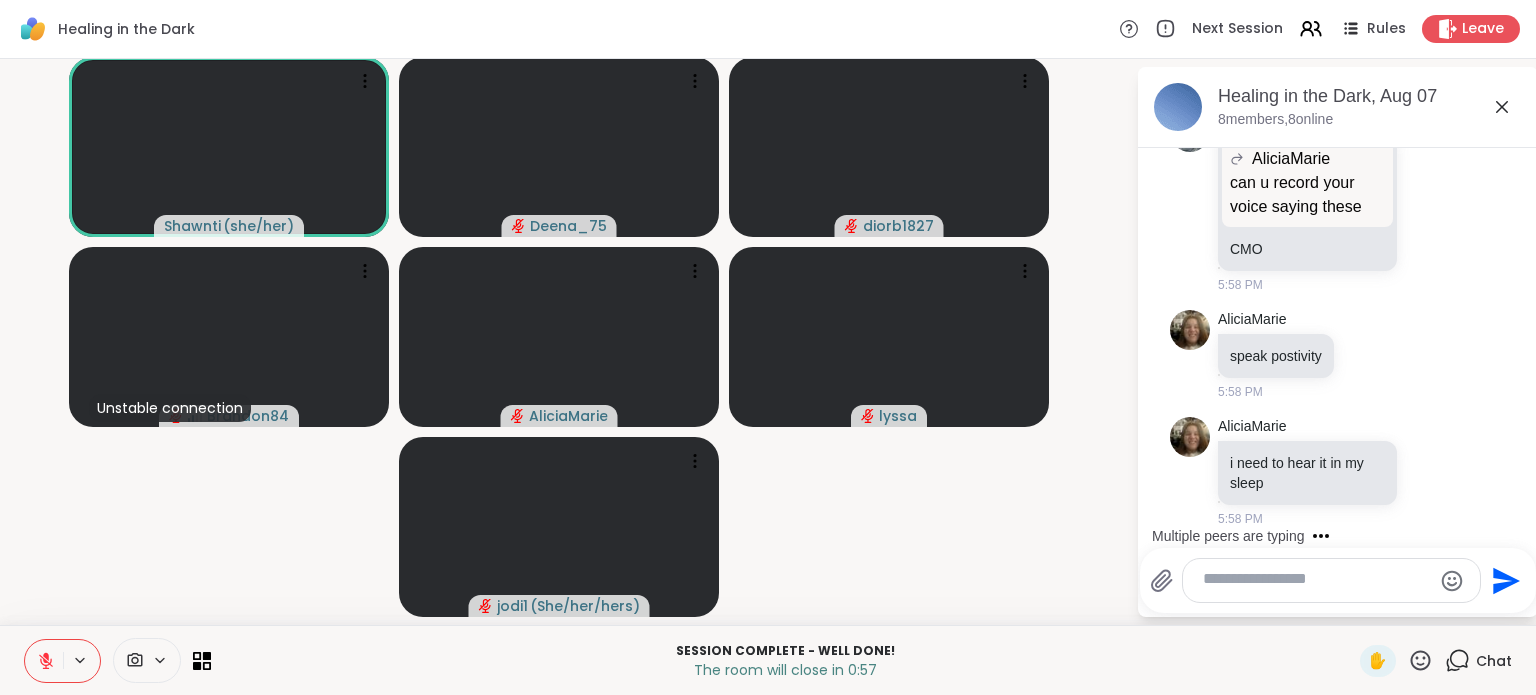 click at bounding box center (1315, 580) 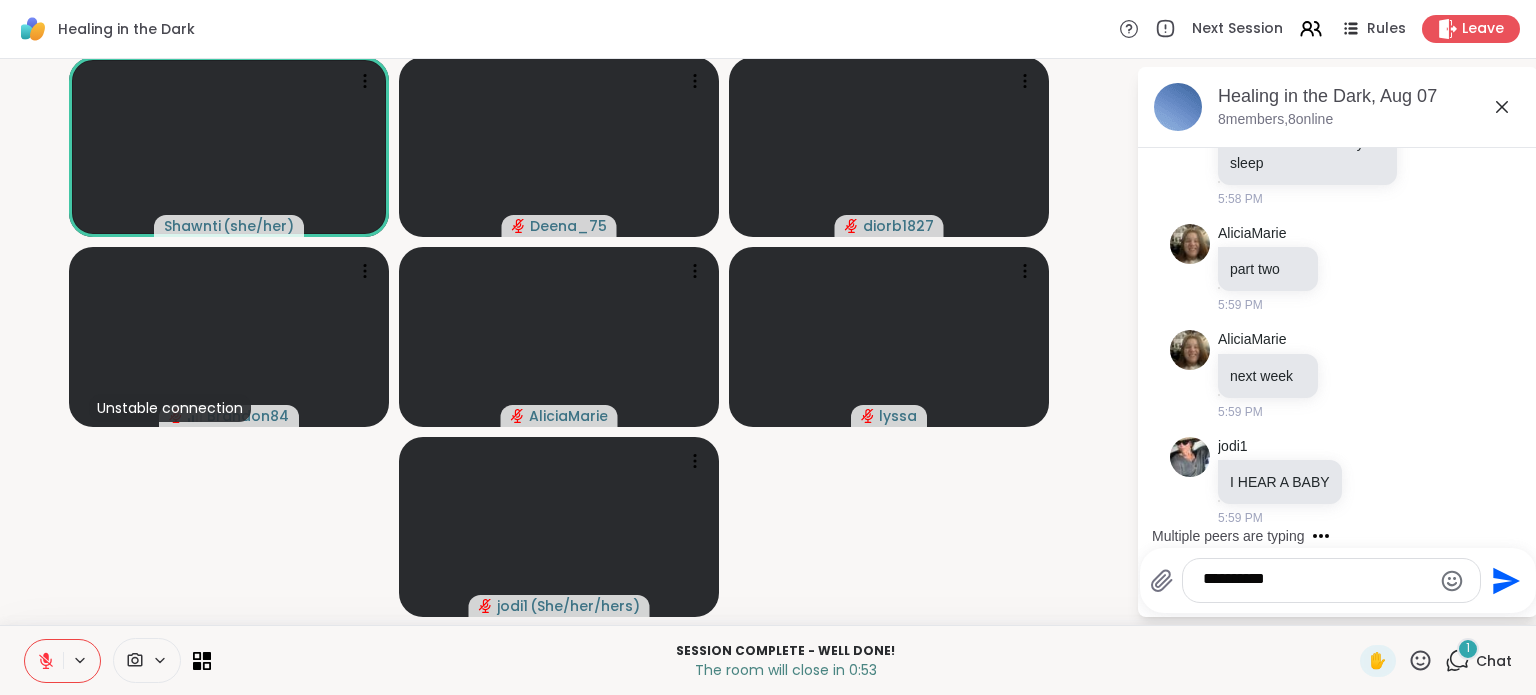 scroll, scrollTop: 26628, scrollLeft: 0, axis: vertical 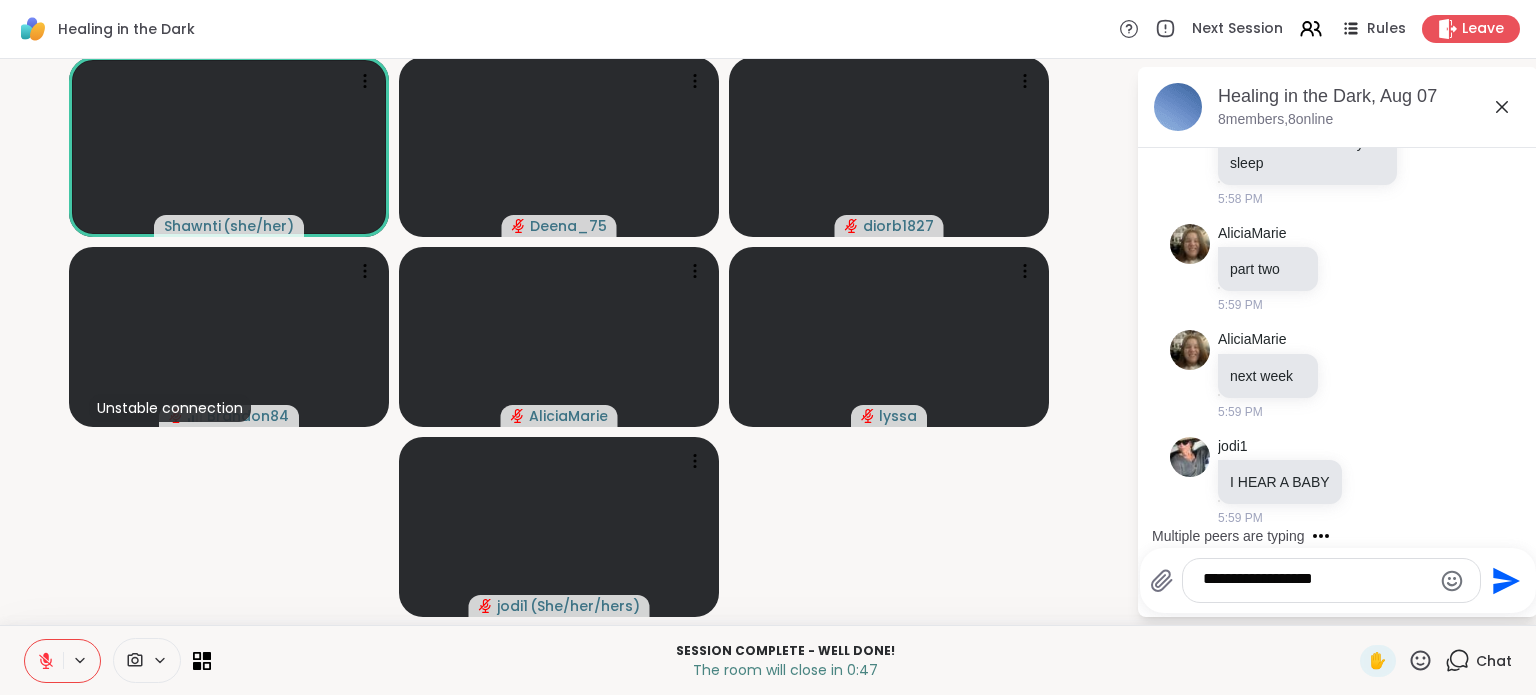 type on "**********" 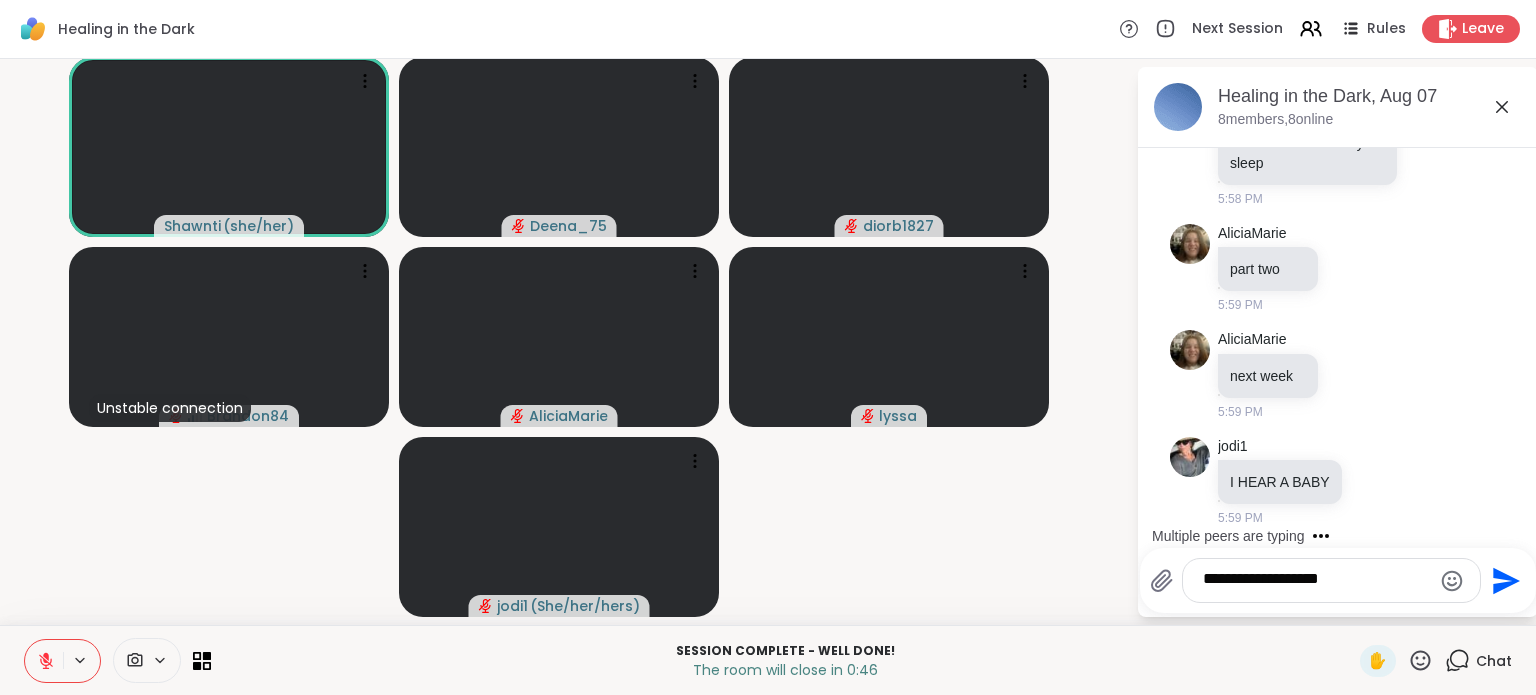 type 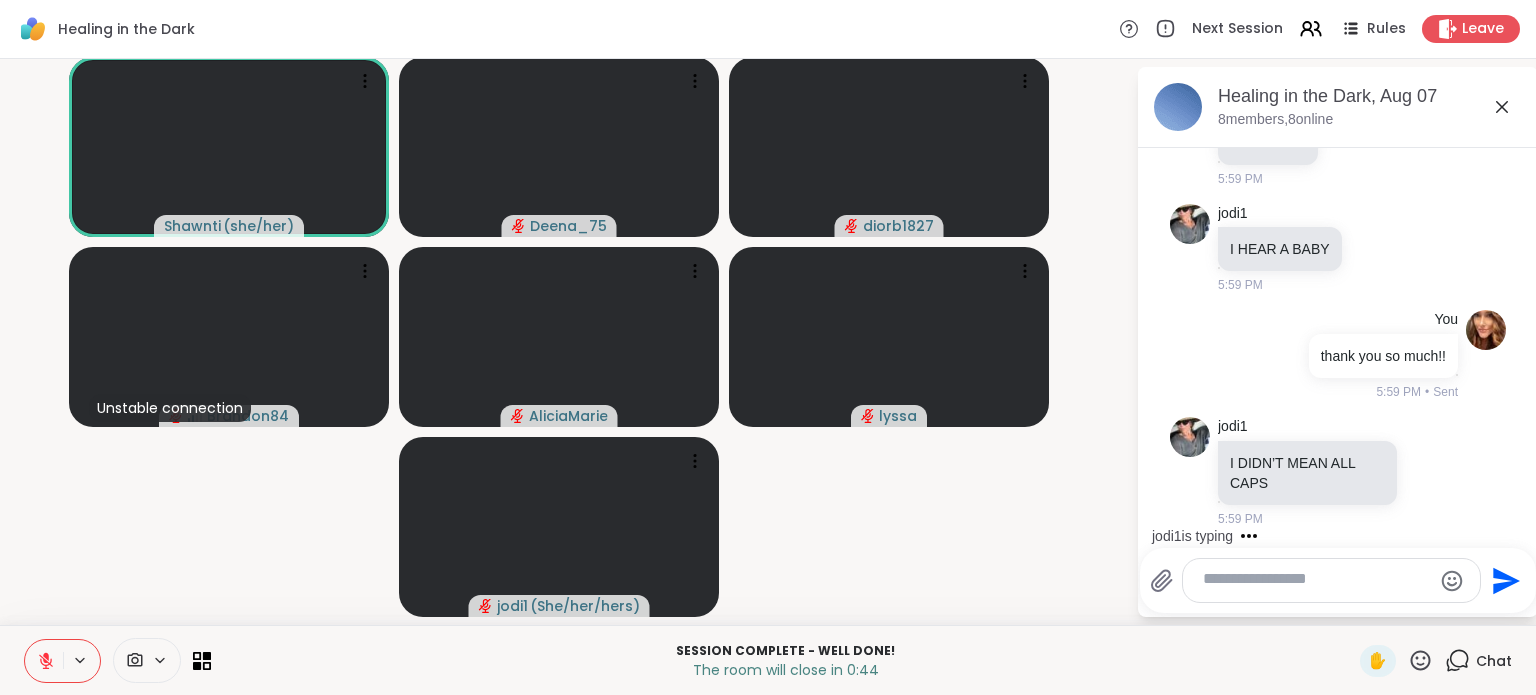 scroll, scrollTop: 26912, scrollLeft: 0, axis: vertical 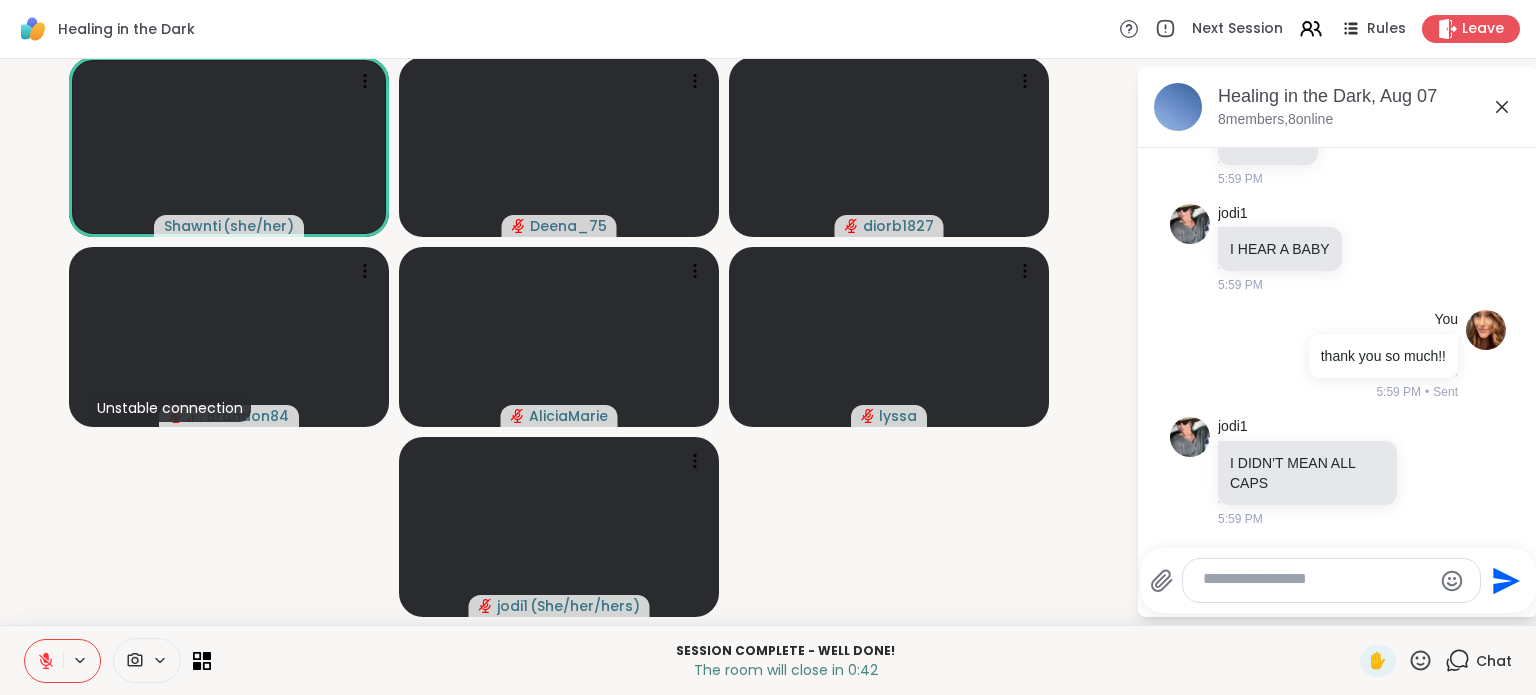click 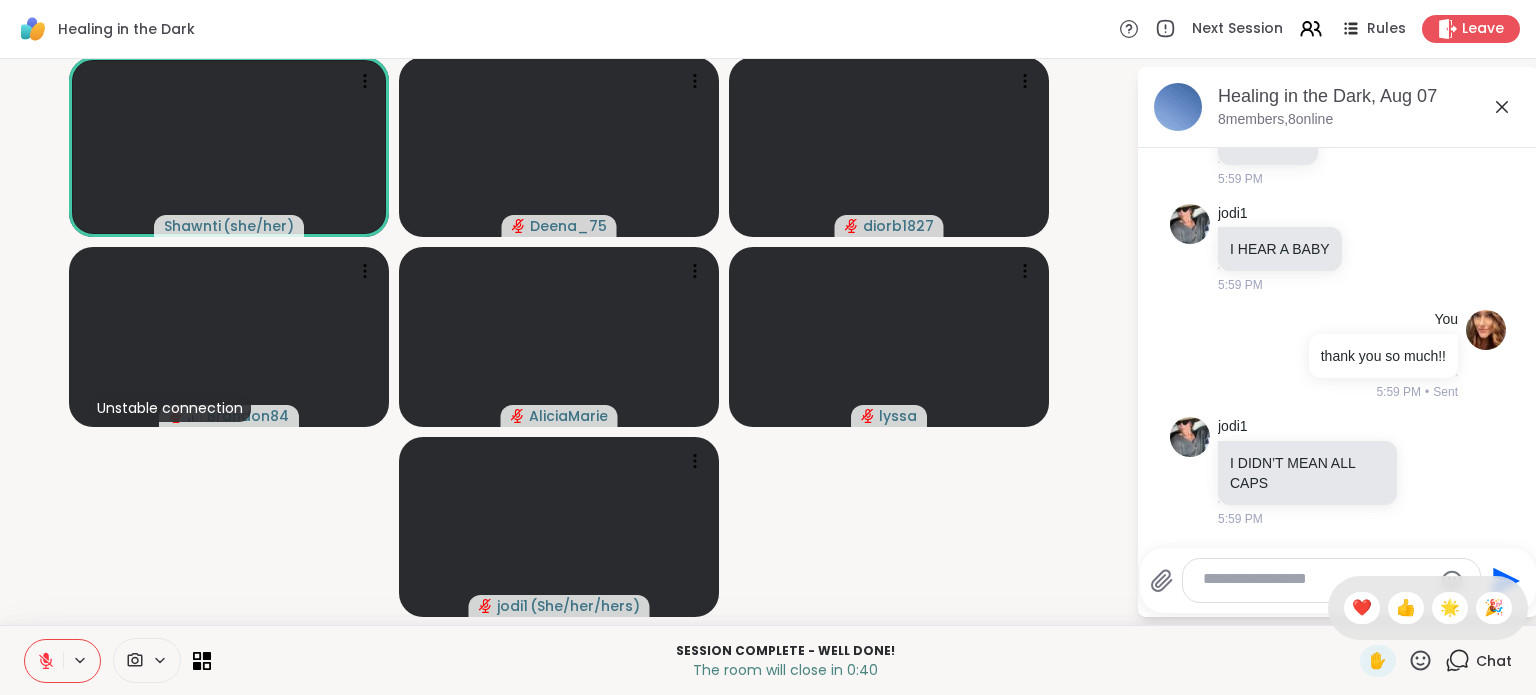 click on "❤️" at bounding box center [1362, 608] 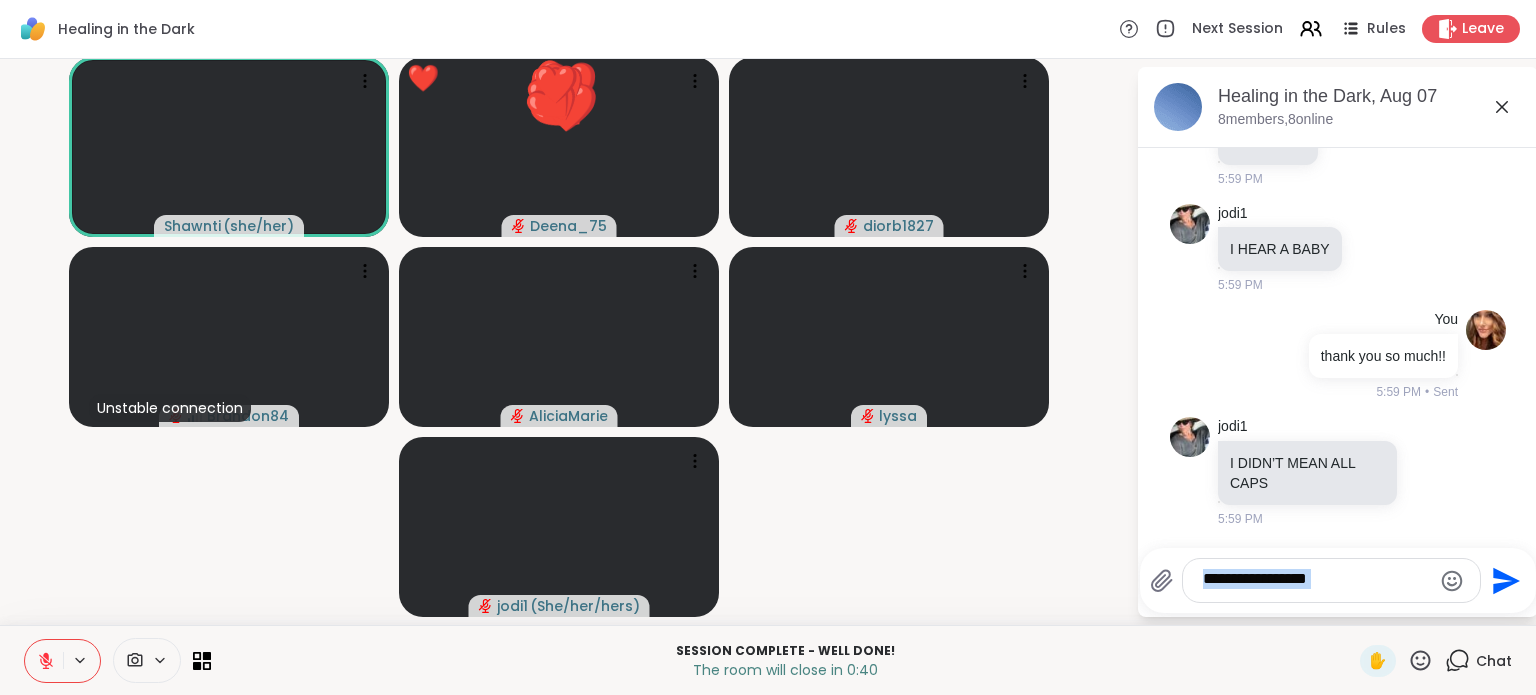 click on "Send" at bounding box center (1338, 580) 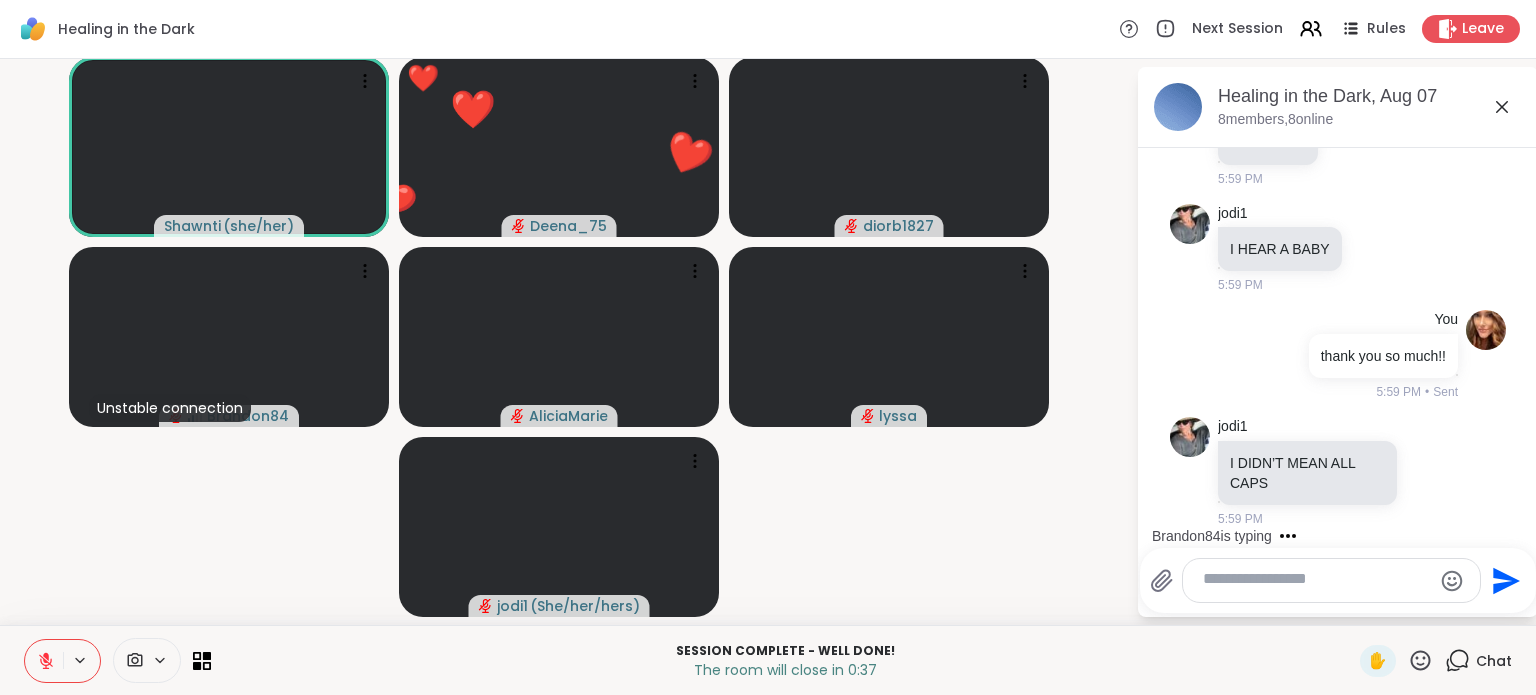 click on "[USERNAME] ( she/her ) ❤️ [USERNAME] ❤️ ❤️ ❤️ ❤️ ❤️ ❤️ ❤️ ❤️ ❤️ ❤️ ❤️ ❤️ ❤️ ❤️ ❤️ ❤️ ❤️ ❤️ ❤️ ❤️ ❤️ [USERNAME] Unstable connection [USERNAME] [NAME] [USERNAME] ( She/her/hers )" at bounding box center (568, 342) 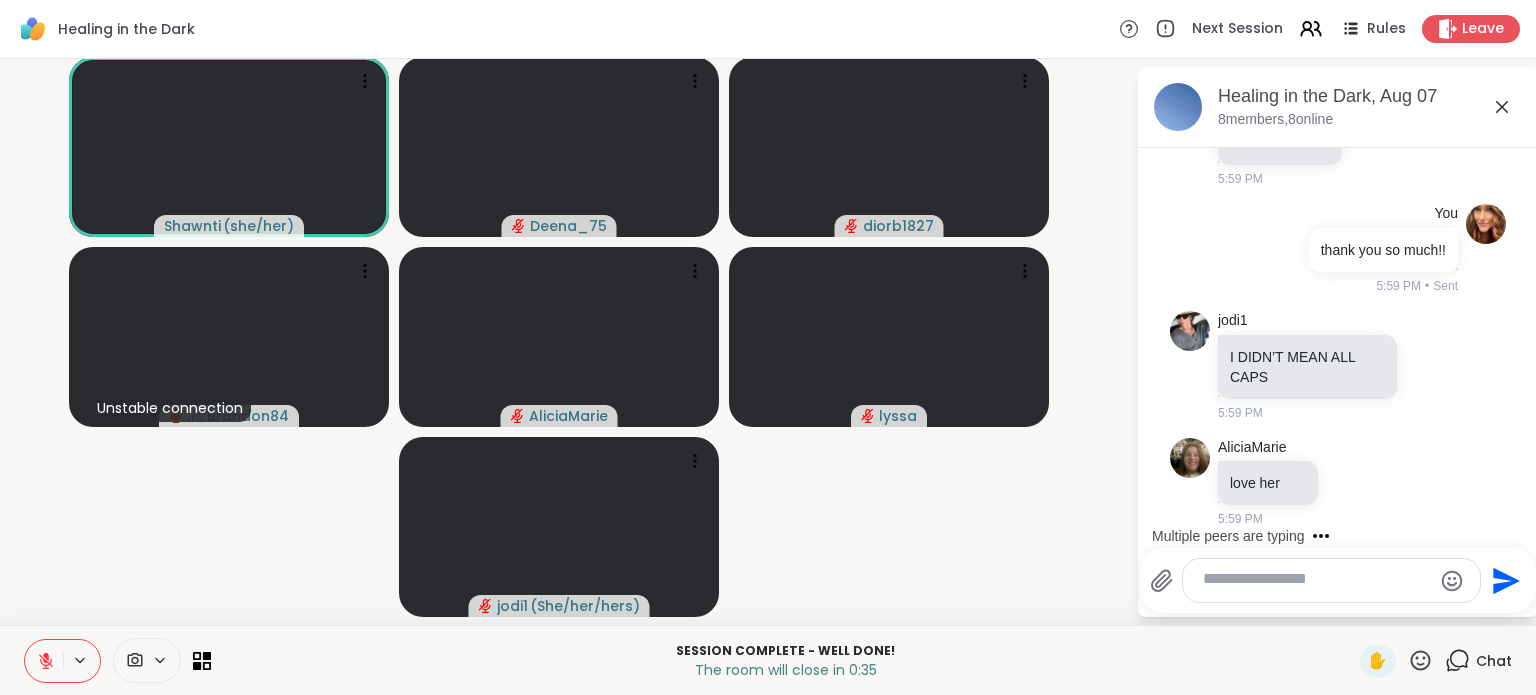 scroll, scrollTop: 27032, scrollLeft: 0, axis: vertical 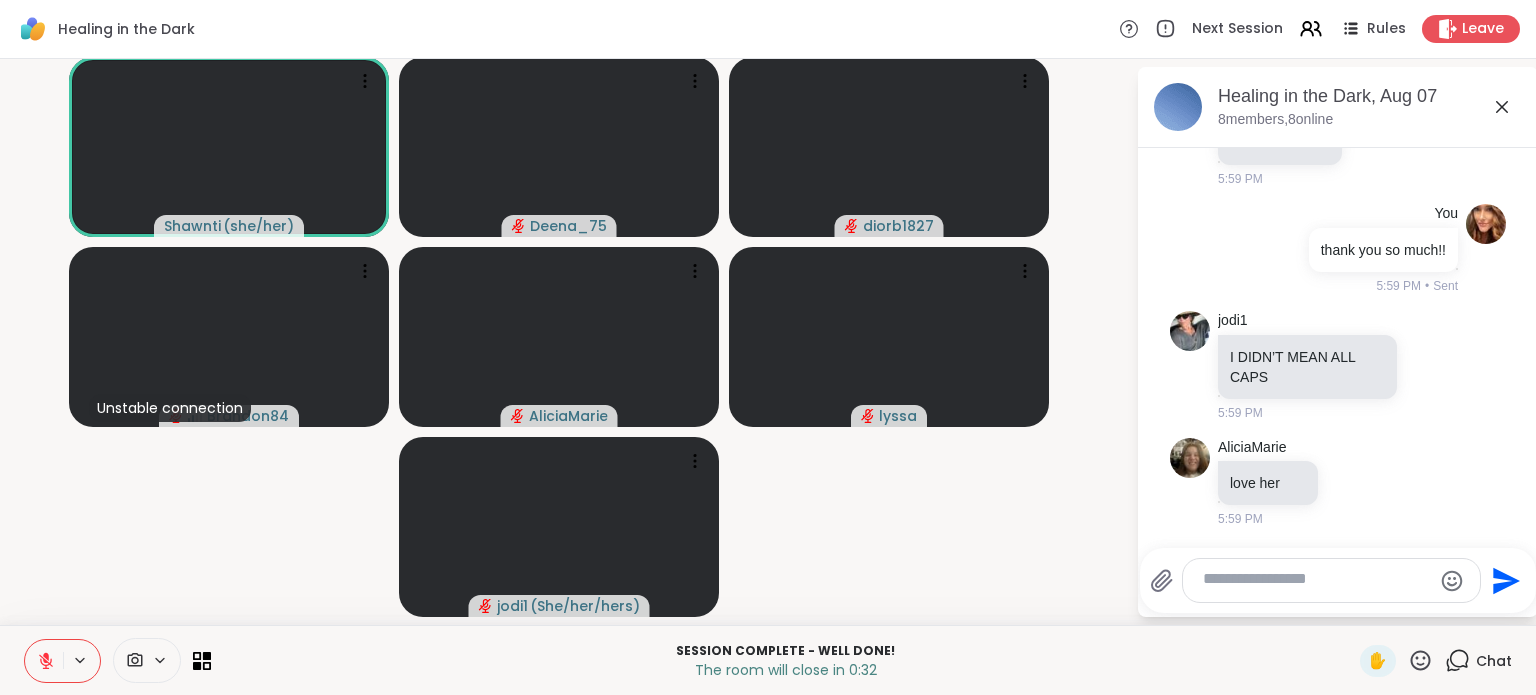 click 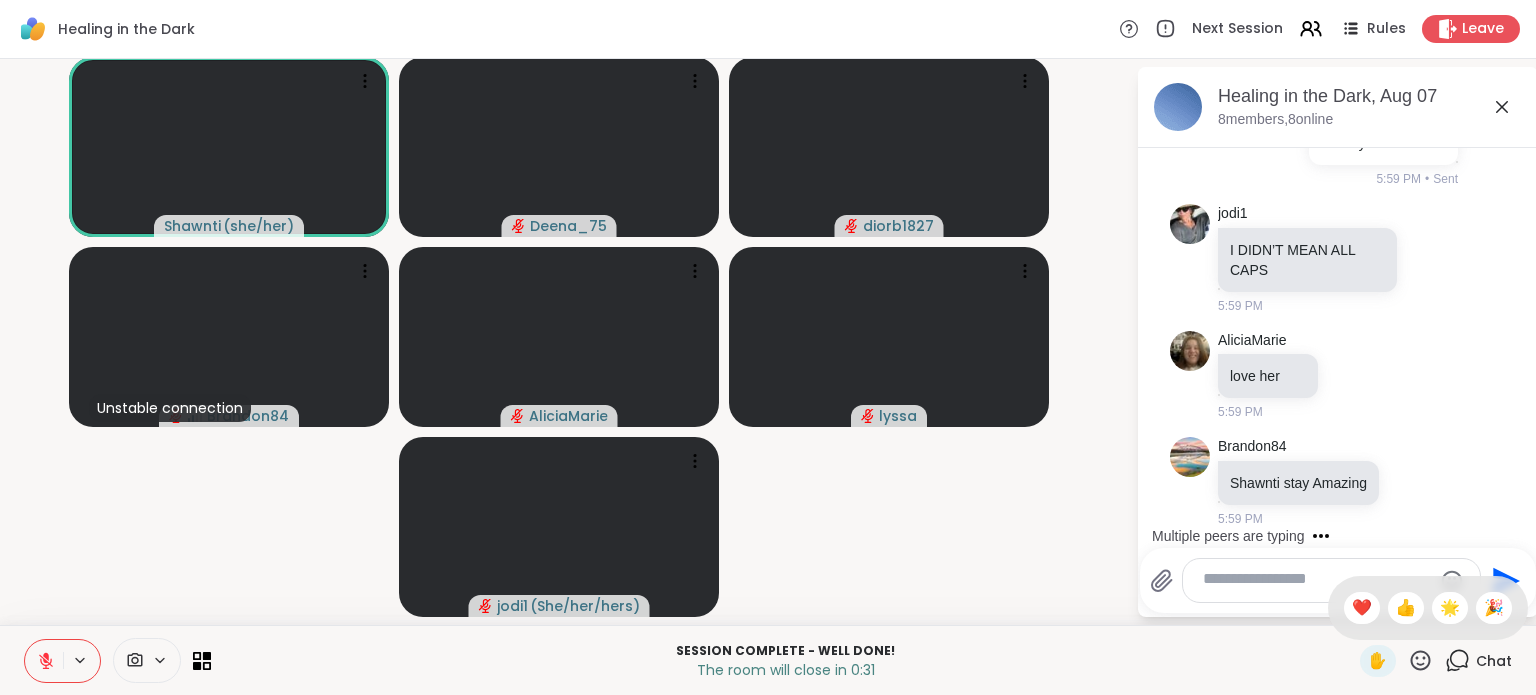 scroll, scrollTop: 27173, scrollLeft: 0, axis: vertical 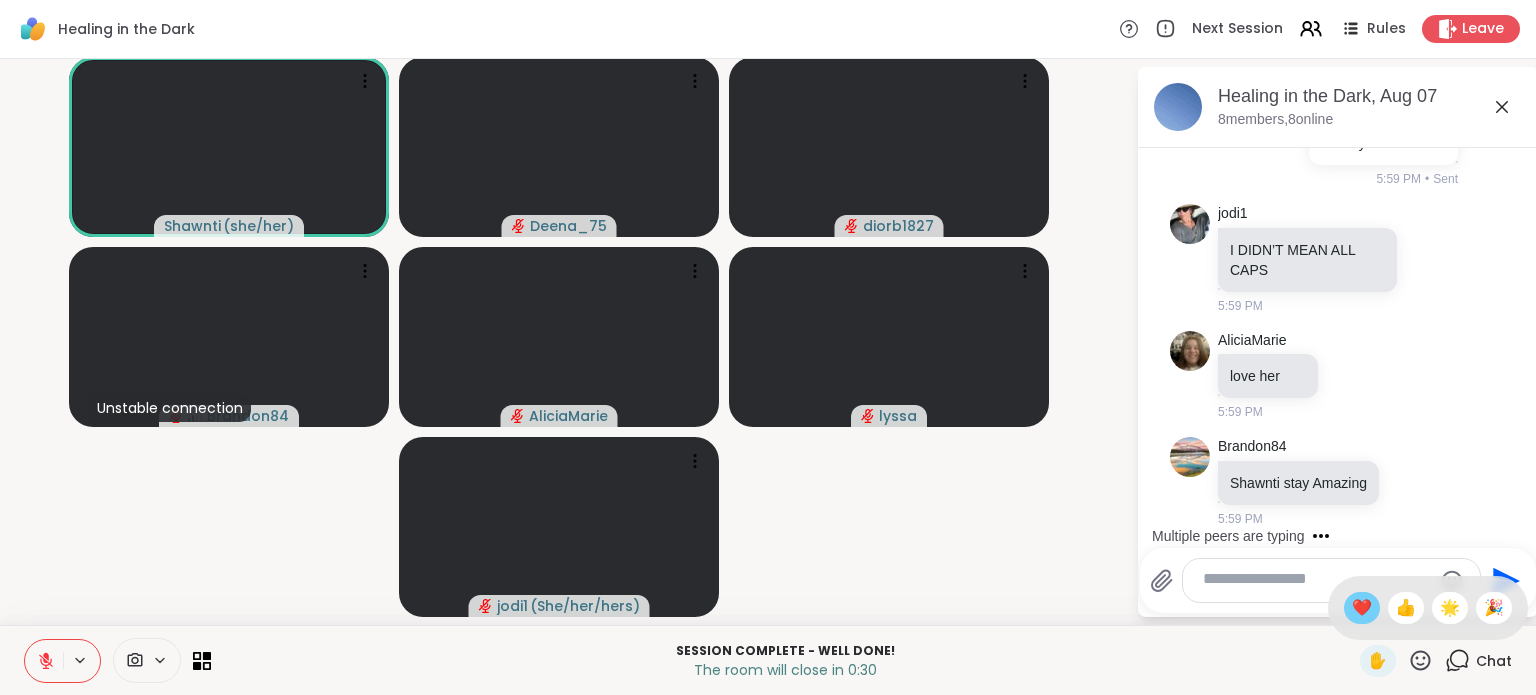 click on "❤️" at bounding box center [1362, 608] 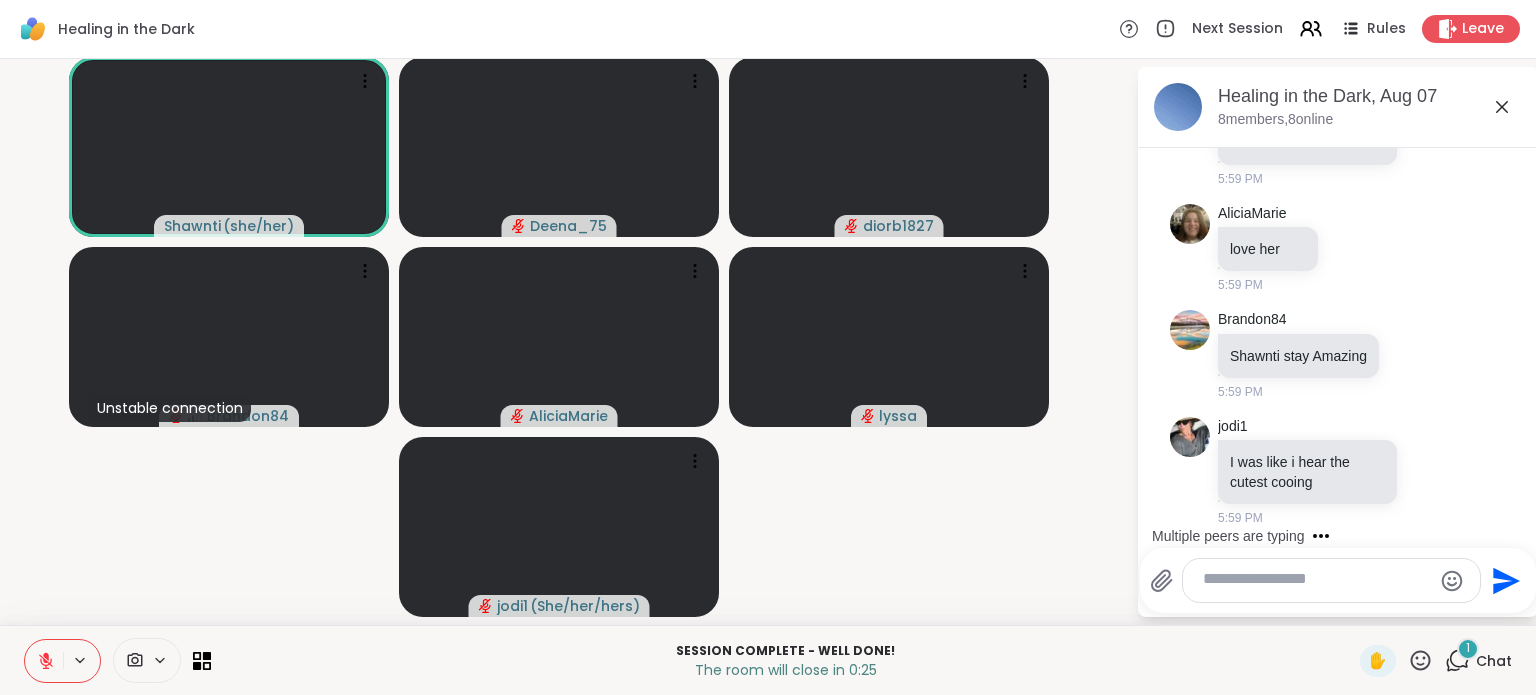 scroll, scrollTop: 27316, scrollLeft: 0, axis: vertical 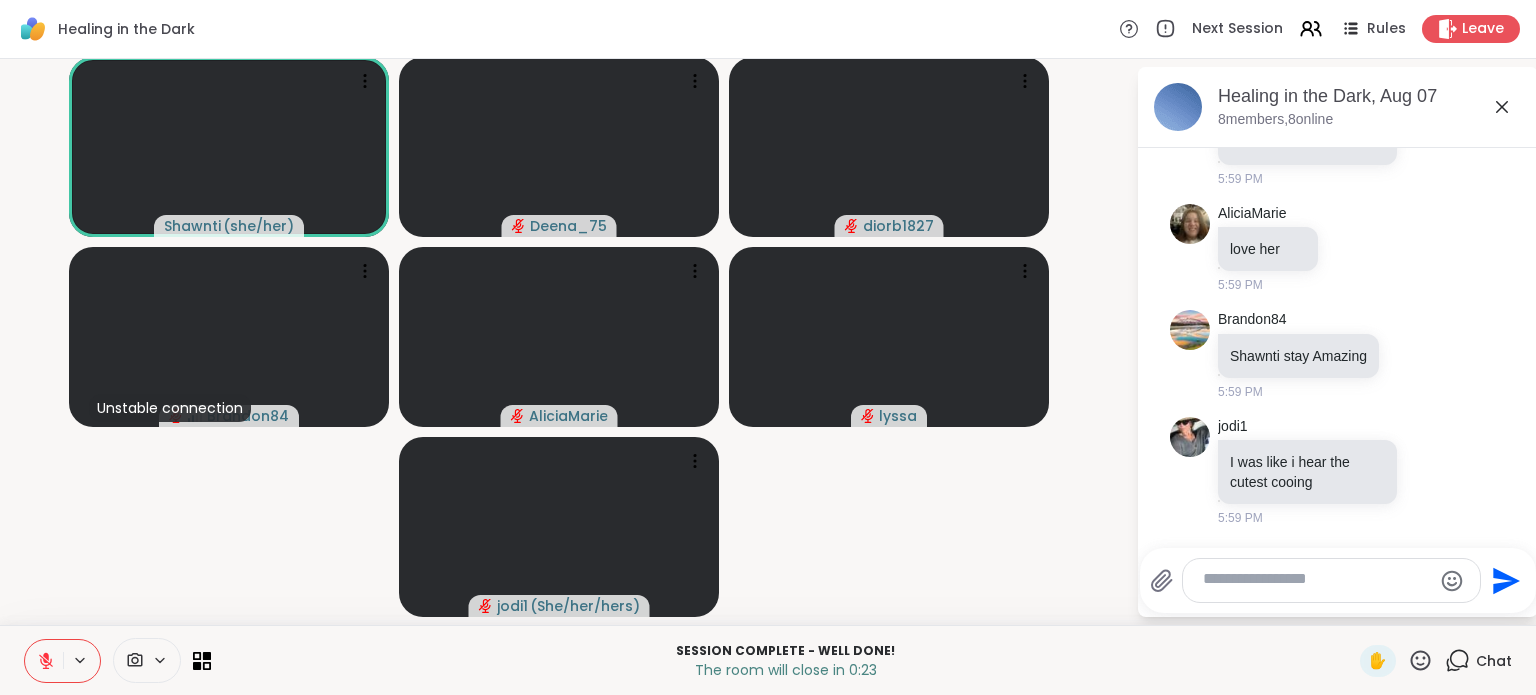 click 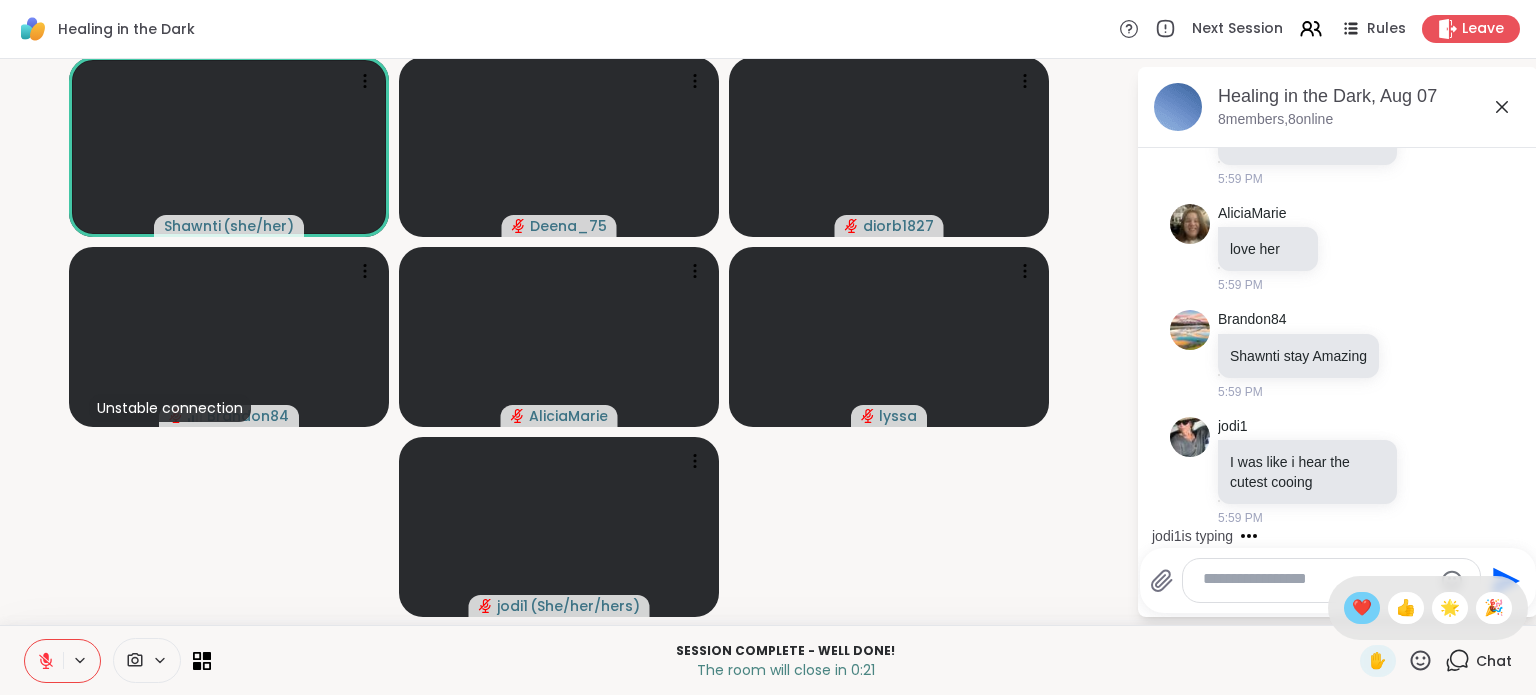 click on "❤️" at bounding box center (1362, 608) 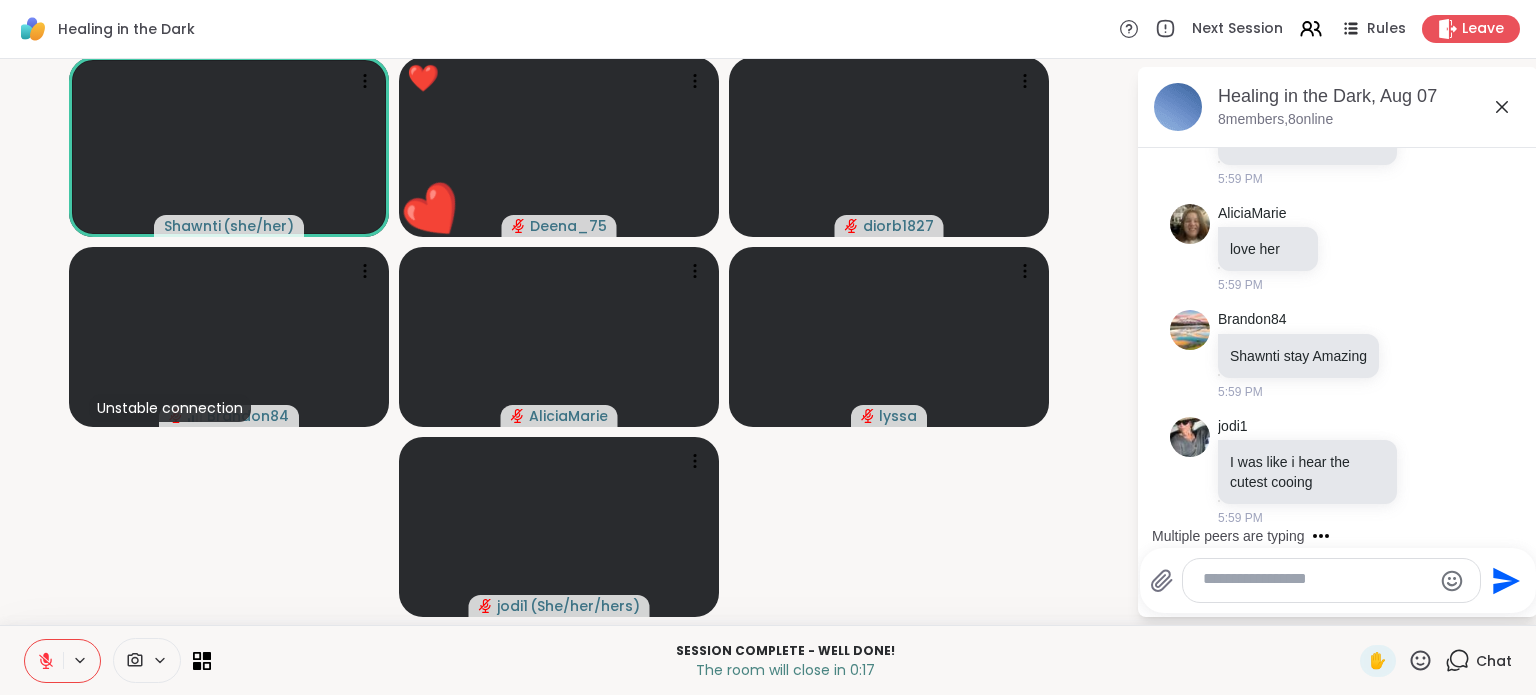 scroll, scrollTop: 27458, scrollLeft: 0, axis: vertical 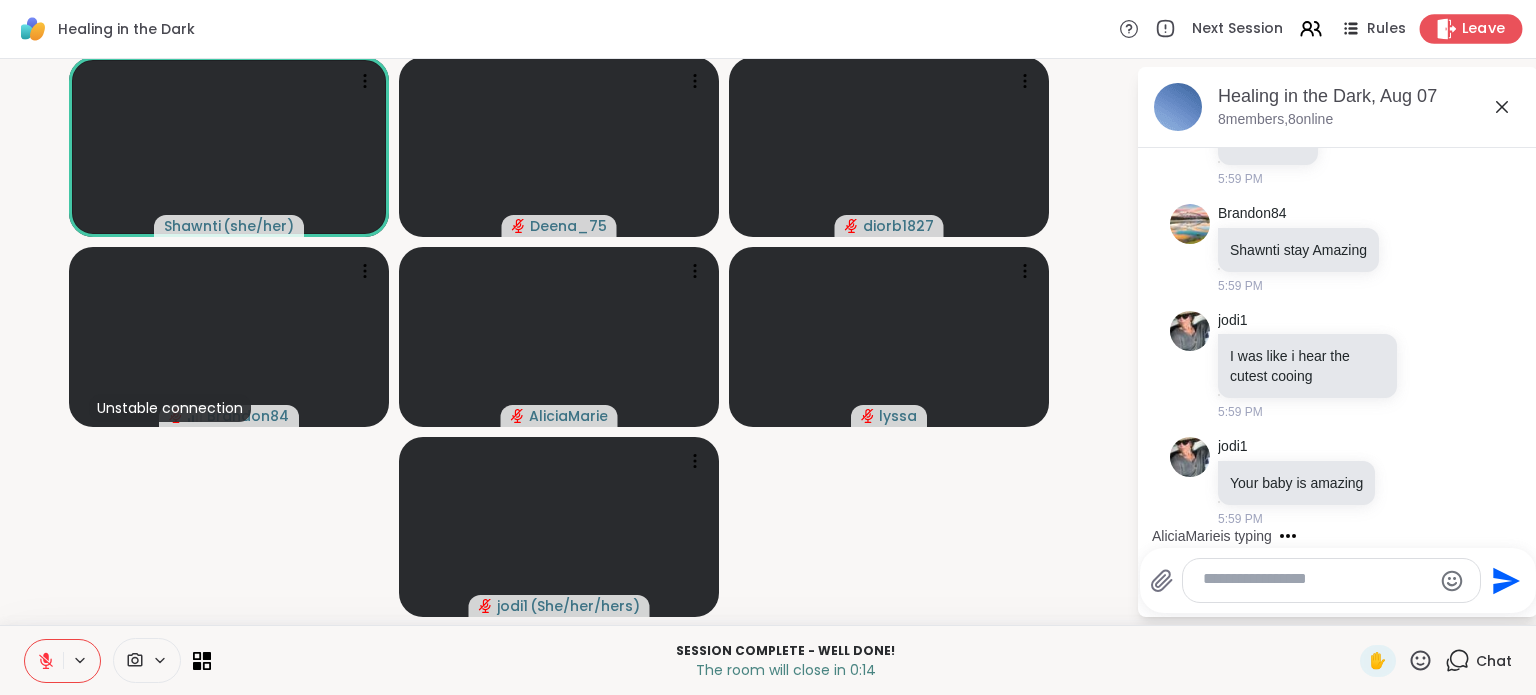 click on "Leave" at bounding box center [1484, 29] 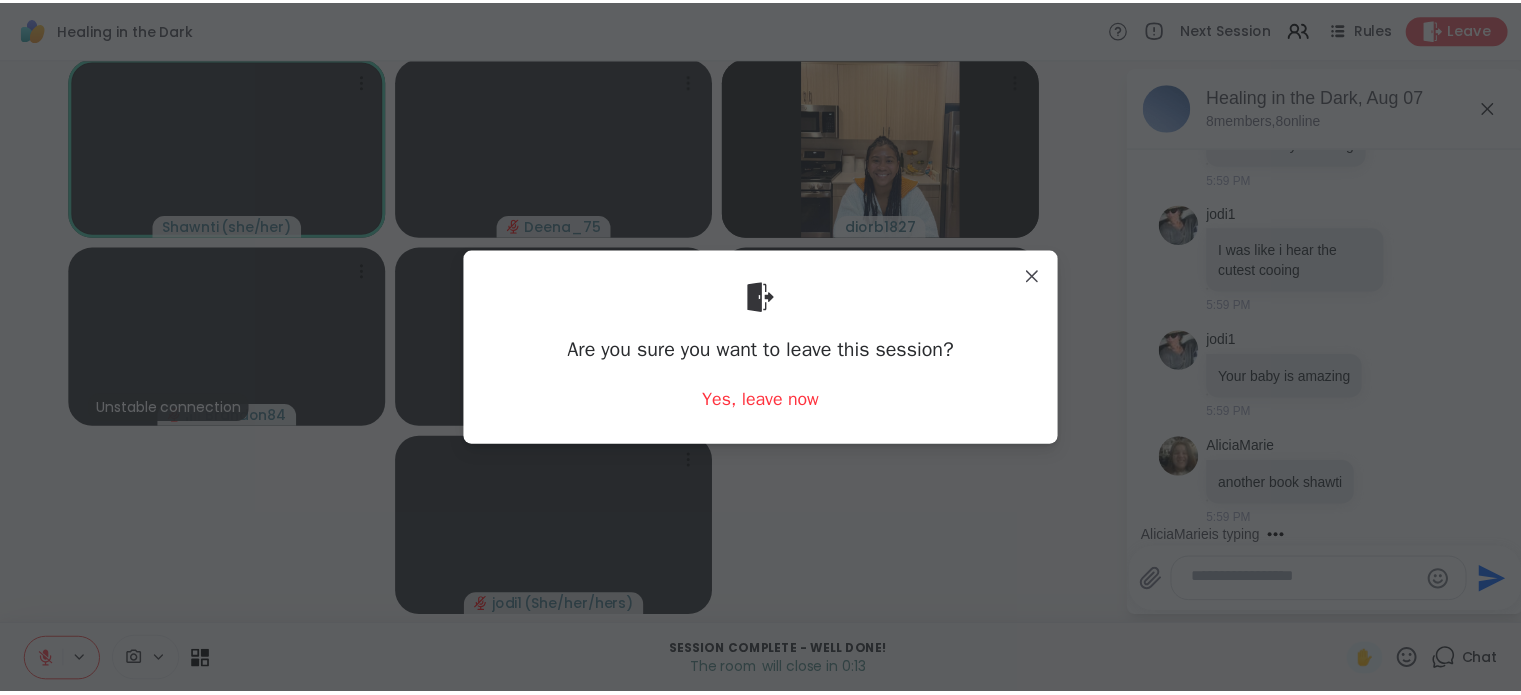 scroll, scrollTop: 27600, scrollLeft: 0, axis: vertical 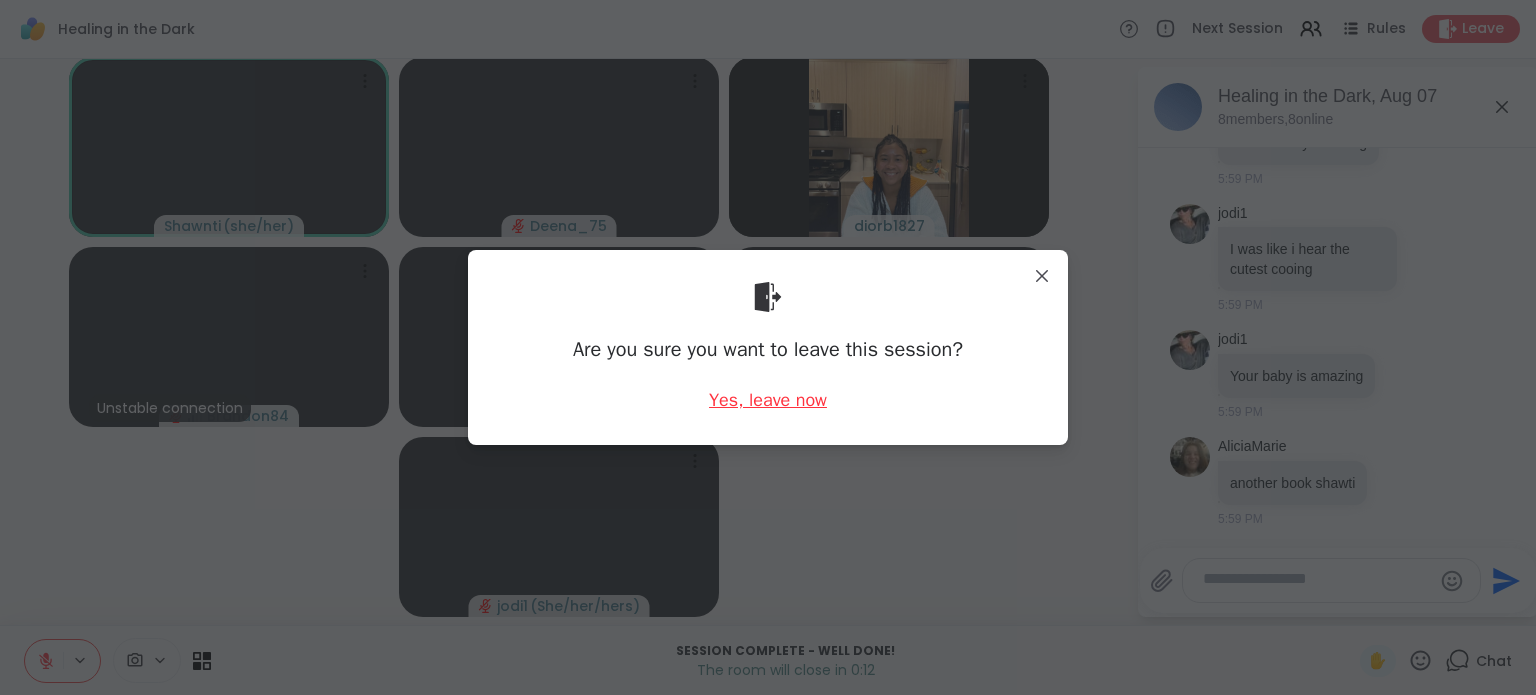 click on "Yes, leave now" at bounding box center [768, 400] 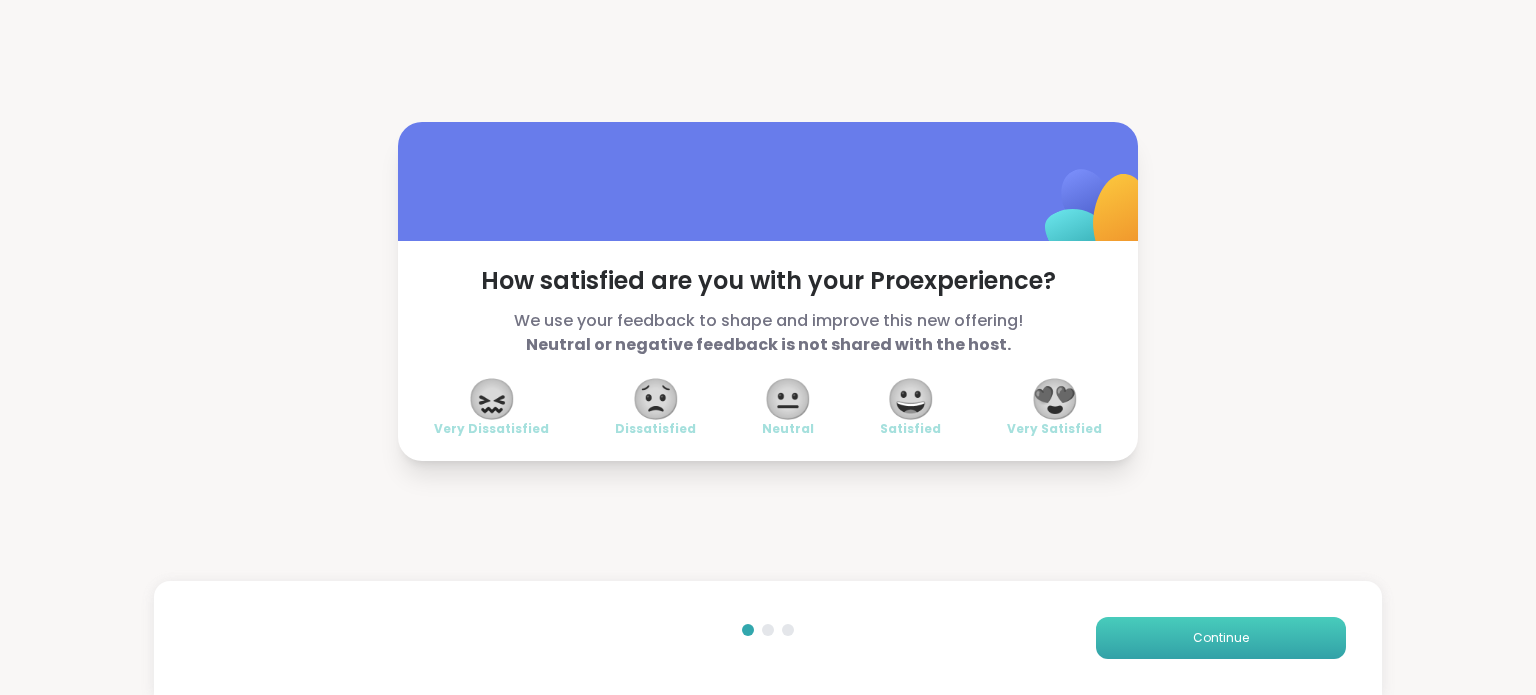 click on "Continue" at bounding box center [1221, 638] 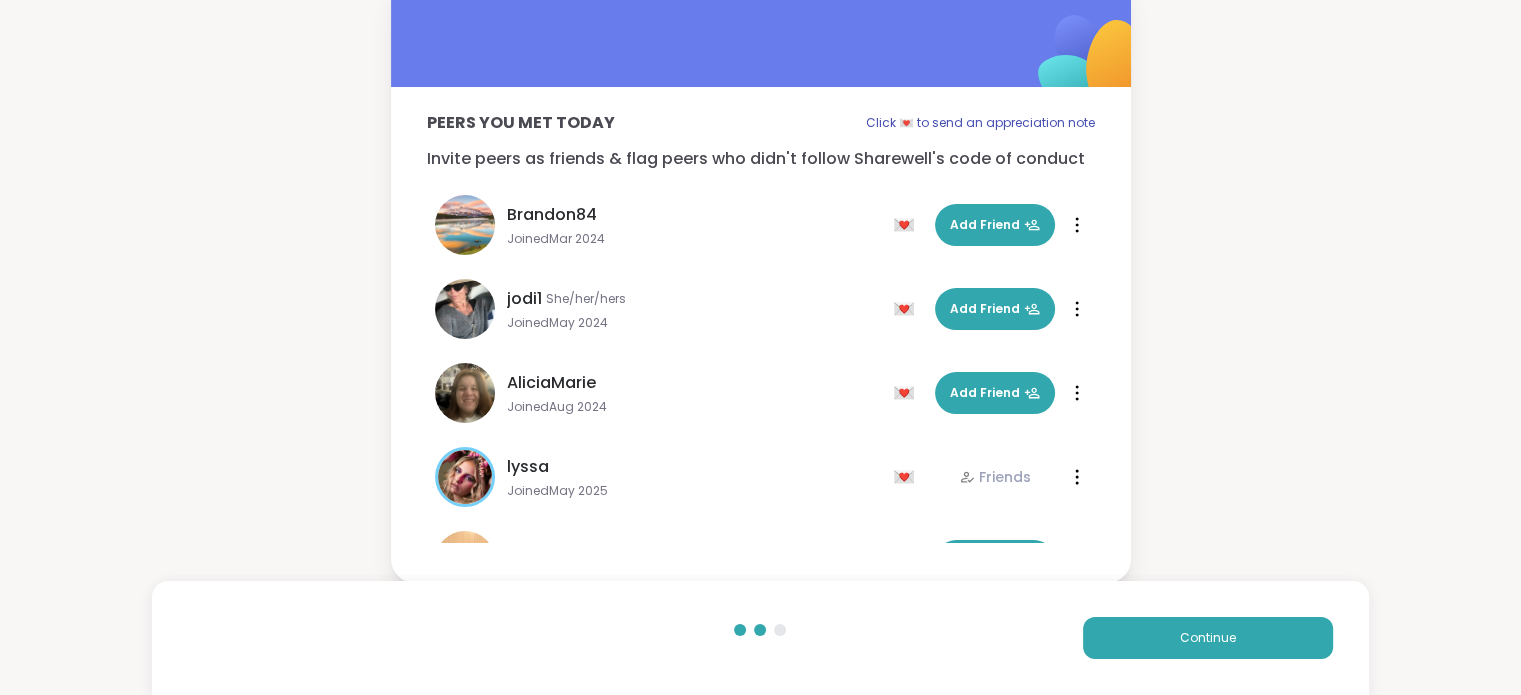 scroll, scrollTop: 89, scrollLeft: 0, axis: vertical 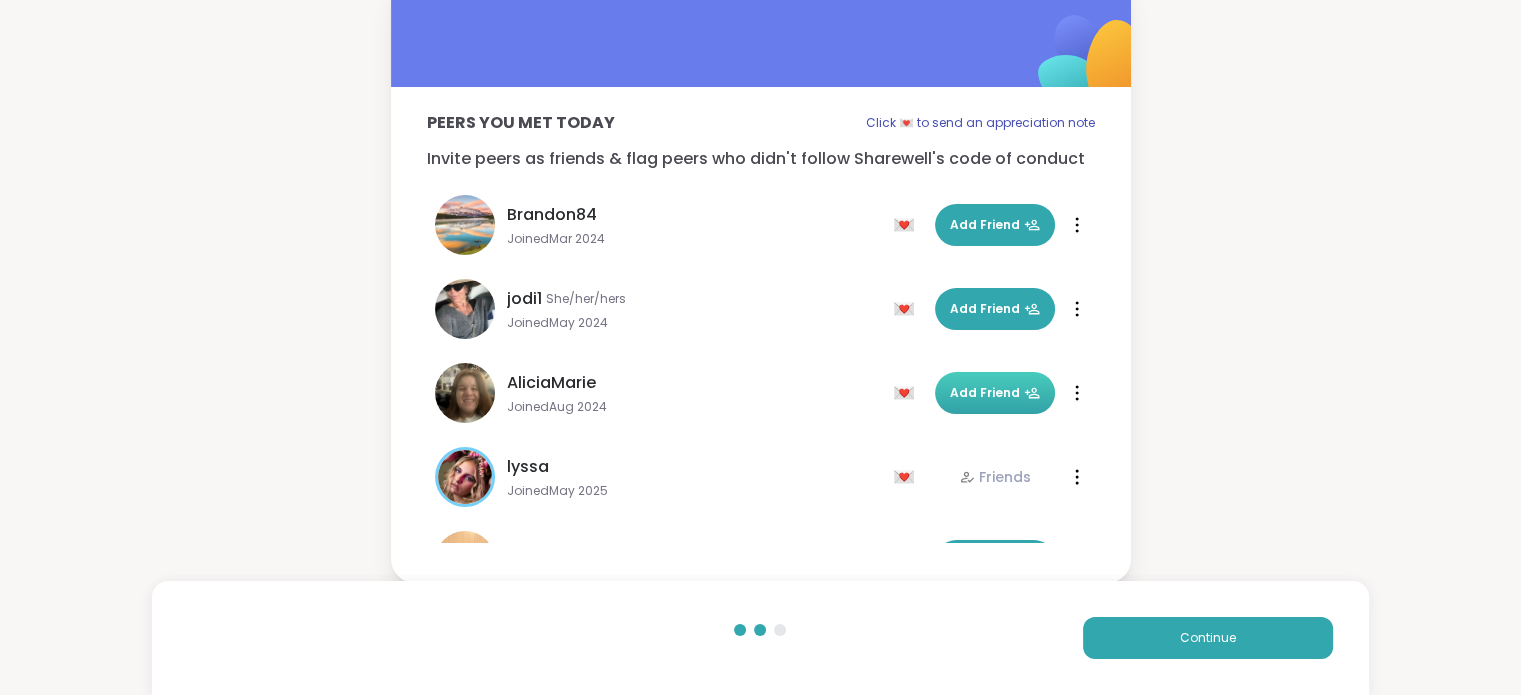 click on "Add Friend" at bounding box center [995, 393] 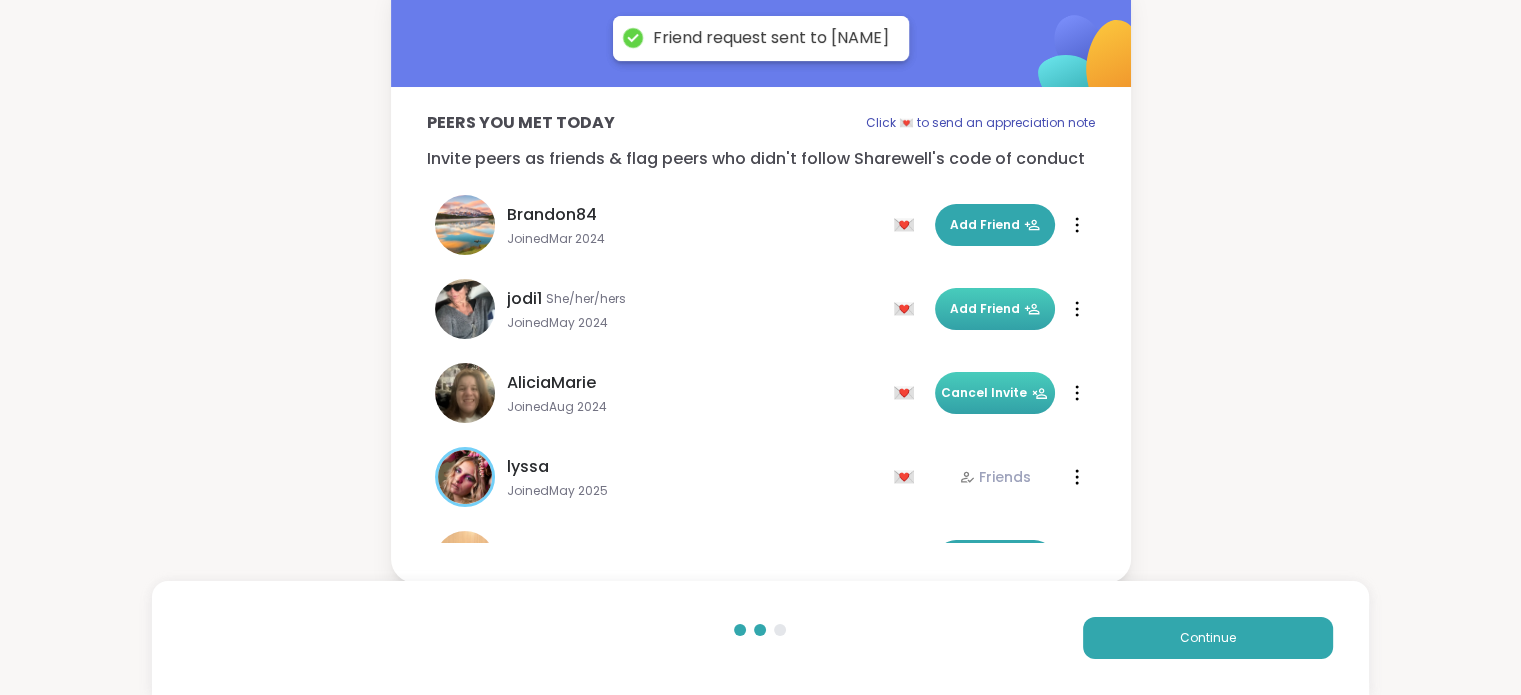 click on "Add Friend" at bounding box center [995, 309] 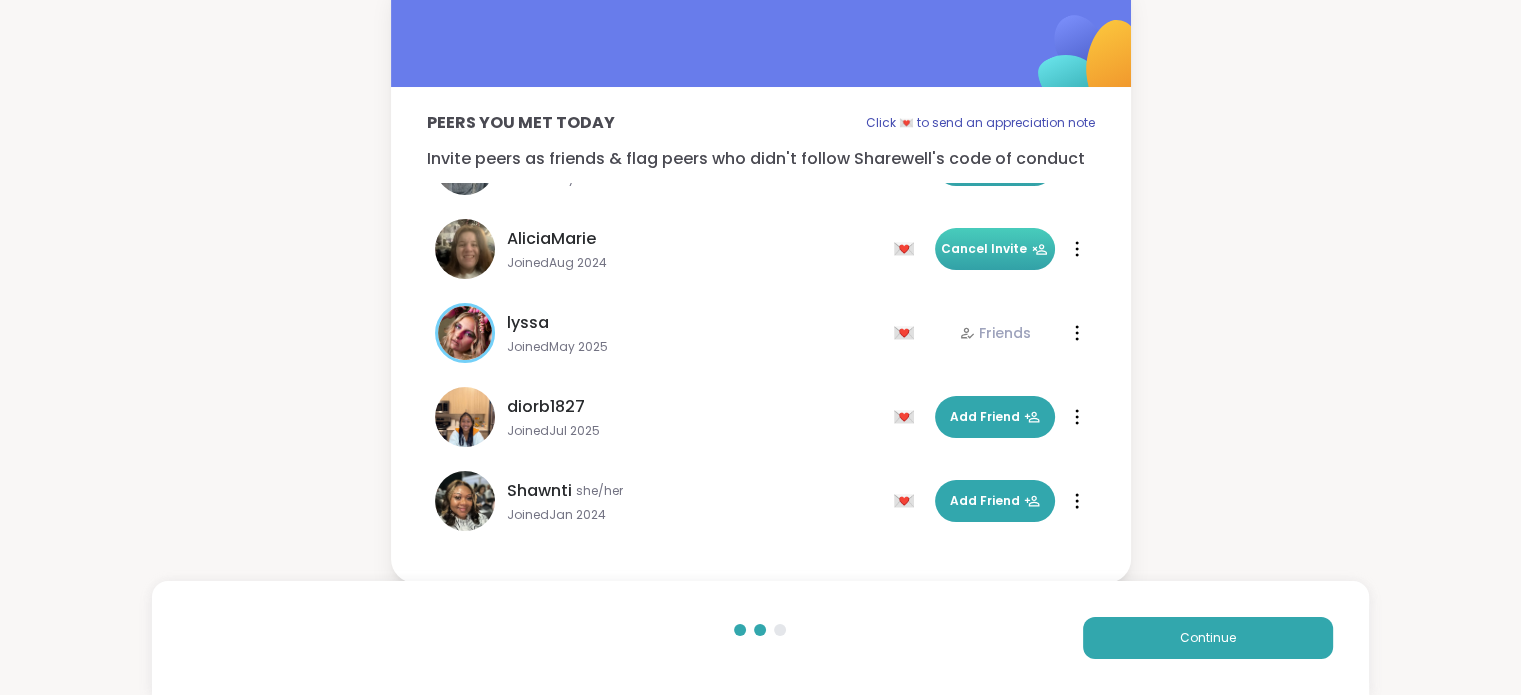 scroll, scrollTop: 161, scrollLeft: 0, axis: vertical 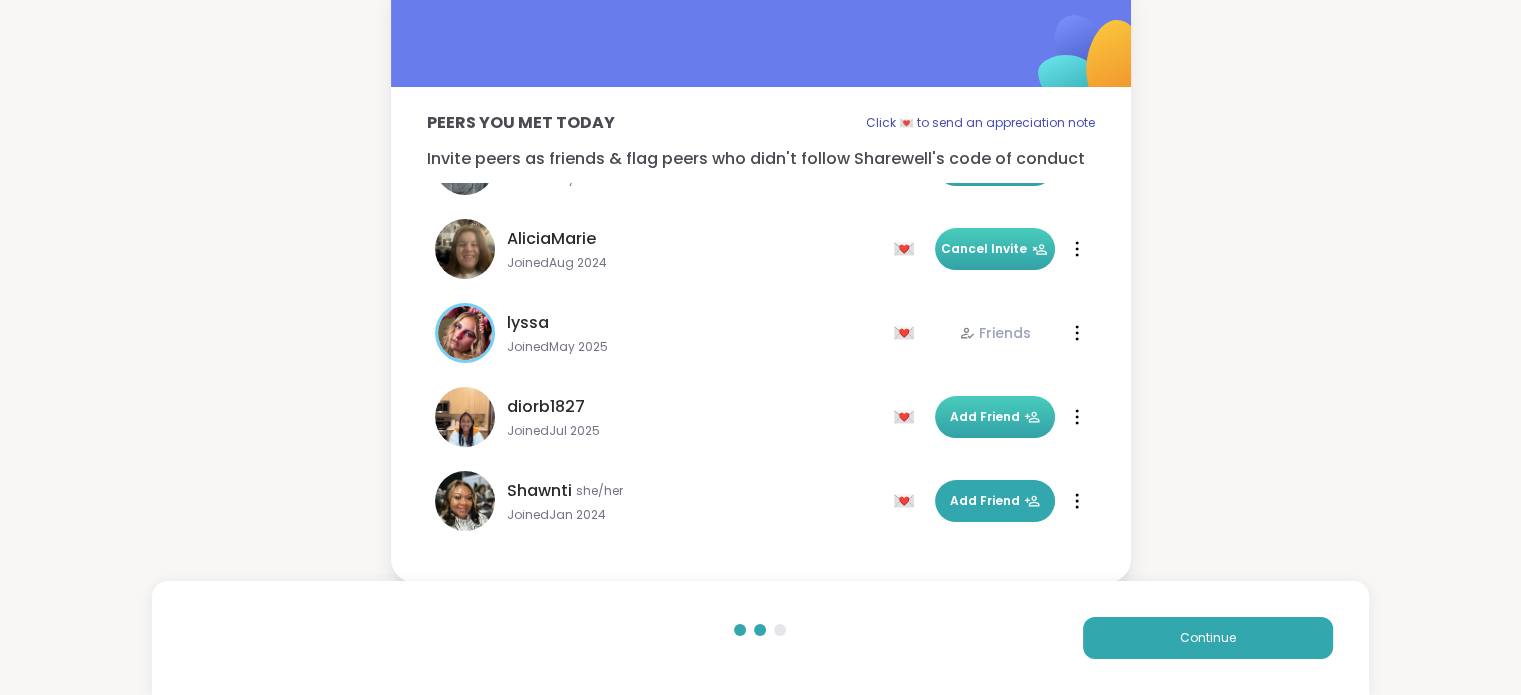 click on "Add Friend" at bounding box center (995, 417) 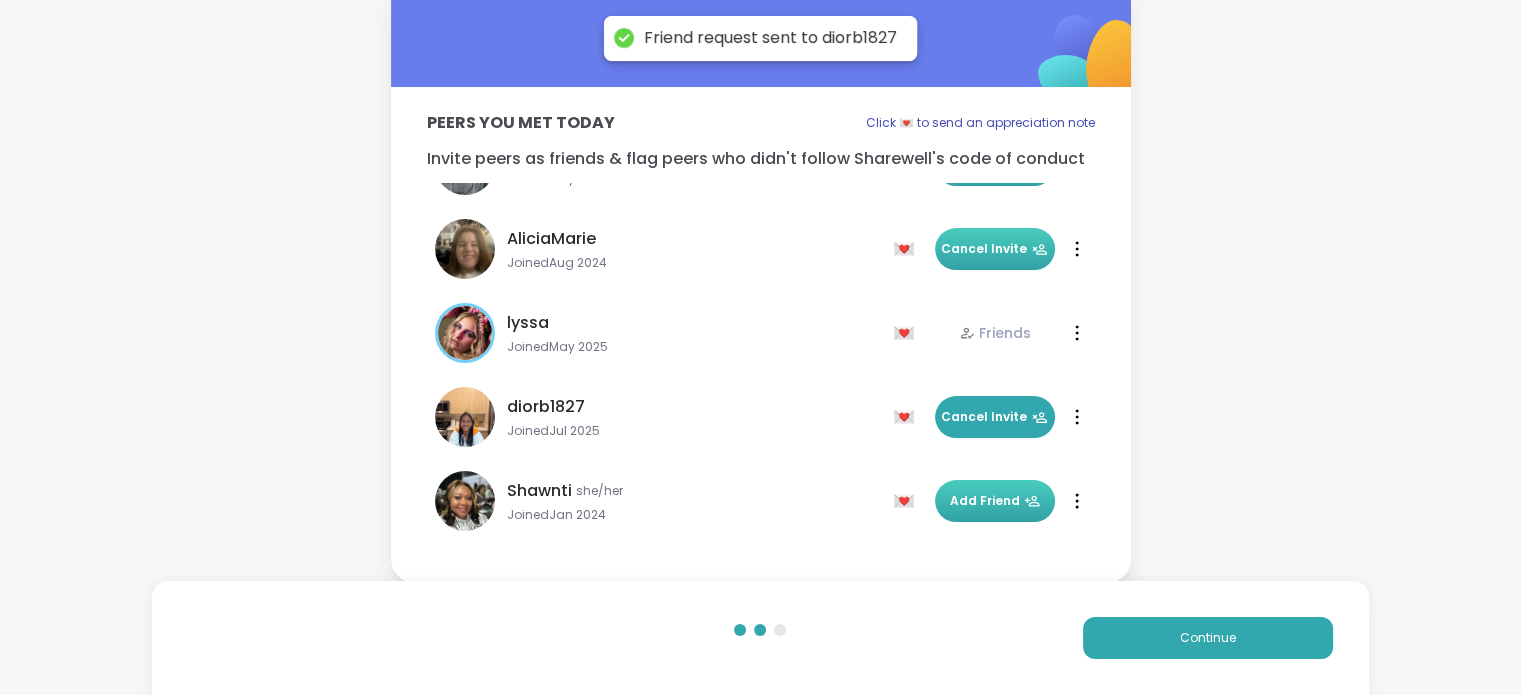 click on "Add Friend" at bounding box center (995, 501) 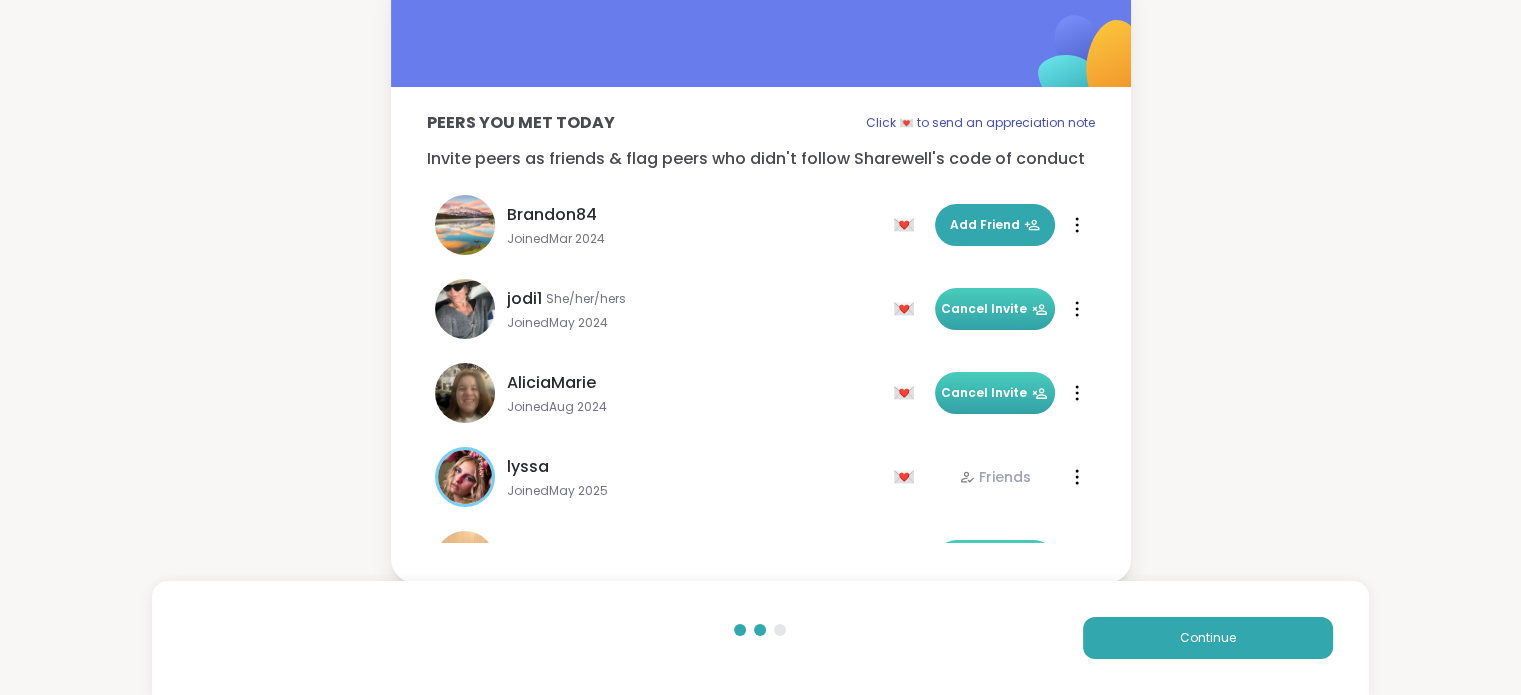 scroll, scrollTop: 0, scrollLeft: 0, axis: both 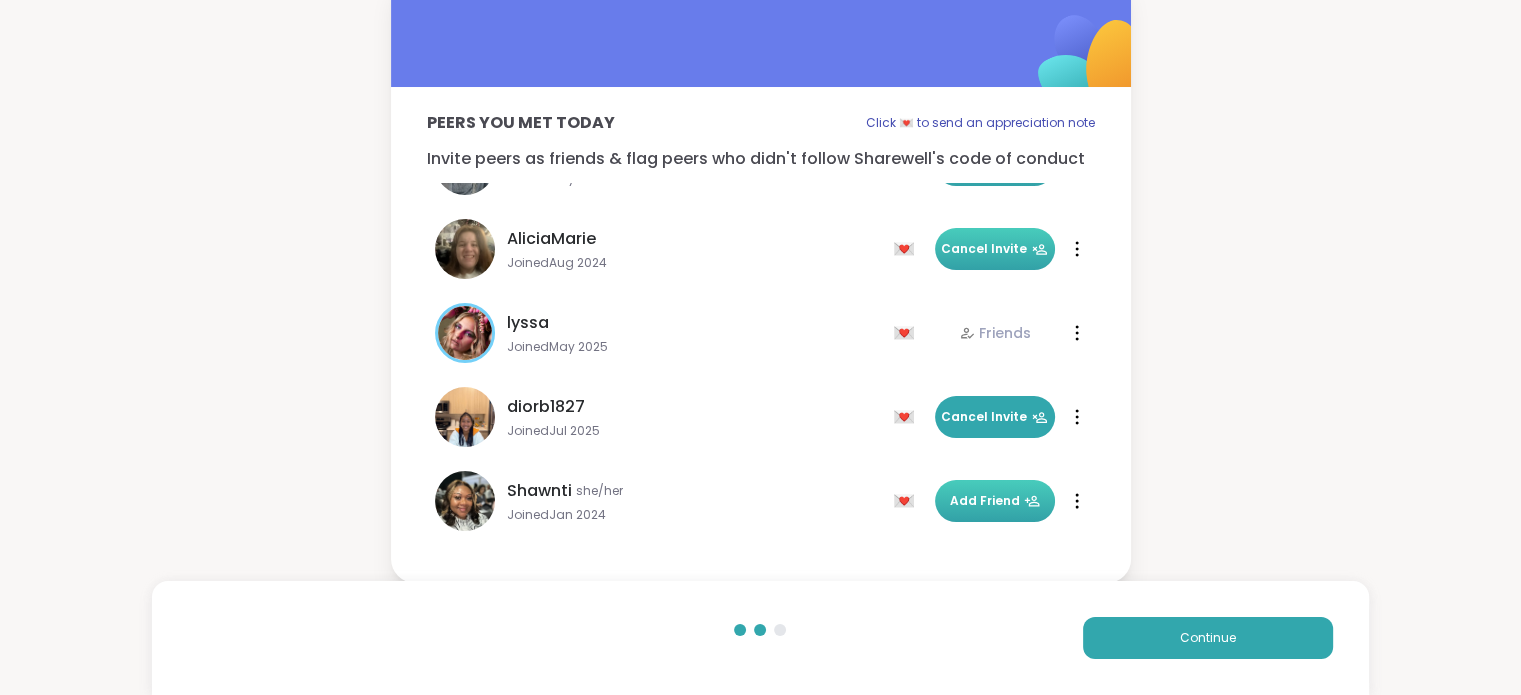 click at bounding box center [1077, 501] 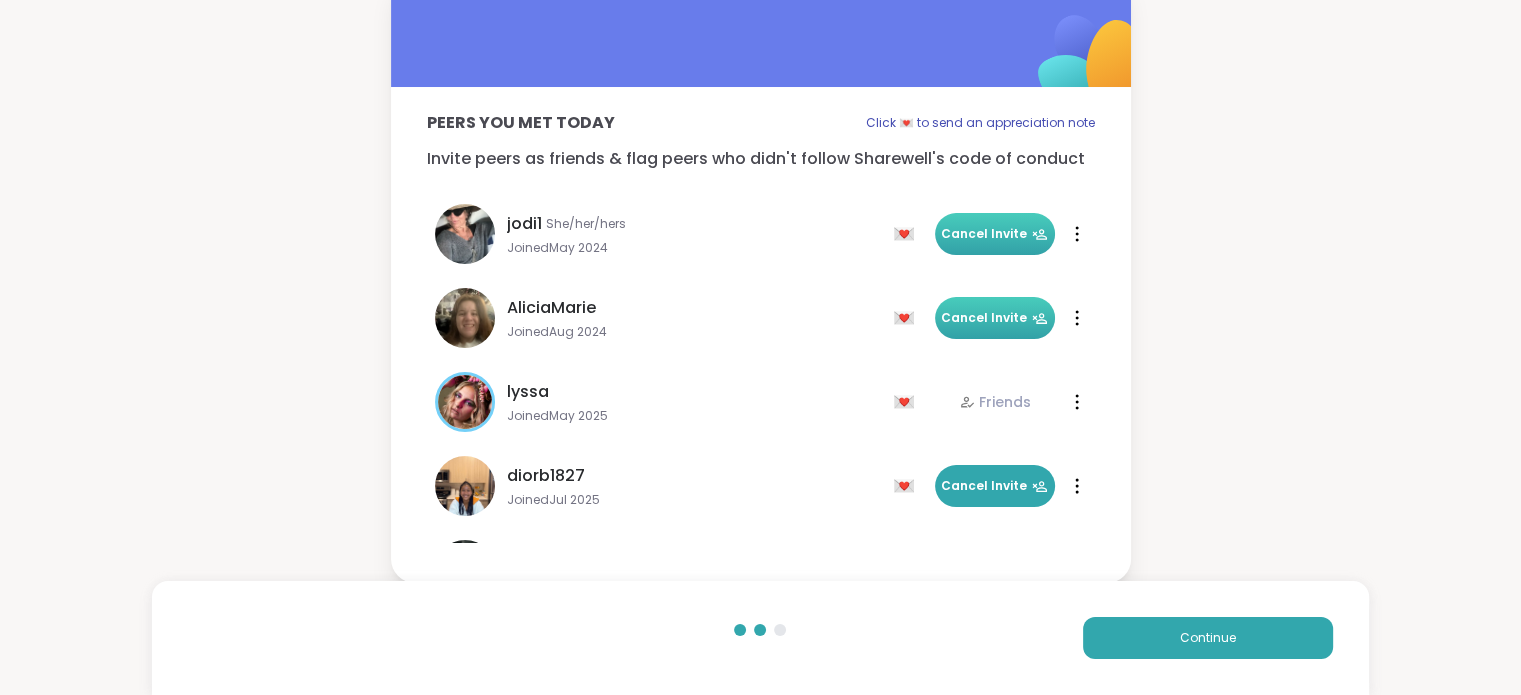 scroll, scrollTop: 0, scrollLeft: 0, axis: both 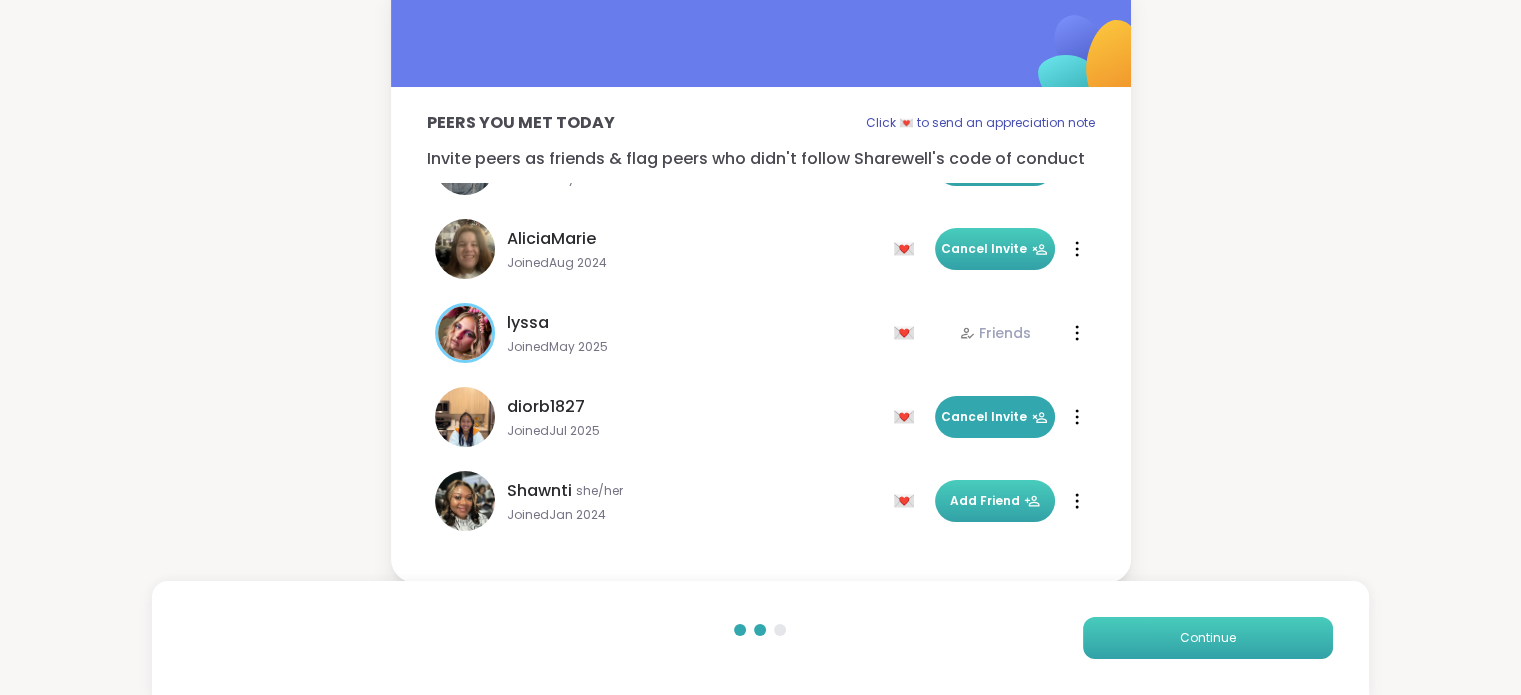 click on "Continue" at bounding box center [1208, 638] 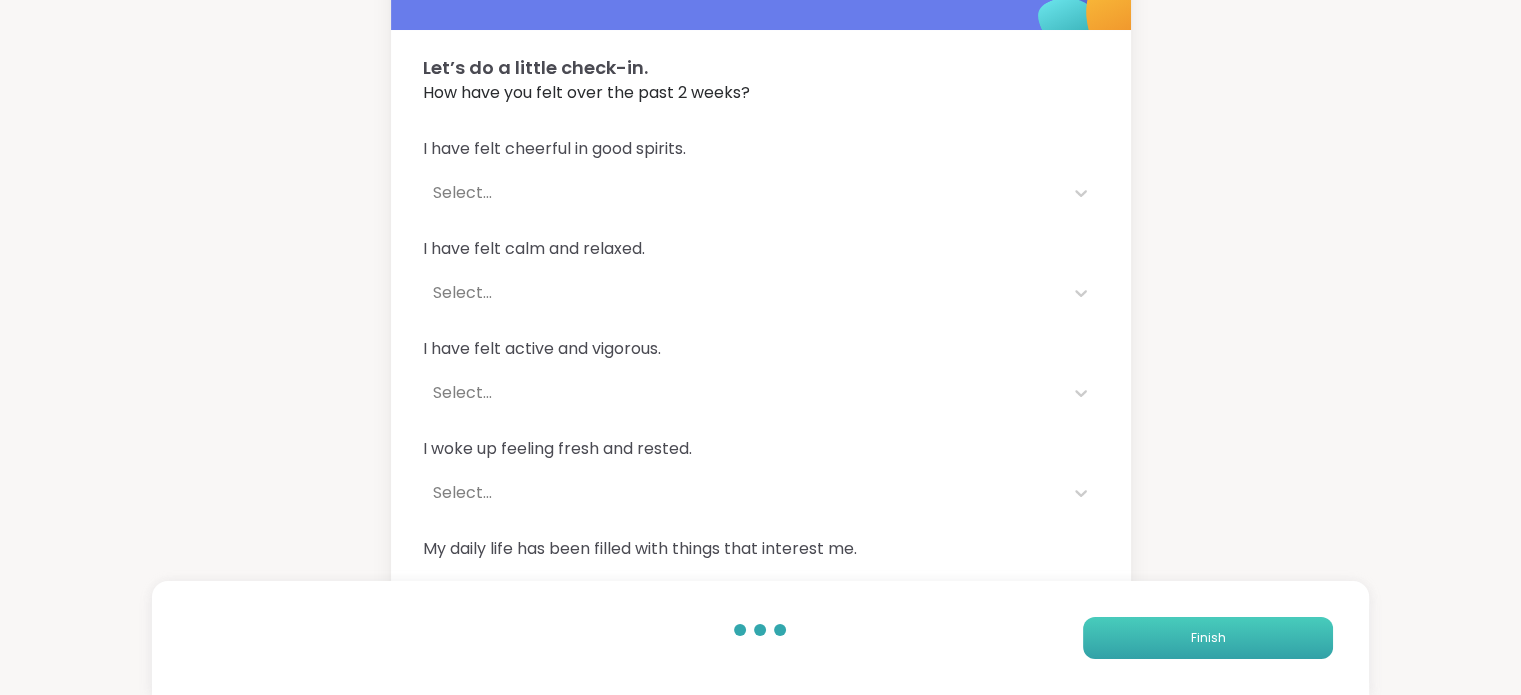 click on "Finish" at bounding box center (1207, 638) 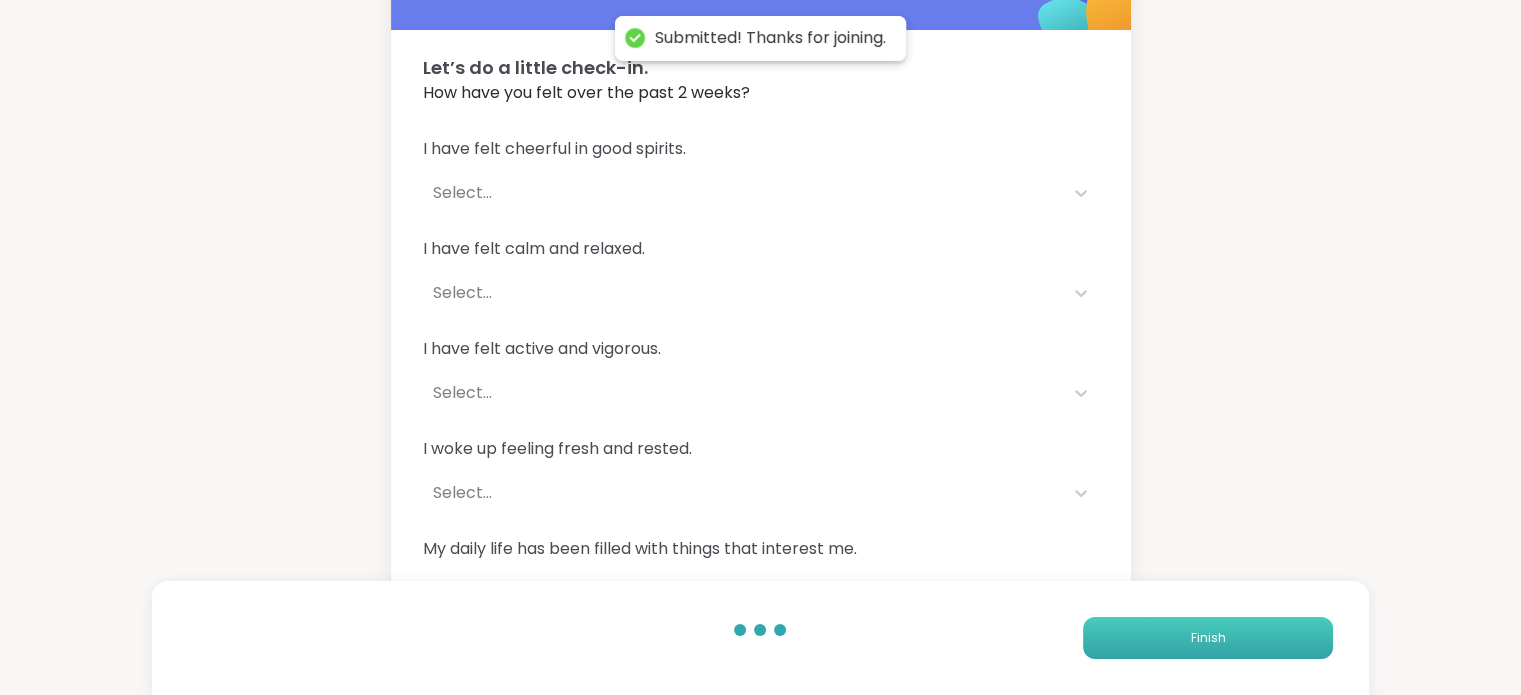 scroll, scrollTop: 0, scrollLeft: 0, axis: both 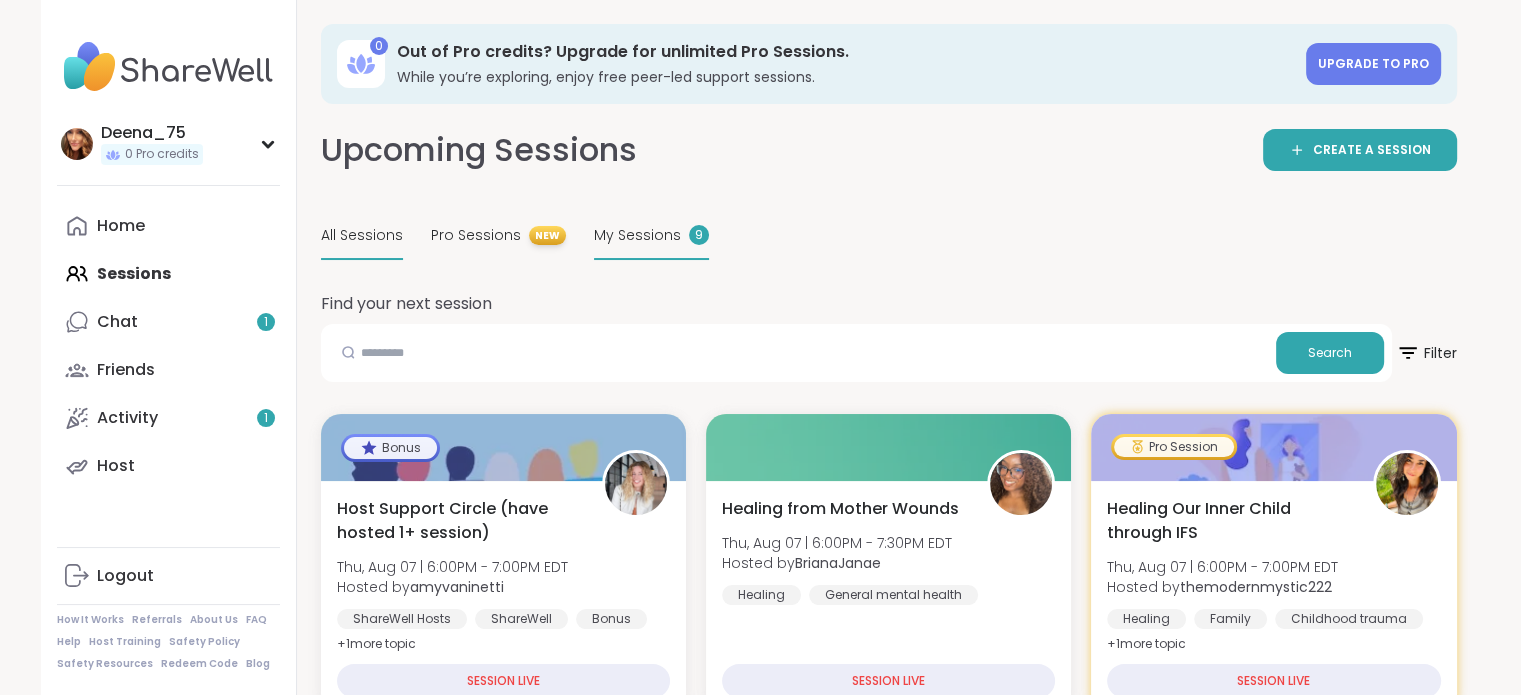 click on "My Sessions" at bounding box center (637, 235) 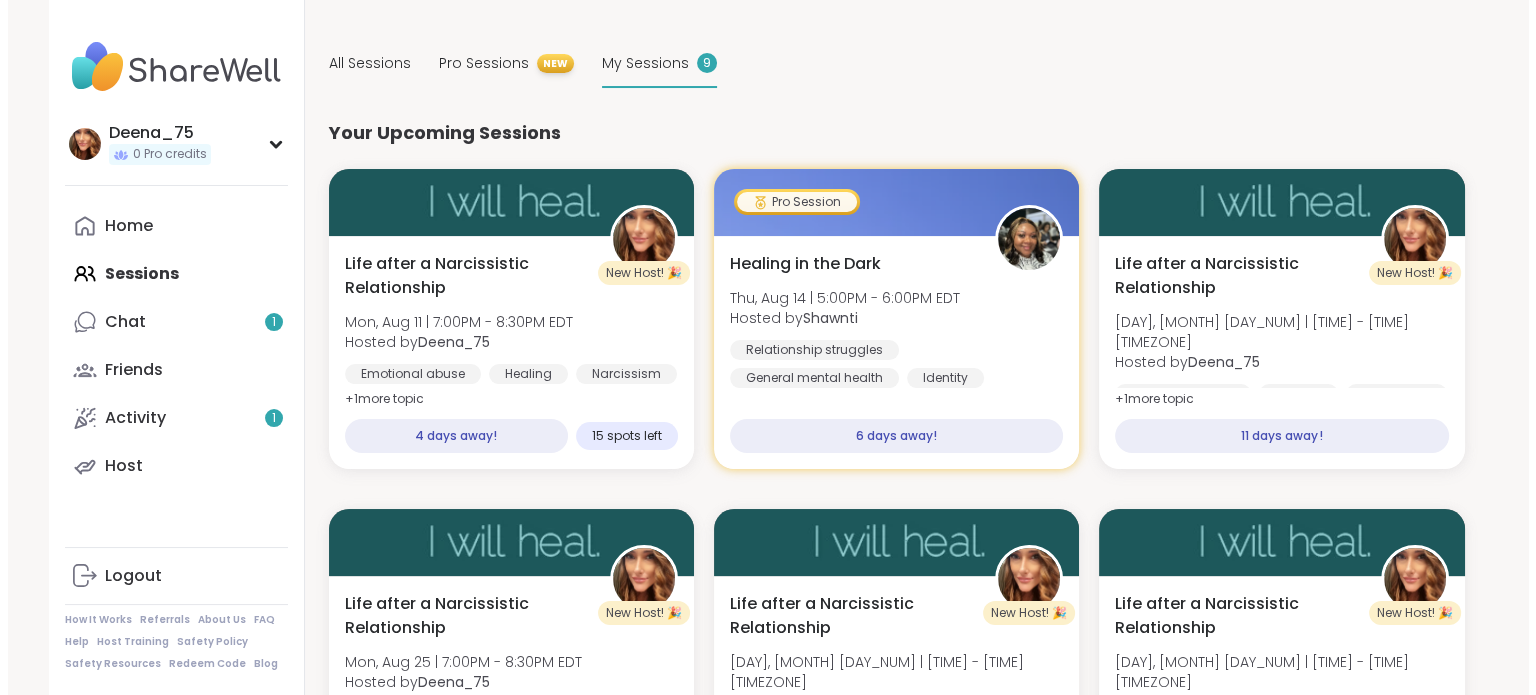 scroll, scrollTop: 88, scrollLeft: 0, axis: vertical 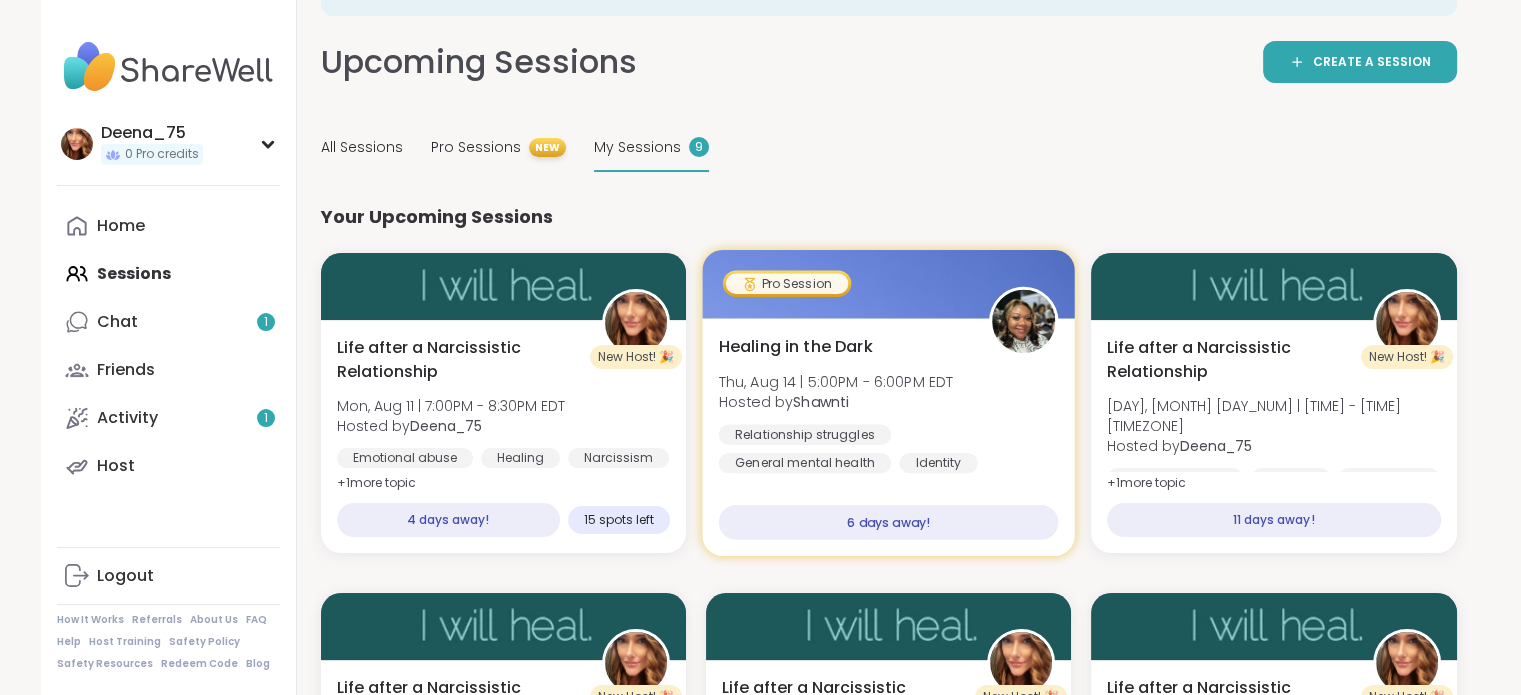 click on "Healing in the Dark" at bounding box center [795, 347] 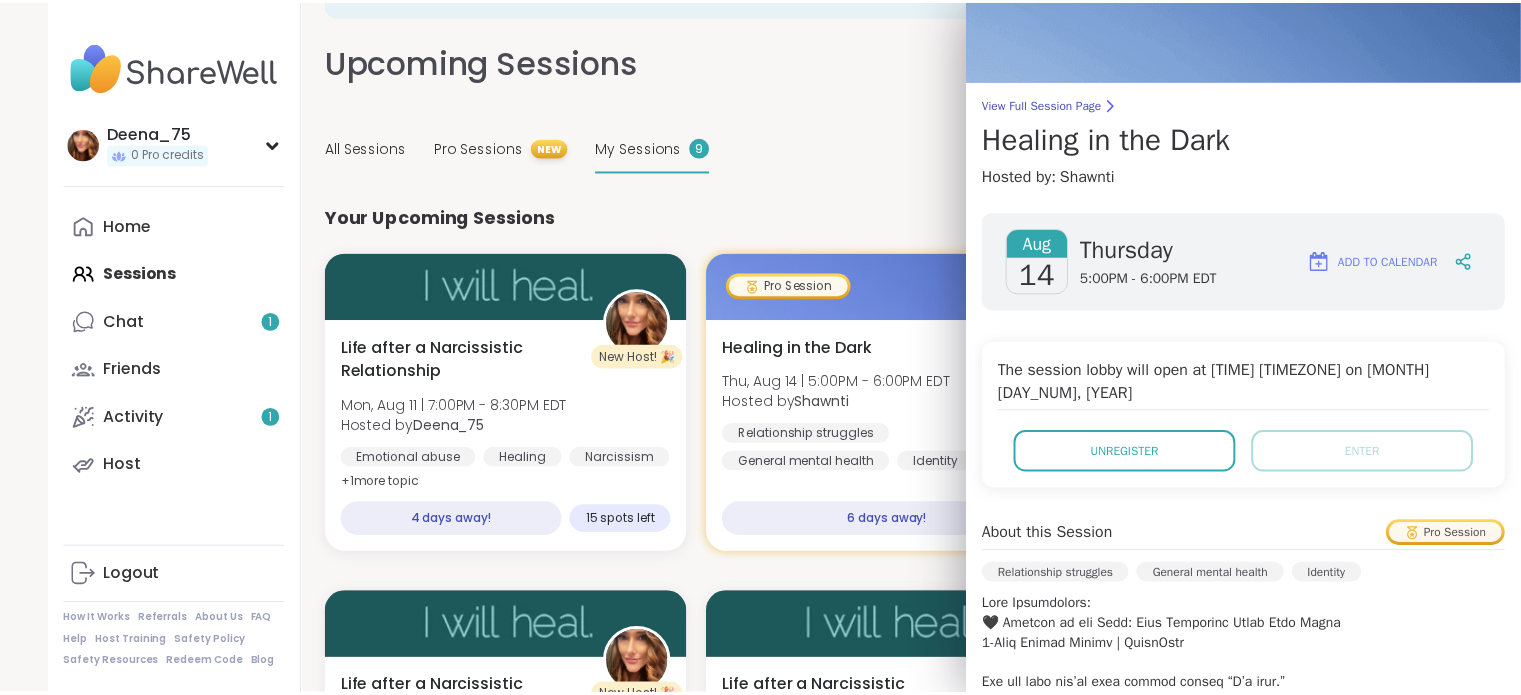 scroll, scrollTop: 200, scrollLeft: 0, axis: vertical 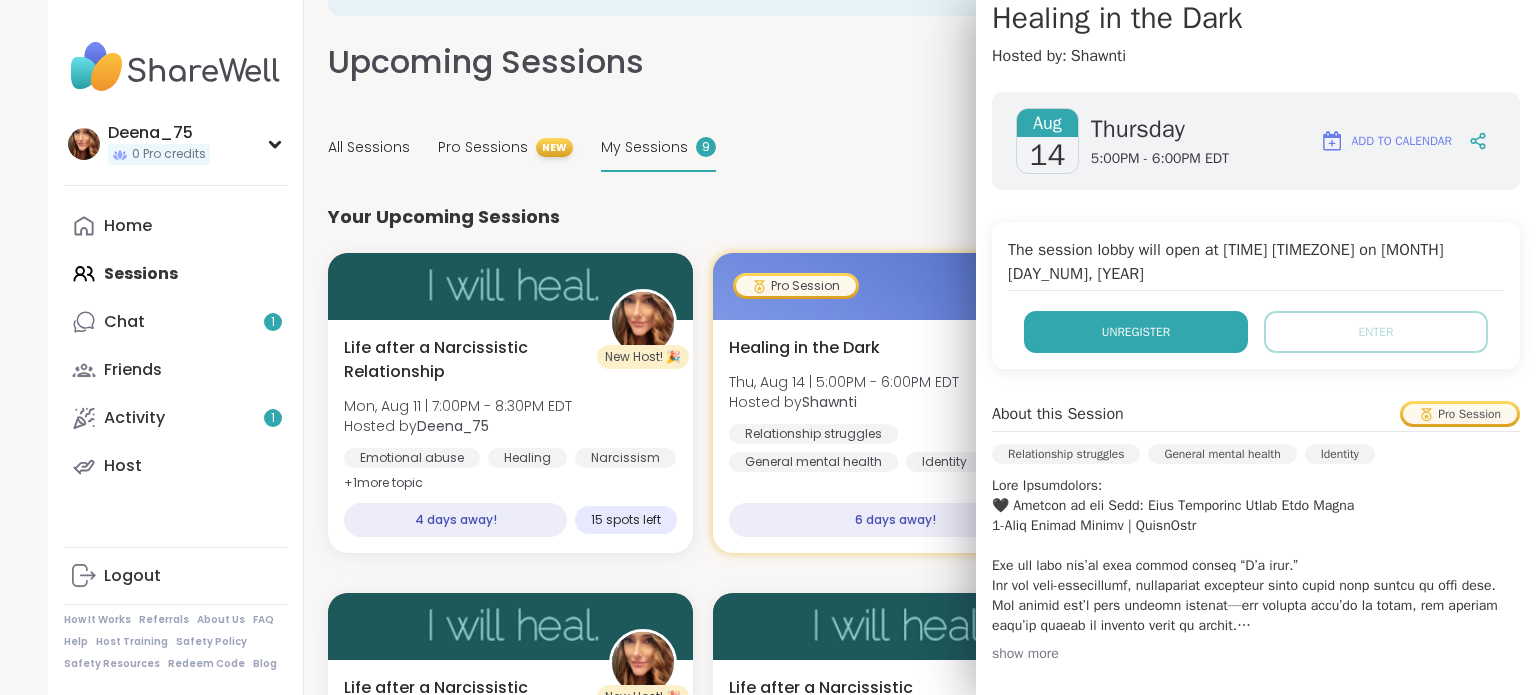 click on "Unregister" at bounding box center (1136, 332) 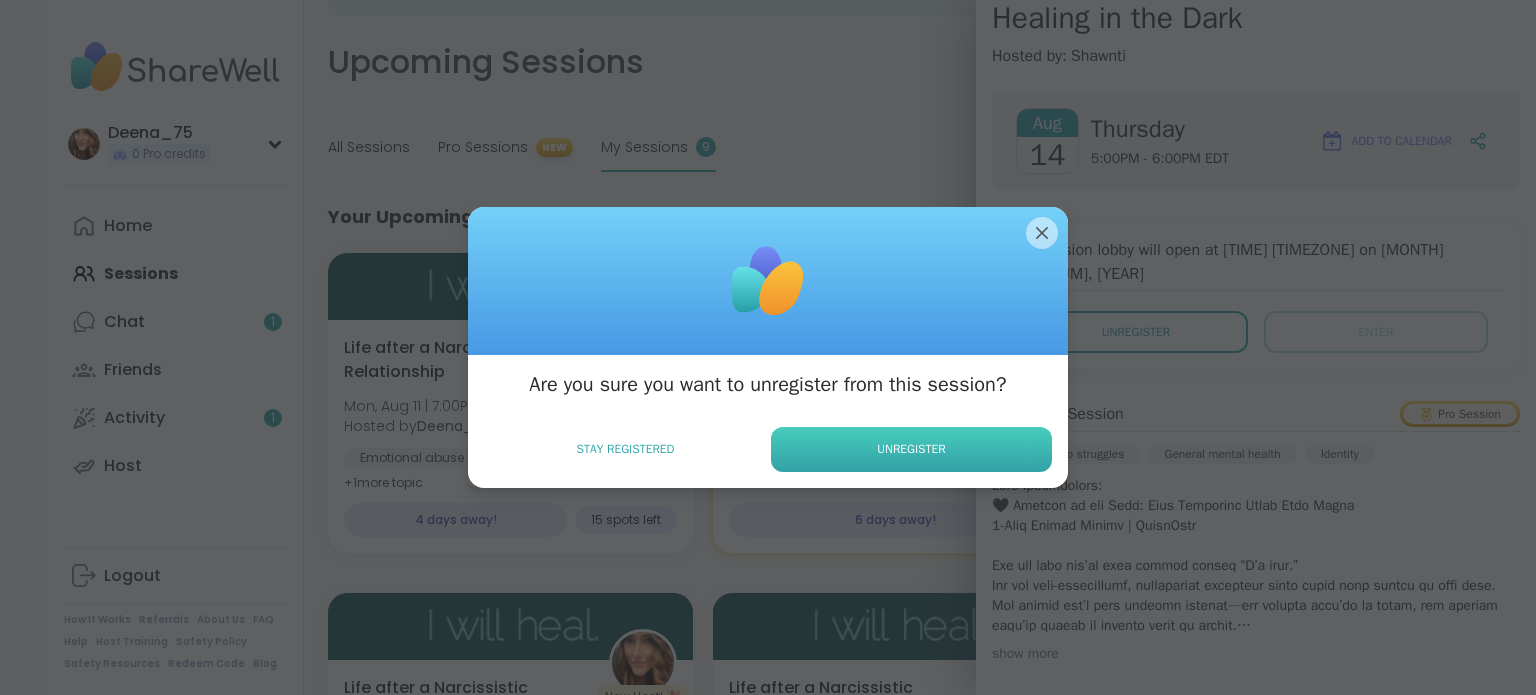 click on "Unregister" at bounding box center (911, 449) 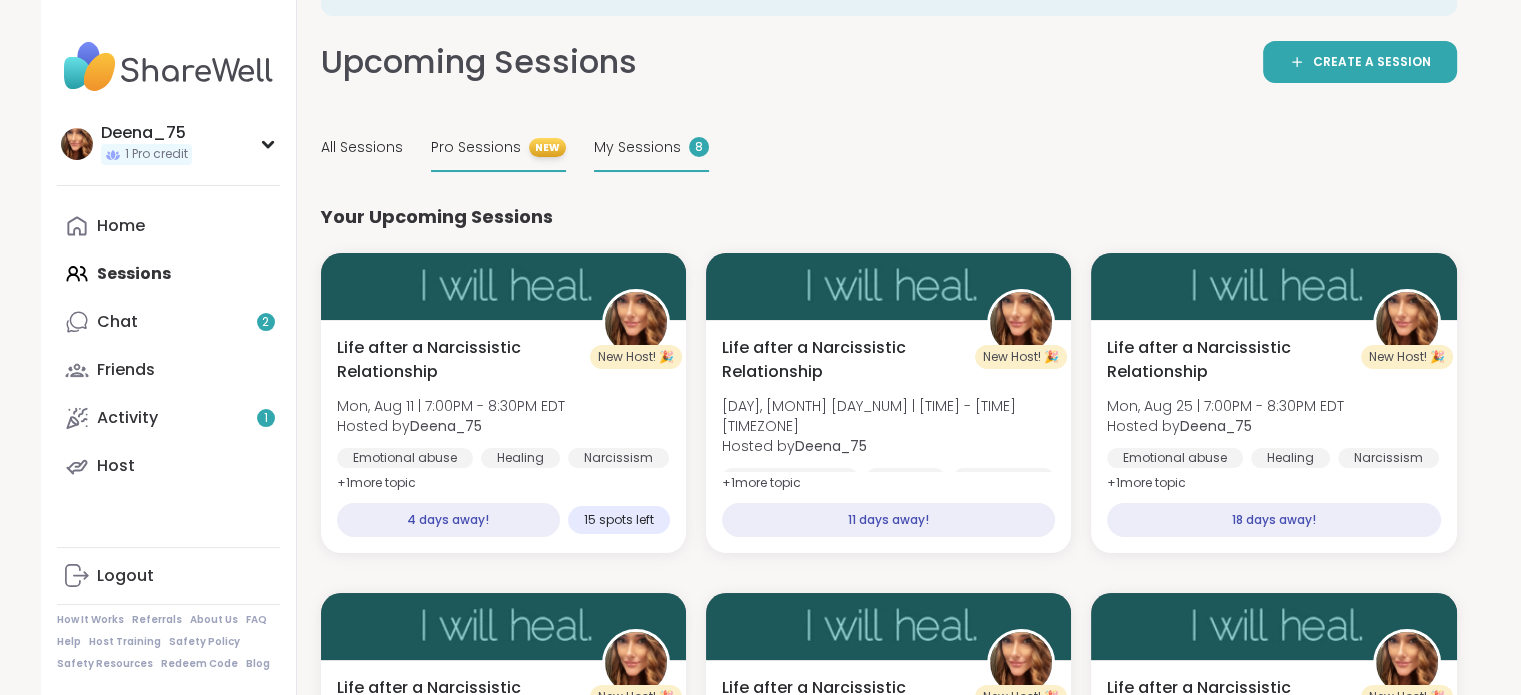 click on "Pro Sessions" at bounding box center (476, 147) 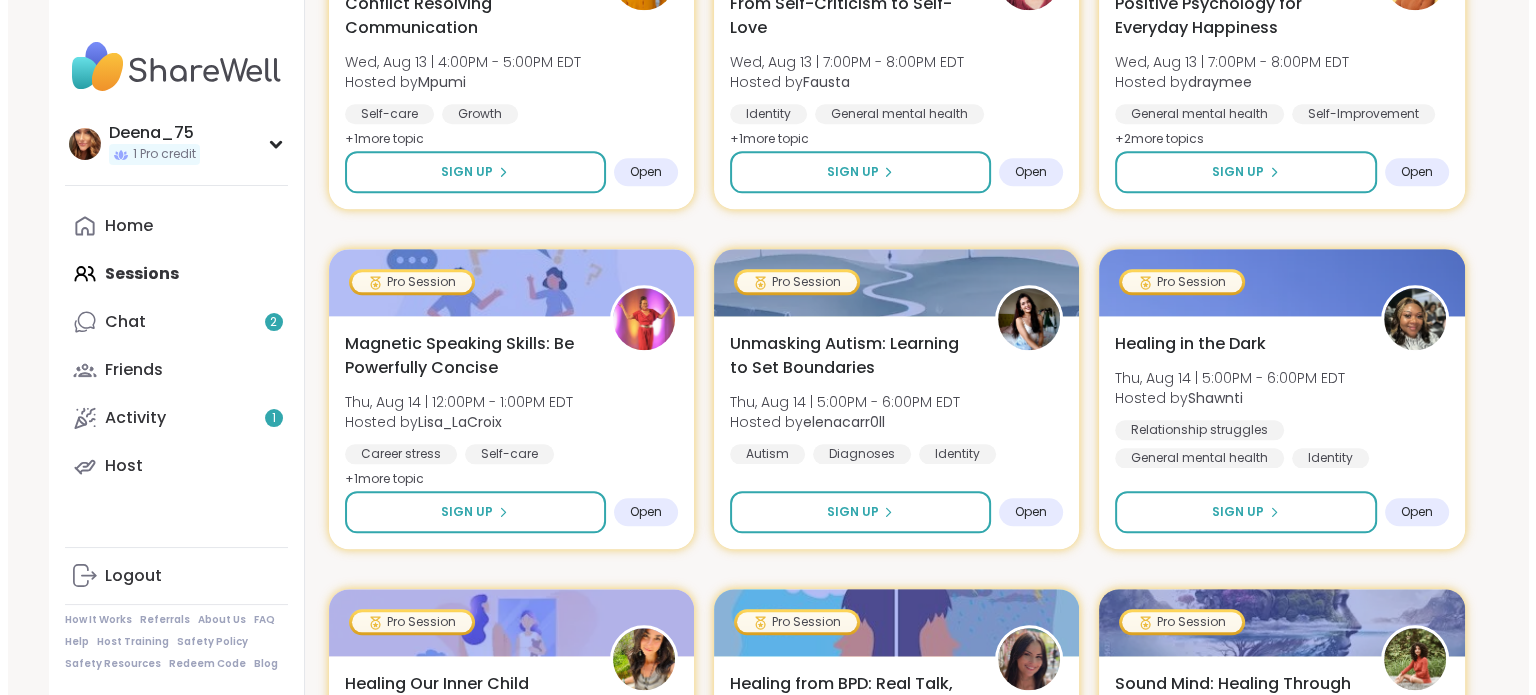 scroll, scrollTop: 2200, scrollLeft: 0, axis: vertical 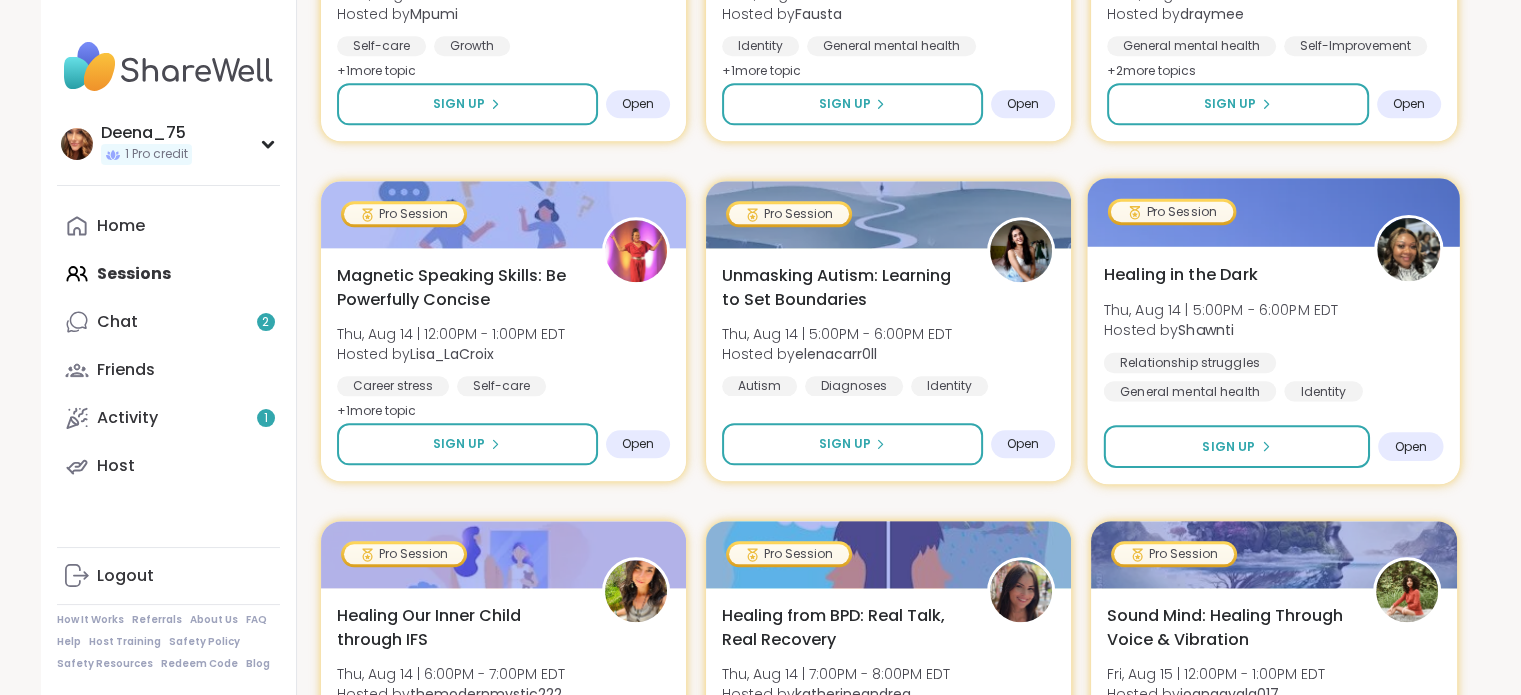 click on "Healing in the Dark [DAY], [MONTH] [DAY_NUM] | [TIME] - [TIME] [TIMEZONE] Hosted by [USERNAME] Relationship struggles General mental health Identity Sign Up Open" at bounding box center [1274, 365] 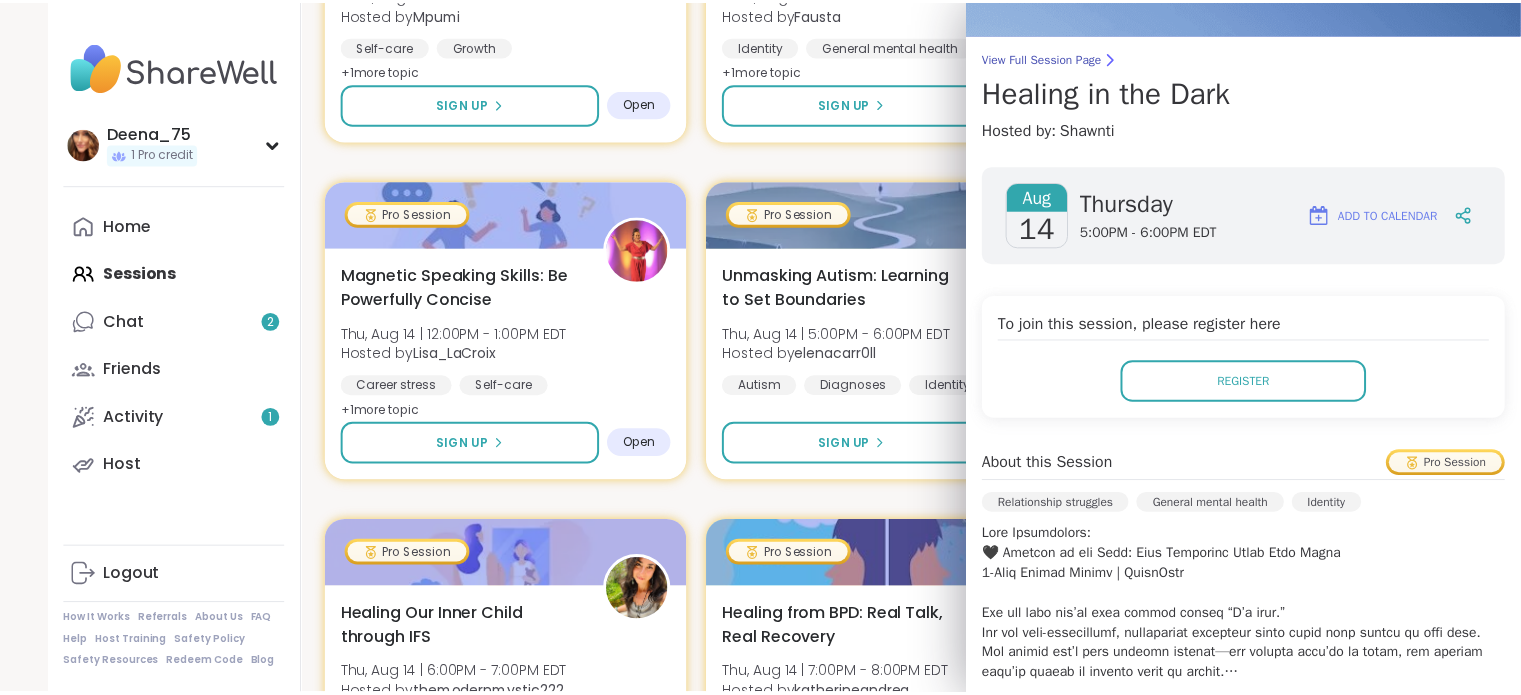 scroll, scrollTop: 83, scrollLeft: 0, axis: vertical 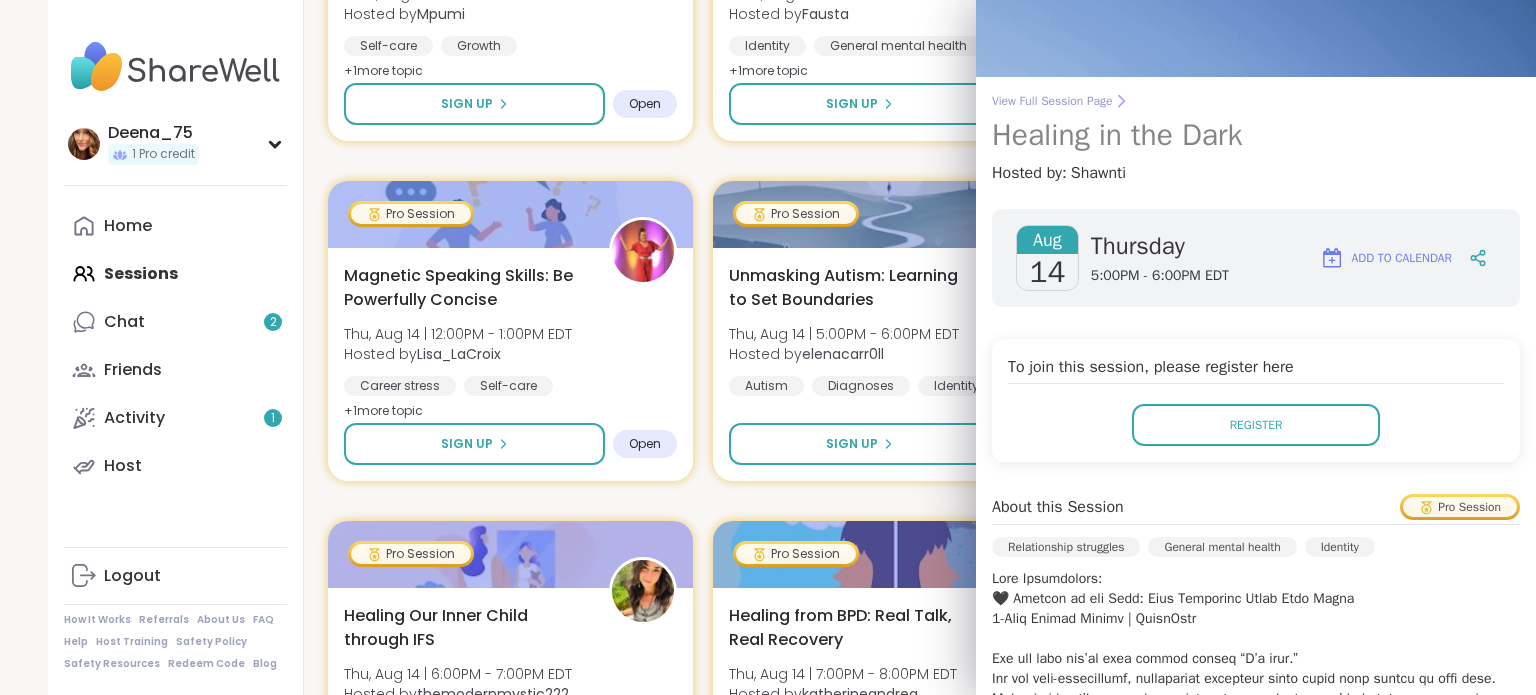 drag, startPoint x: 1051, startPoint y: 95, endPoint x: 1048, endPoint y: 171, distance: 76.05919 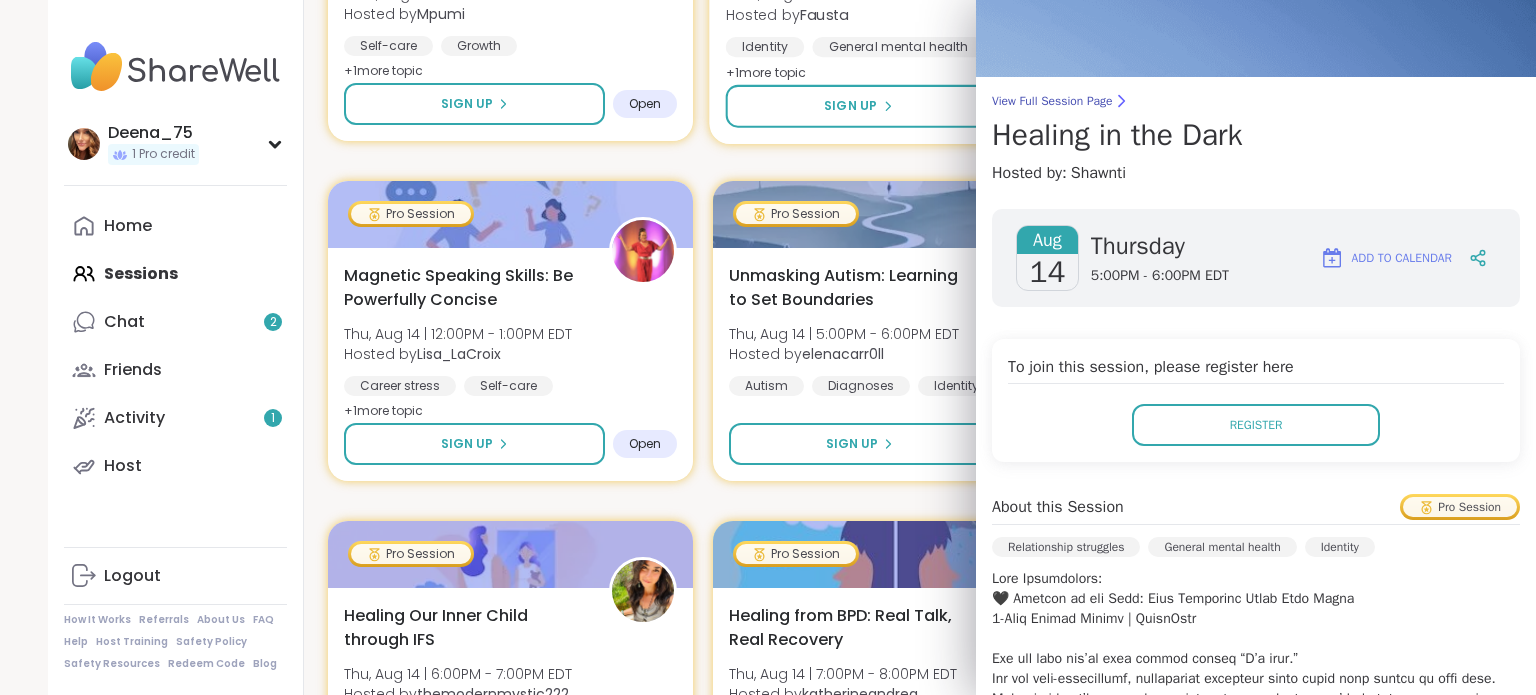 click on "View Full Session Page" at bounding box center (1256, 101) 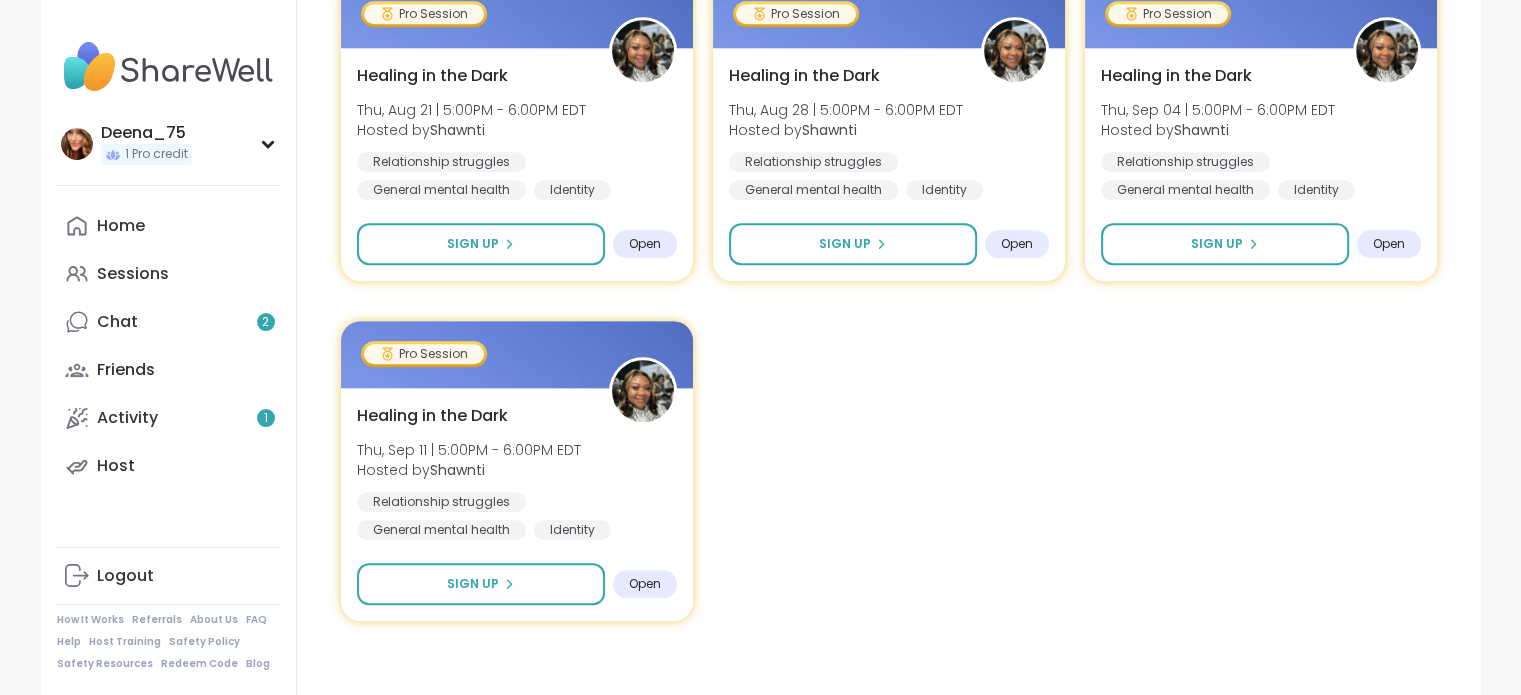 scroll, scrollTop: 1700, scrollLeft: 0, axis: vertical 